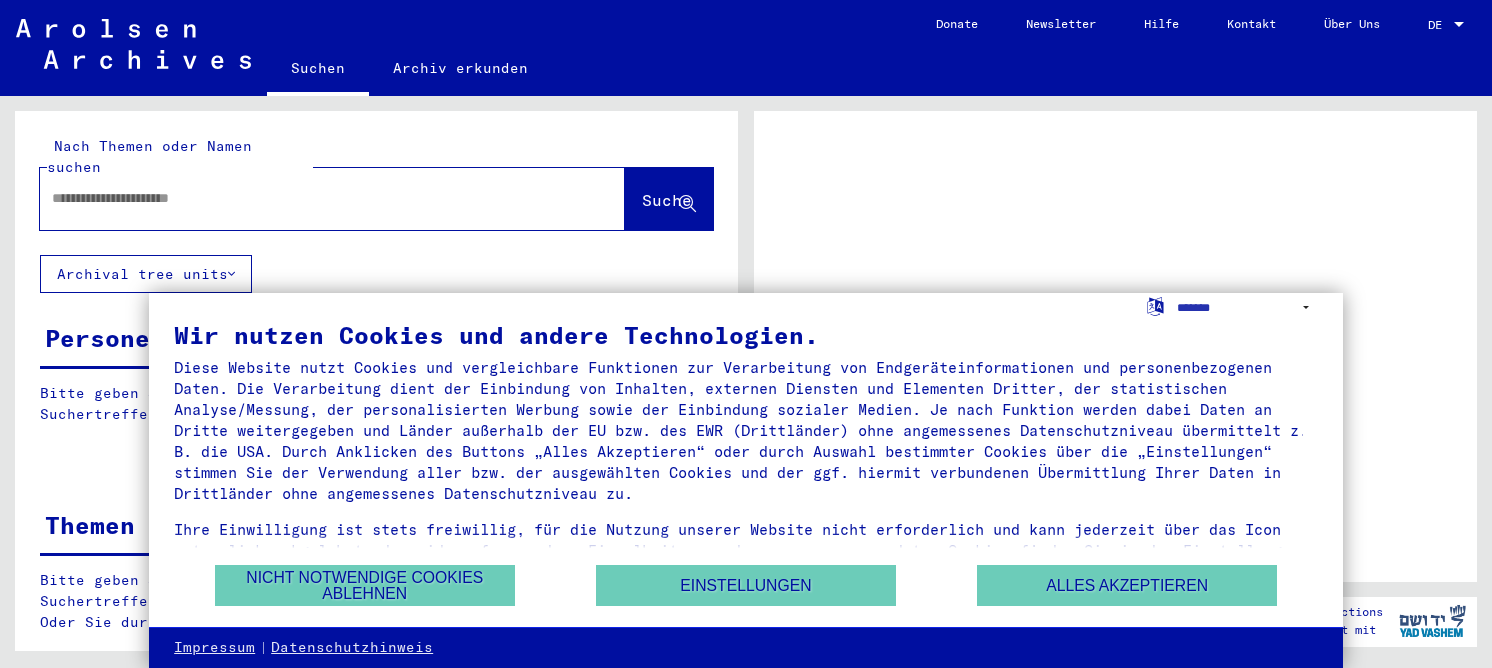scroll, scrollTop: 0, scrollLeft: 0, axis: both 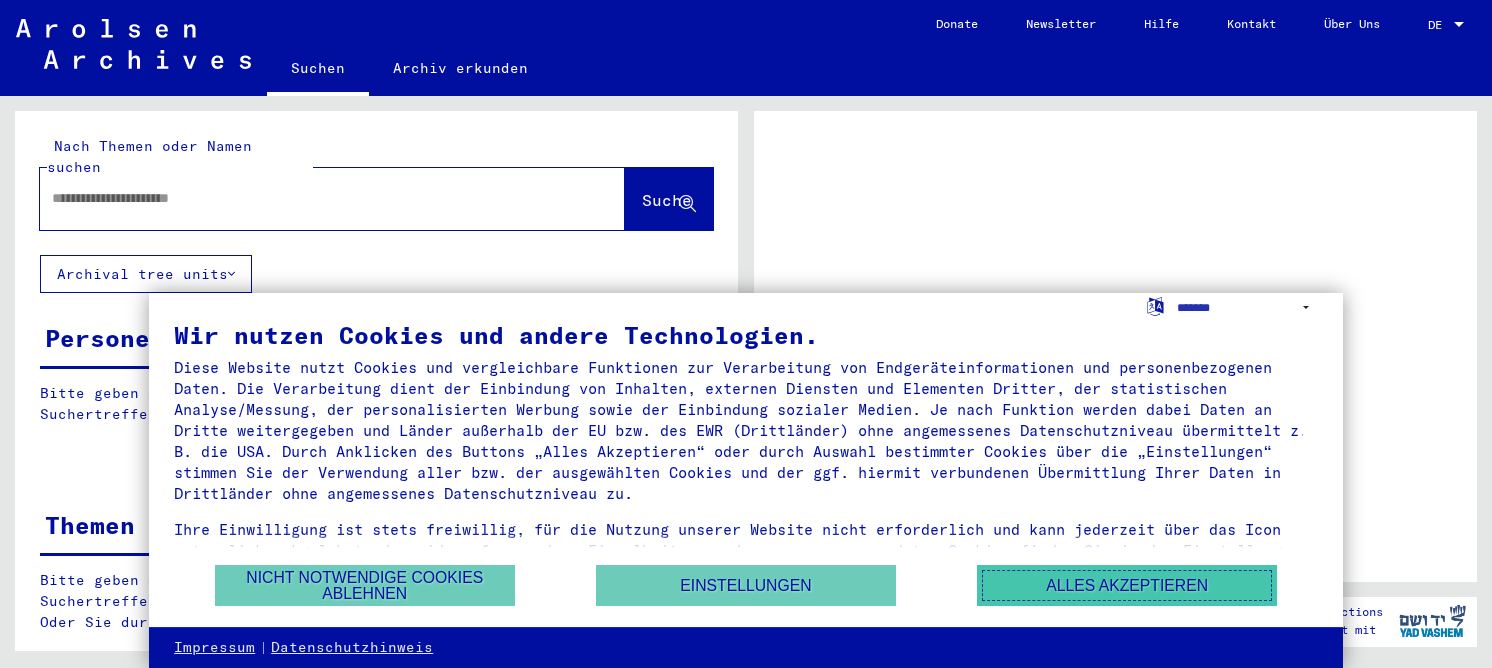 click on "Alles akzeptieren" at bounding box center [1127, 585] 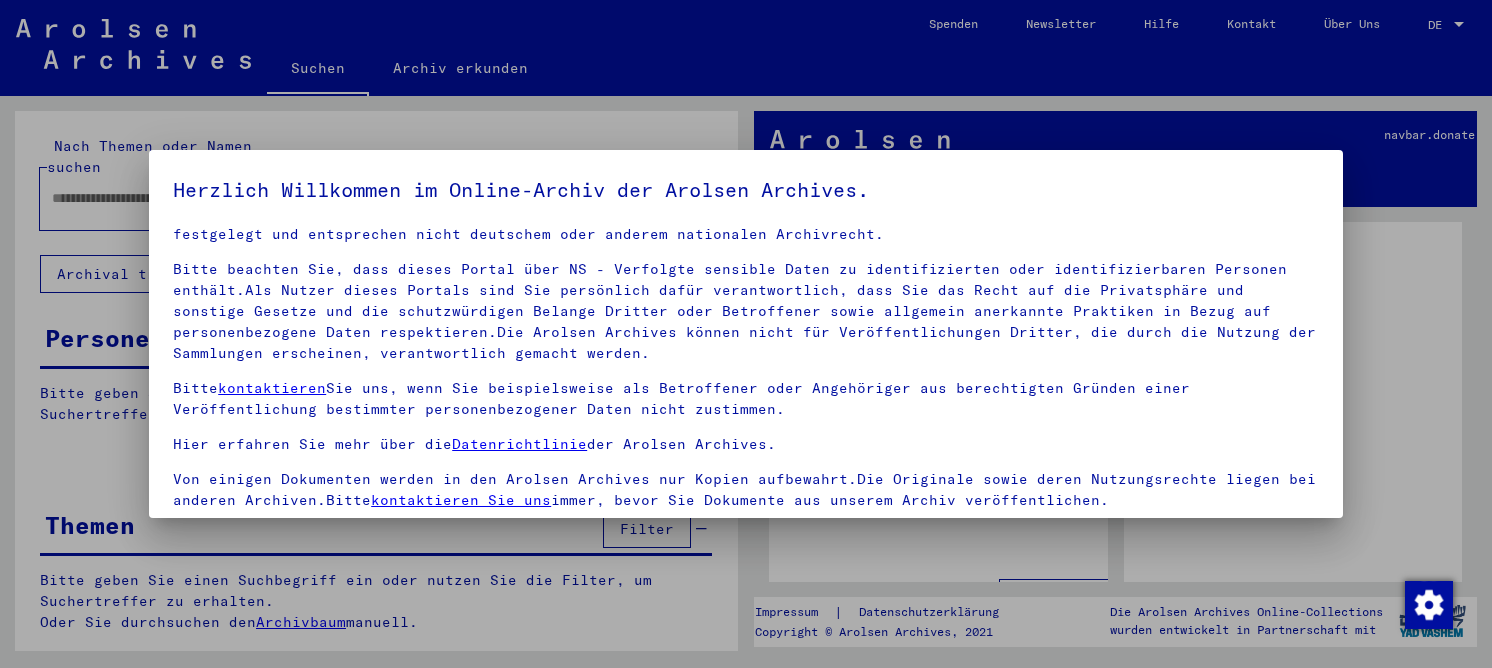 scroll, scrollTop: 46, scrollLeft: 0, axis: vertical 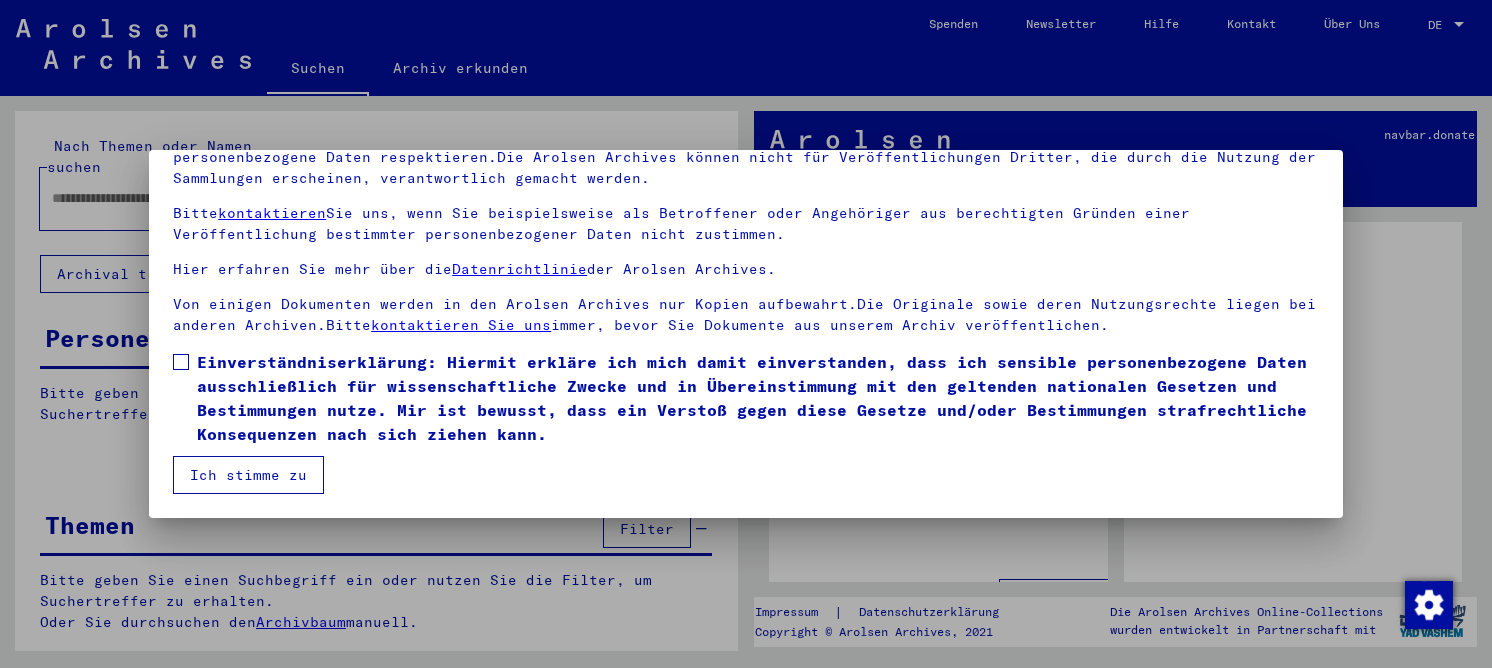 click on "Einverständniserklärung: Hiermit erkläre ich mich damit einverstanden, dass ich sensible personenbezogene Daten ausschließlich für wissenschaftliche Zwecke und in Übereinstimmung mit den geltenden nationalen Gesetzen und Bestimmungen nutze. Mir ist bewusst, dass ein Verstoß gegen diese Gesetze und/oder Bestimmungen strafrechtliche Konsequenzen nach sich ziehen kann." at bounding box center [758, 398] 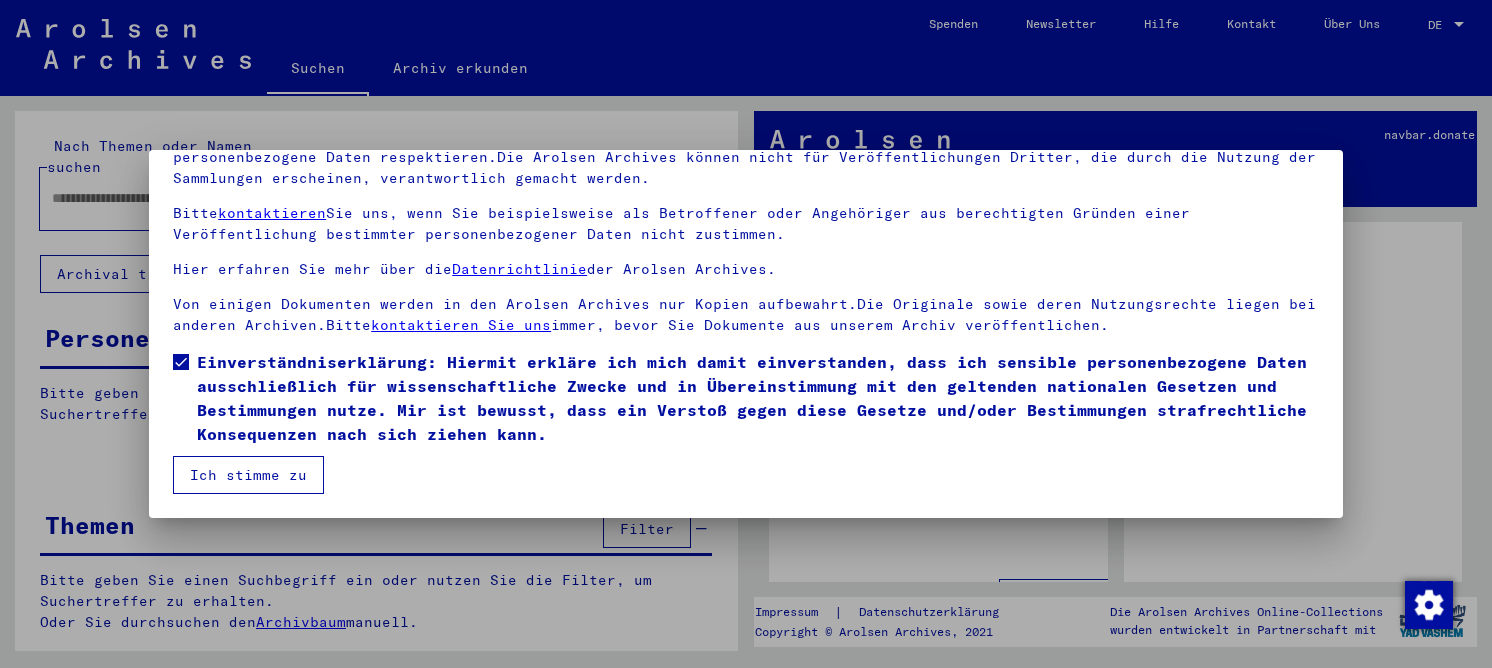 click on "Ich stimme zu" at bounding box center (248, 475) 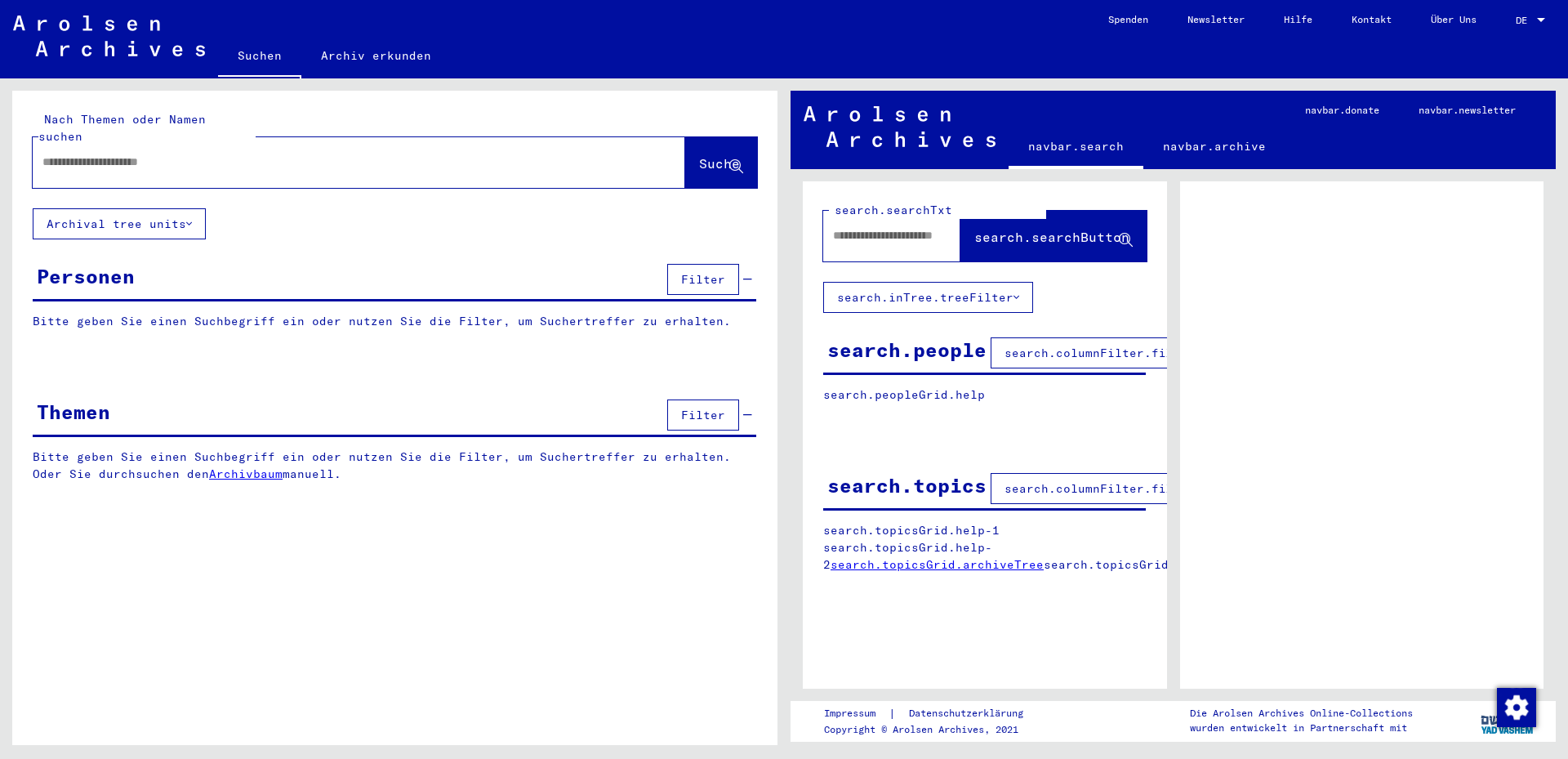 click at bounding box center [344, 162] 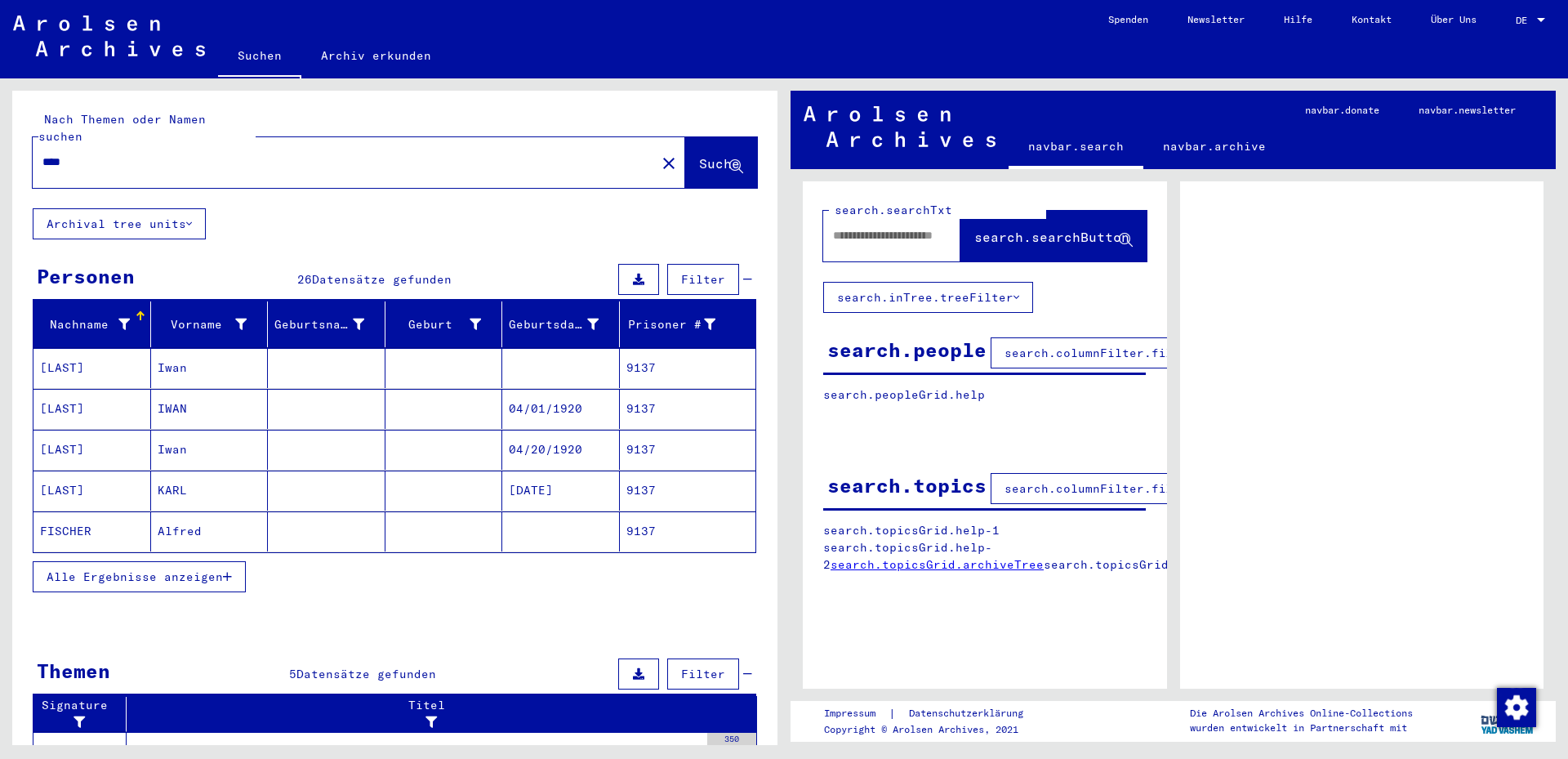 click on "[LAST]" at bounding box center [92, 490] 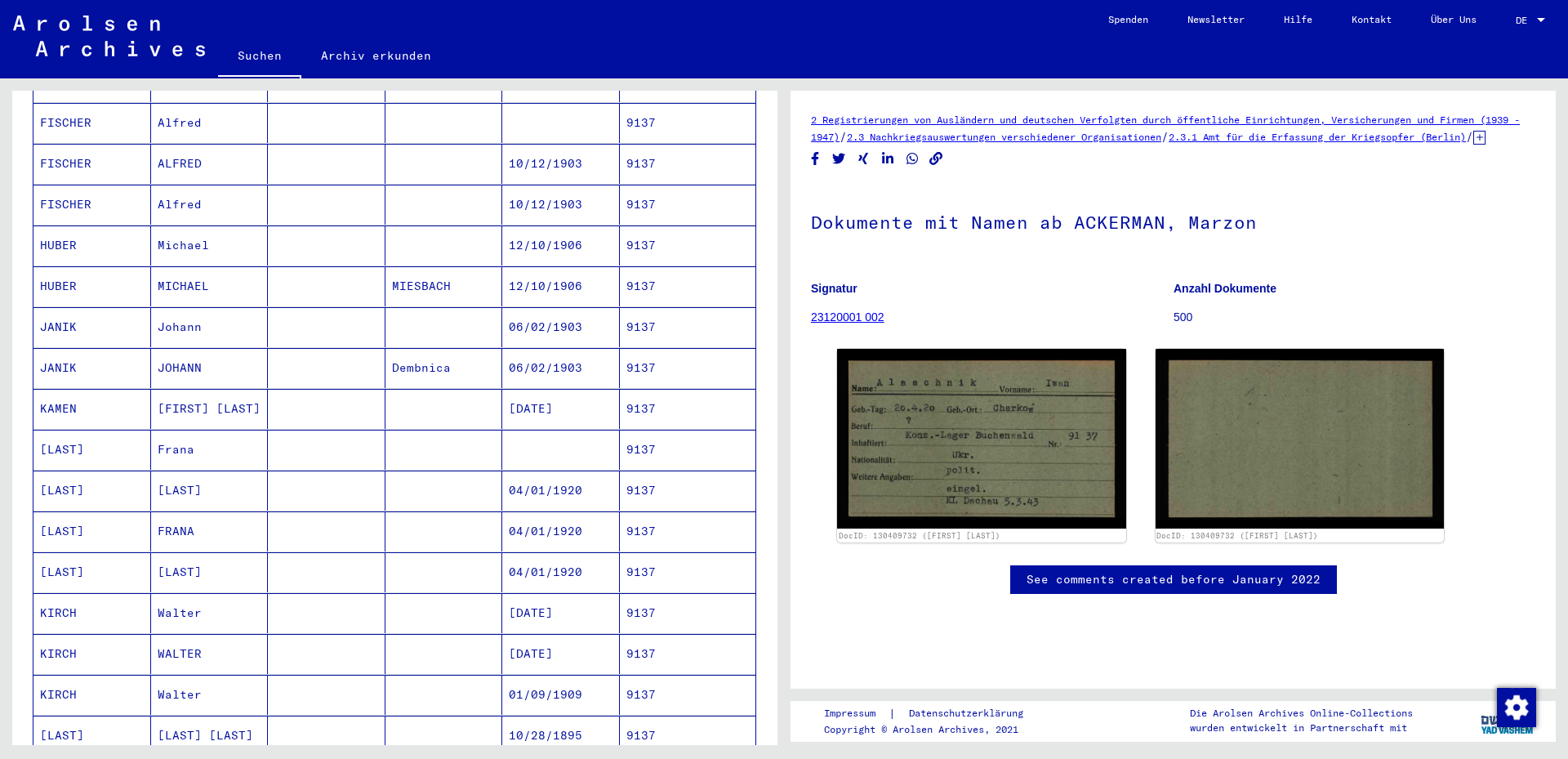 scroll, scrollTop: 0, scrollLeft: 0, axis: both 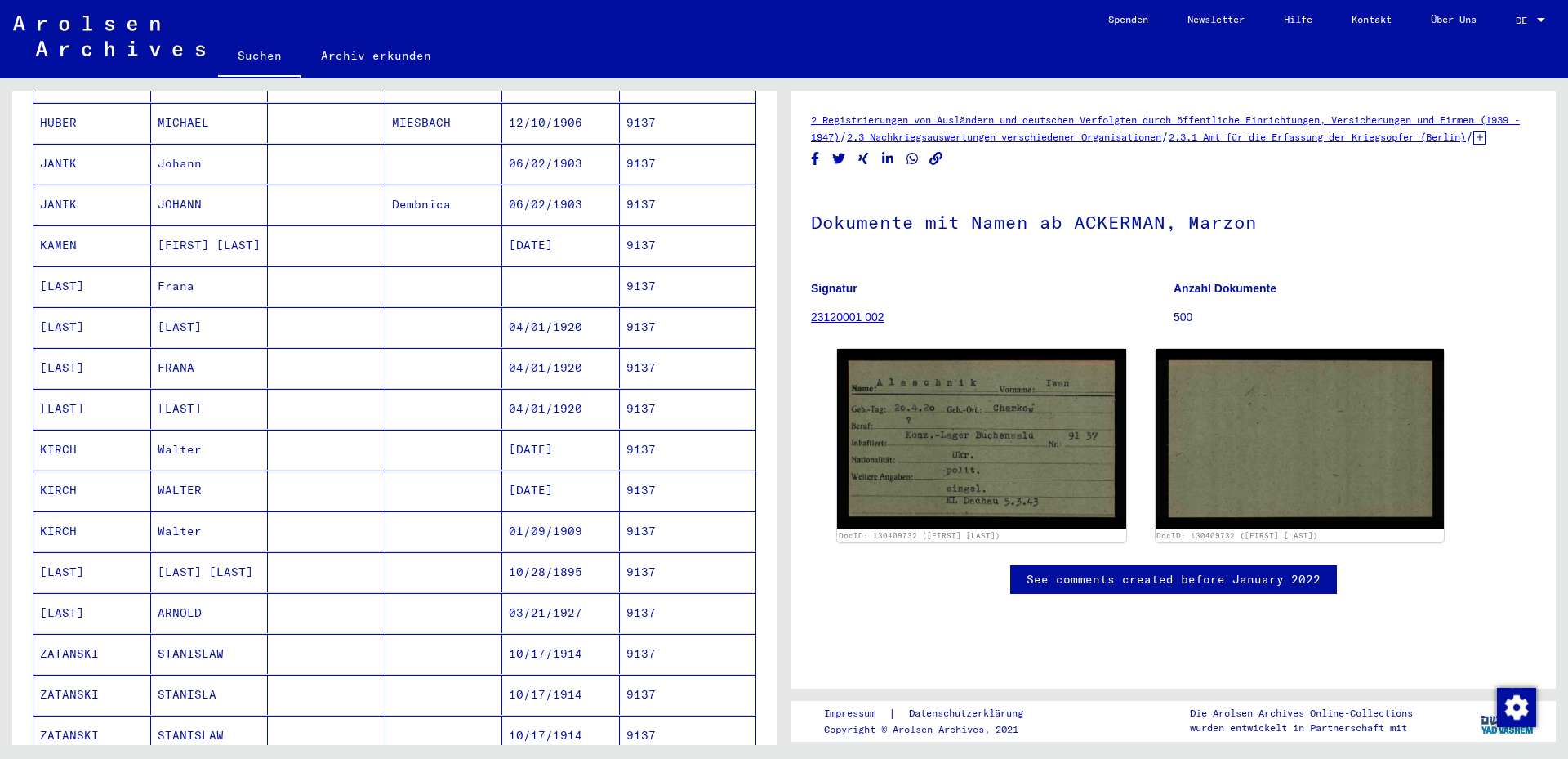 click on "[LAST] [LAST]" at bounding box center [210, 613] 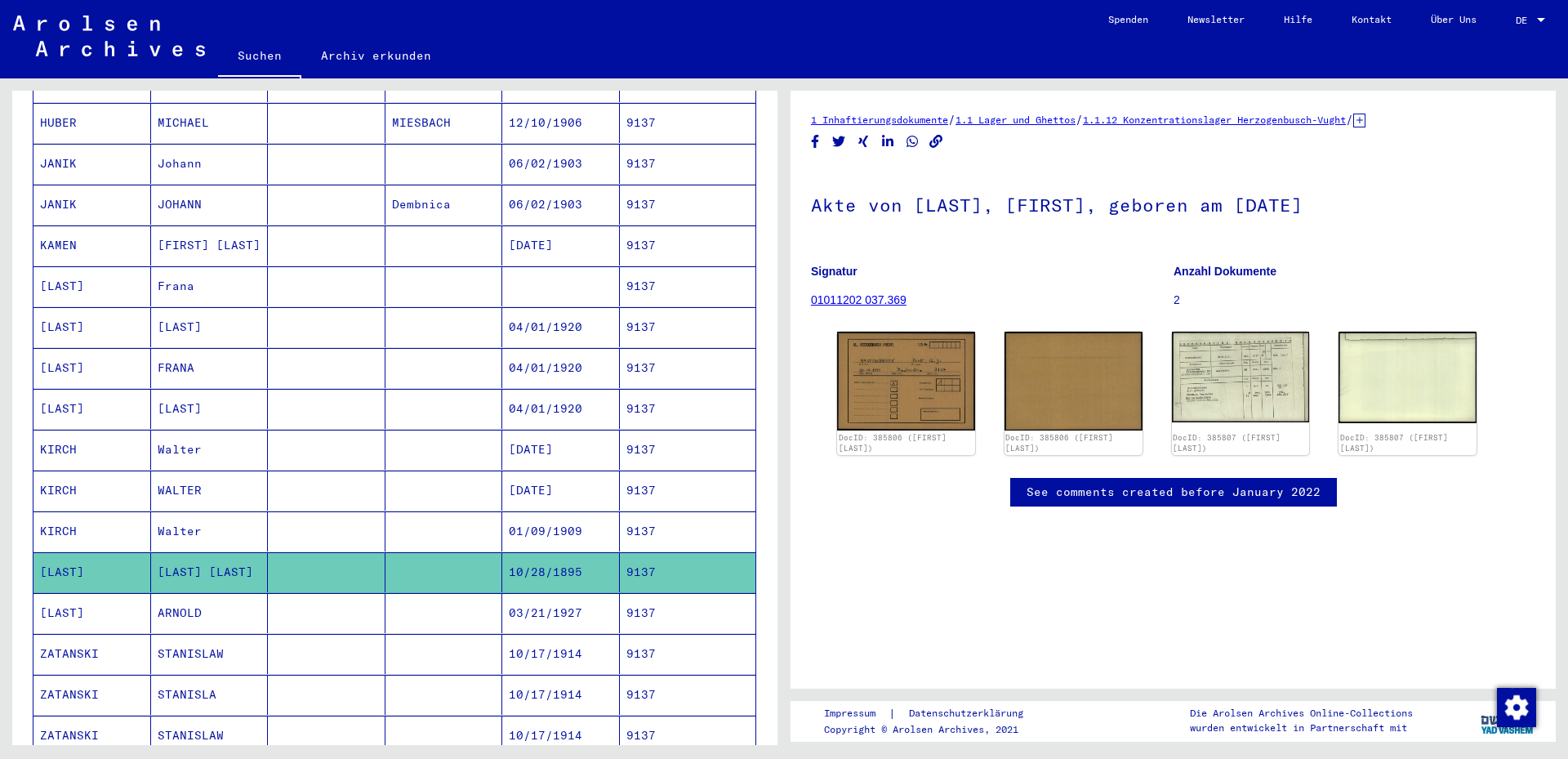 scroll, scrollTop: 0, scrollLeft: 0, axis: both 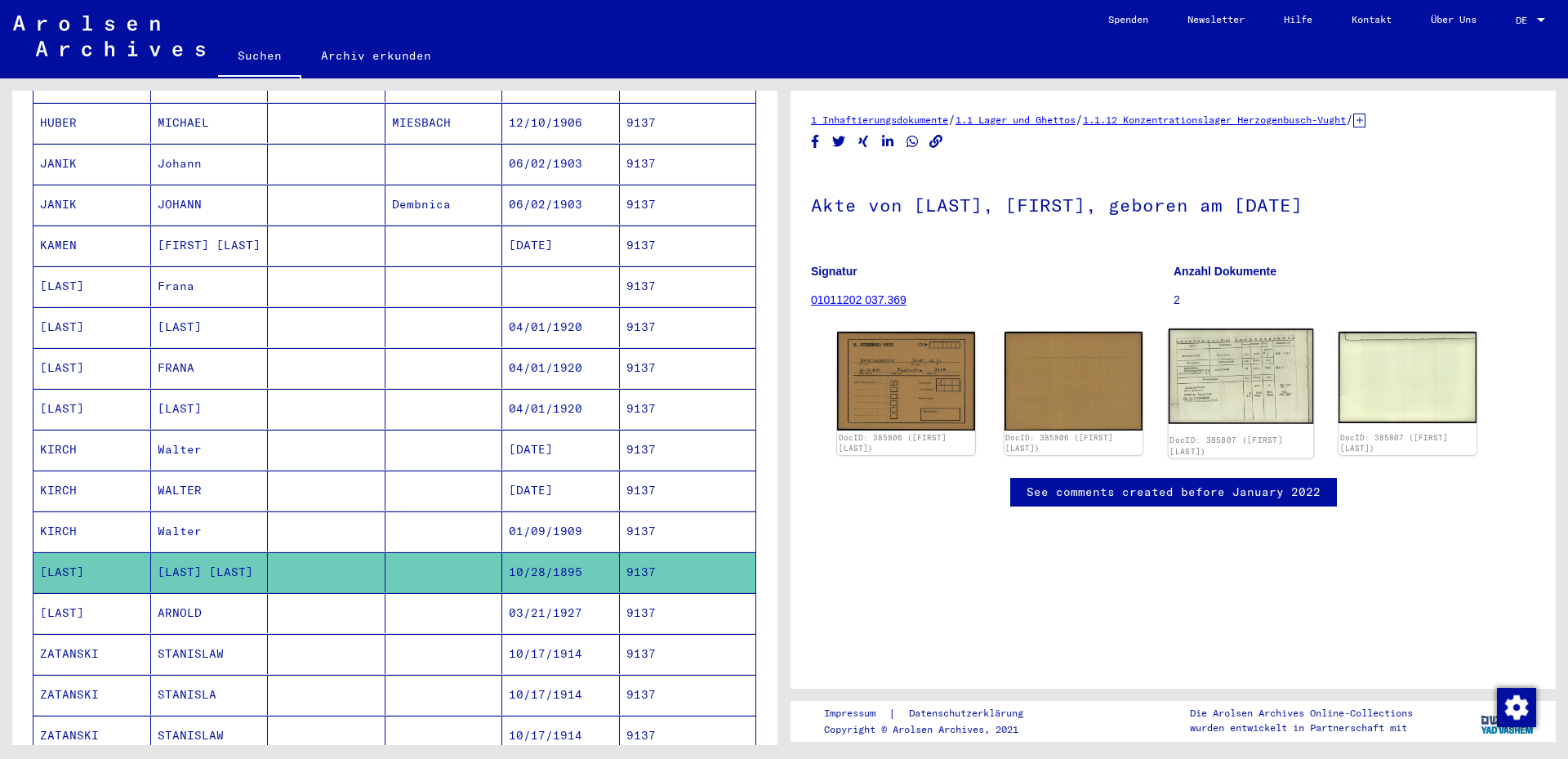 click 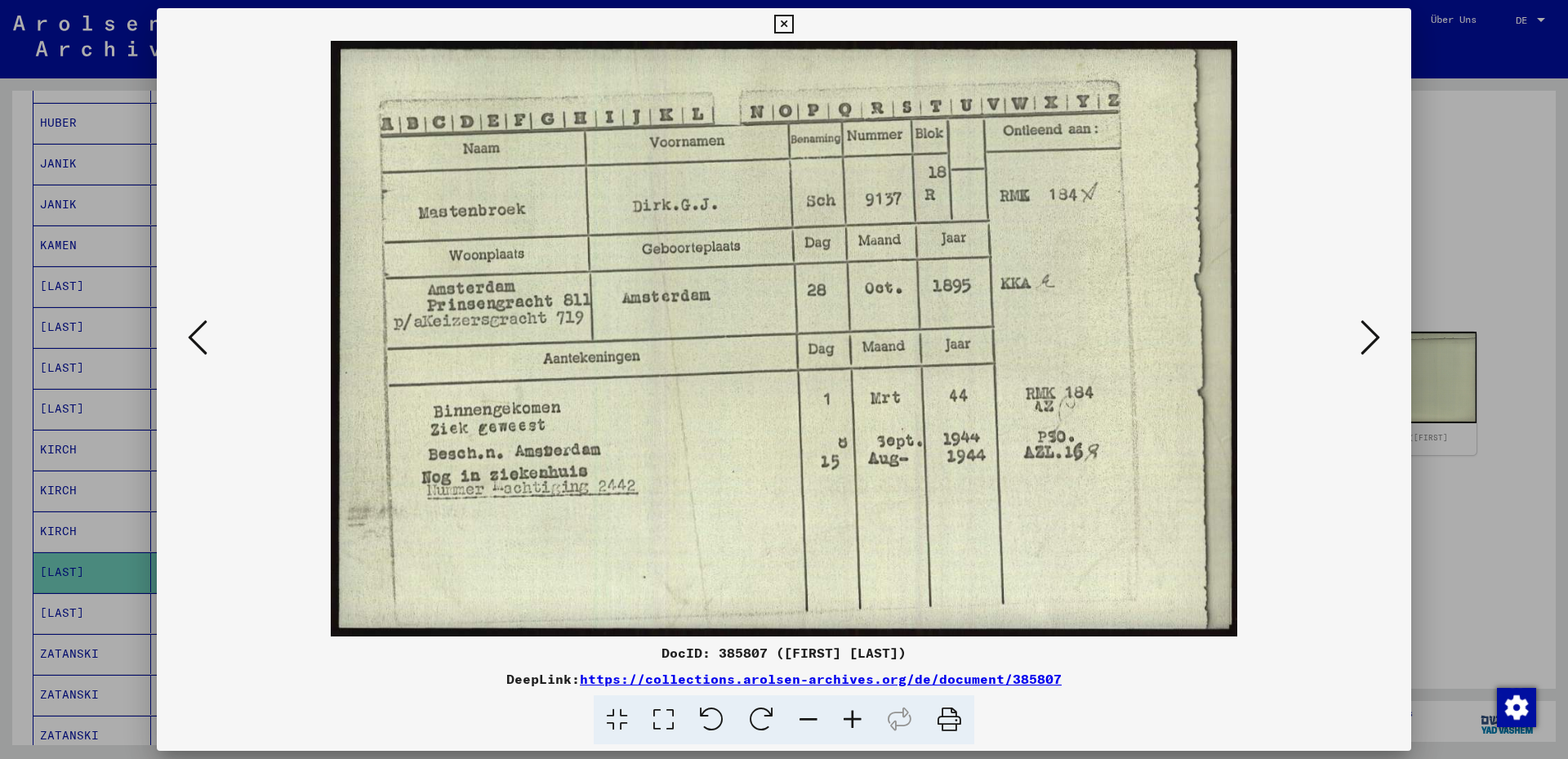 click at bounding box center [663, 720] 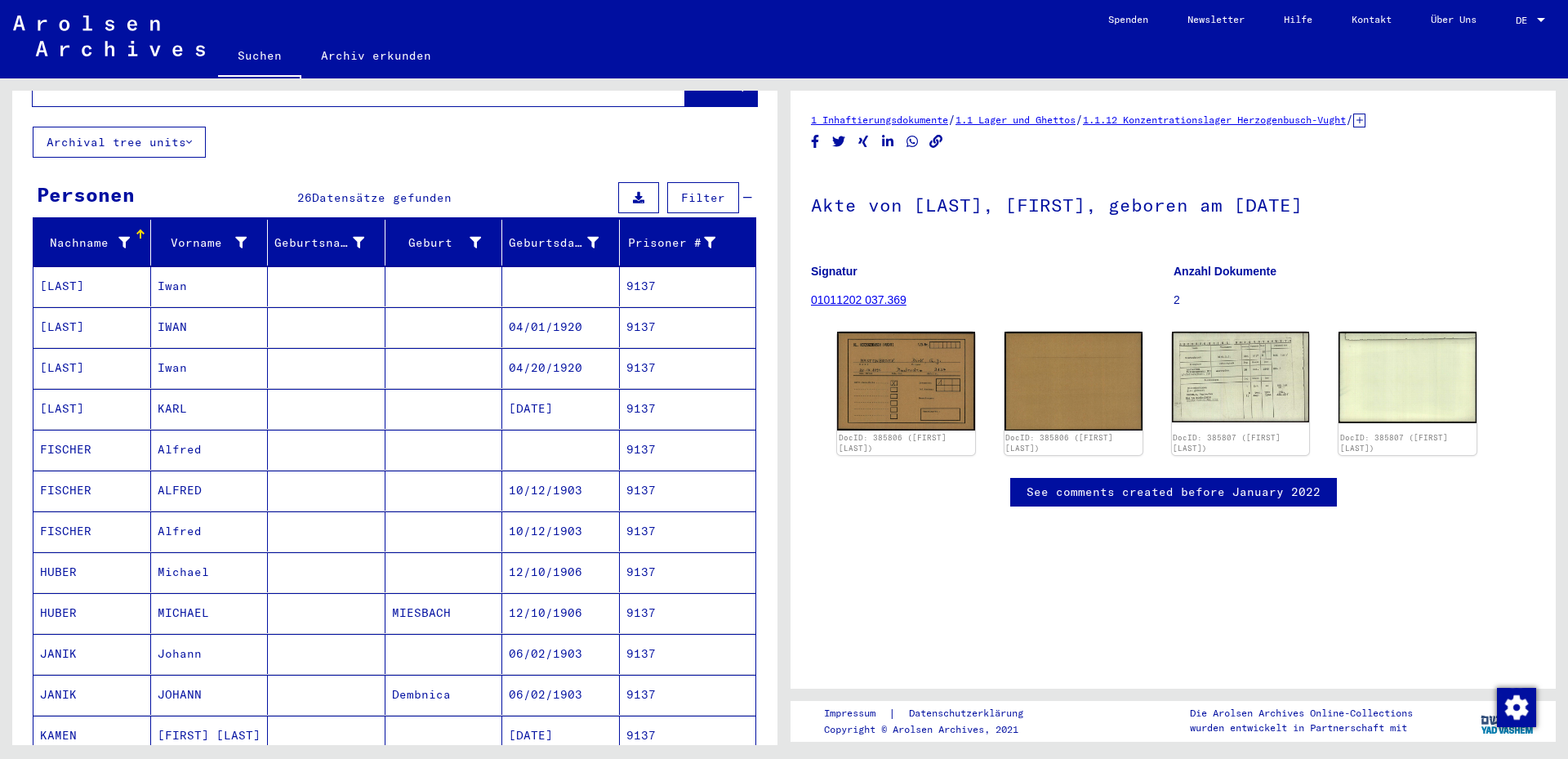 scroll, scrollTop: 0, scrollLeft: 0, axis: both 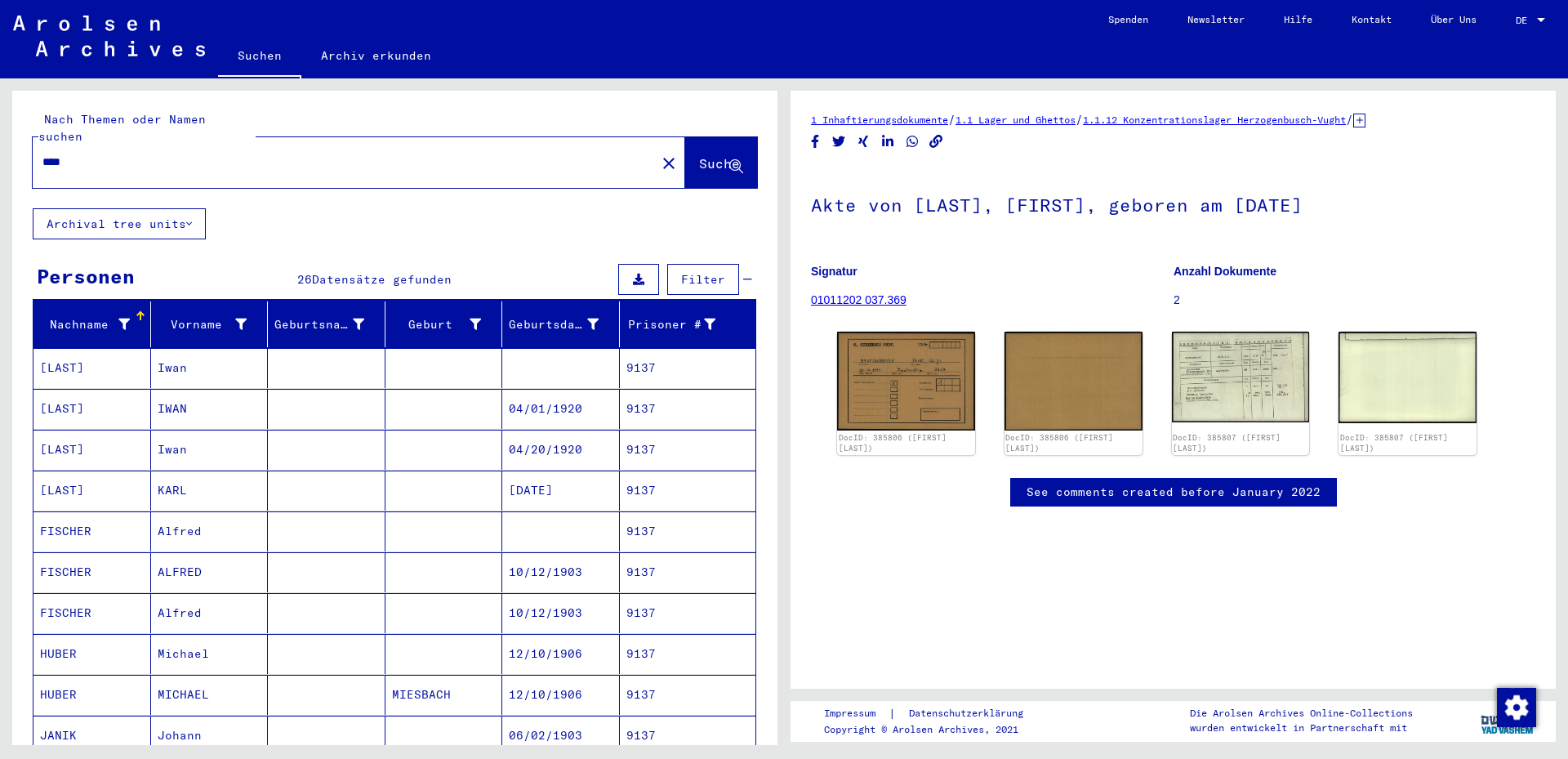 drag, startPoint x: 47, startPoint y: 142, endPoint x: 34, endPoint y: 139, distance: 13.341664 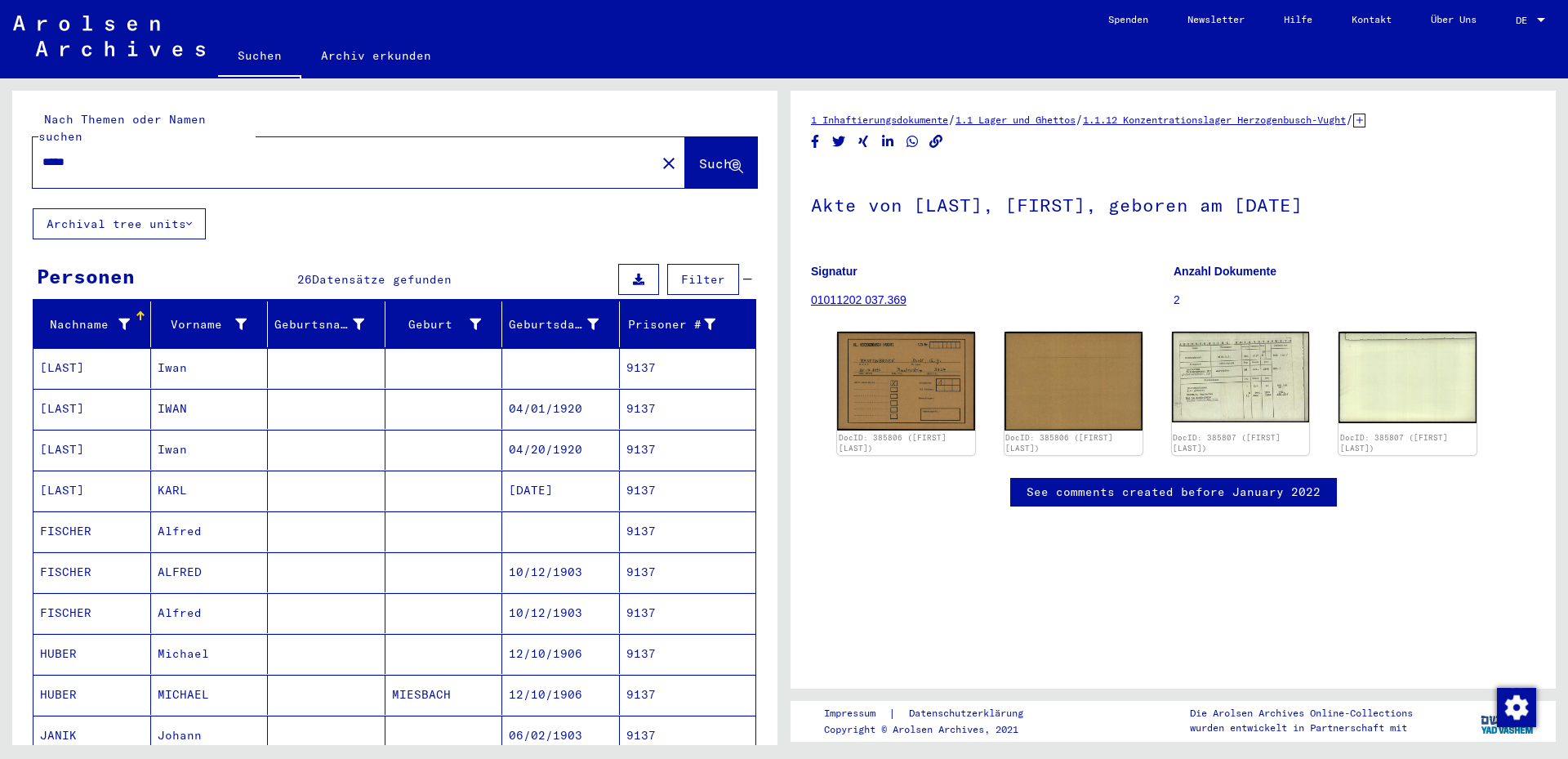 type on "*****" 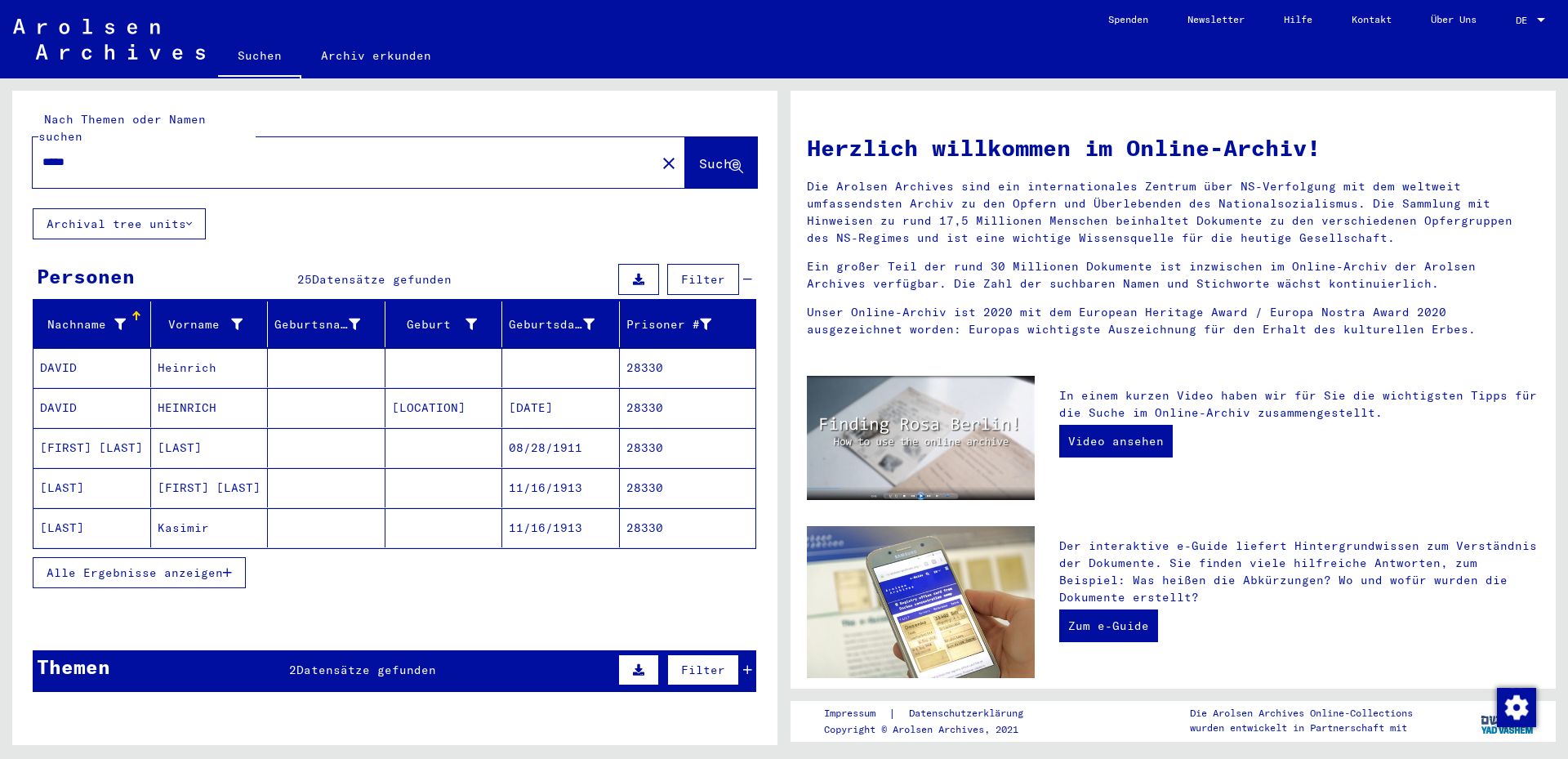 click on "[FIRST] [LAST]" at bounding box center (210, 528) 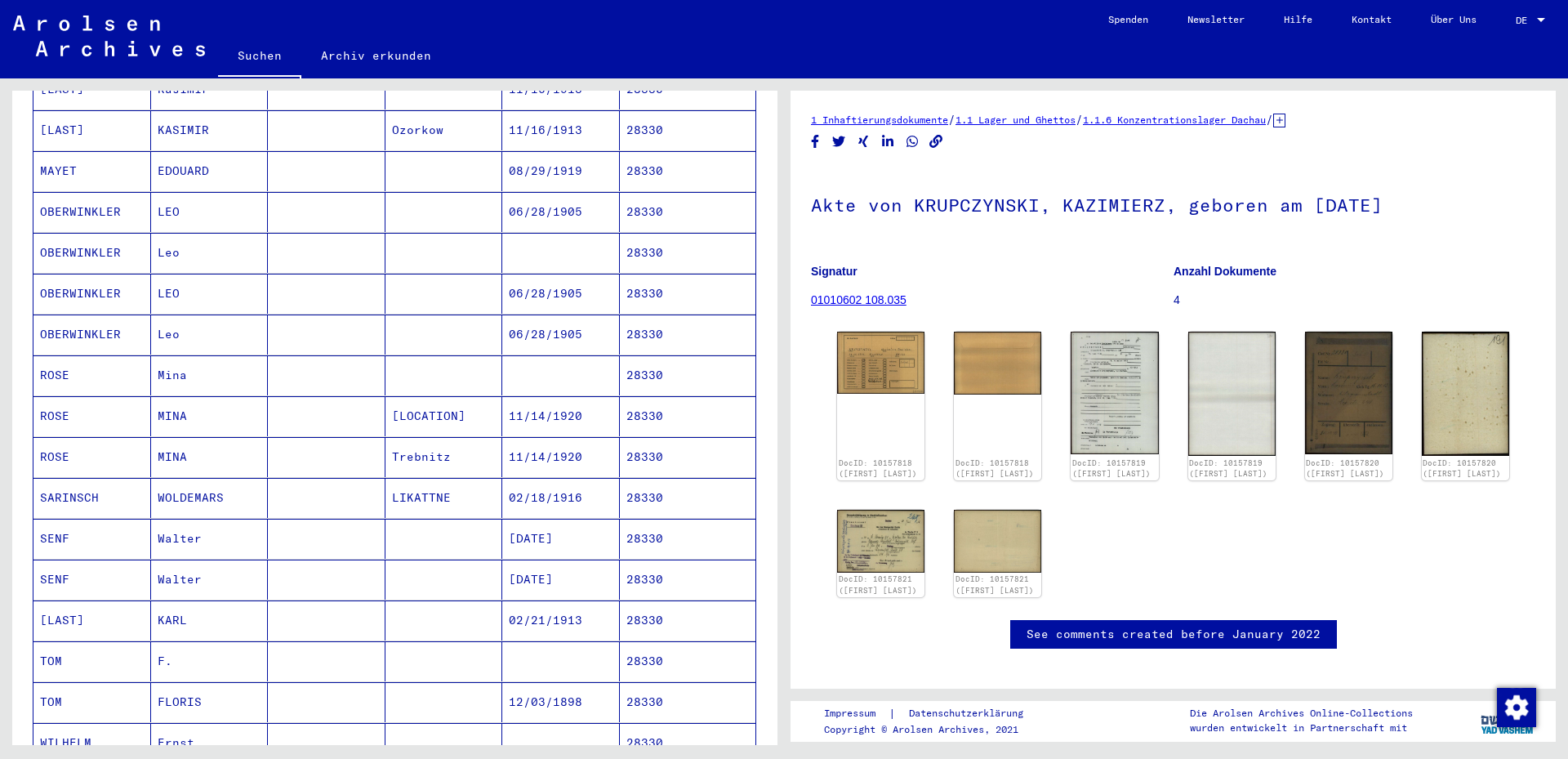scroll, scrollTop: 490, scrollLeft: 0, axis: vertical 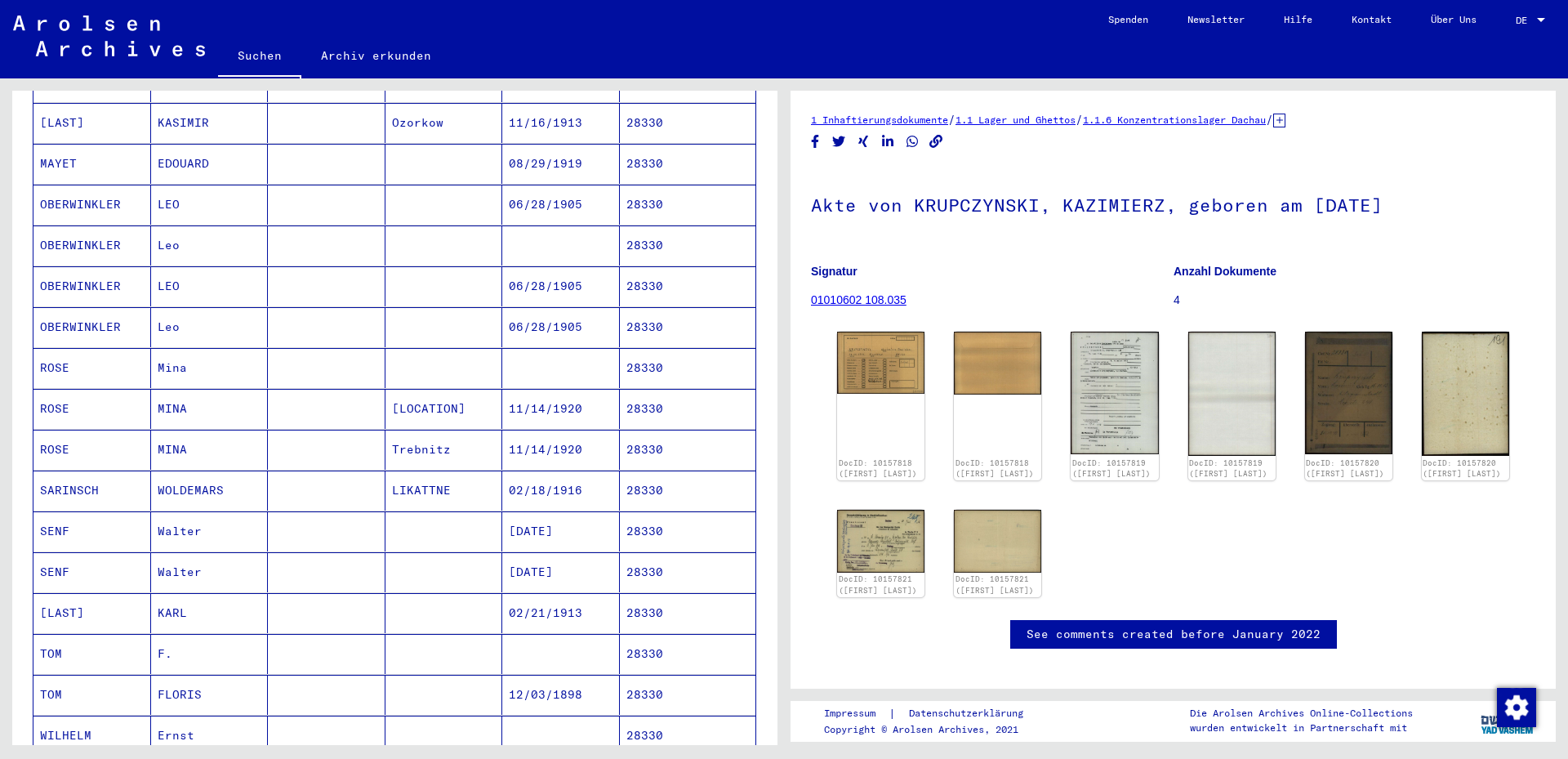 click on "FLORIS" at bounding box center (210, 735) 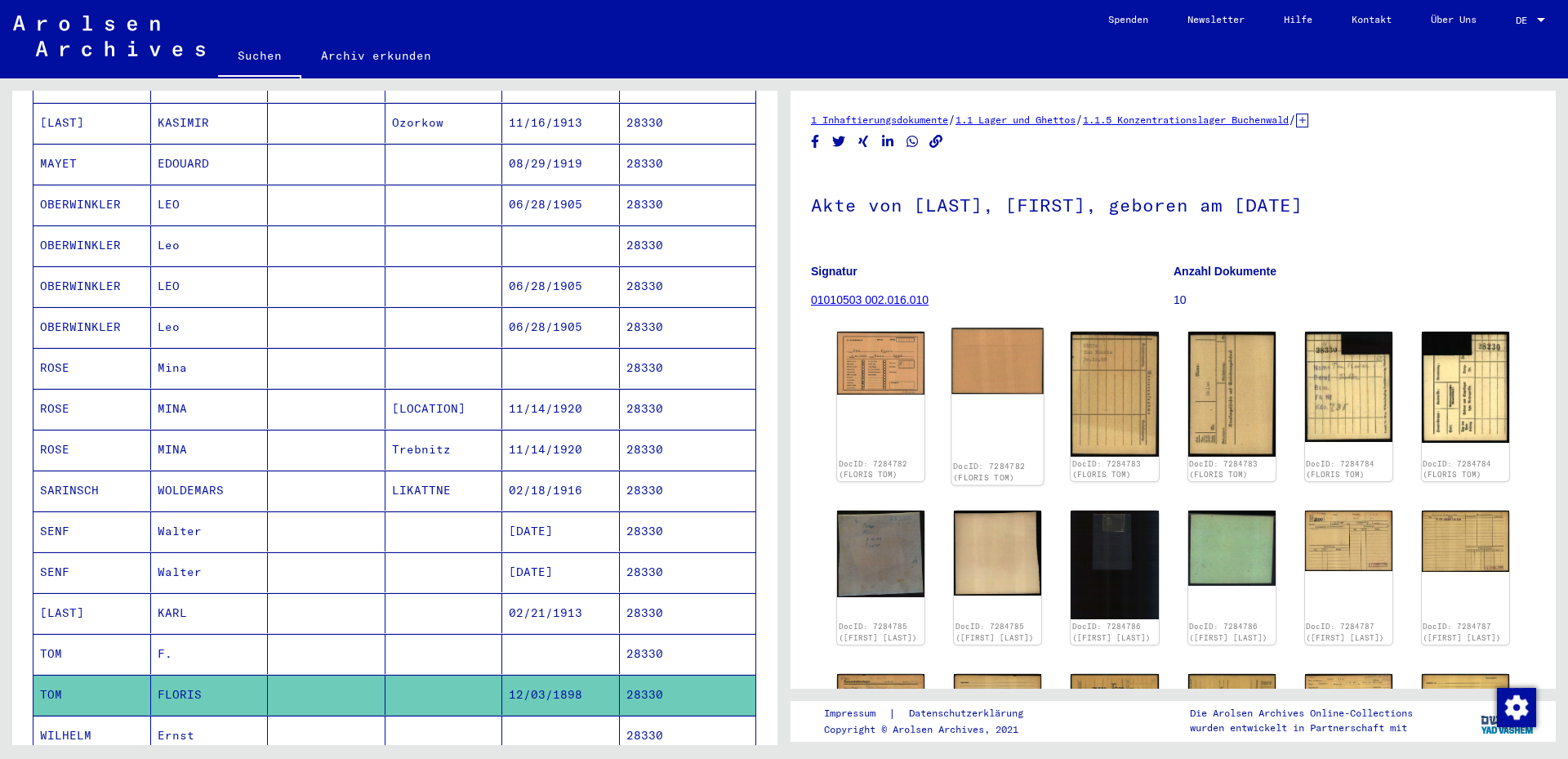 scroll, scrollTop: 0, scrollLeft: 0, axis: both 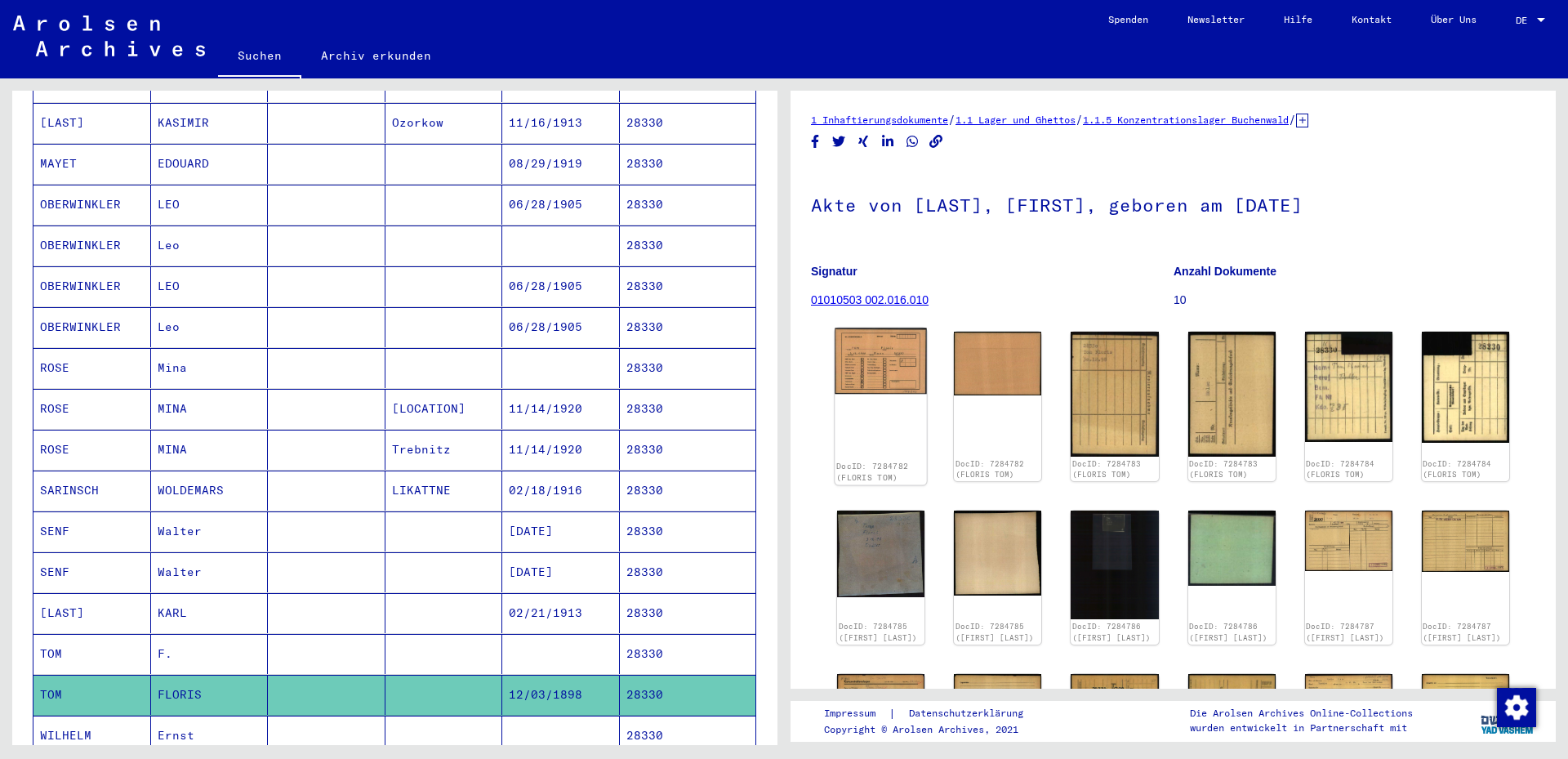 click 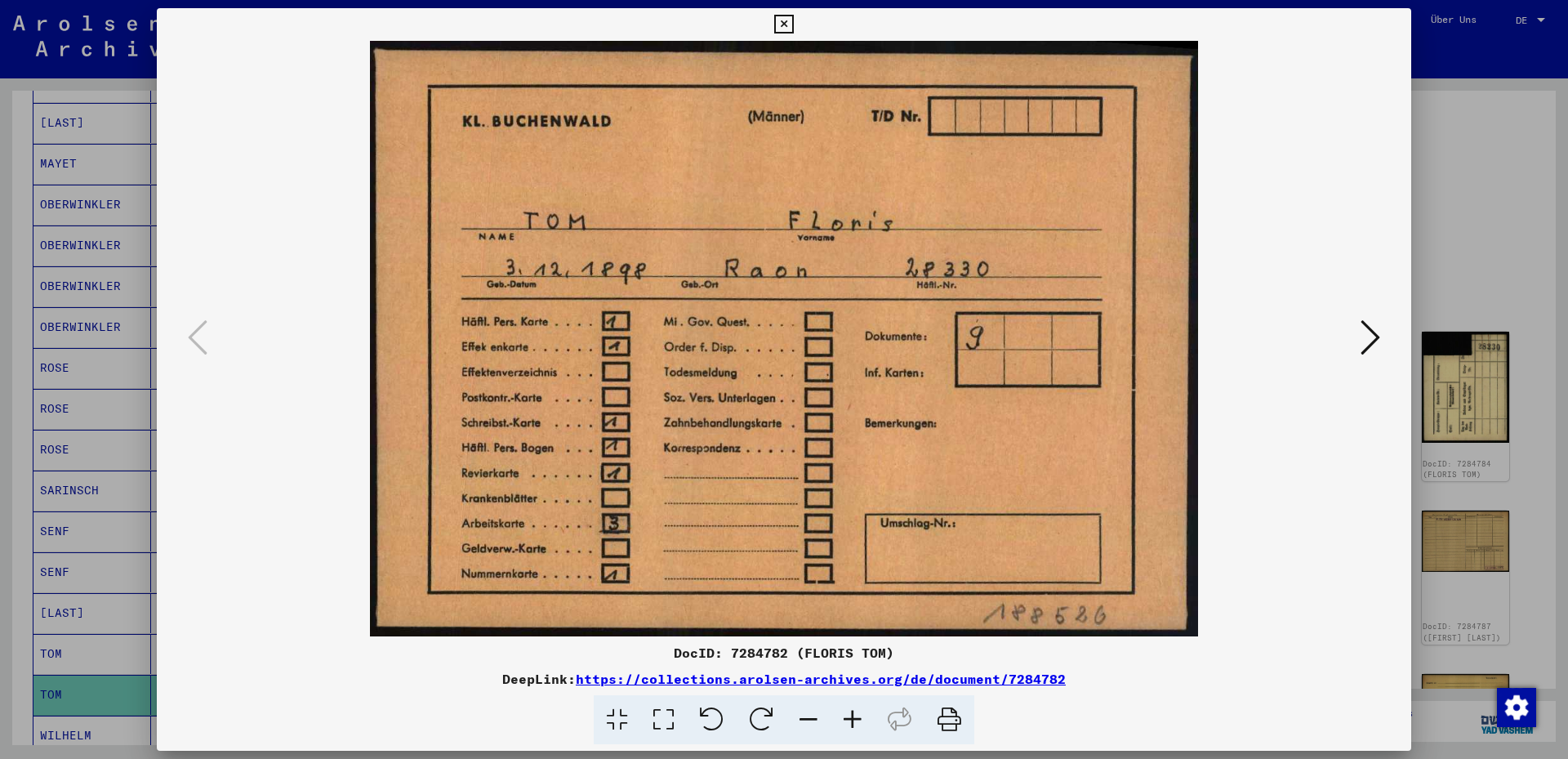 click at bounding box center (1370, 337) 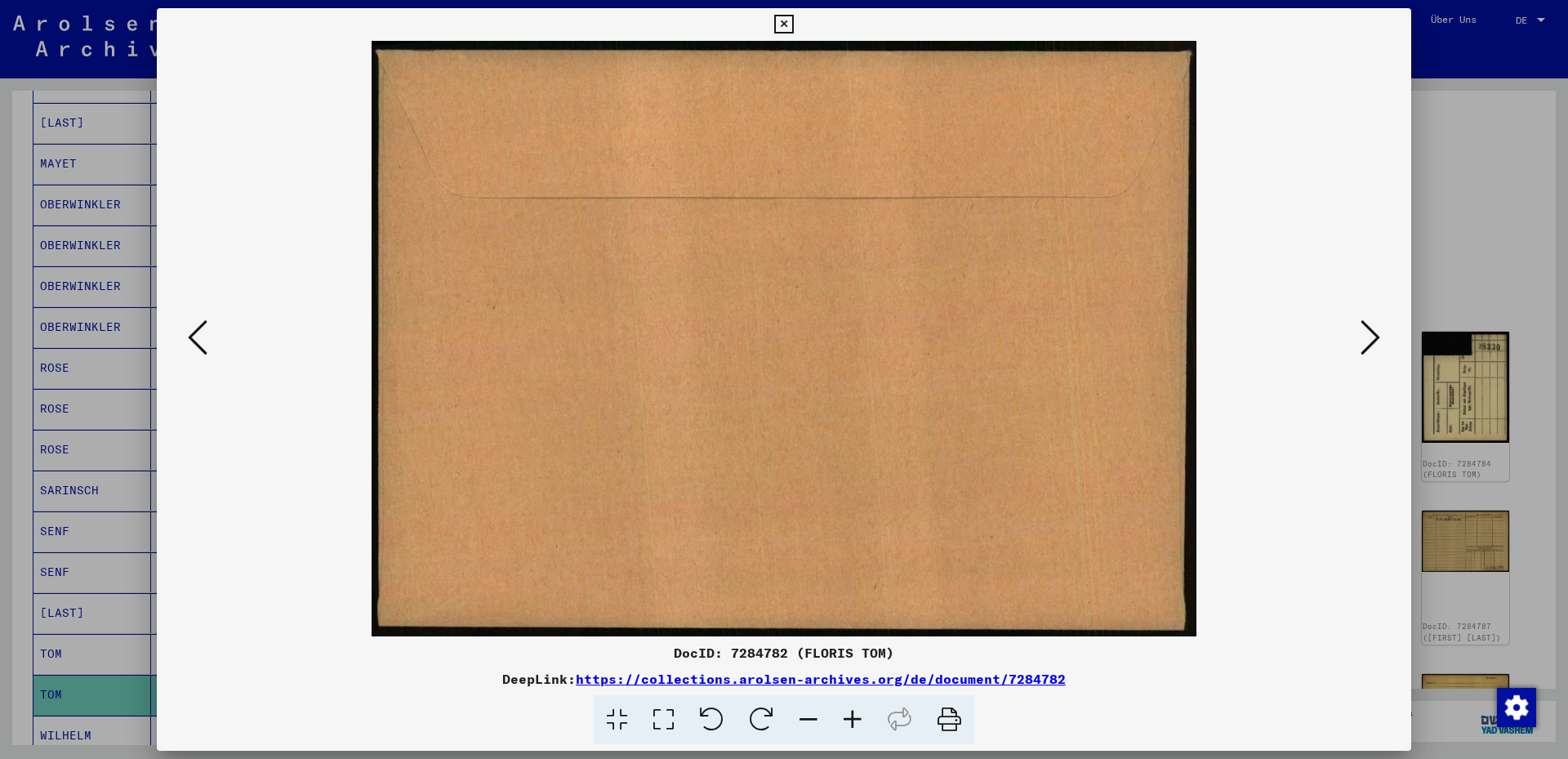 click at bounding box center [1370, 337] 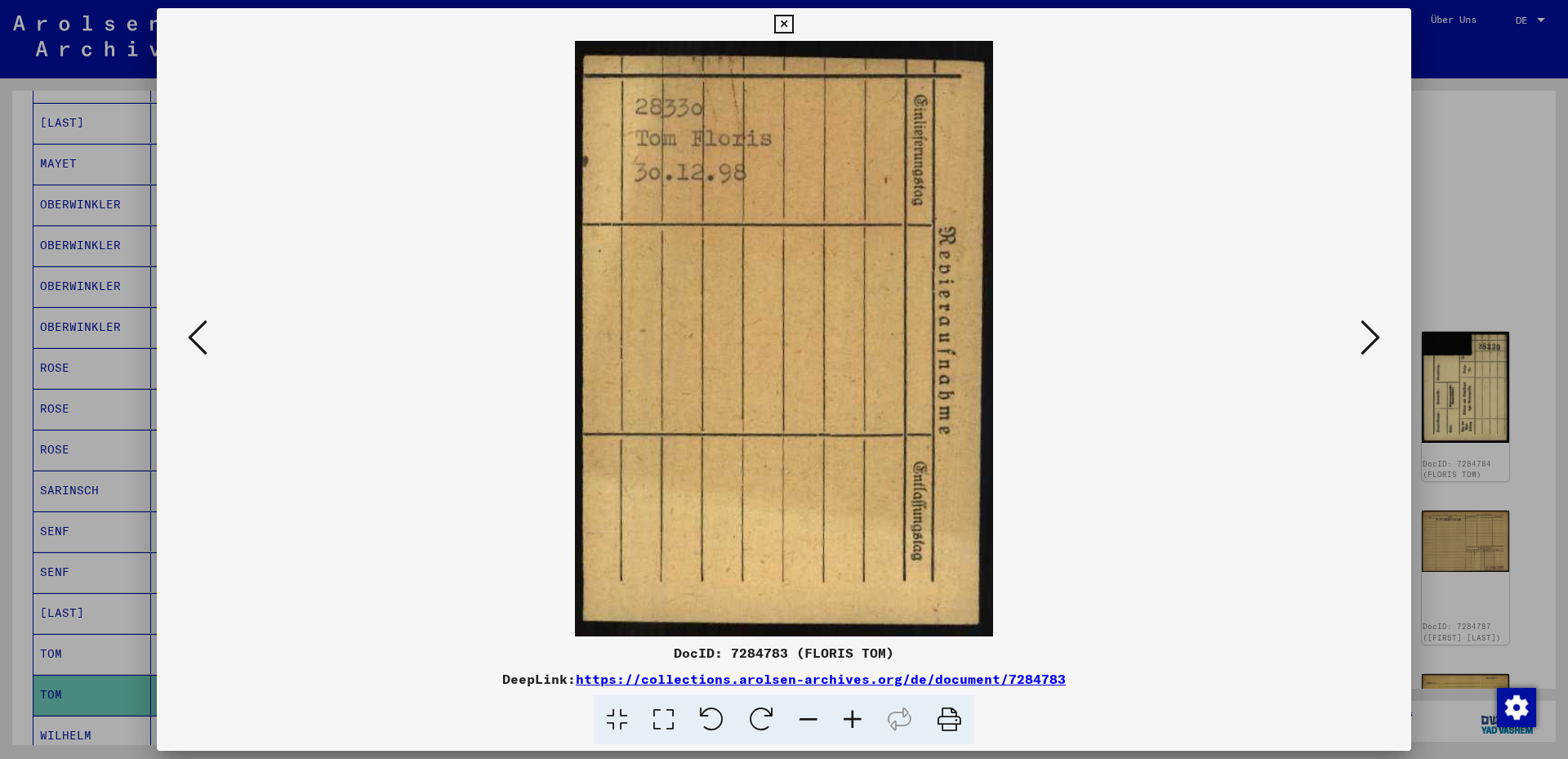 click at bounding box center [1370, 337] 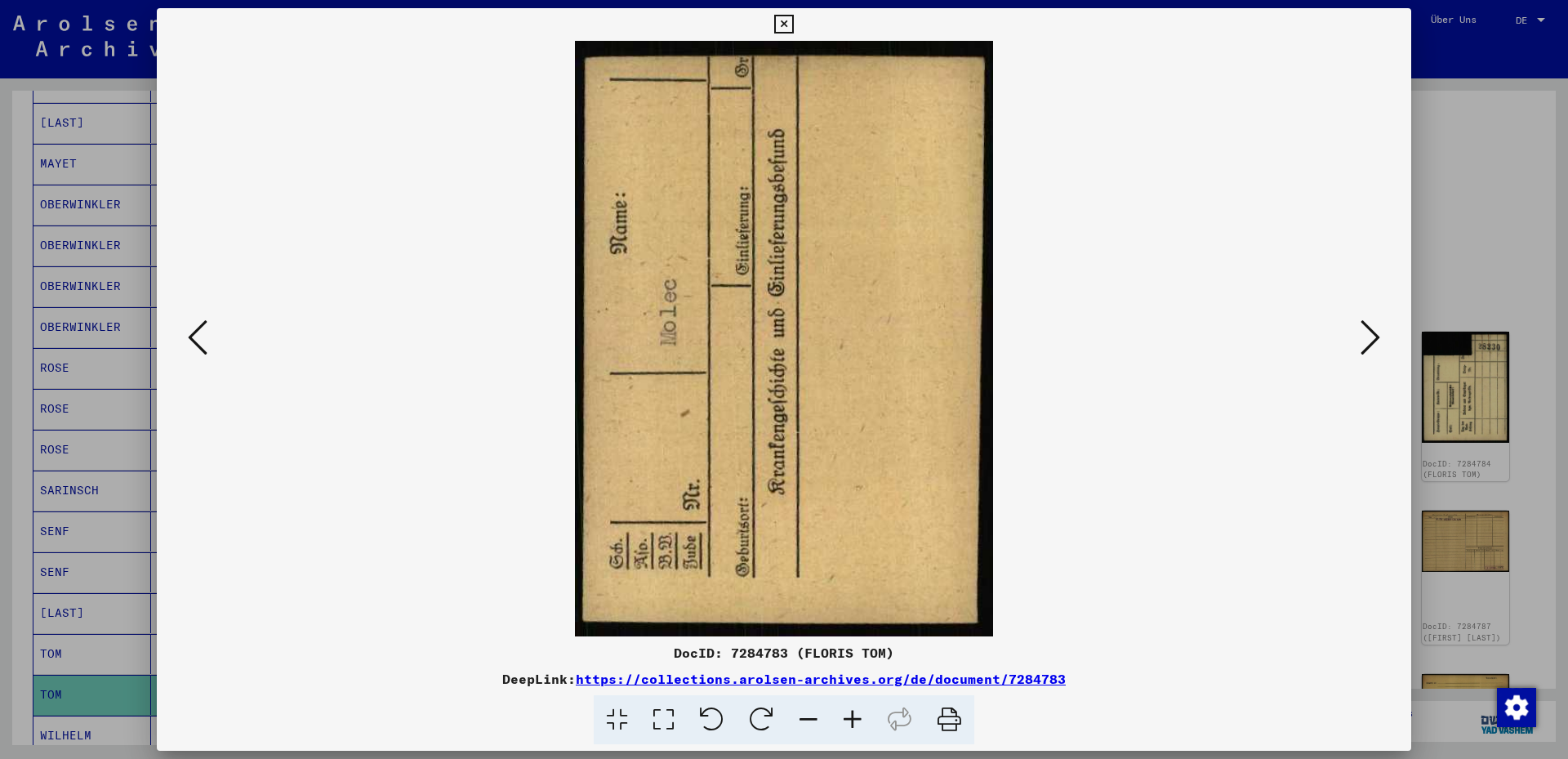 click at bounding box center [1370, 337] 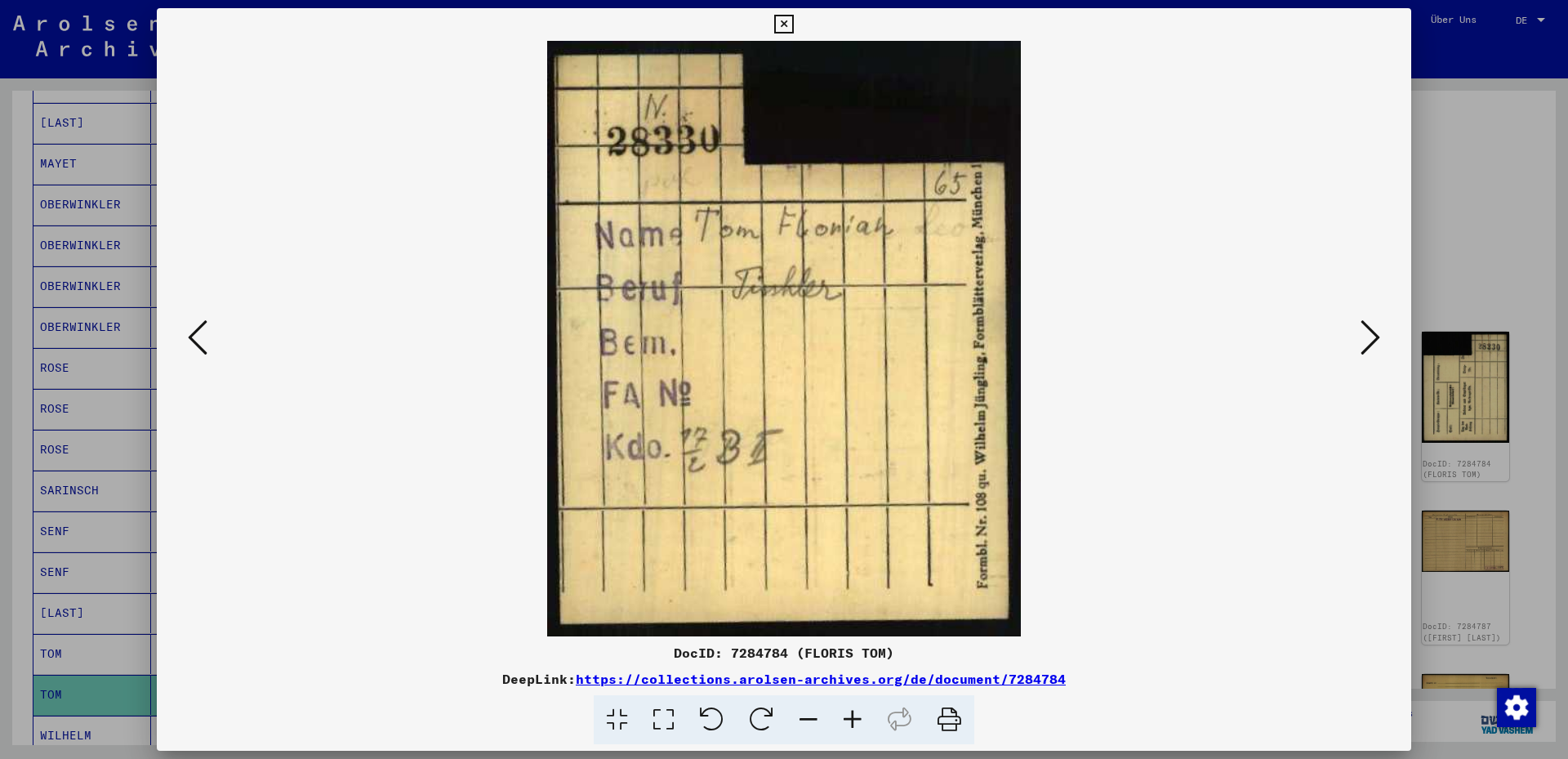 type 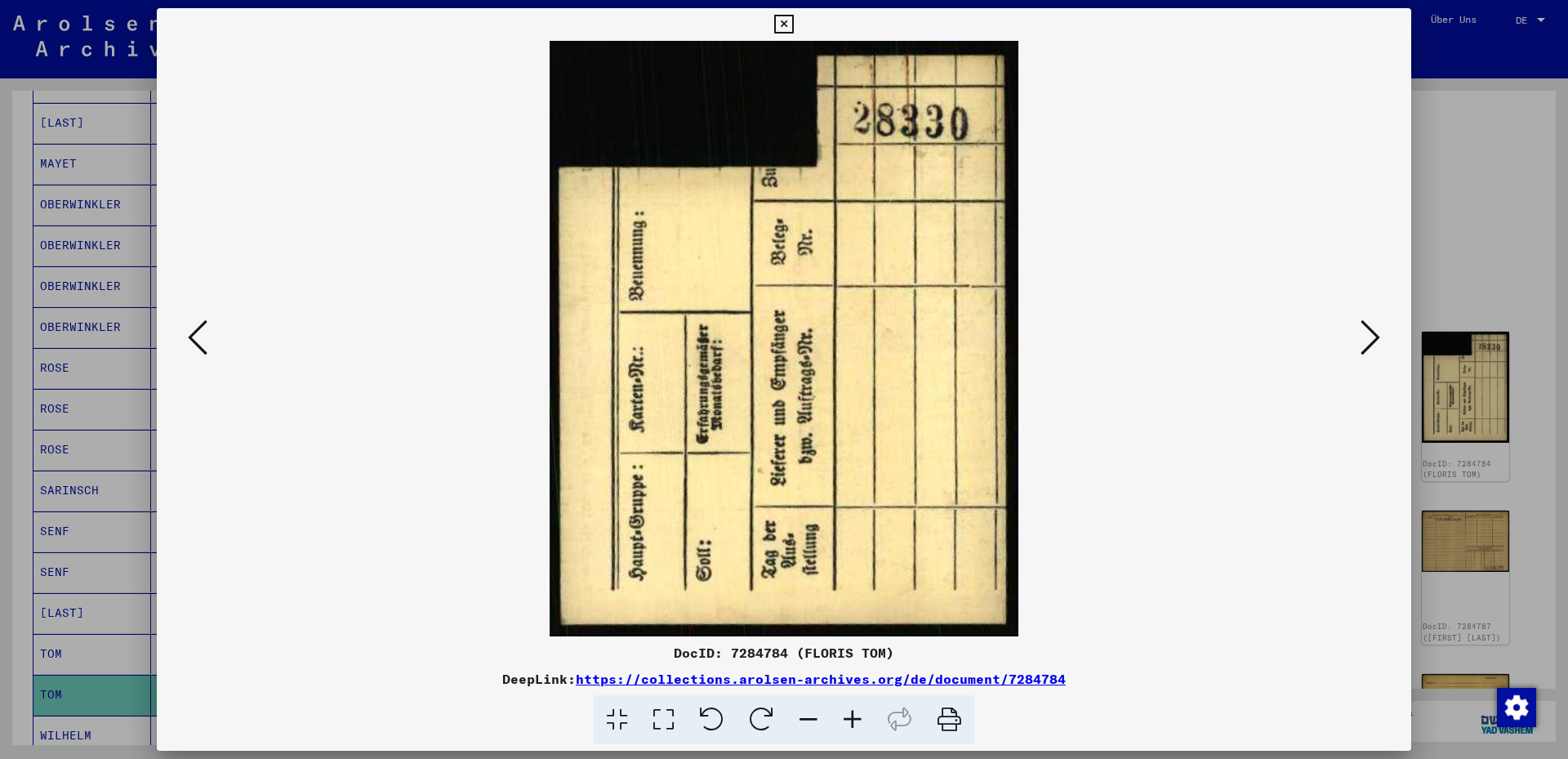 click at bounding box center [1370, 337] 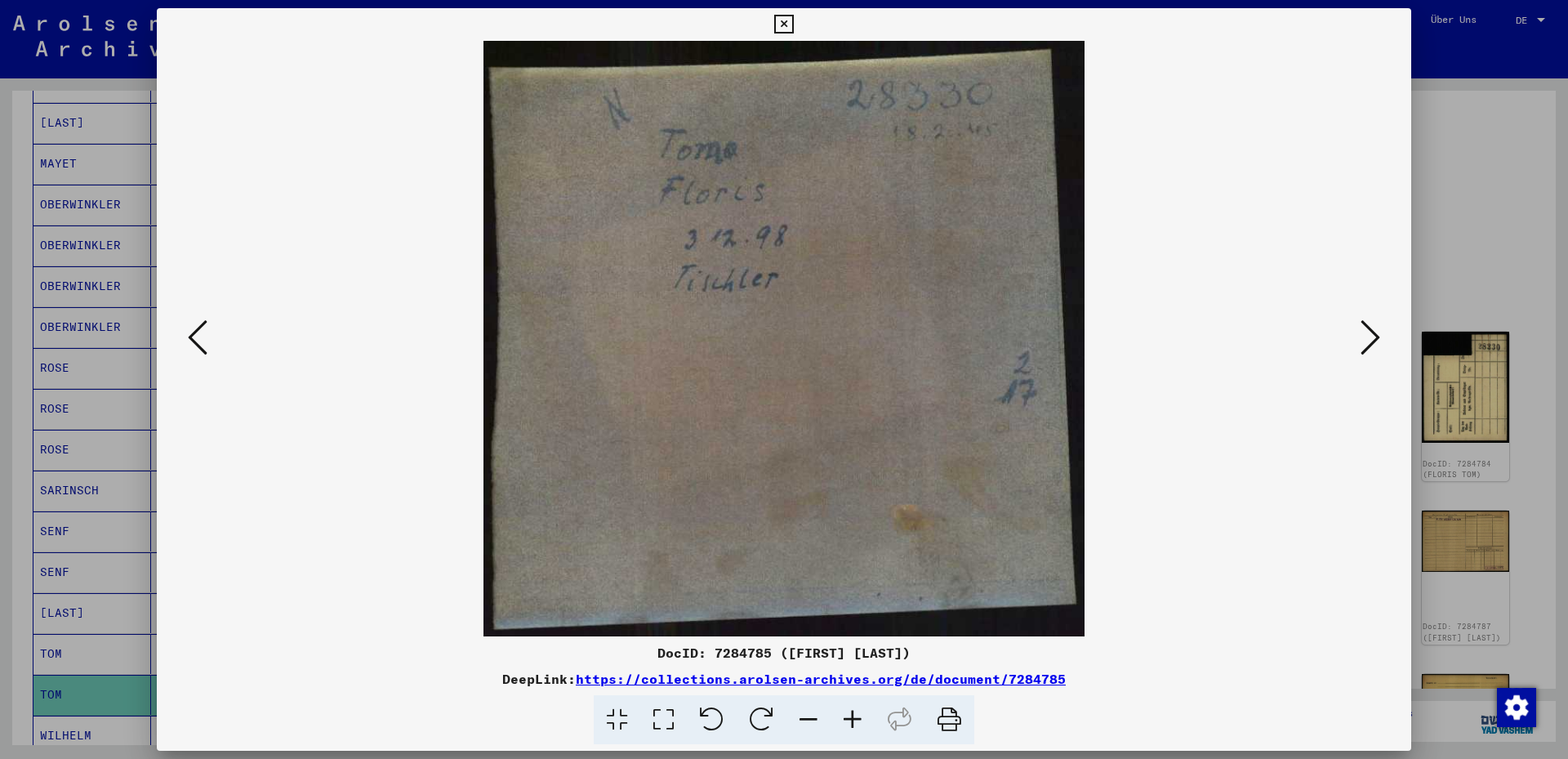 click at bounding box center [1370, 337] 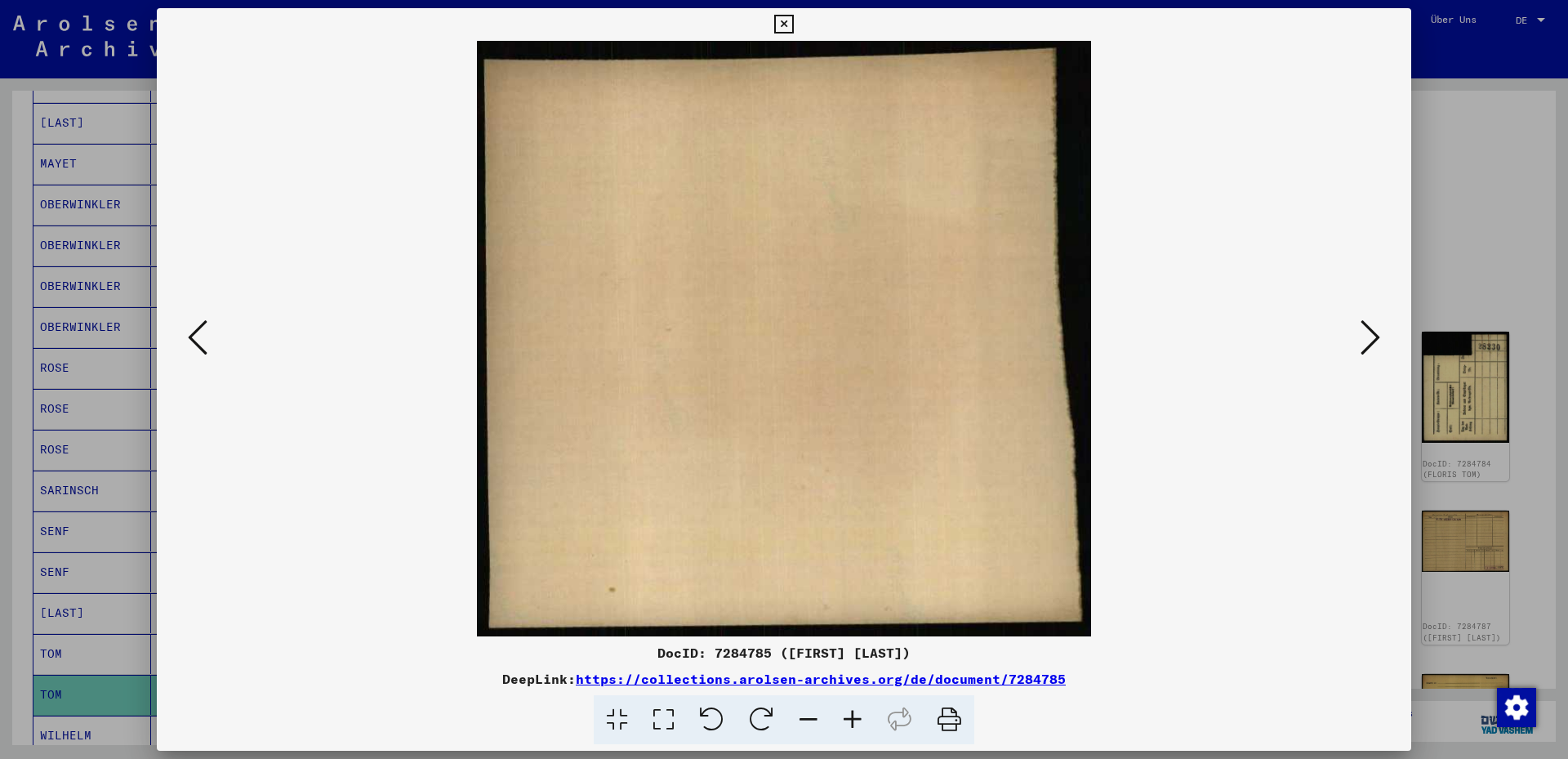 click at bounding box center [1370, 337] 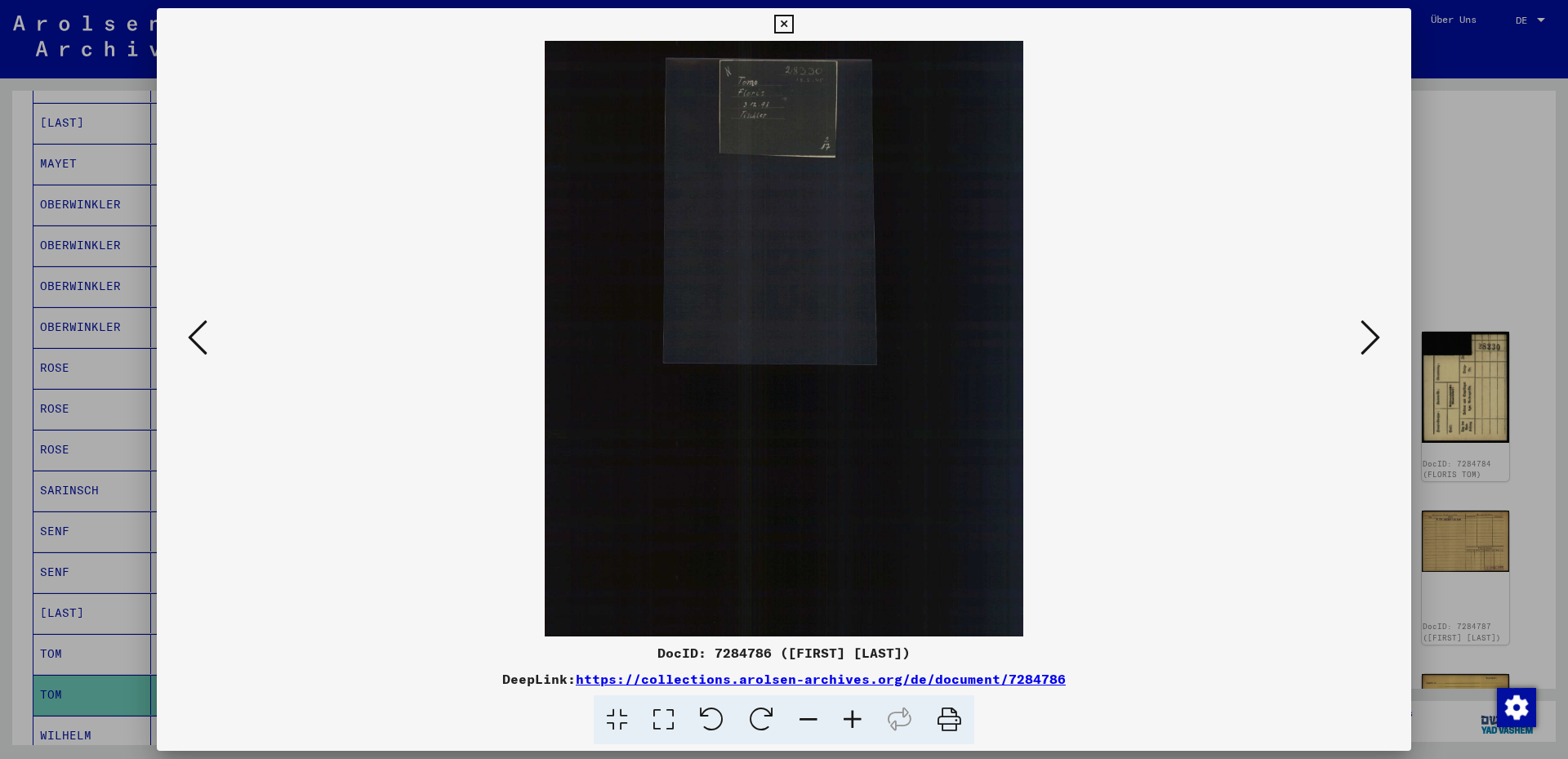 click at bounding box center [1370, 337] 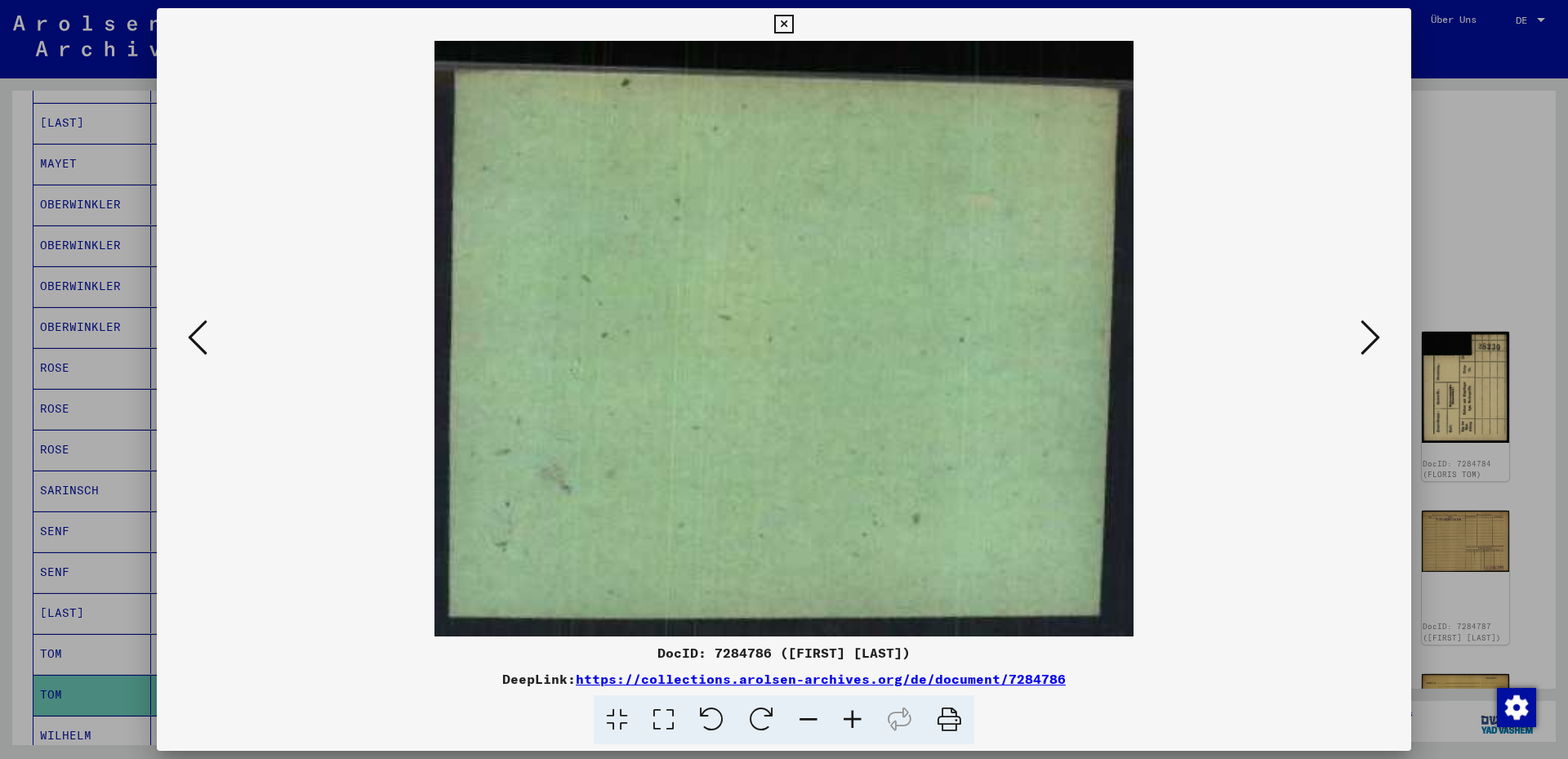 click at bounding box center [1370, 337] 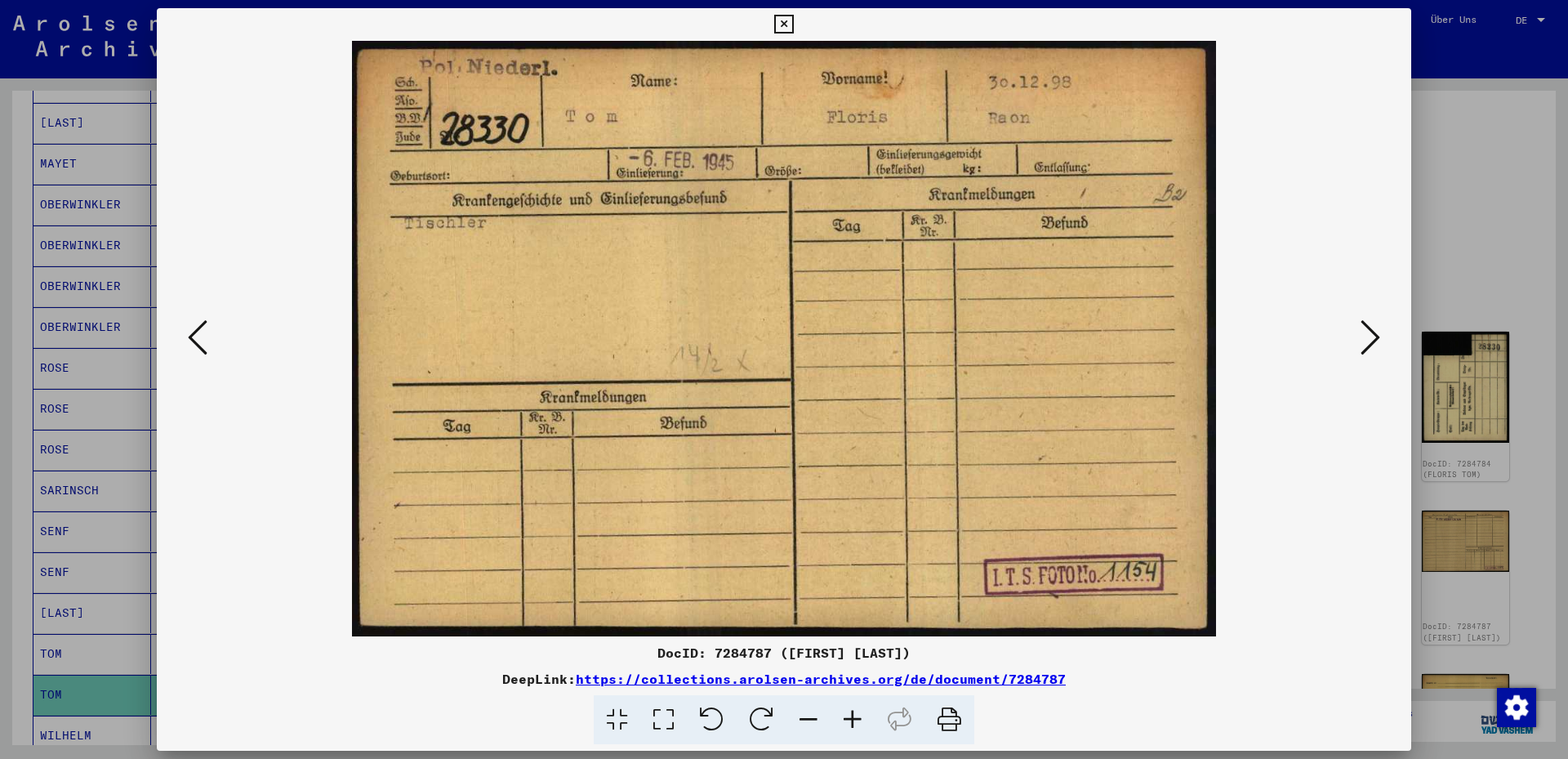 click at bounding box center [1370, 337] 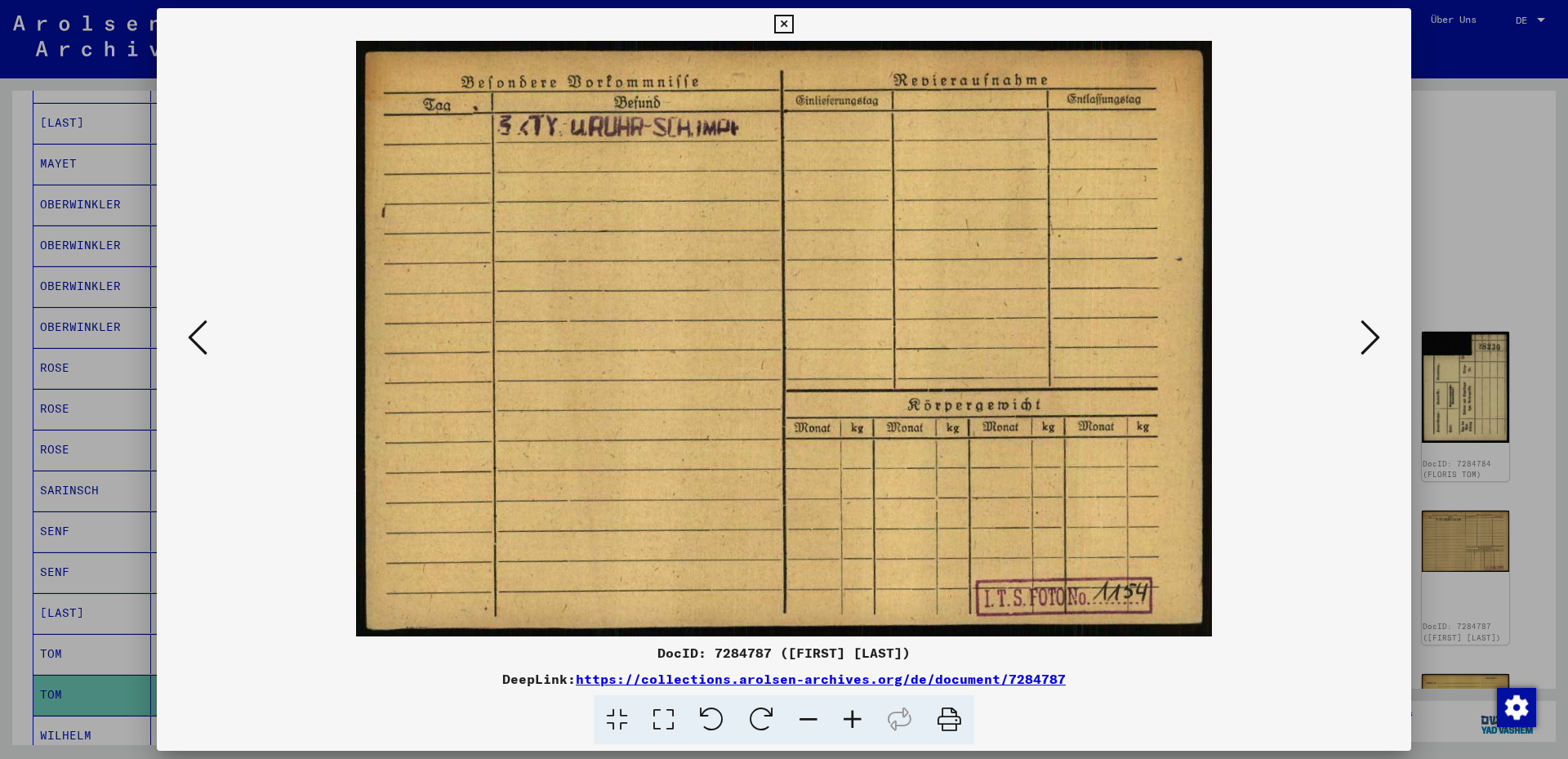 click at bounding box center (1370, 337) 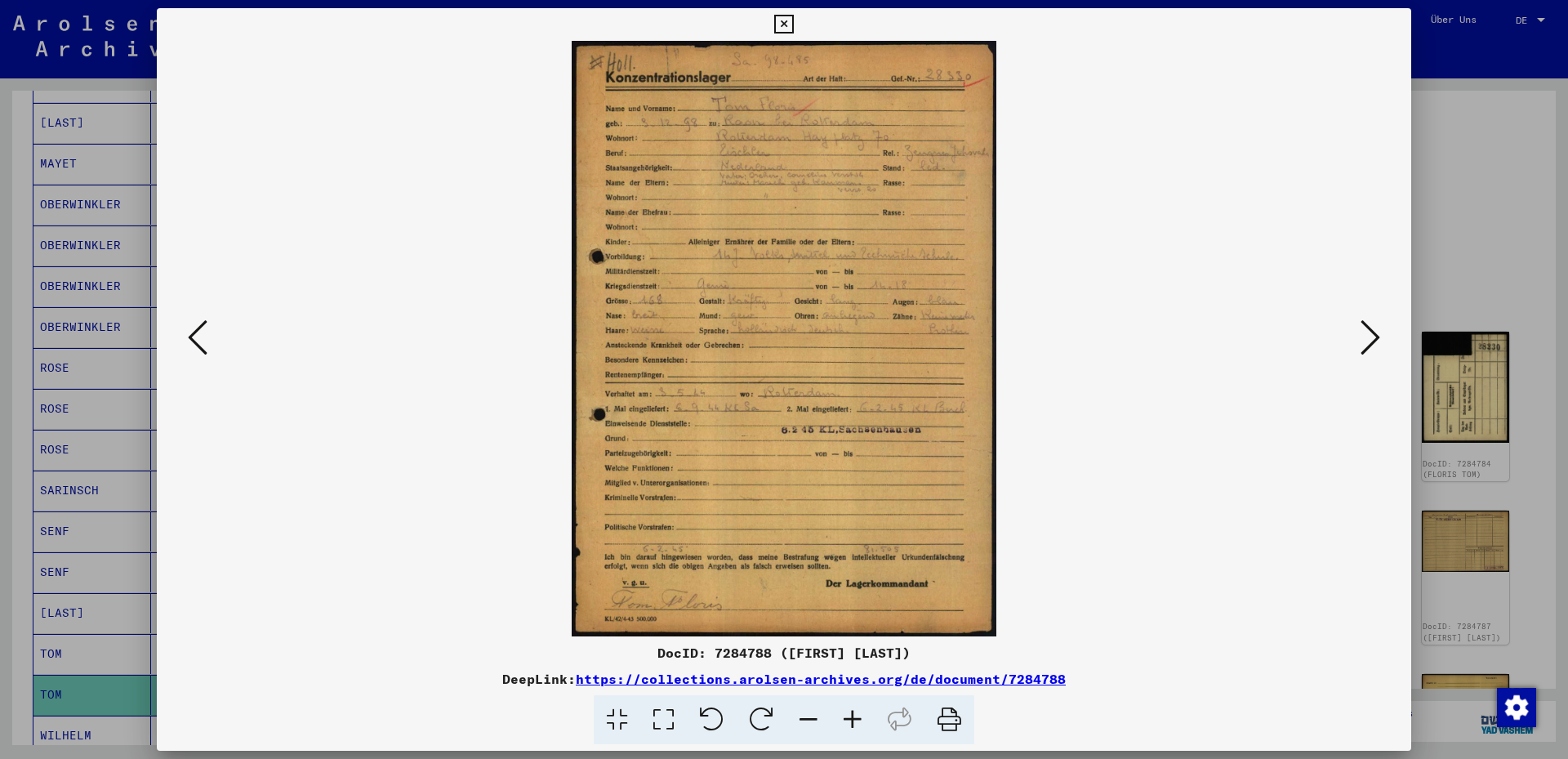 click at bounding box center [663, 720] 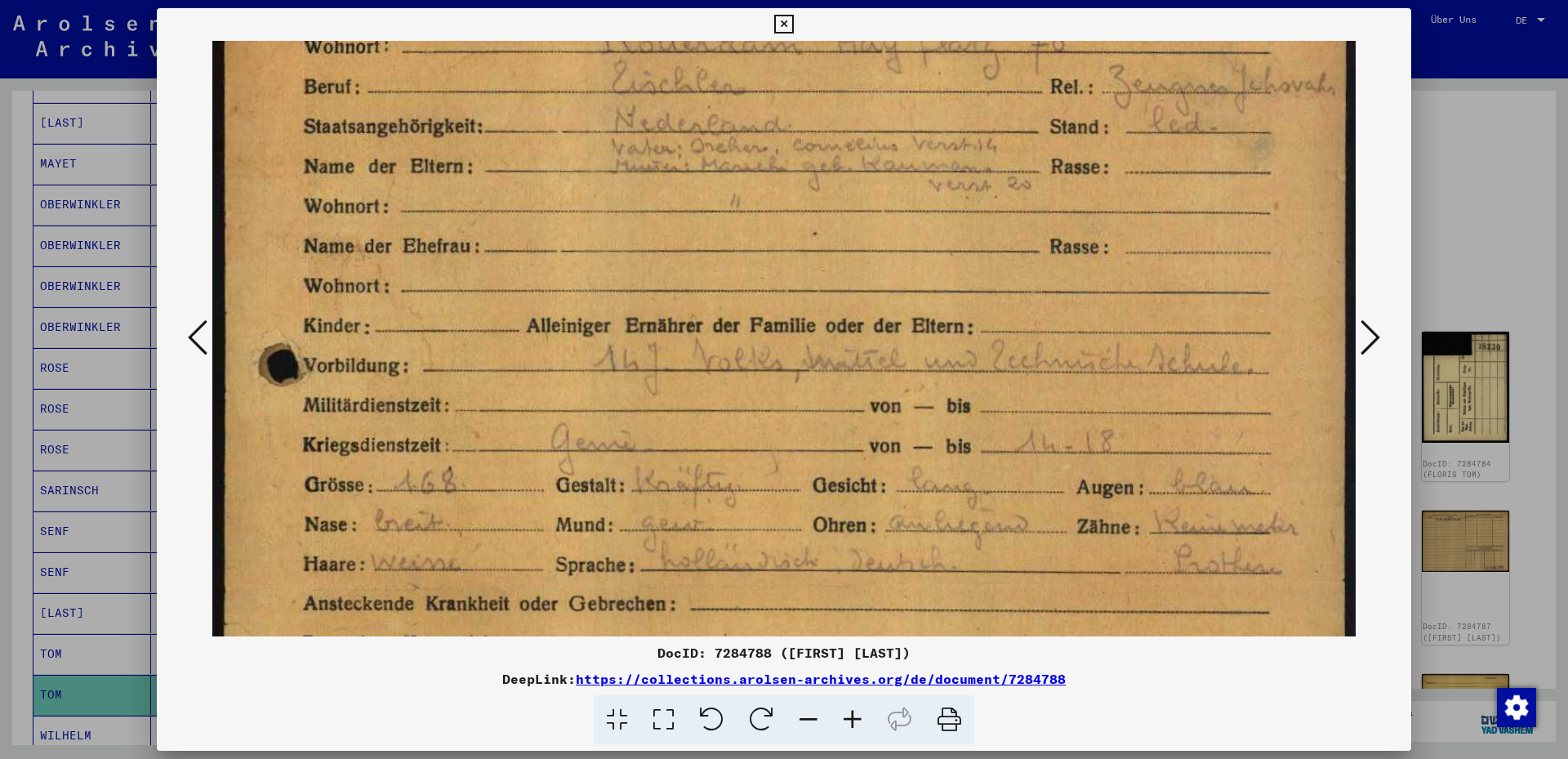 drag, startPoint x: 617, startPoint y: 465, endPoint x: 636, endPoint y: 208, distance: 257.70138 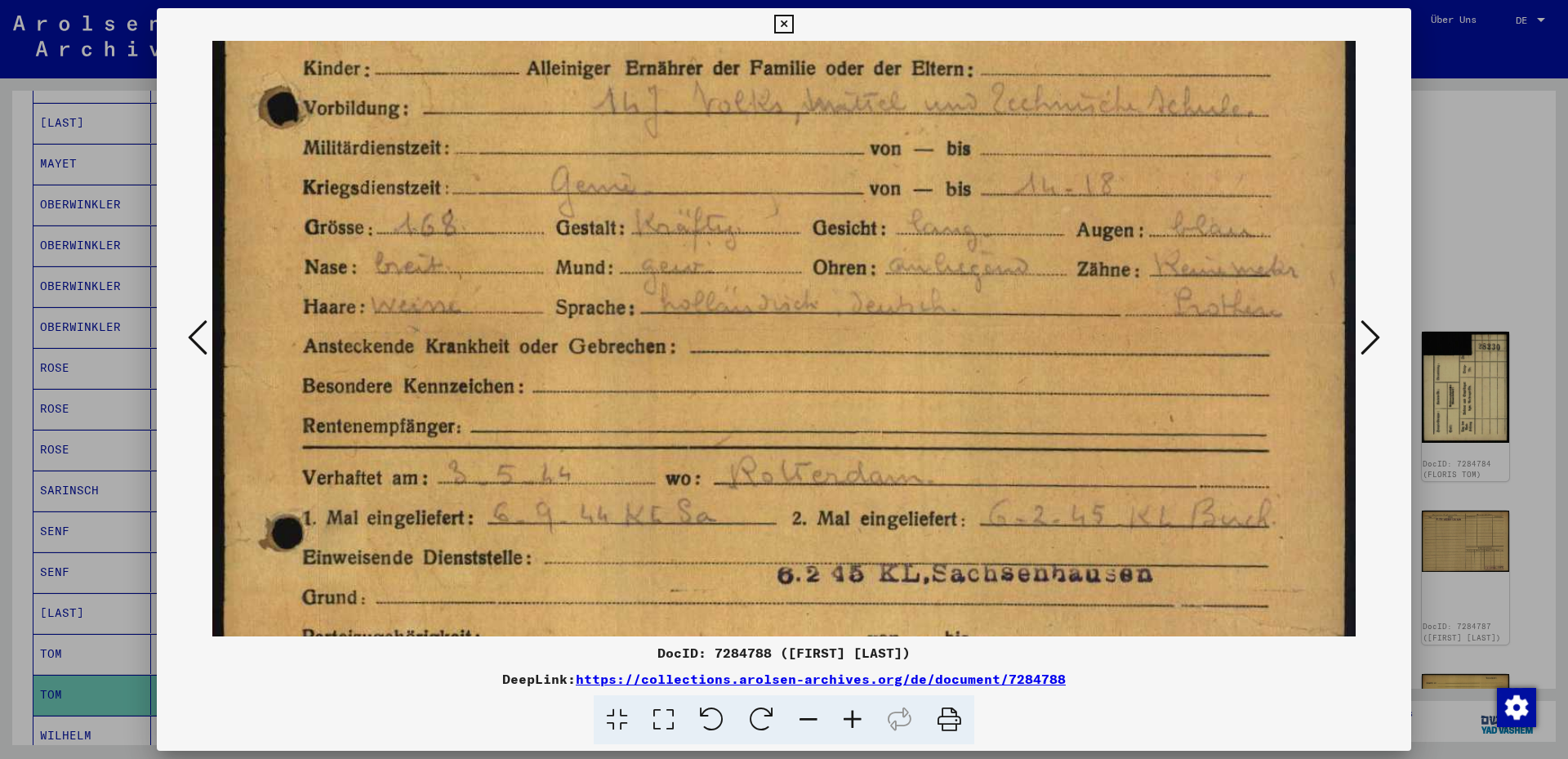 drag, startPoint x: 633, startPoint y: 190, endPoint x: 637, endPoint y: 176, distance: 14.56022 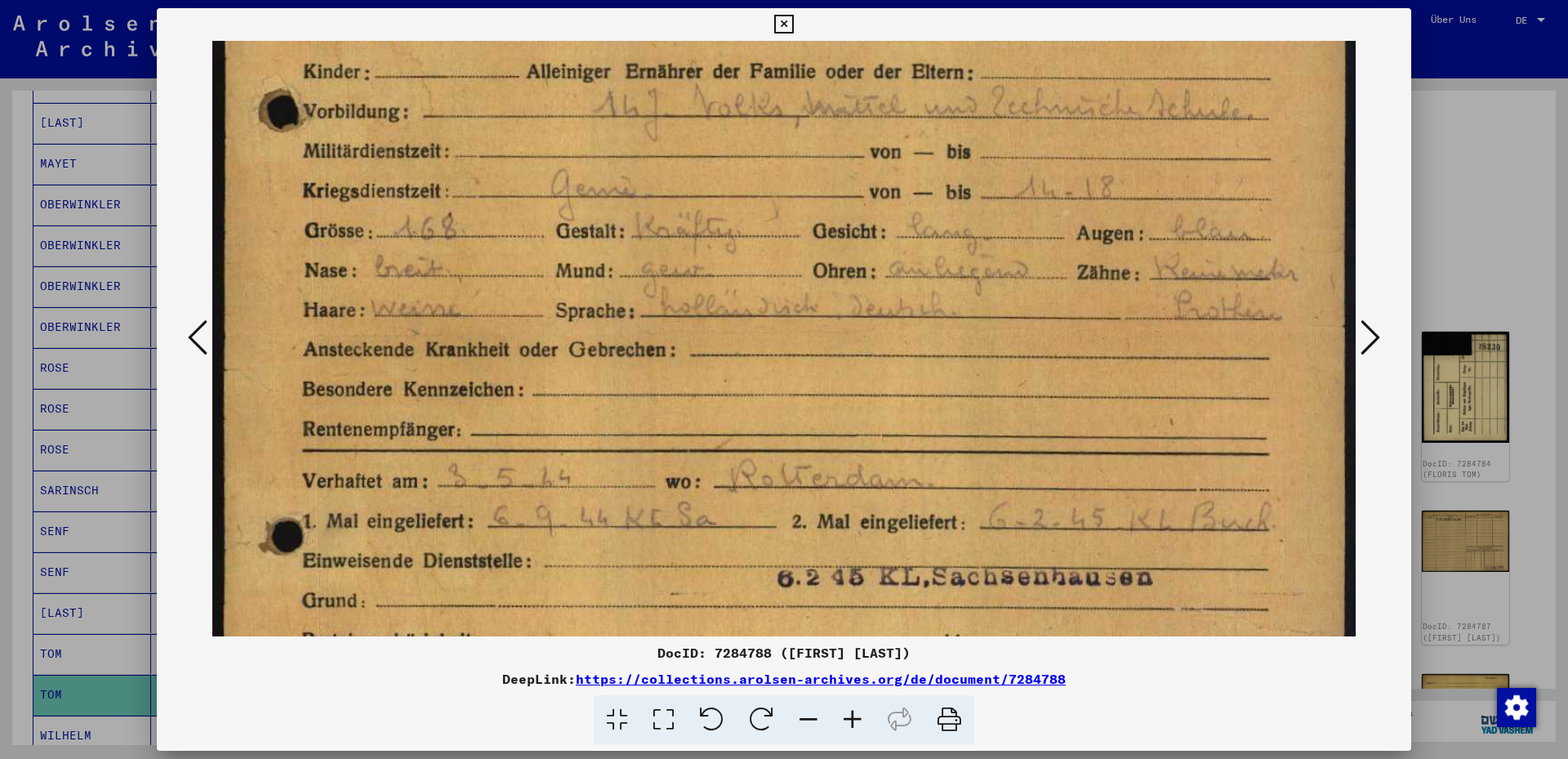 scroll, scrollTop: 510, scrollLeft: 0, axis: vertical 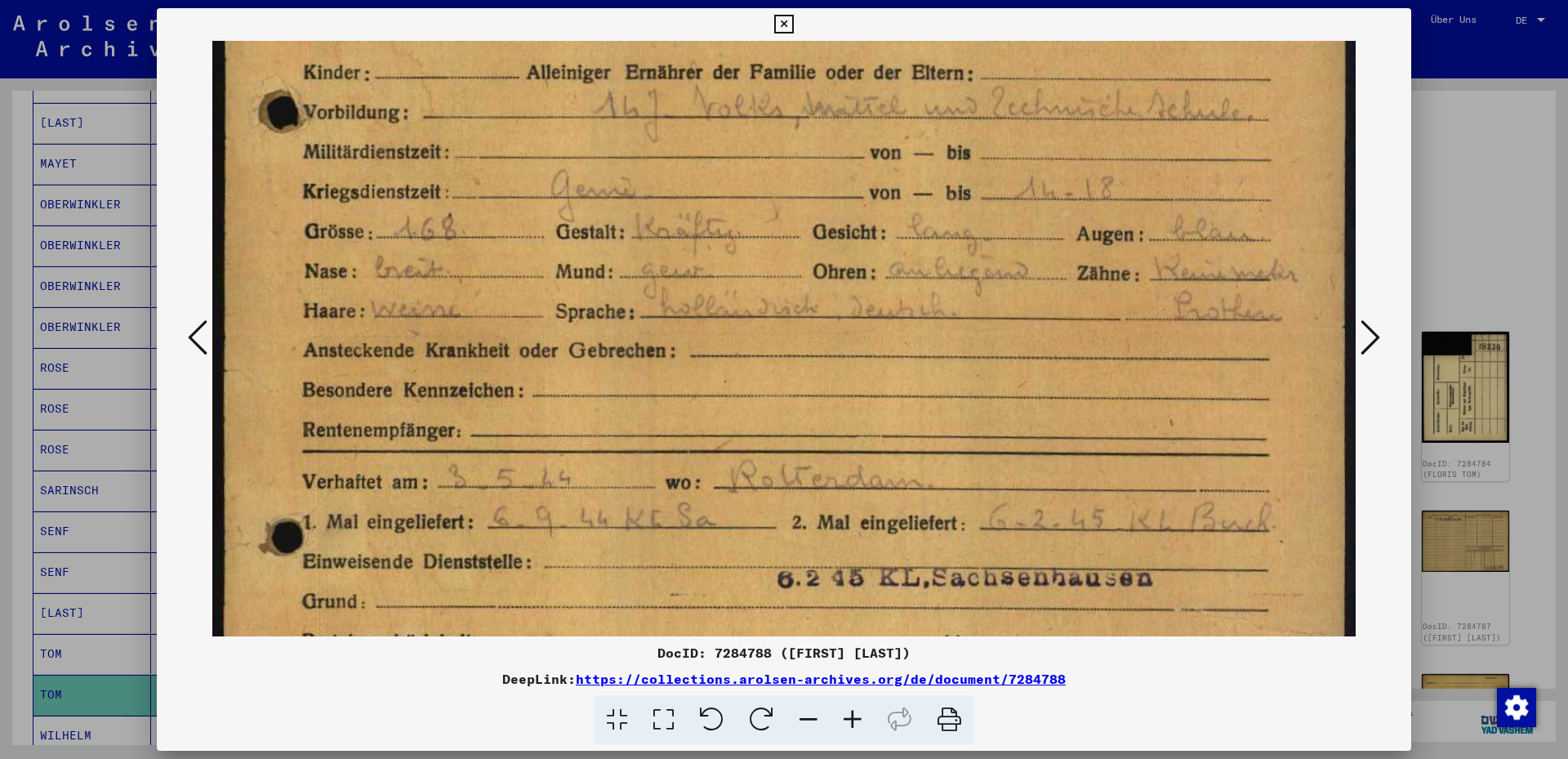 click at bounding box center (784, 333) 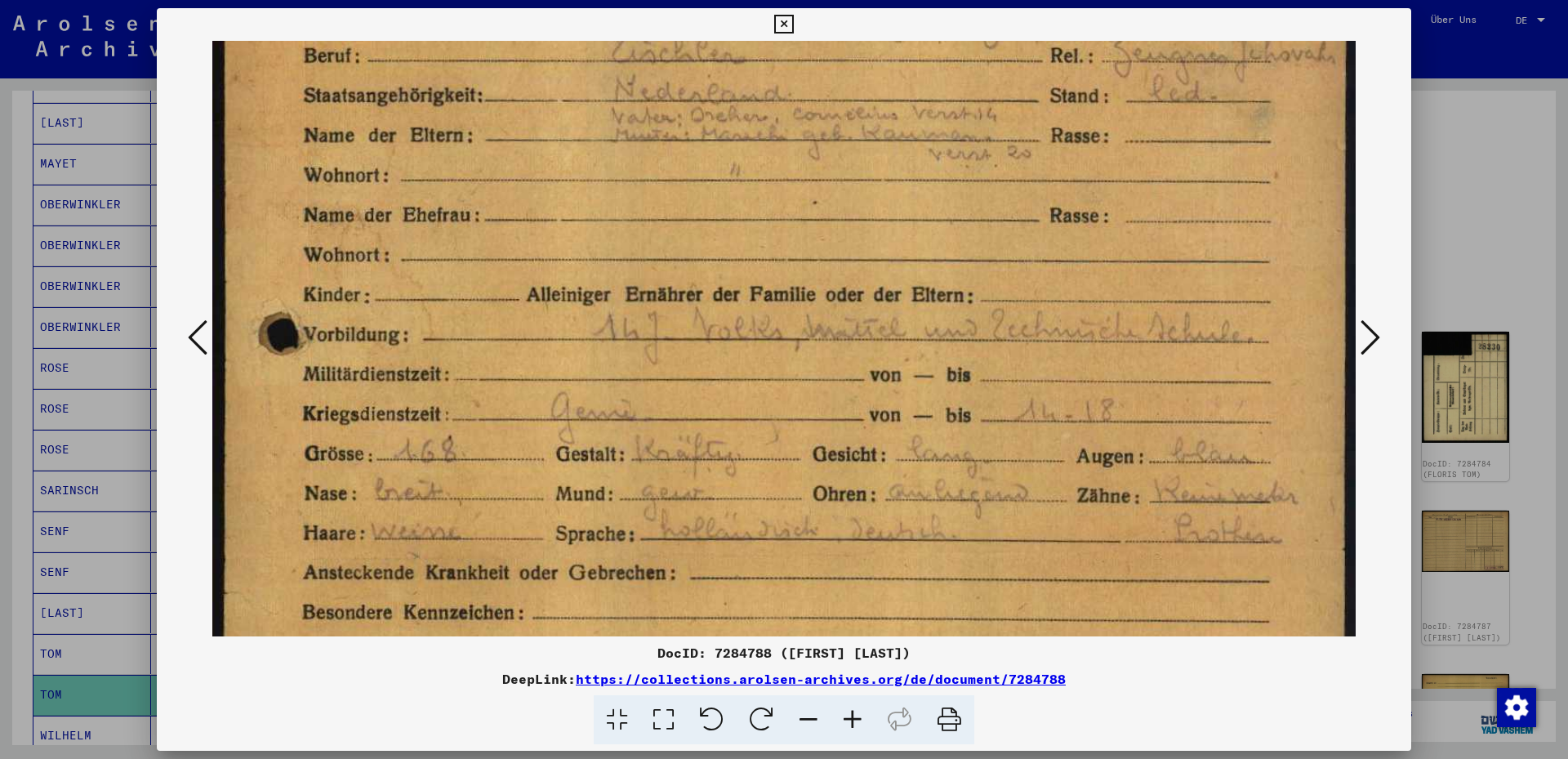 scroll, scrollTop: 282, scrollLeft: 0, axis: vertical 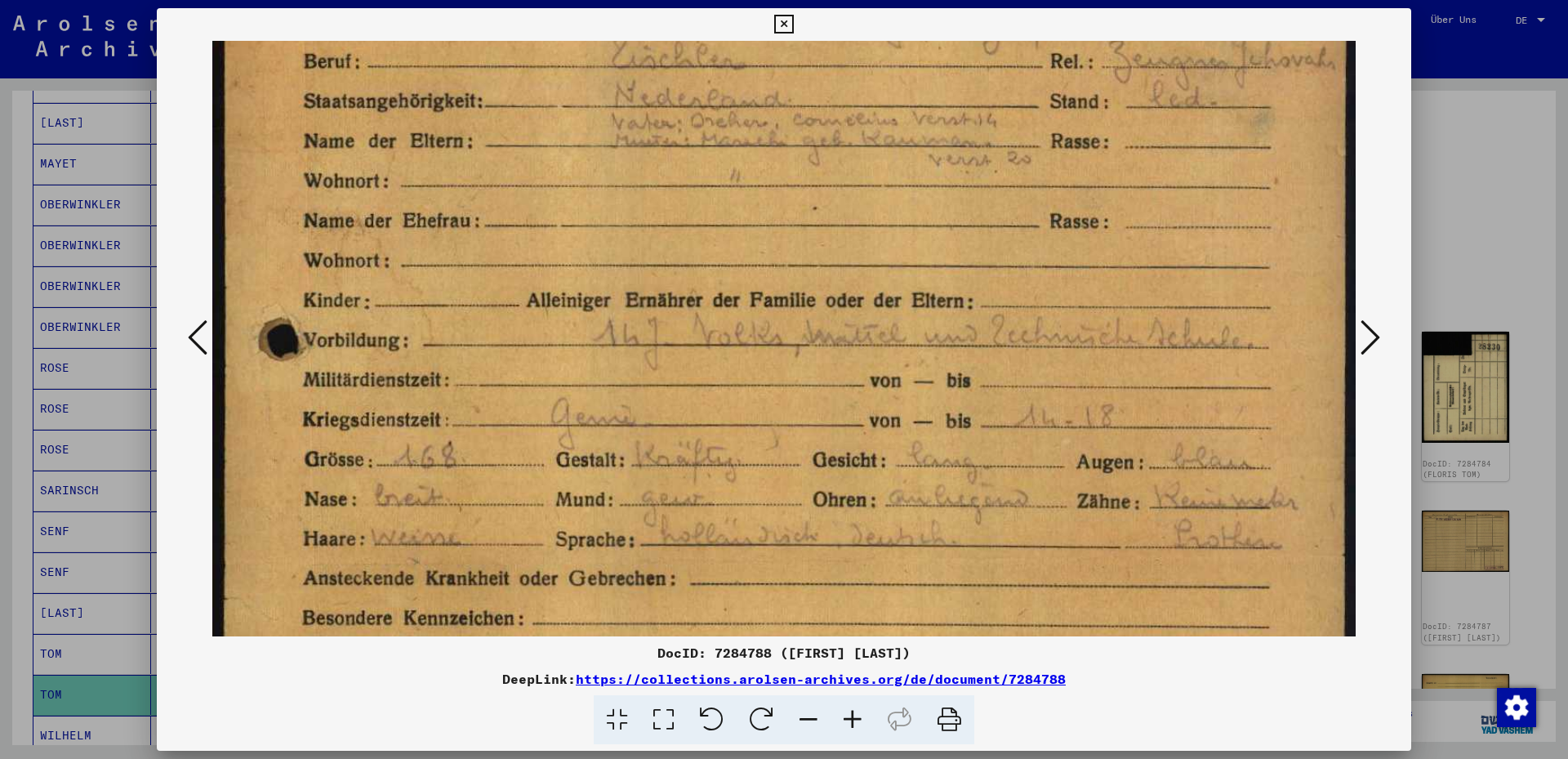 drag, startPoint x: 827, startPoint y: 329, endPoint x: 826, endPoint y: 443, distance: 114.0044 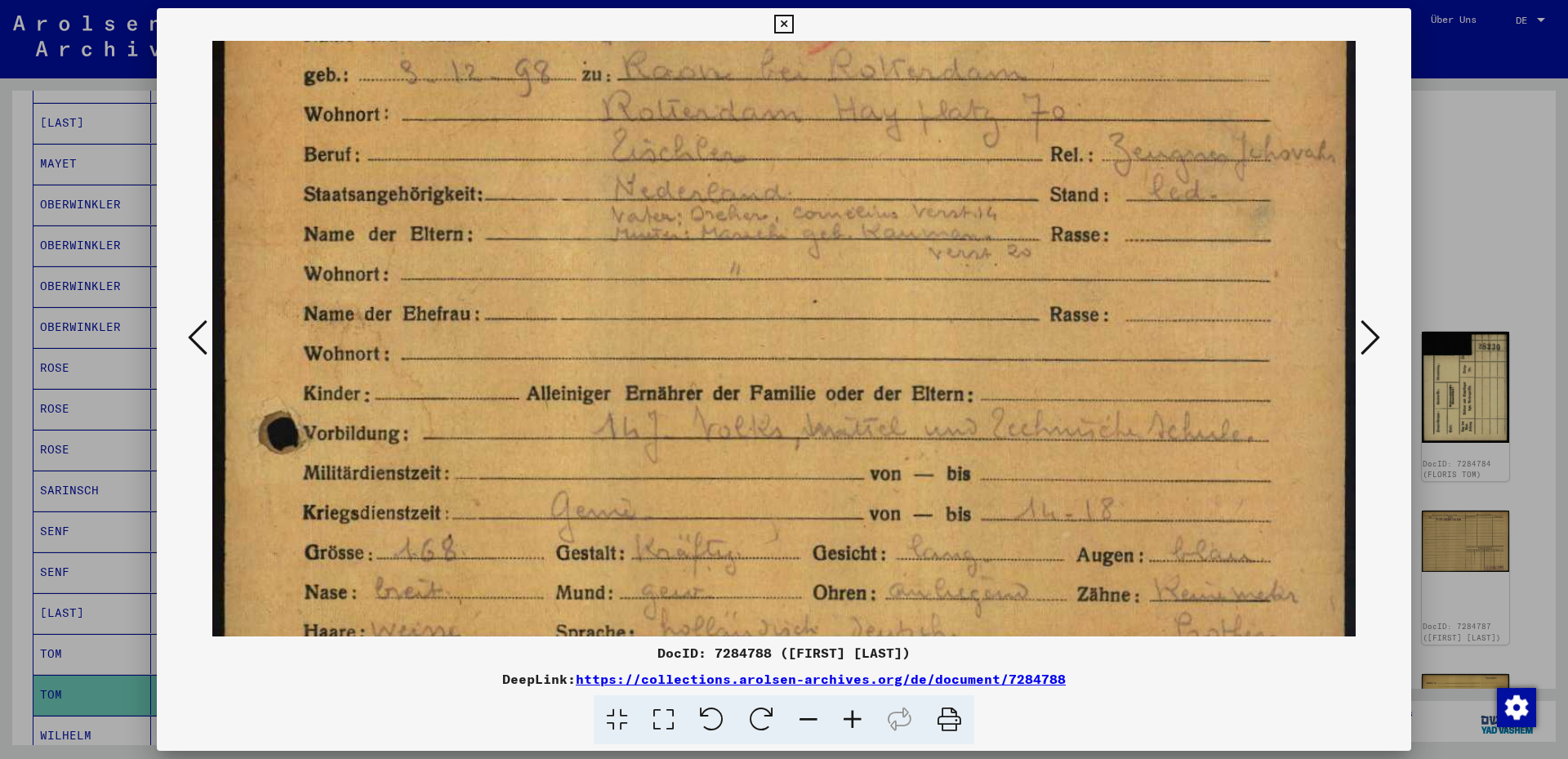 scroll, scrollTop: 185, scrollLeft: 0, axis: vertical 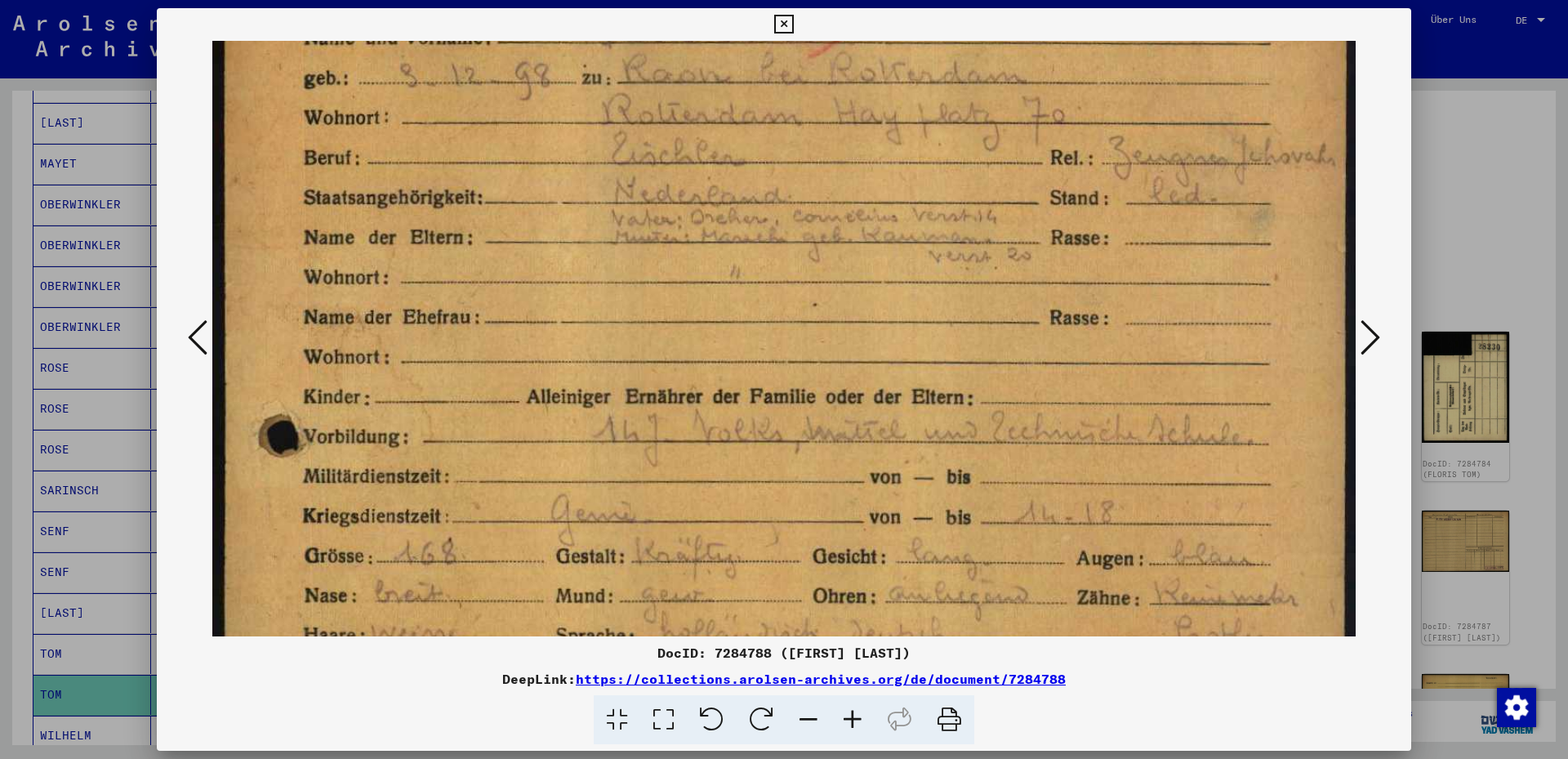drag, startPoint x: 811, startPoint y: 317, endPoint x: 817, endPoint y: 403, distance: 86.20905 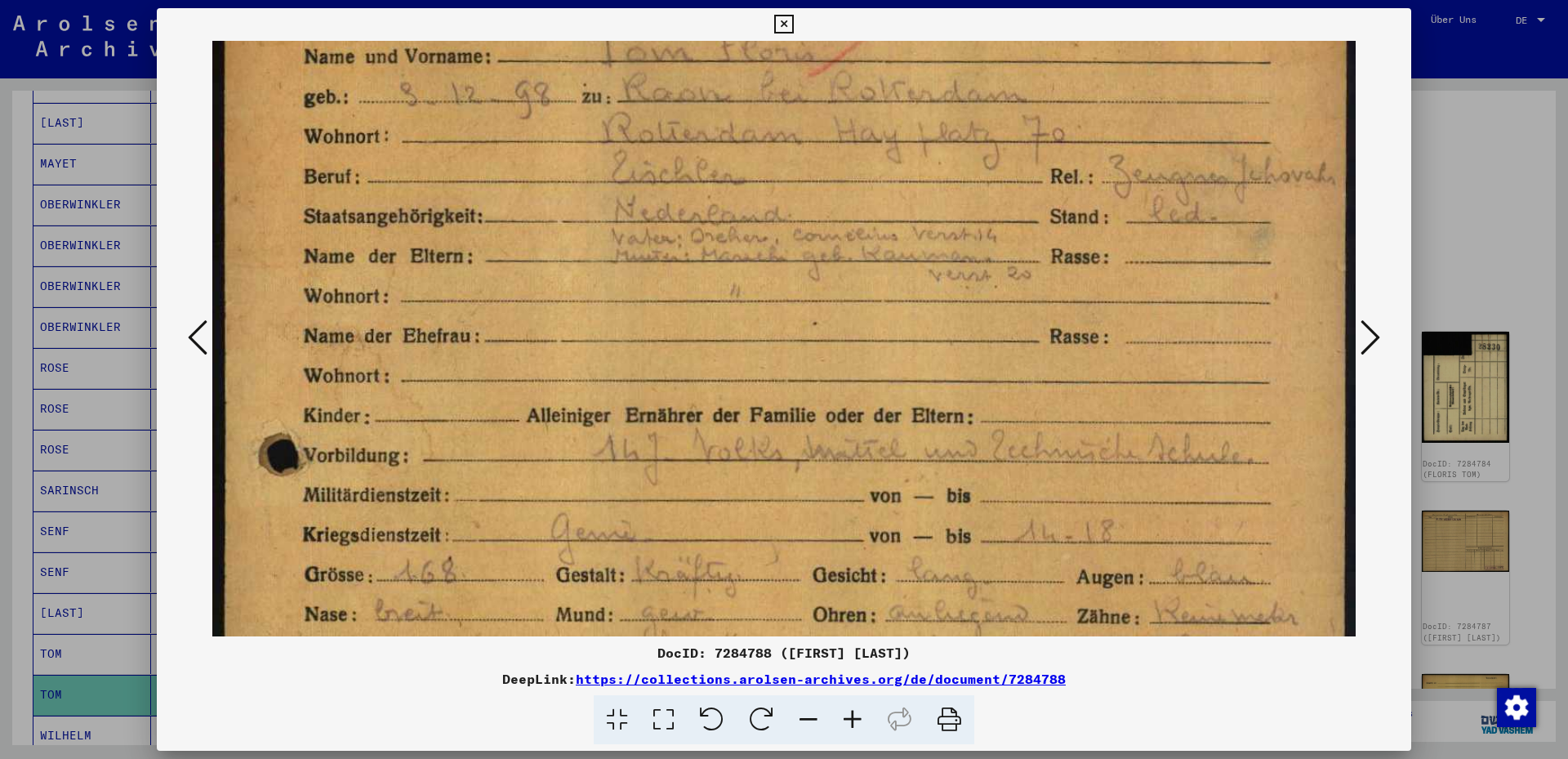 drag, startPoint x: 817, startPoint y: 298, endPoint x: 821, endPoint y: 317, distance: 19.416488 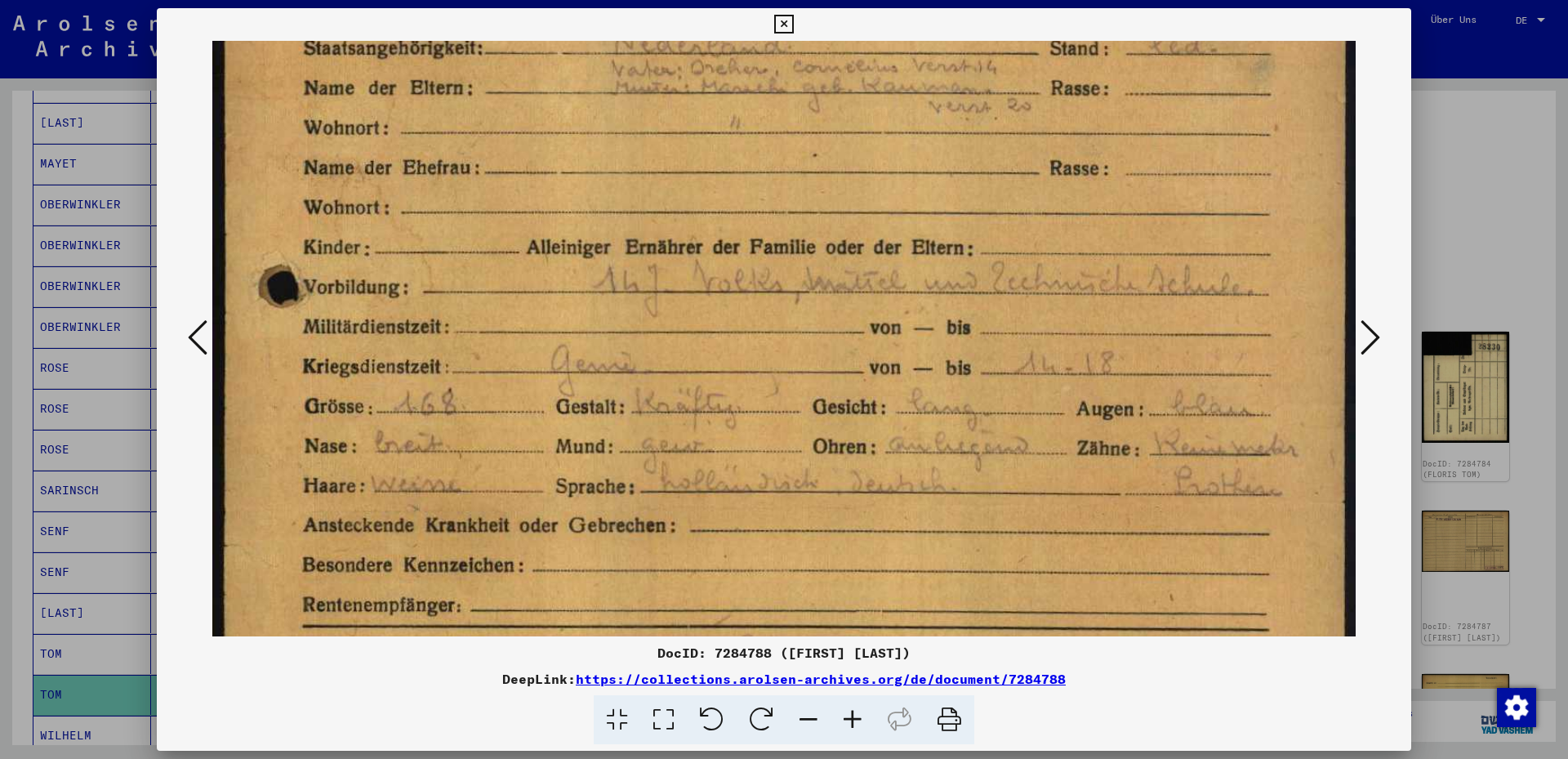 drag, startPoint x: 812, startPoint y: 279, endPoint x: 831, endPoint y: 104, distance: 176.02841 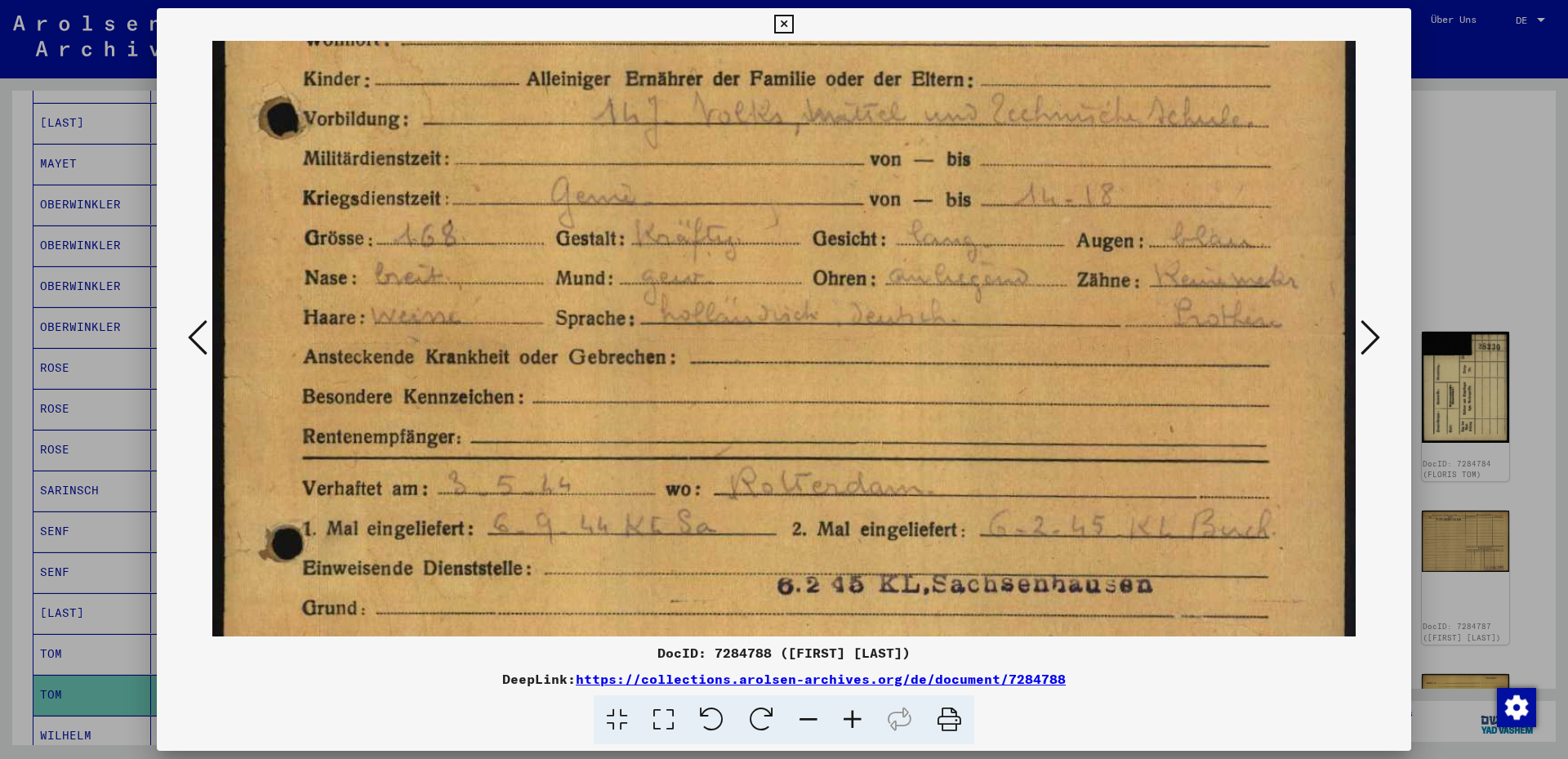 scroll, scrollTop: 566, scrollLeft: 0, axis: vertical 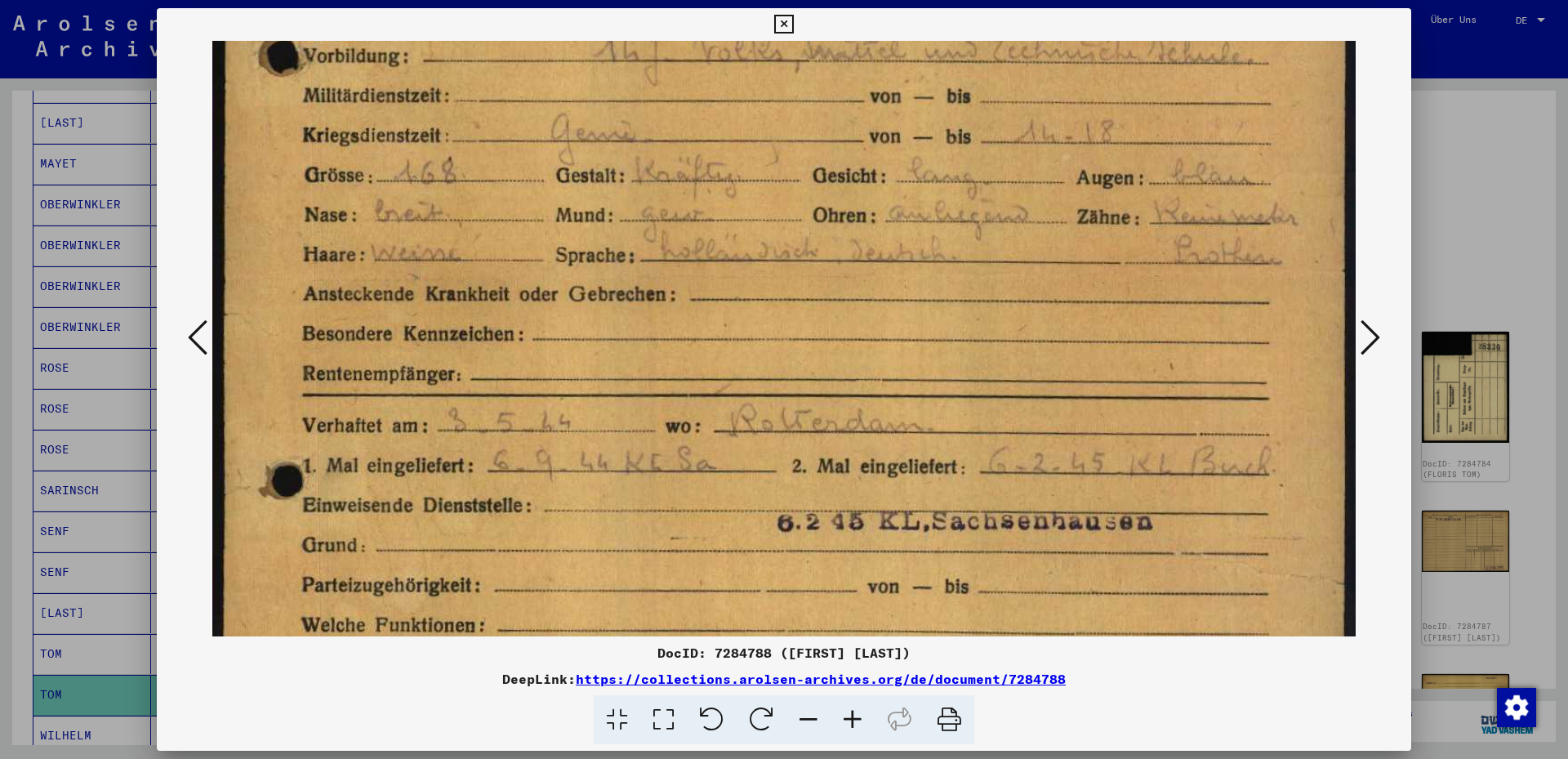 drag, startPoint x: 858, startPoint y: 387, endPoint x: 875, endPoint y: 190, distance: 197.73214 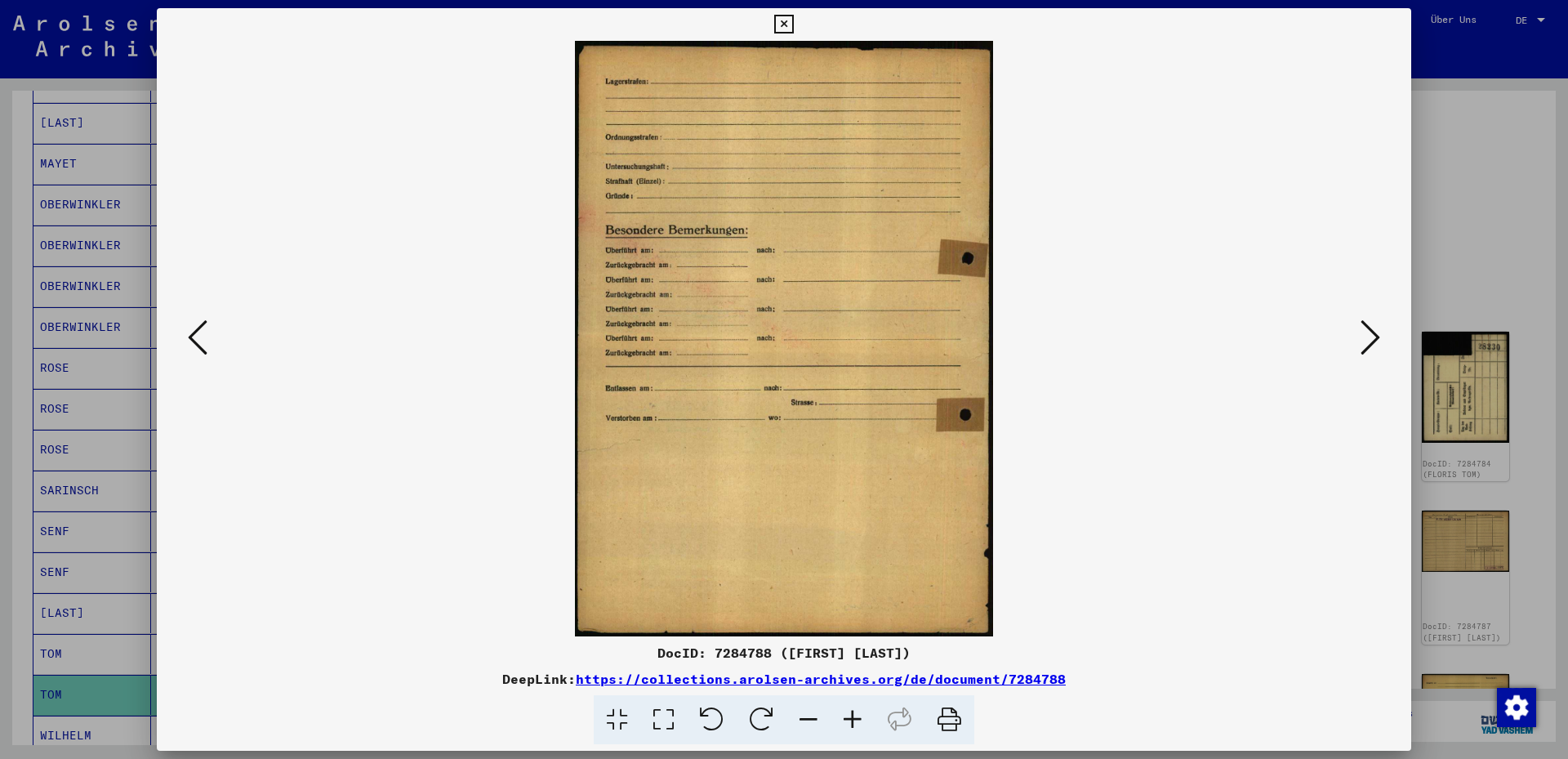 scroll, scrollTop: 0, scrollLeft: 0, axis: both 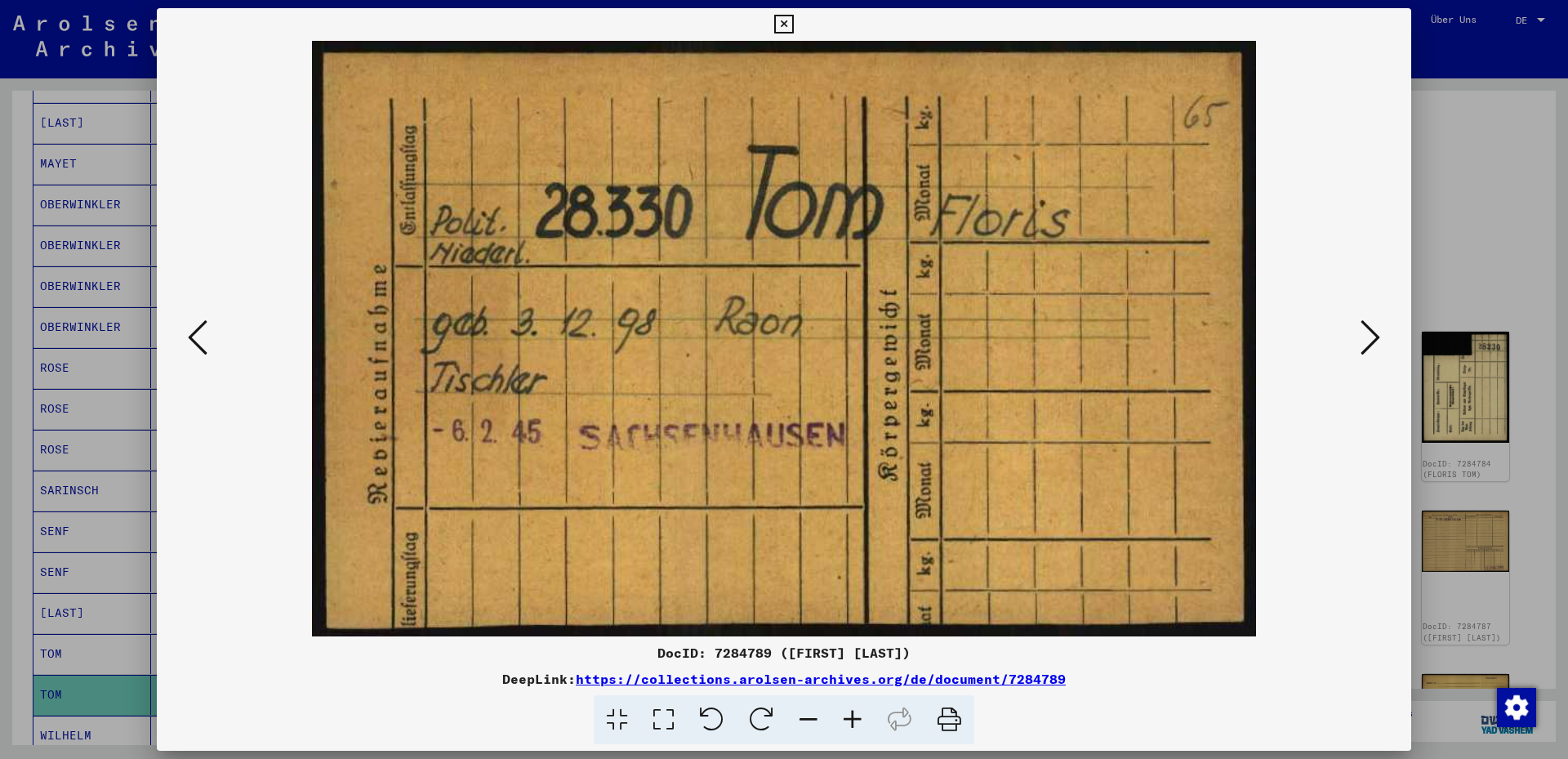 click at bounding box center (1370, 337) 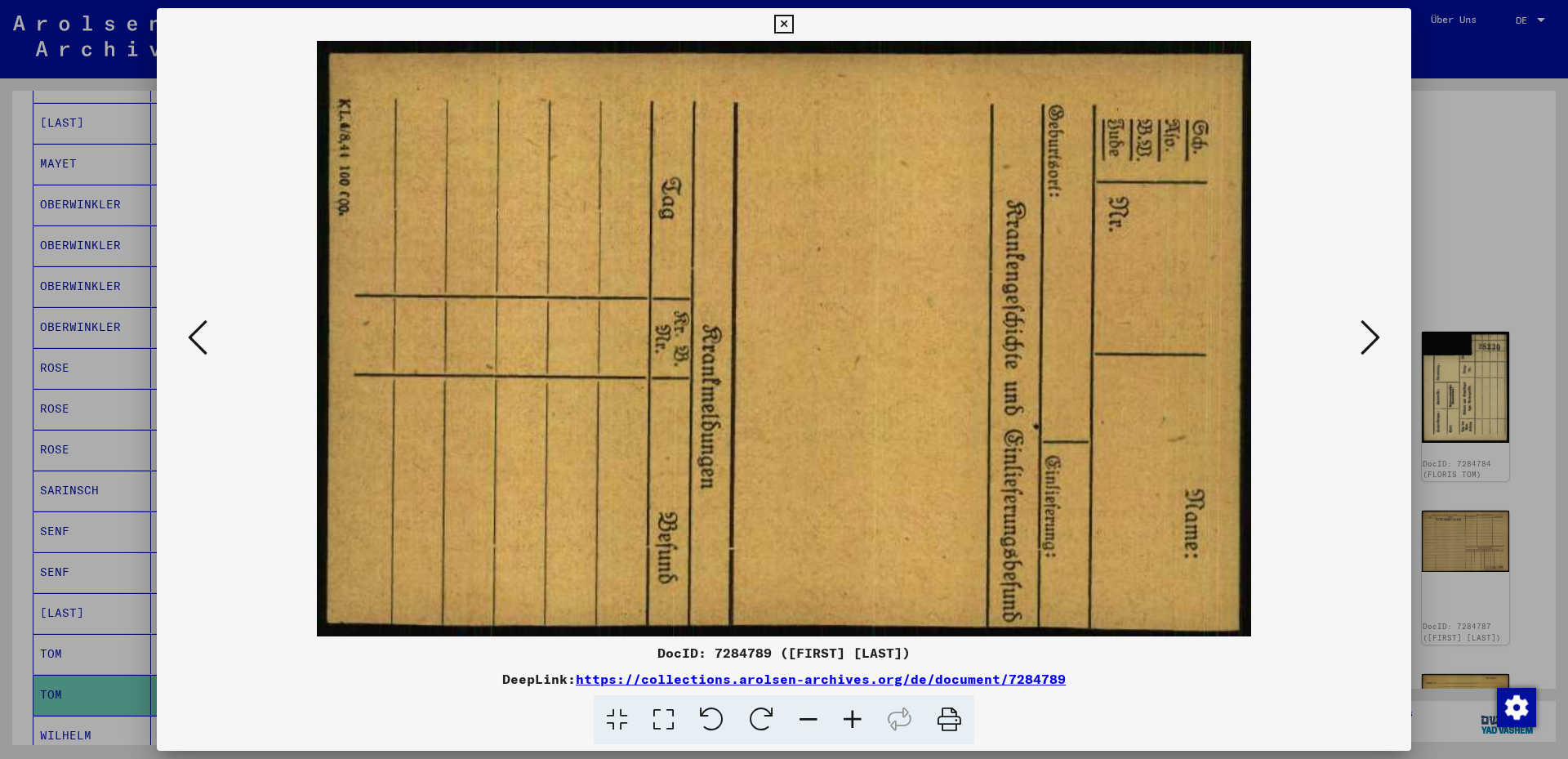 click at bounding box center [1370, 337] 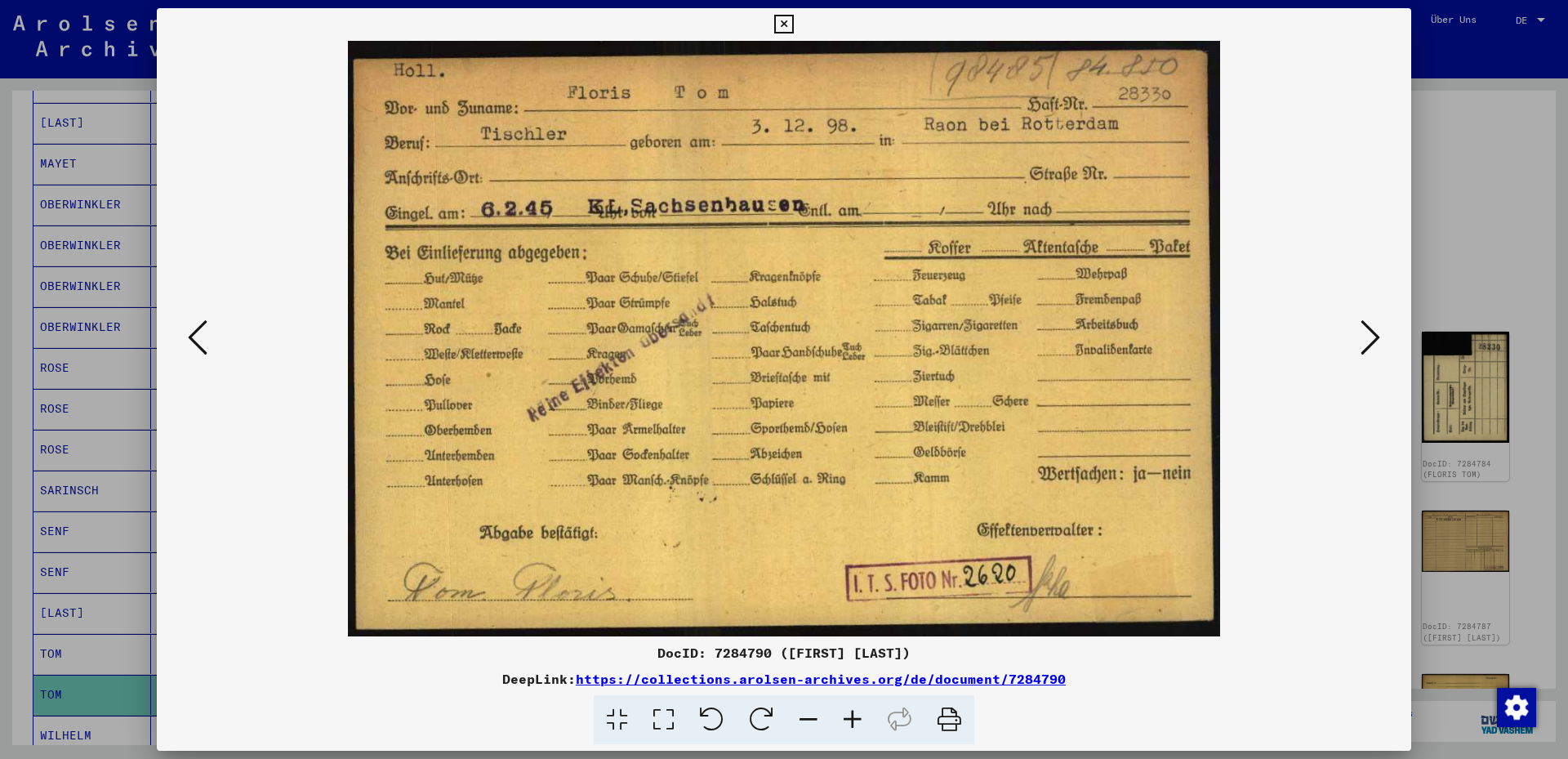 click at bounding box center [1370, 337] 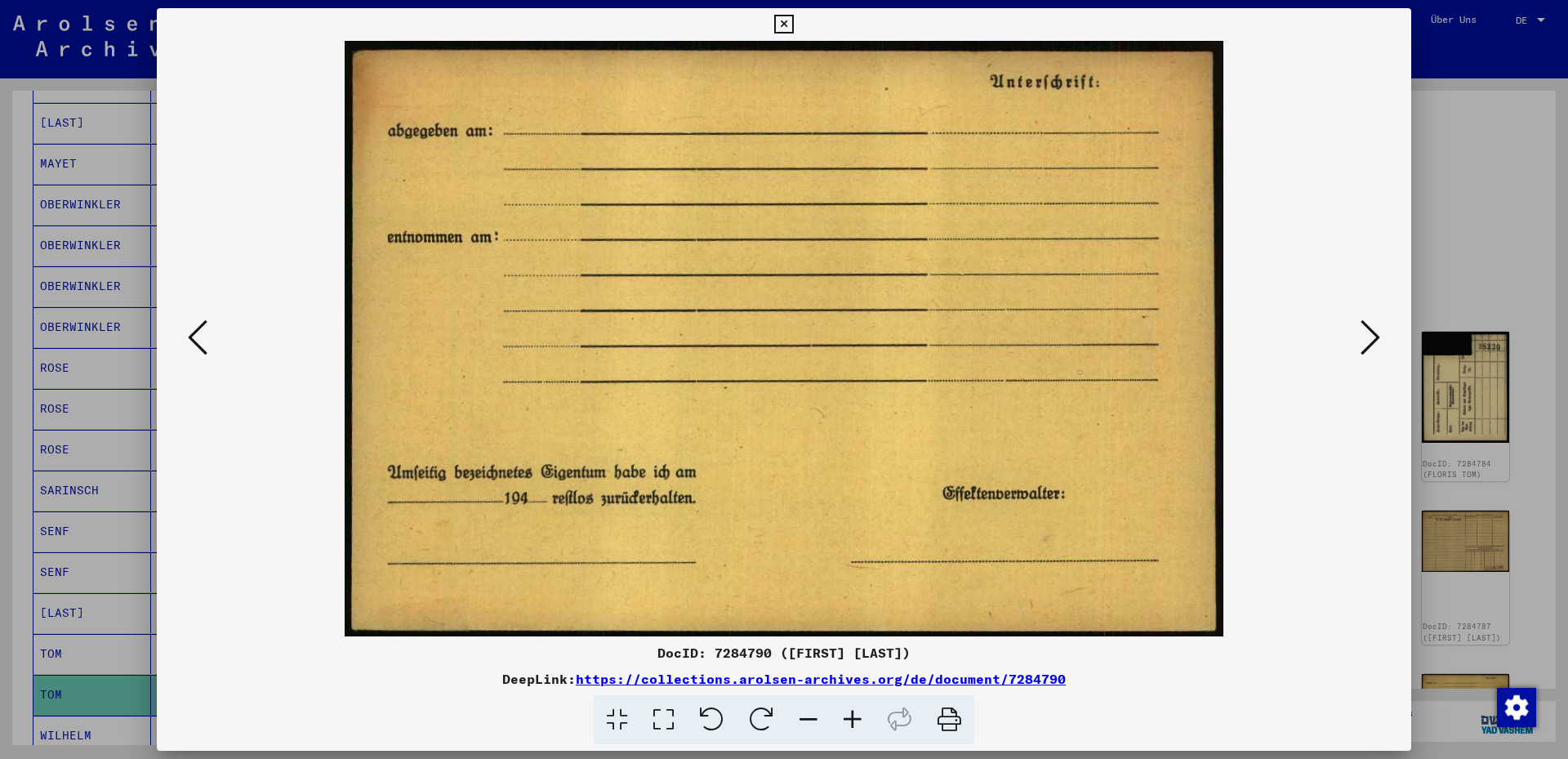 click at bounding box center [1370, 337] 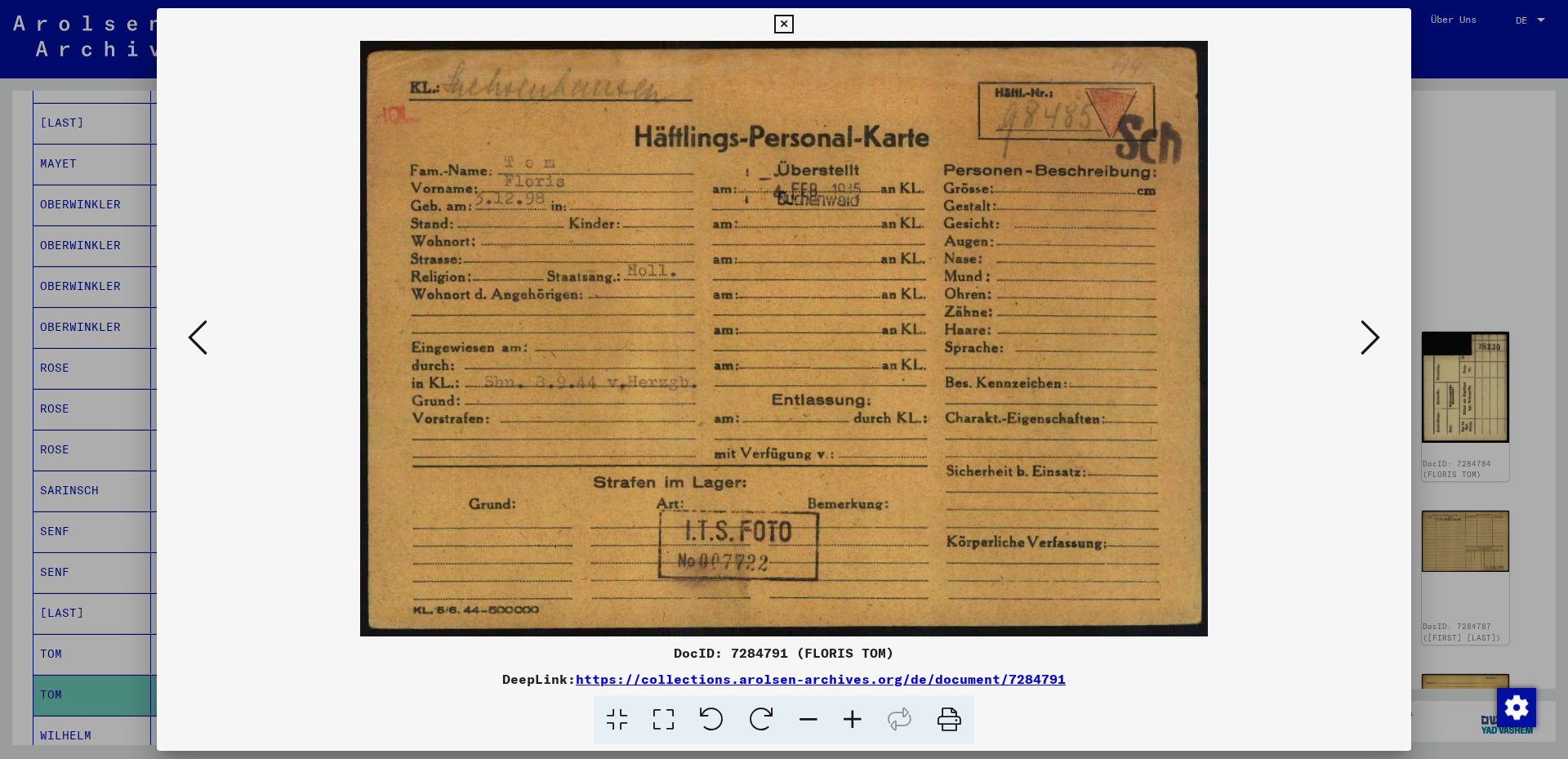 click at bounding box center [1370, 337] 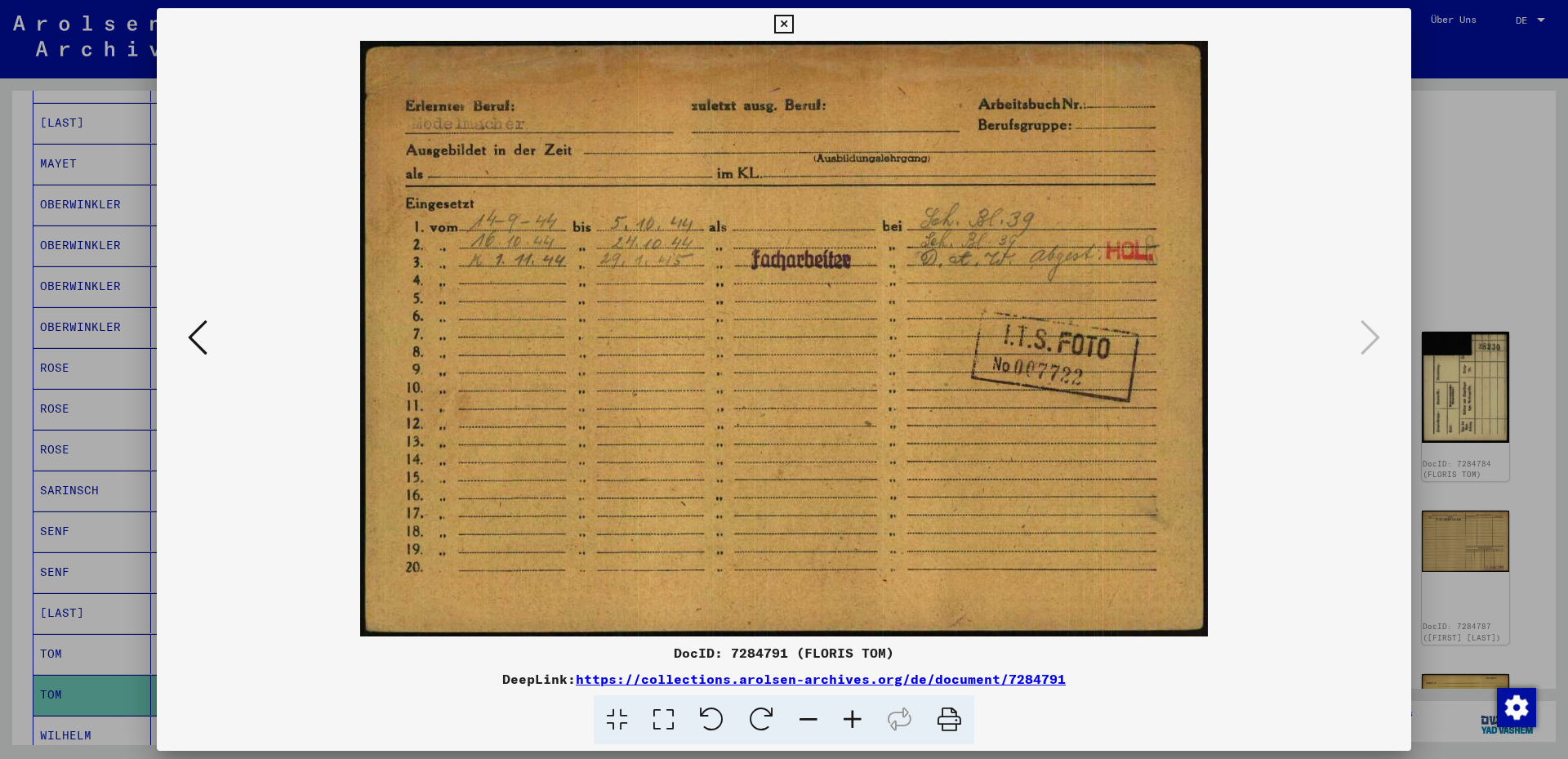 drag, startPoint x: 542, startPoint y: 297, endPoint x: 544, endPoint y: 318, distance: 21.095023 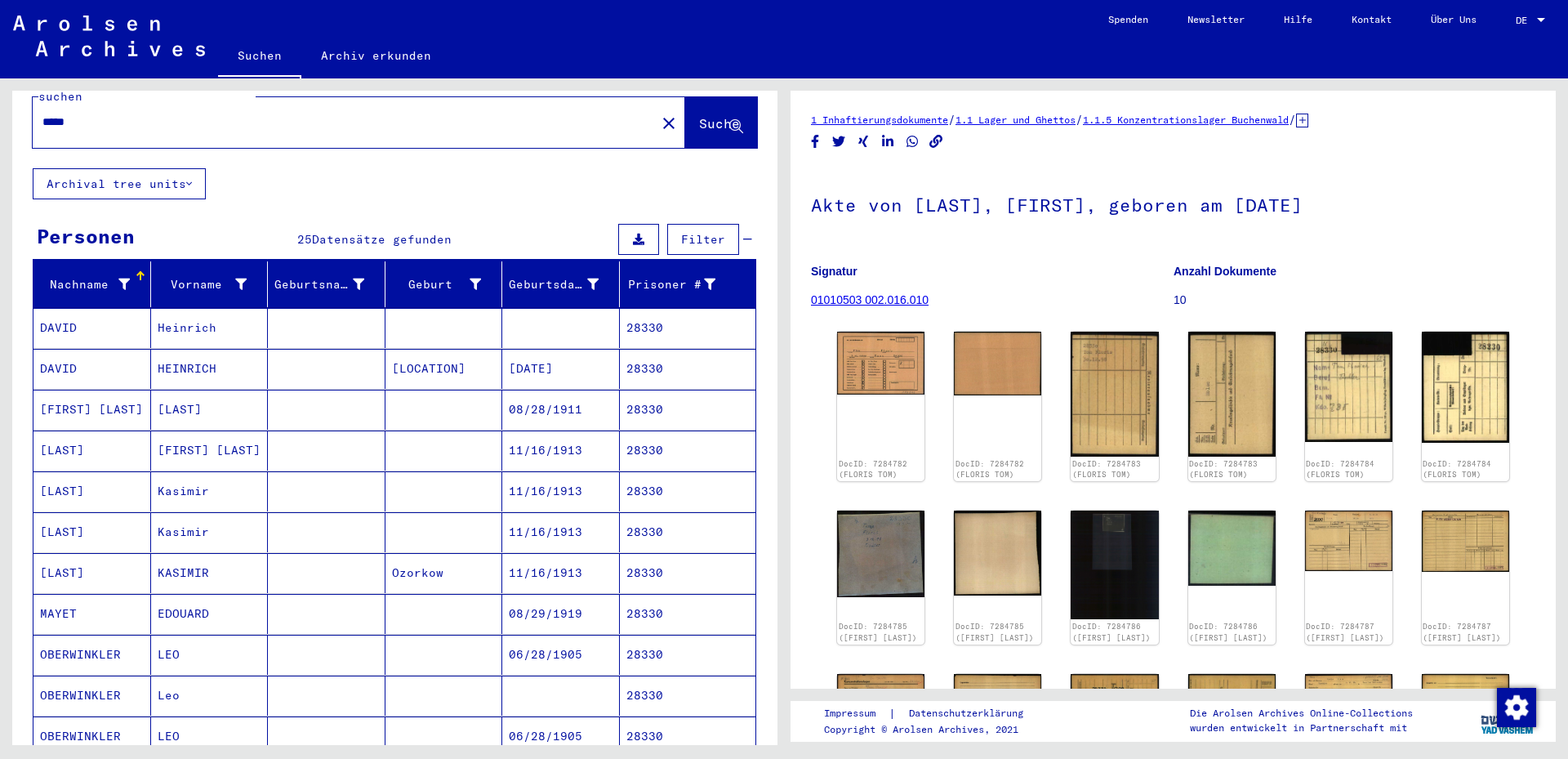 scroll, scrollTop: 0, scrollLeft: 0, axis: both 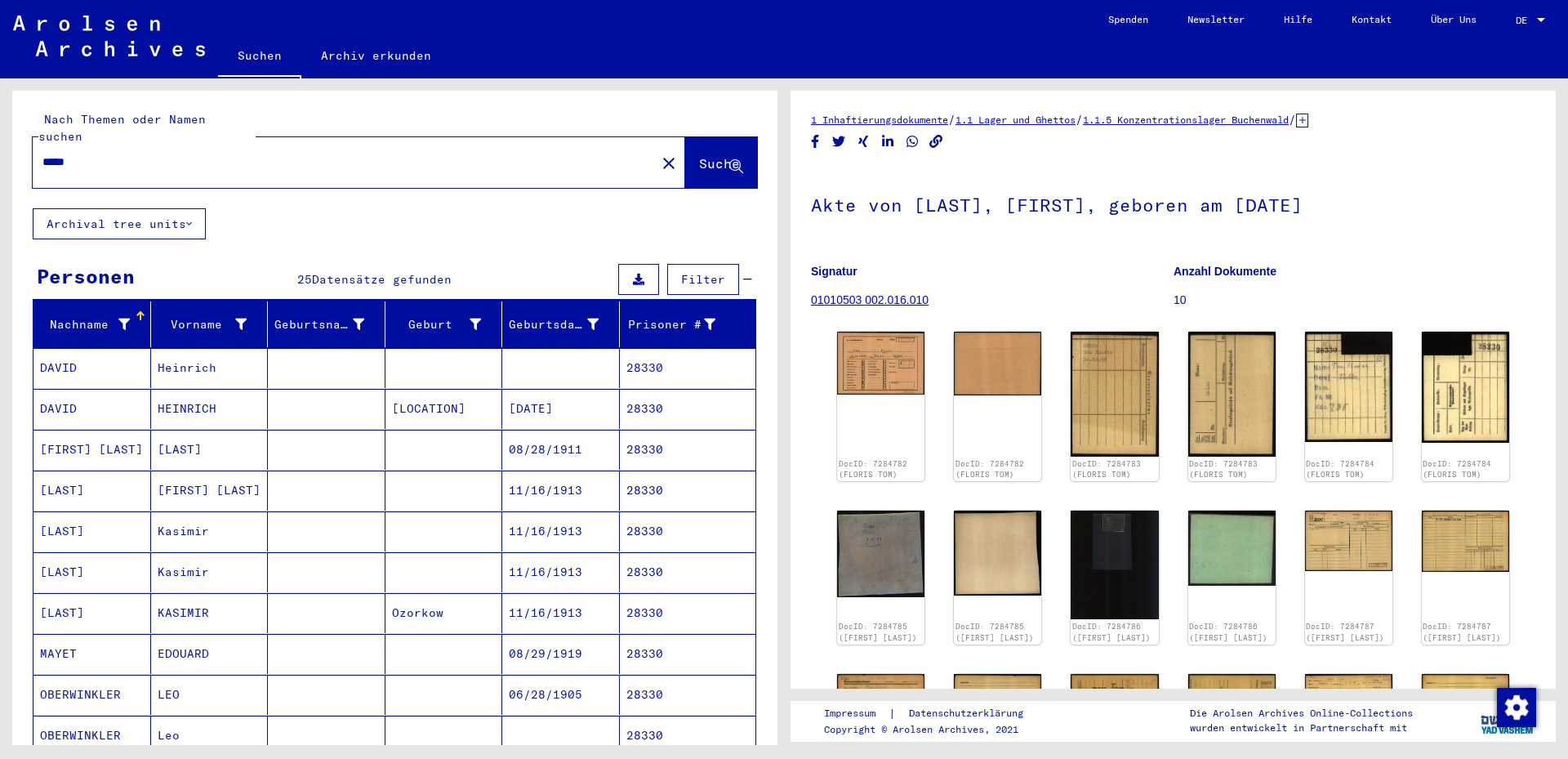 drag, startPoint x: 84, startPoint y: 144, endPoint x: 20, endPoint y: 144, distance: 64 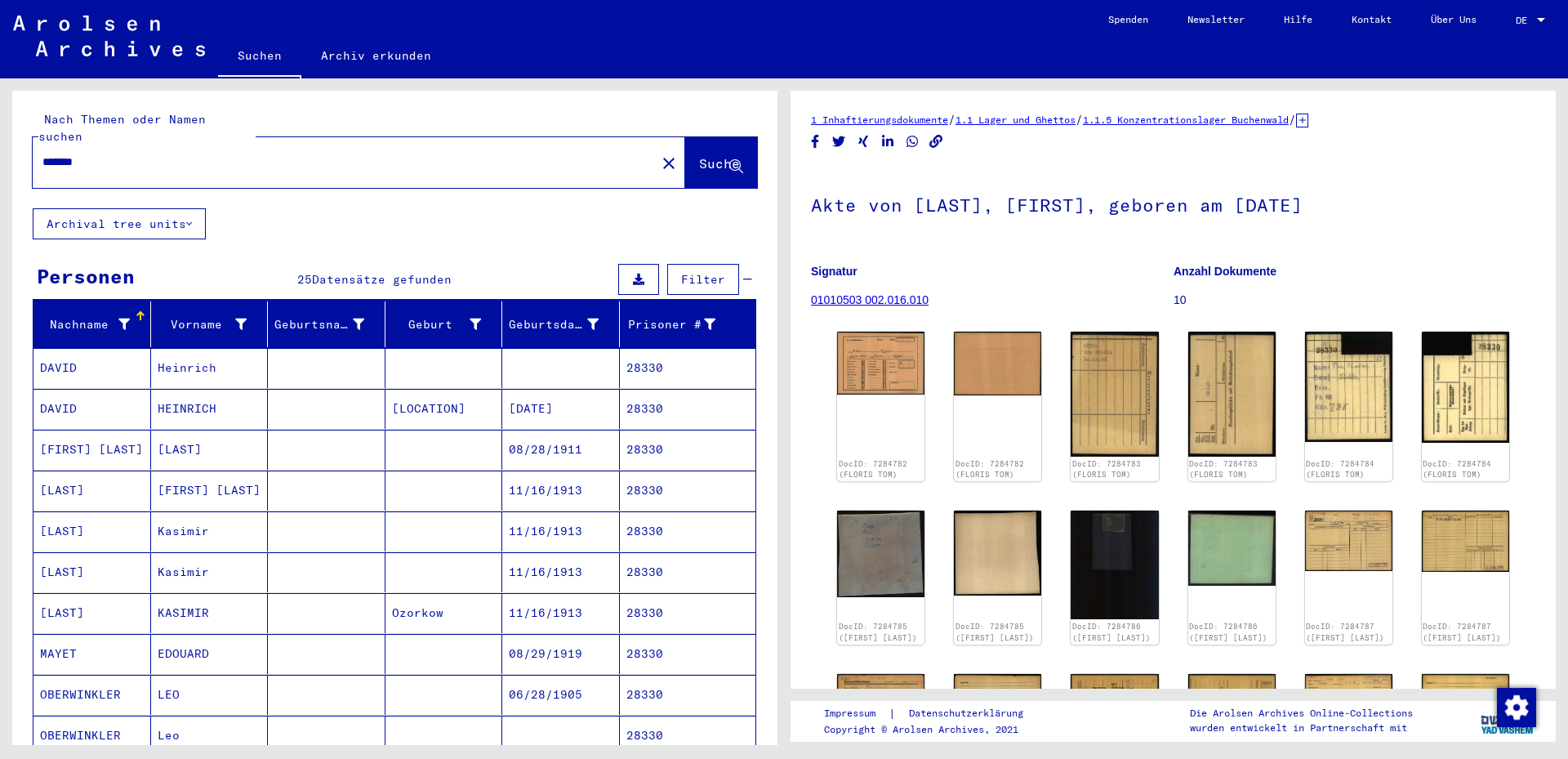 type on "*******" 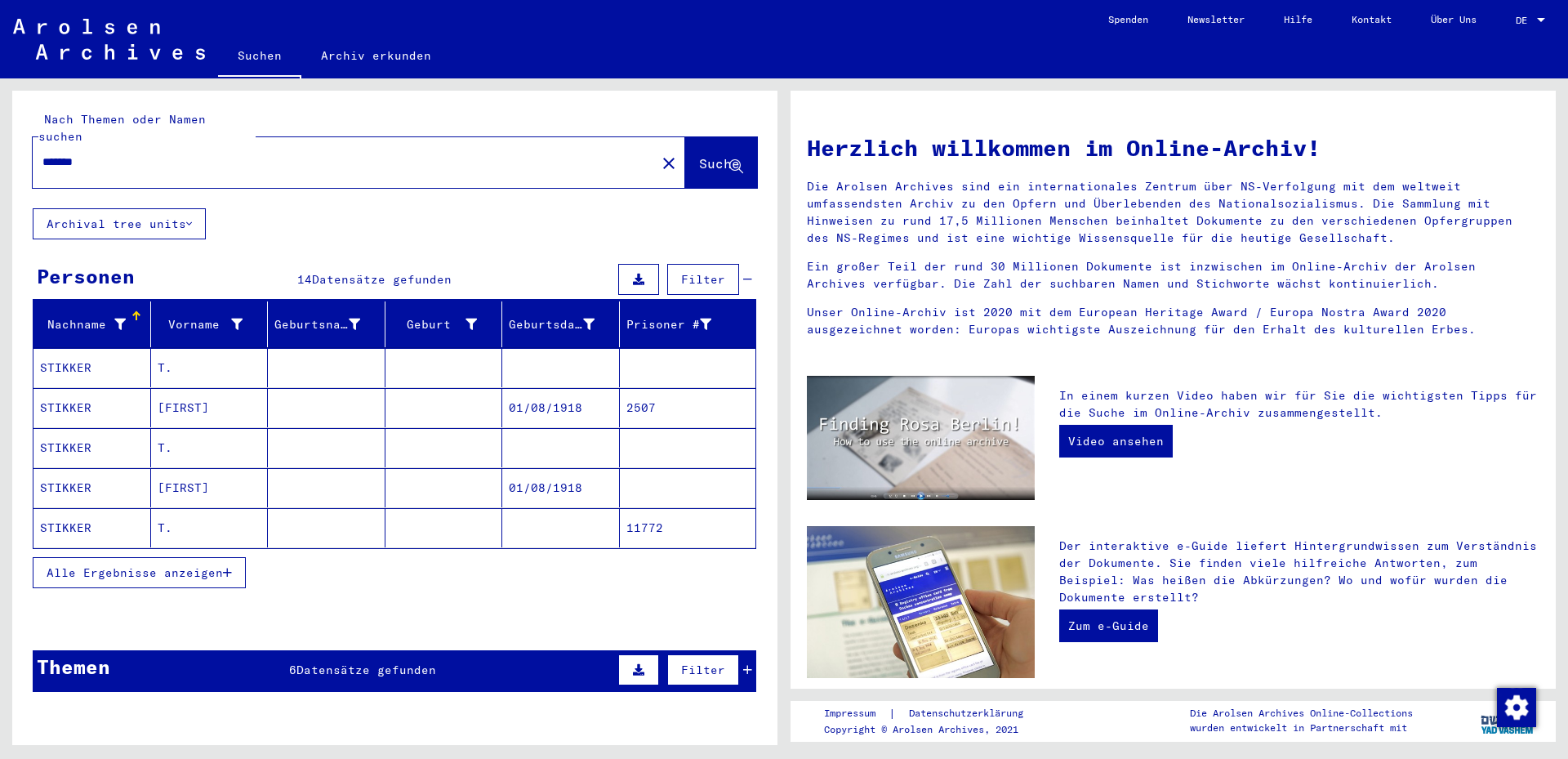 click on "[FIRST]" at bounding box center (210, 448) 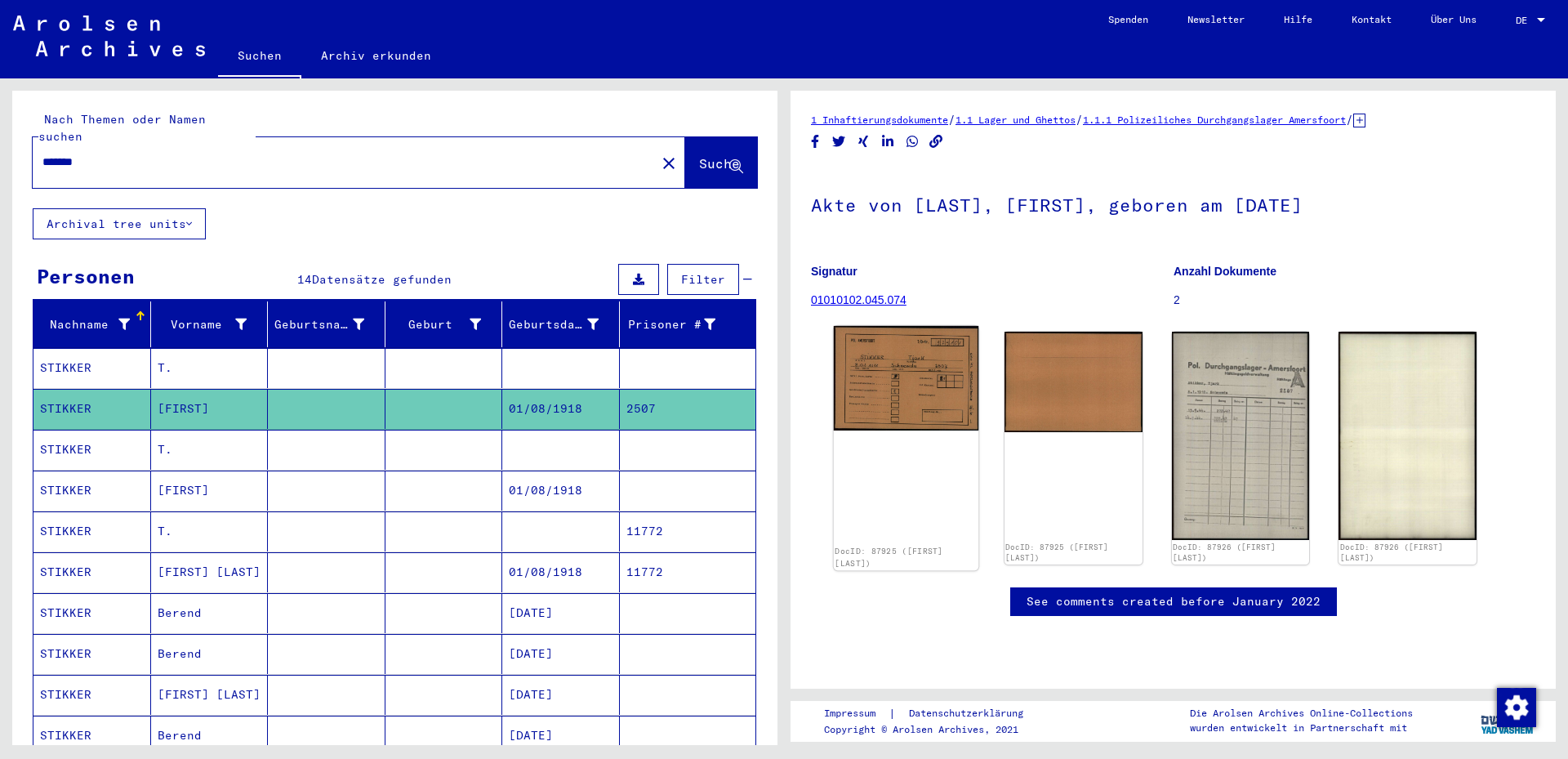 click 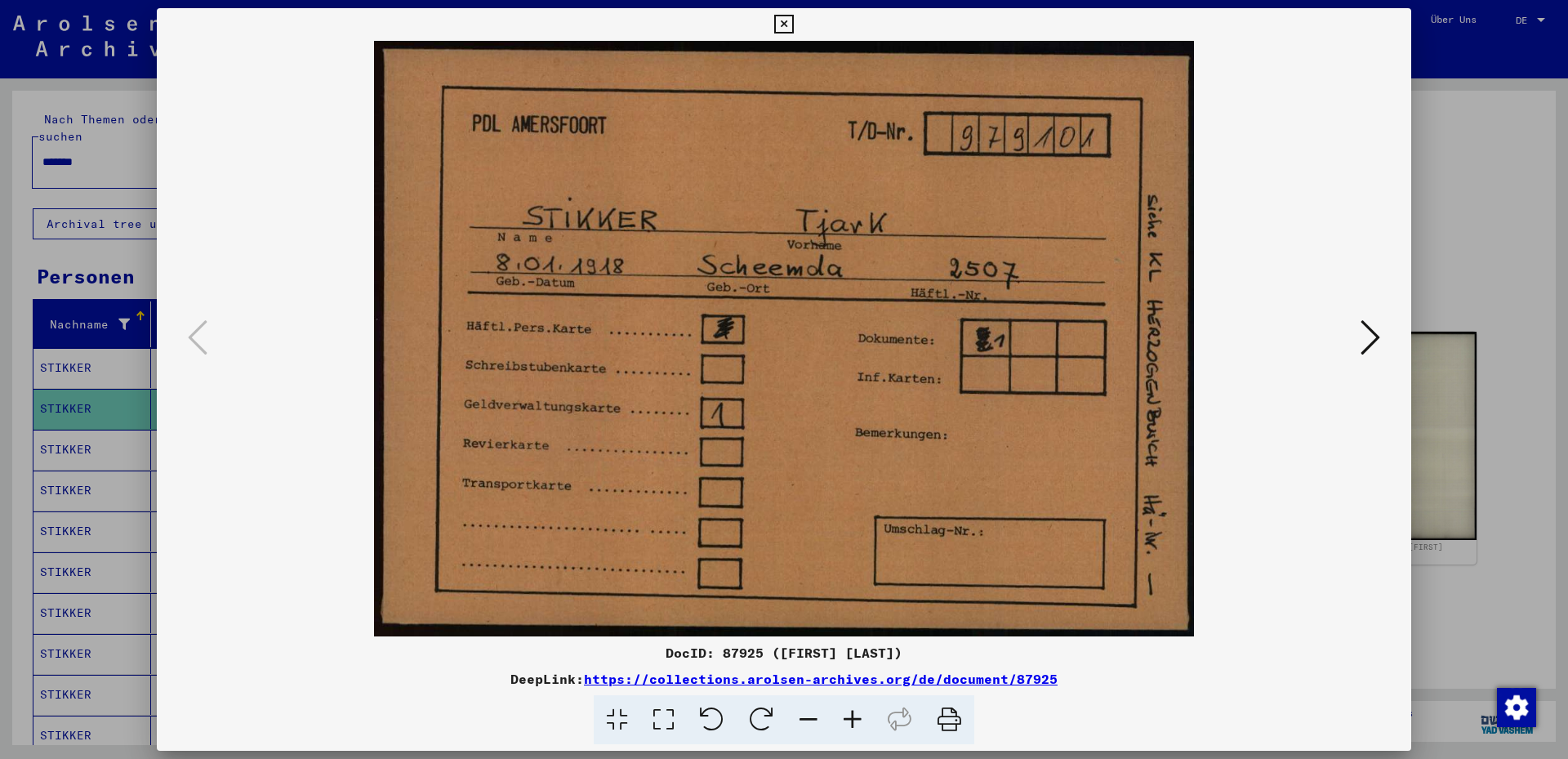 click at bounding box center [1370, 337] 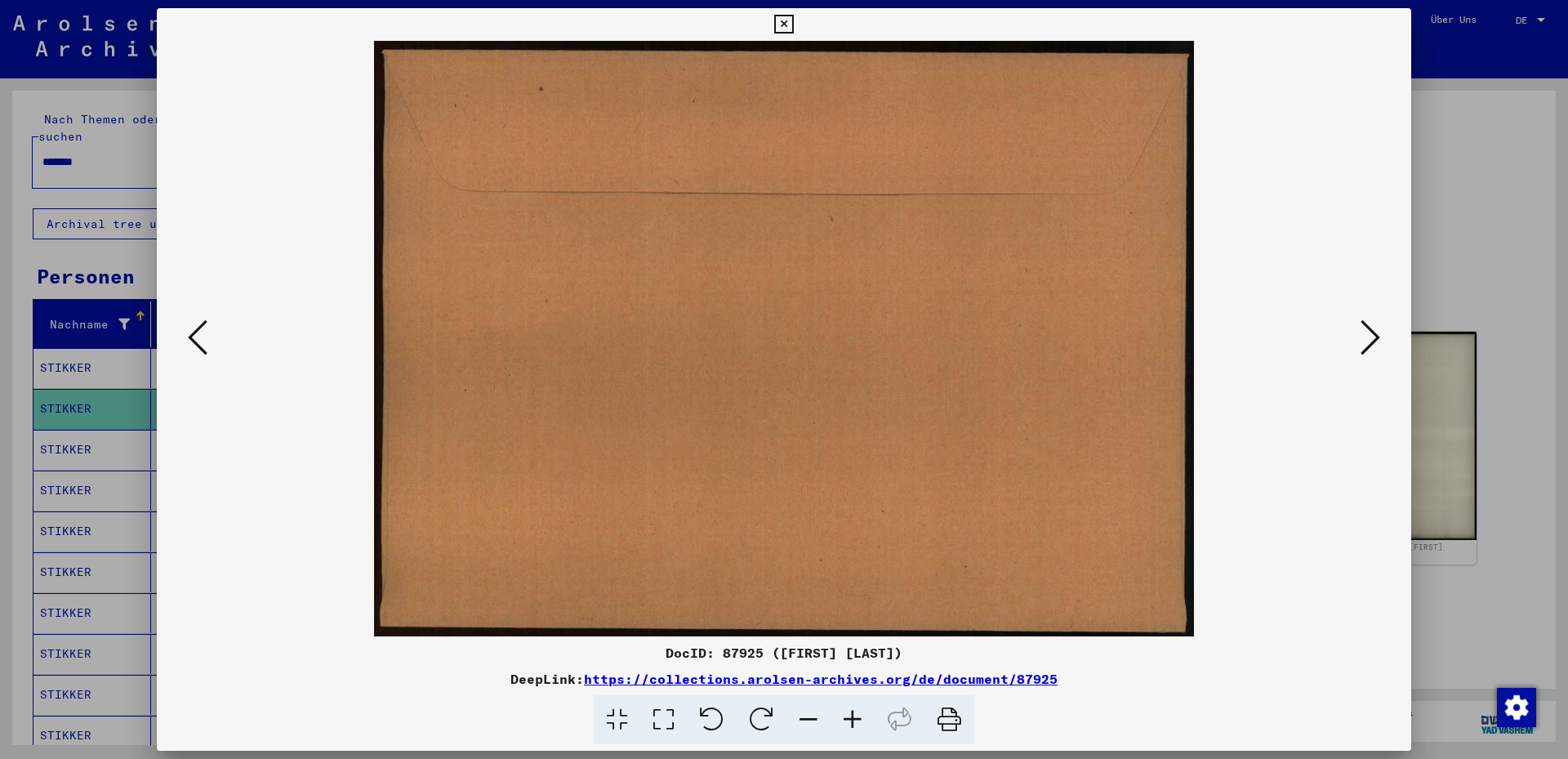 click at bounding box center [1370, 337] 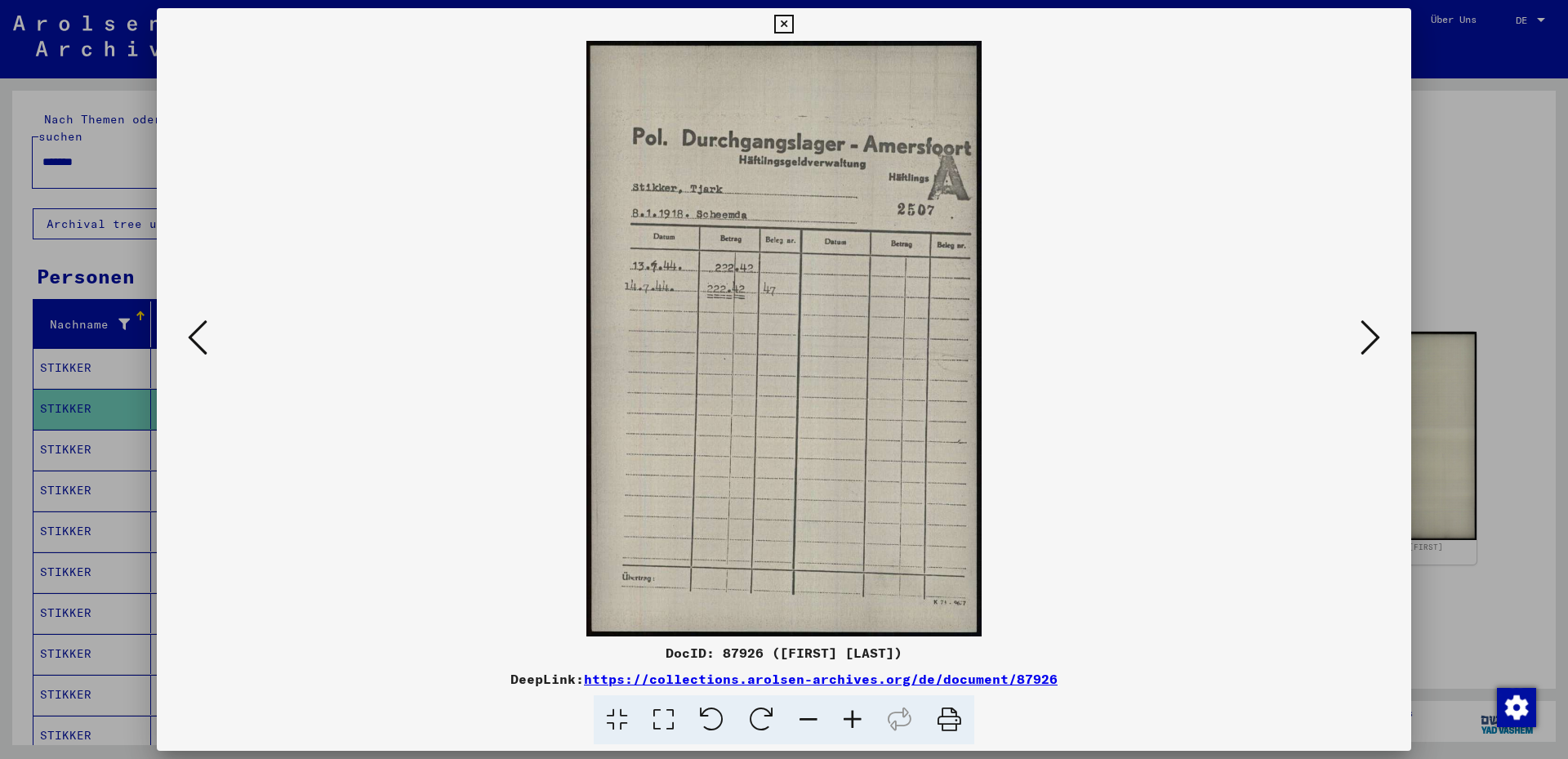 click at bounding box center (663, 720) 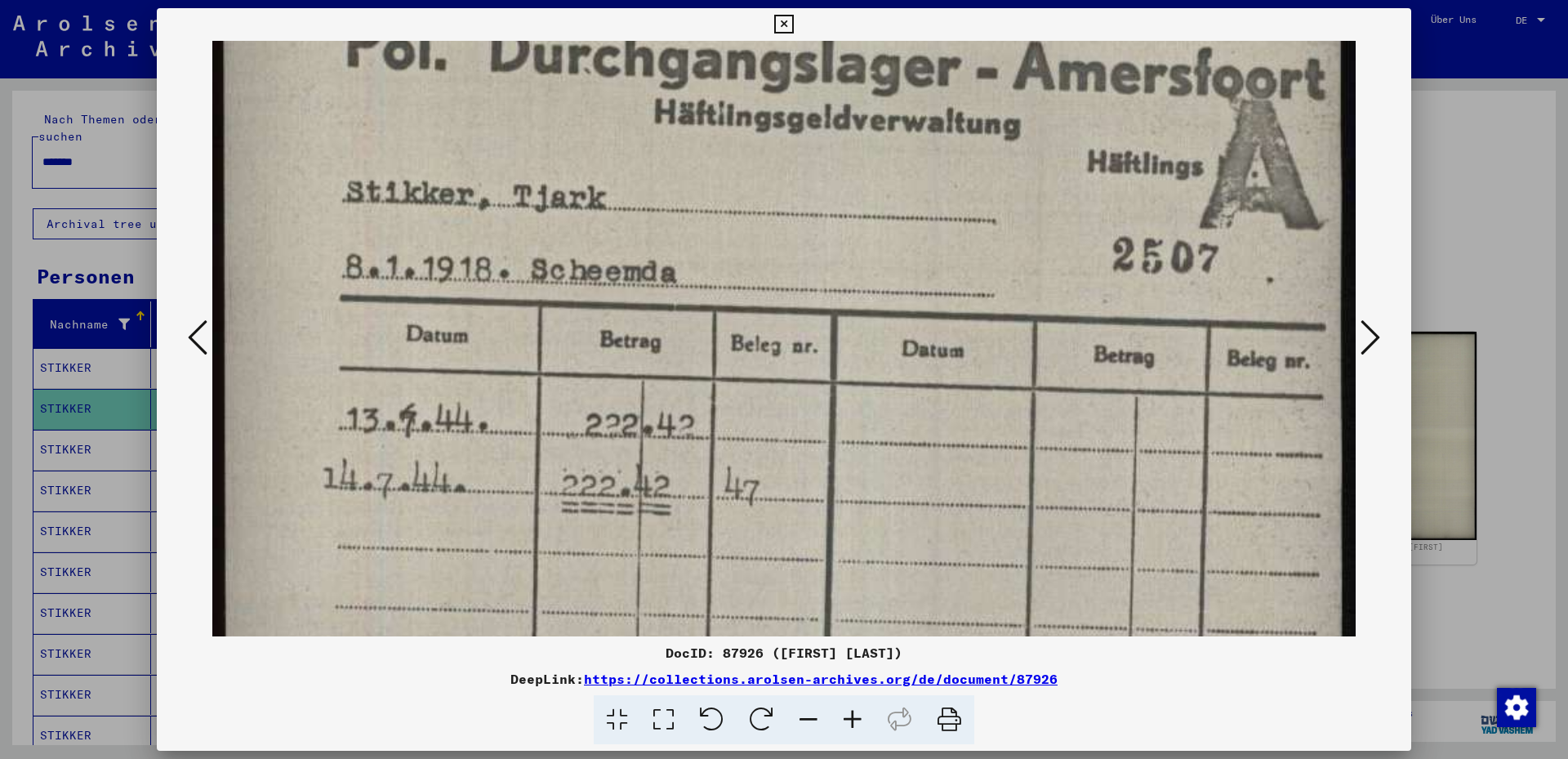 scroll, scrollTop: 297, scrollLeft: 0, axis: vertical 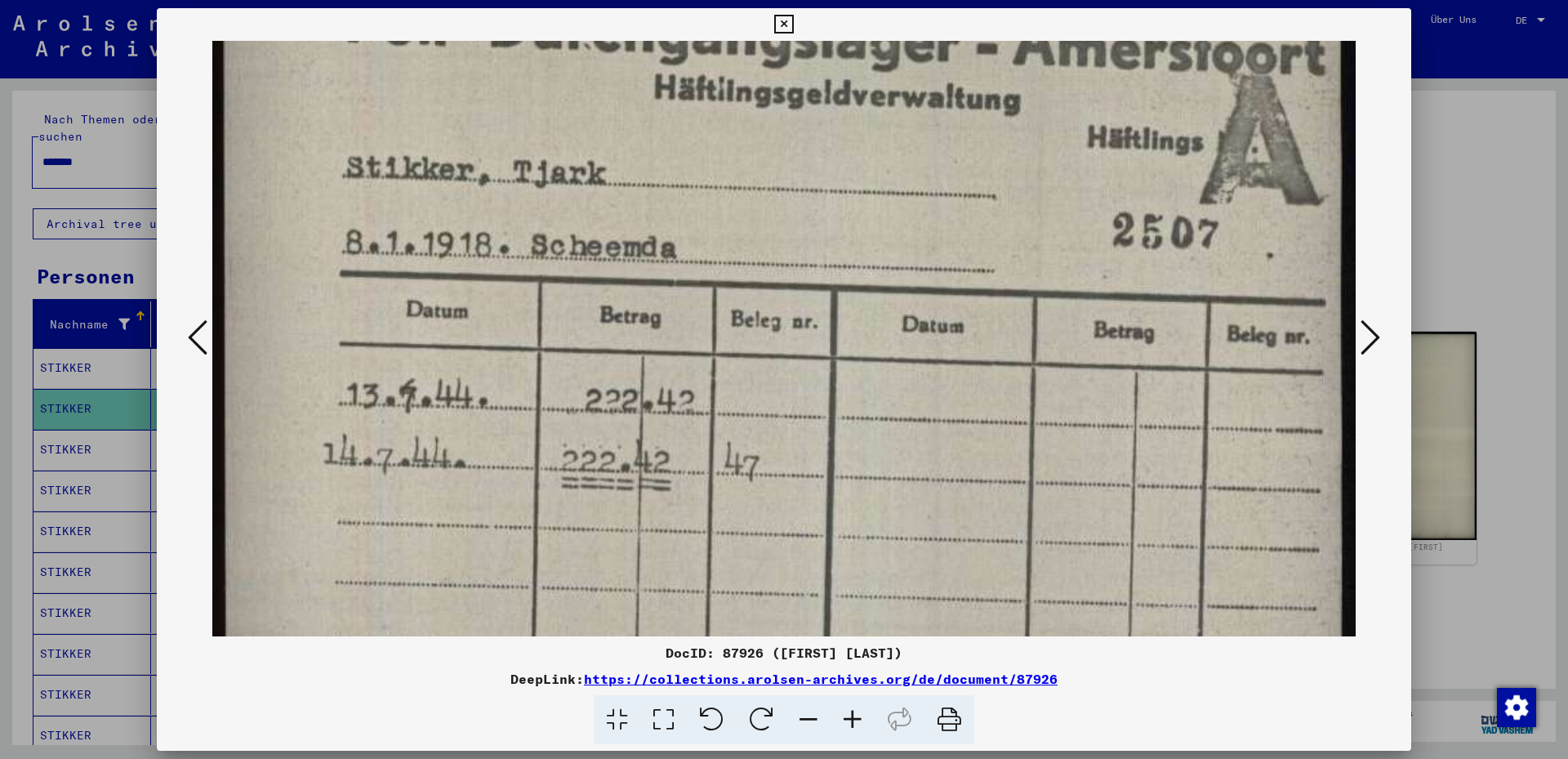 drag, startPoint x: 686, startPoint y: 492, endPoint x: 437, endPoint y: 194, distance: 388.3362 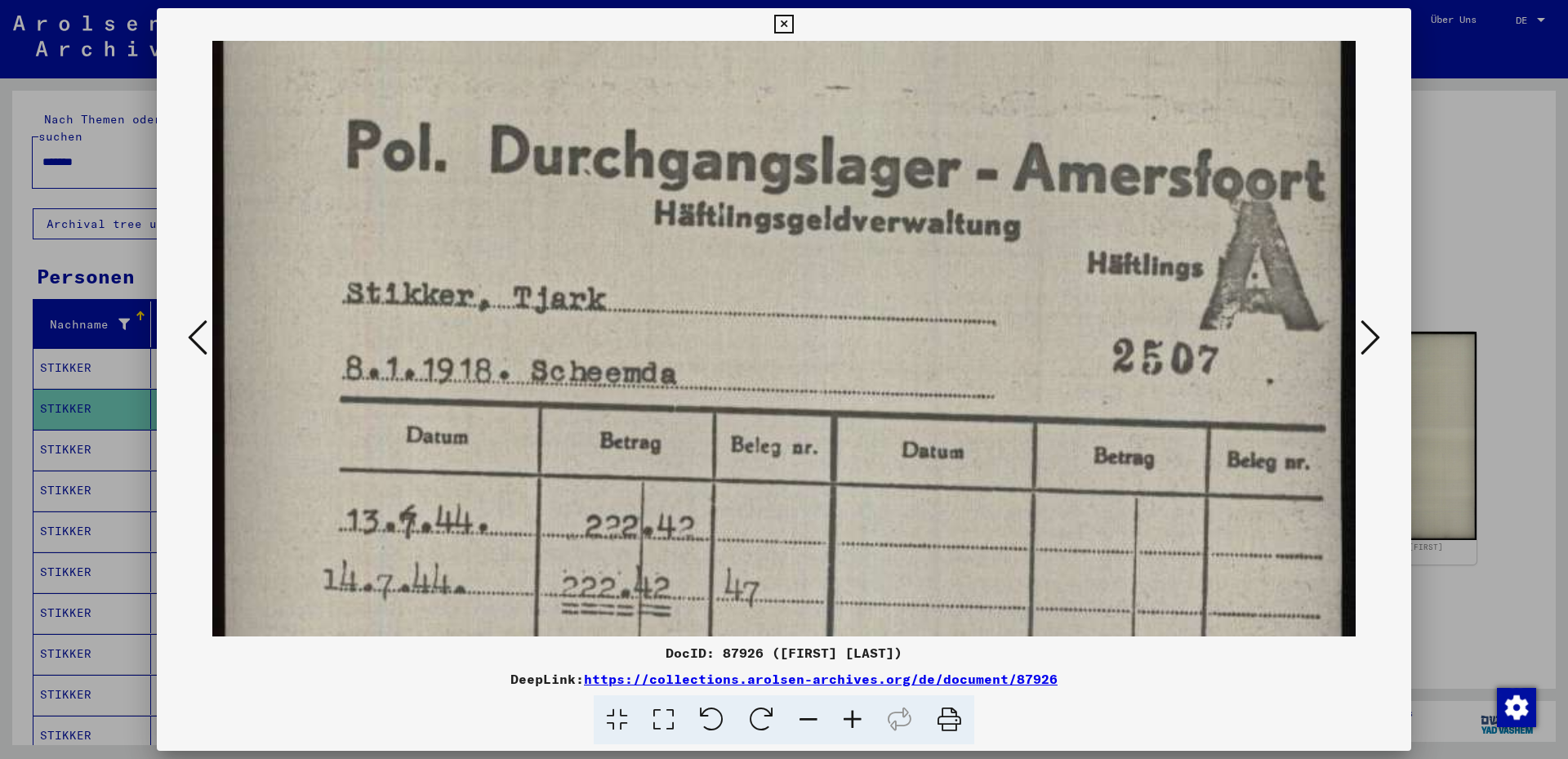 drag, startPoint x: 632, startPoint y: 294, endPoint x: 588, endPoint y: 420, distance: 133.4616 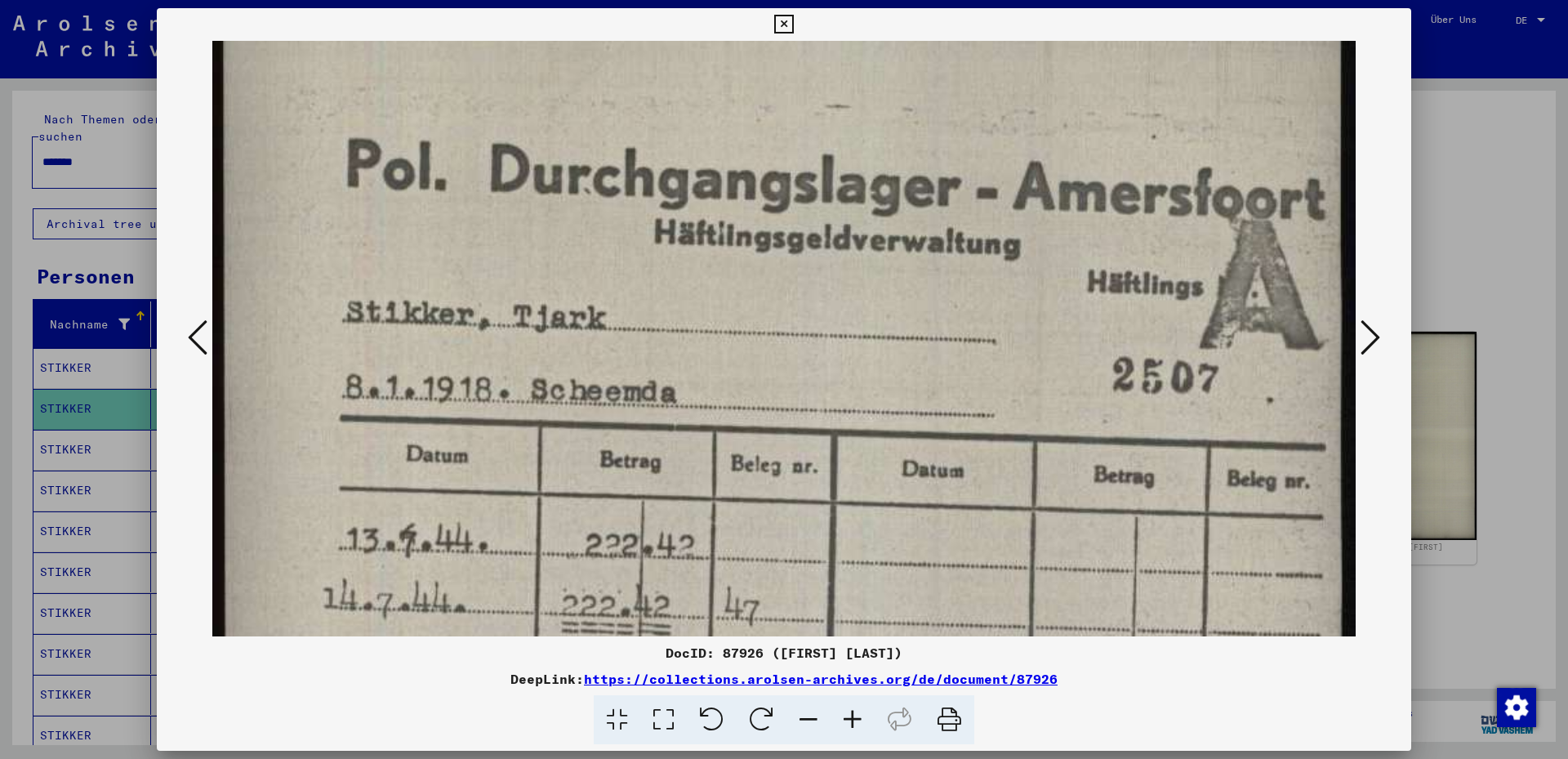 drag, startPoint x: 678, startPoint y: 328, endPoint x: 441, endPoint y: 352, distance: 238.2121 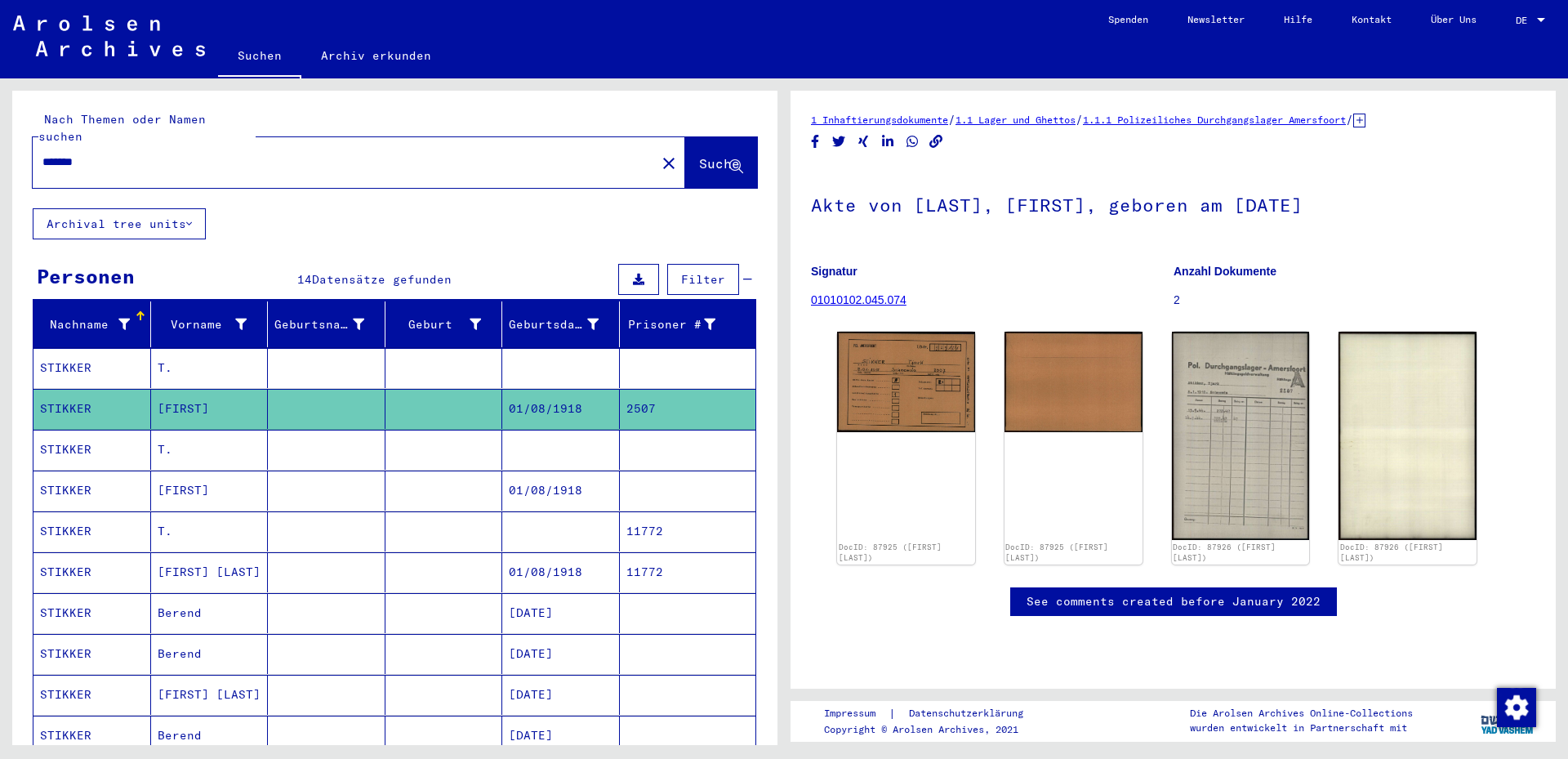 click on "T." at bounding box center (210, 409) 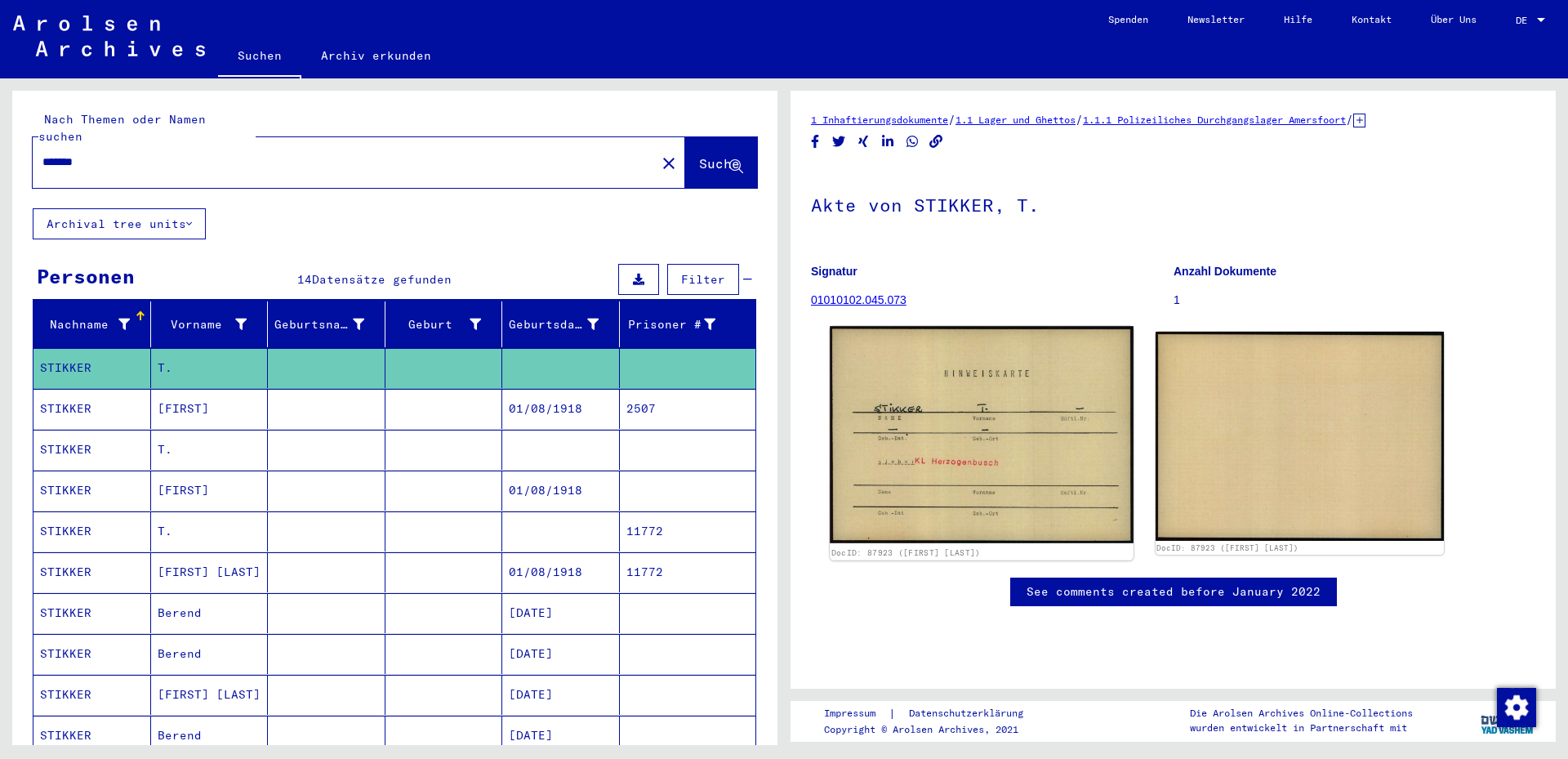 click 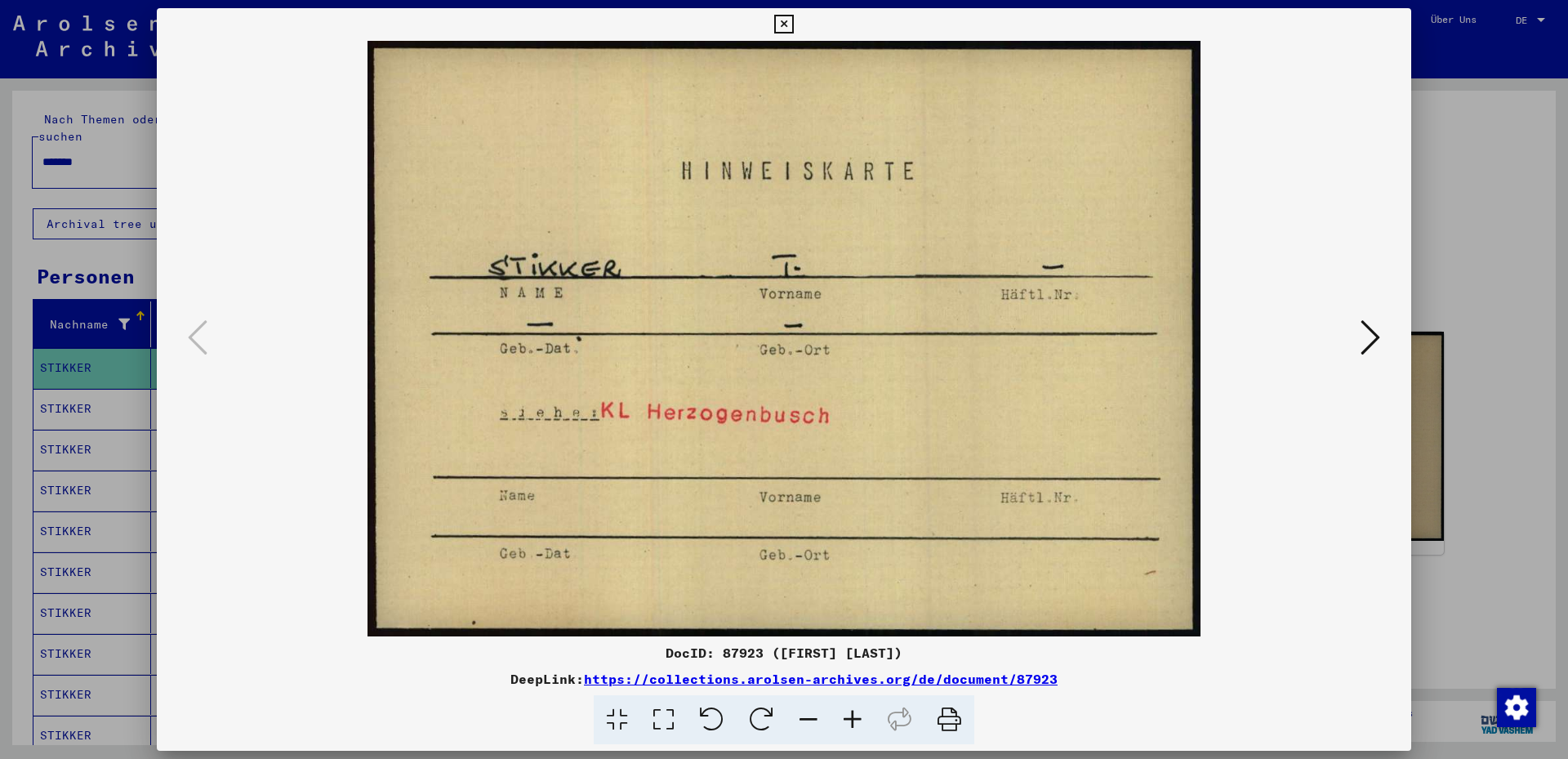 type 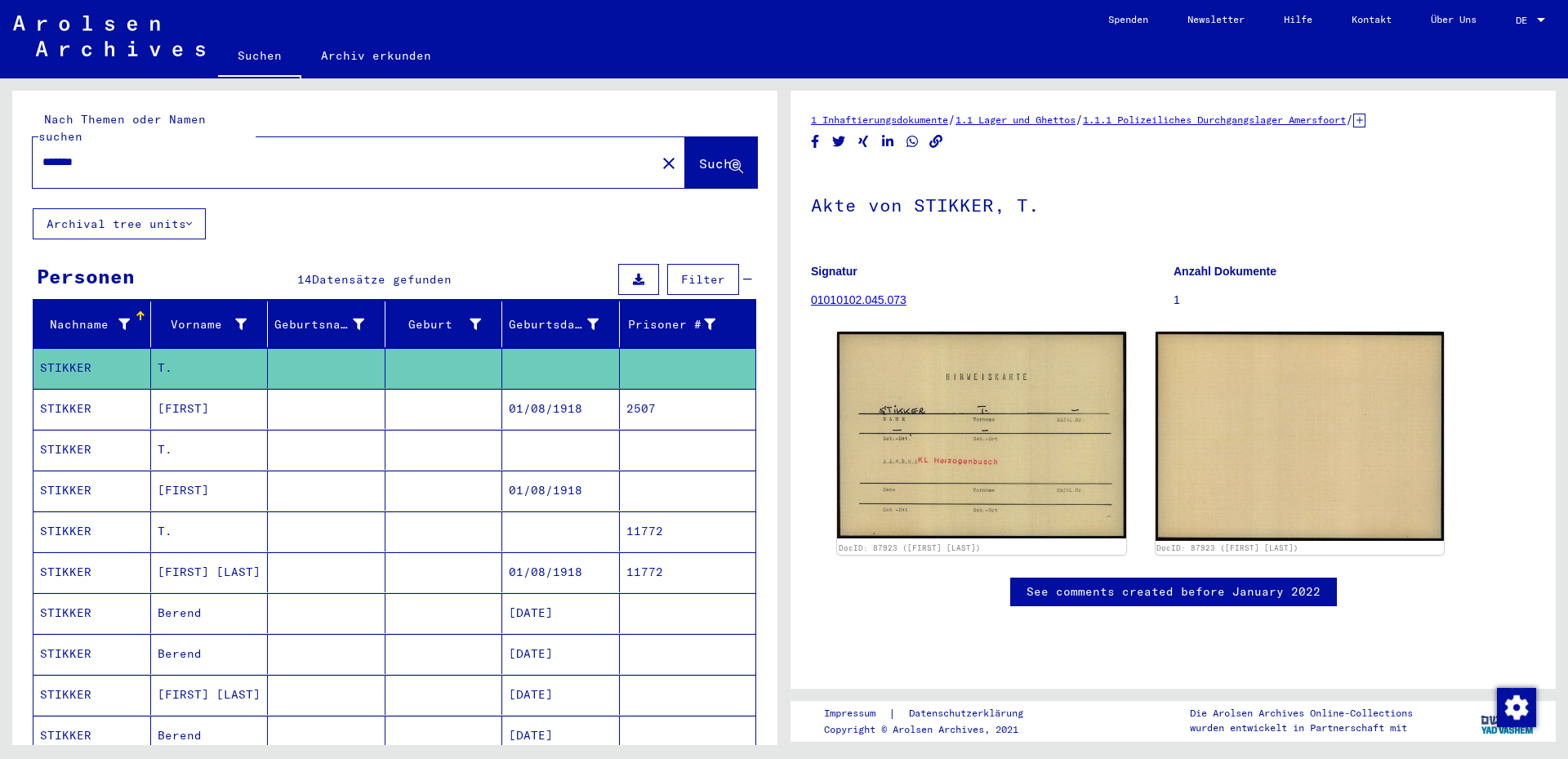 click on "T." at bounding box center (210, 490) 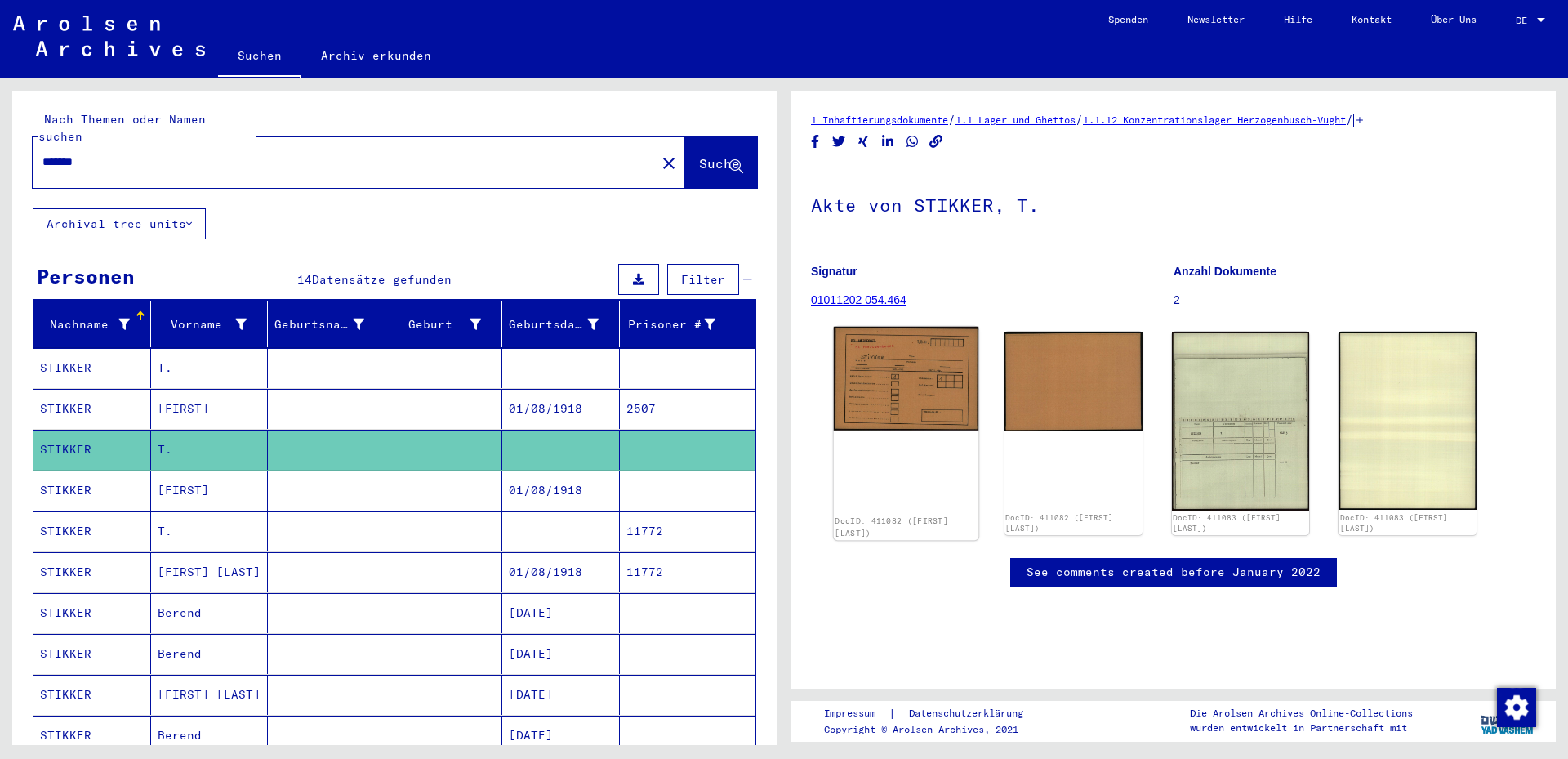 click 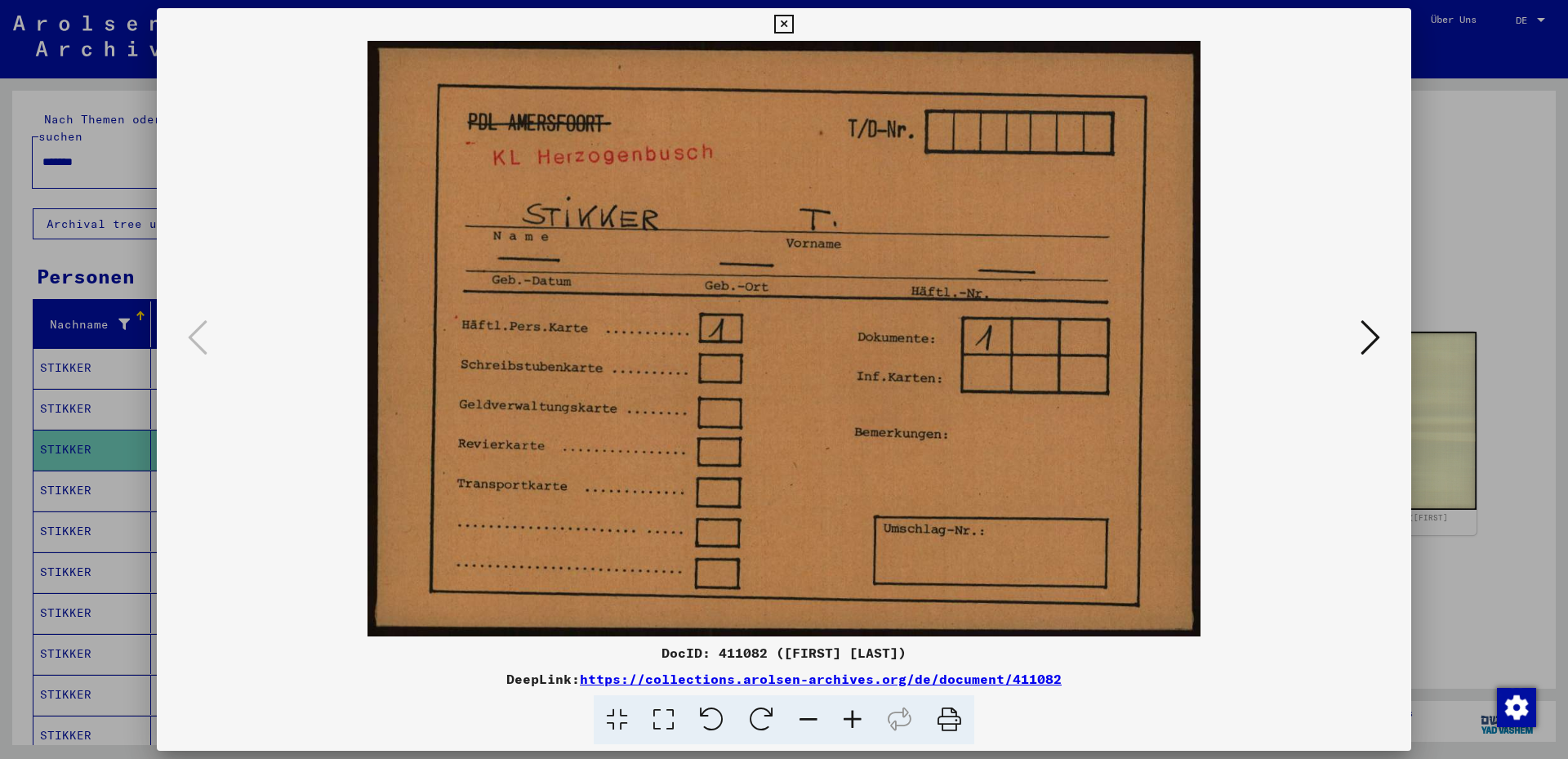 click at bounding box center (1370, 337) 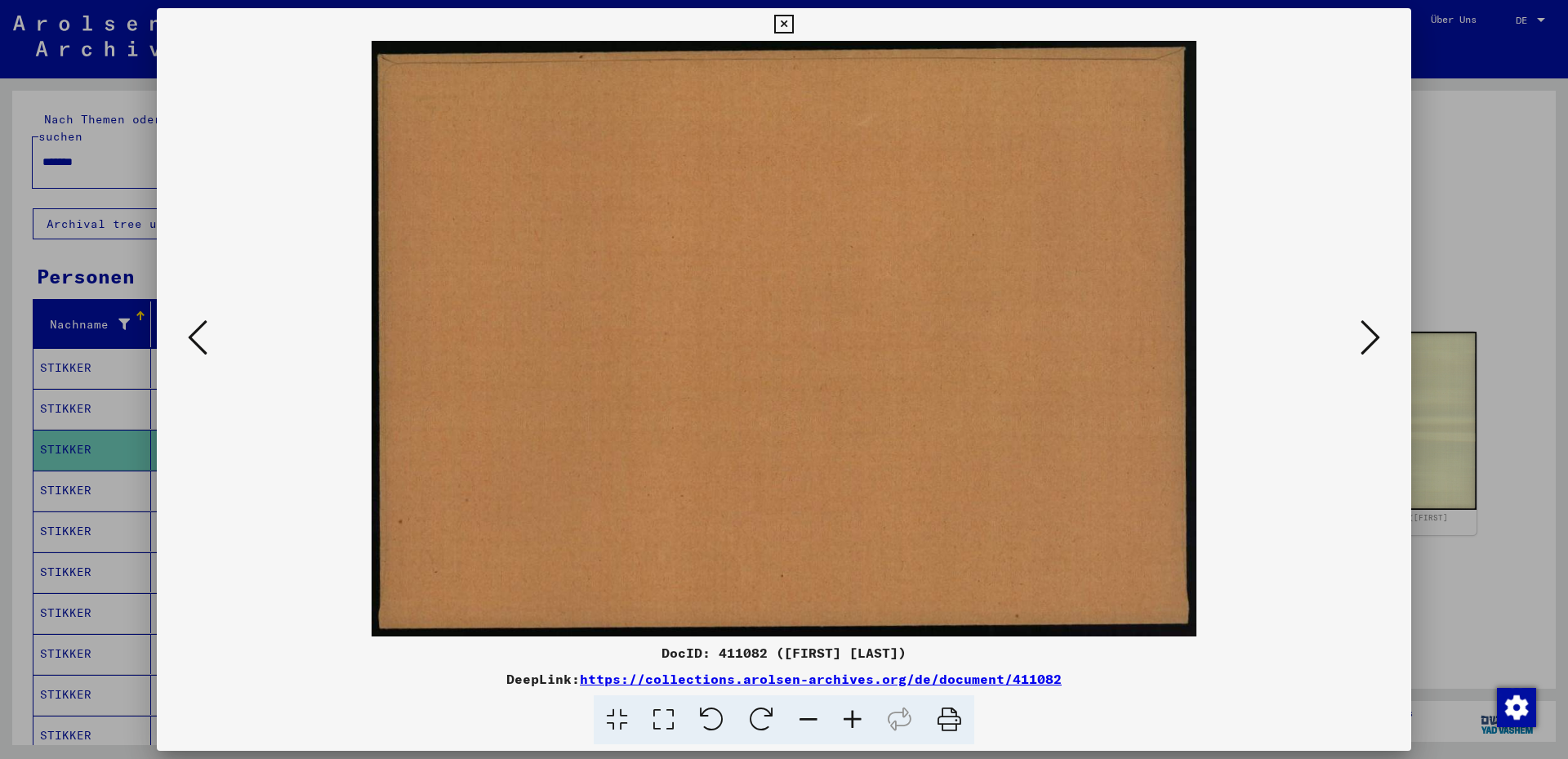 click at bounding box center (1370, 337) 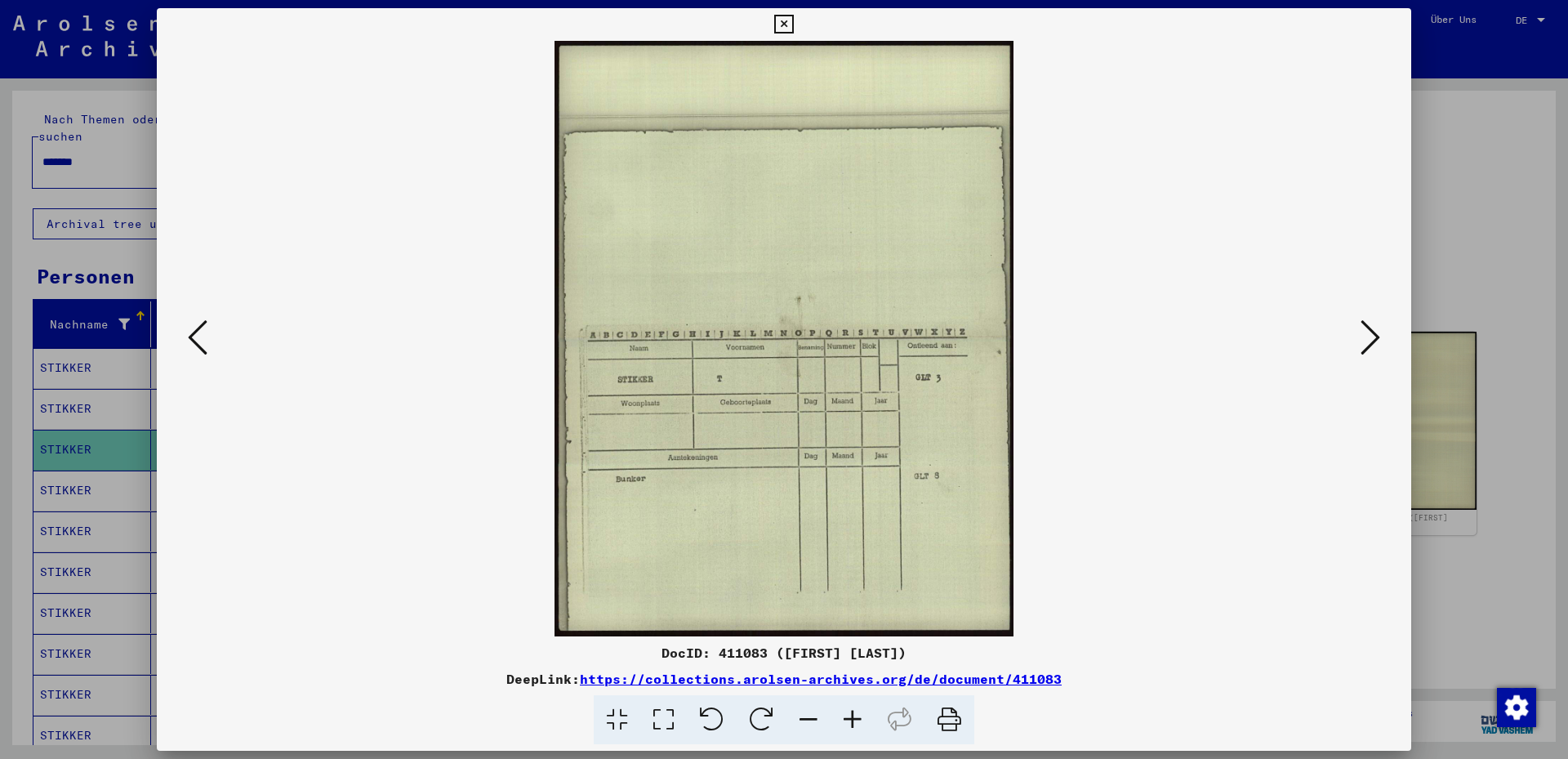 click at bounding box center [1370, 337] 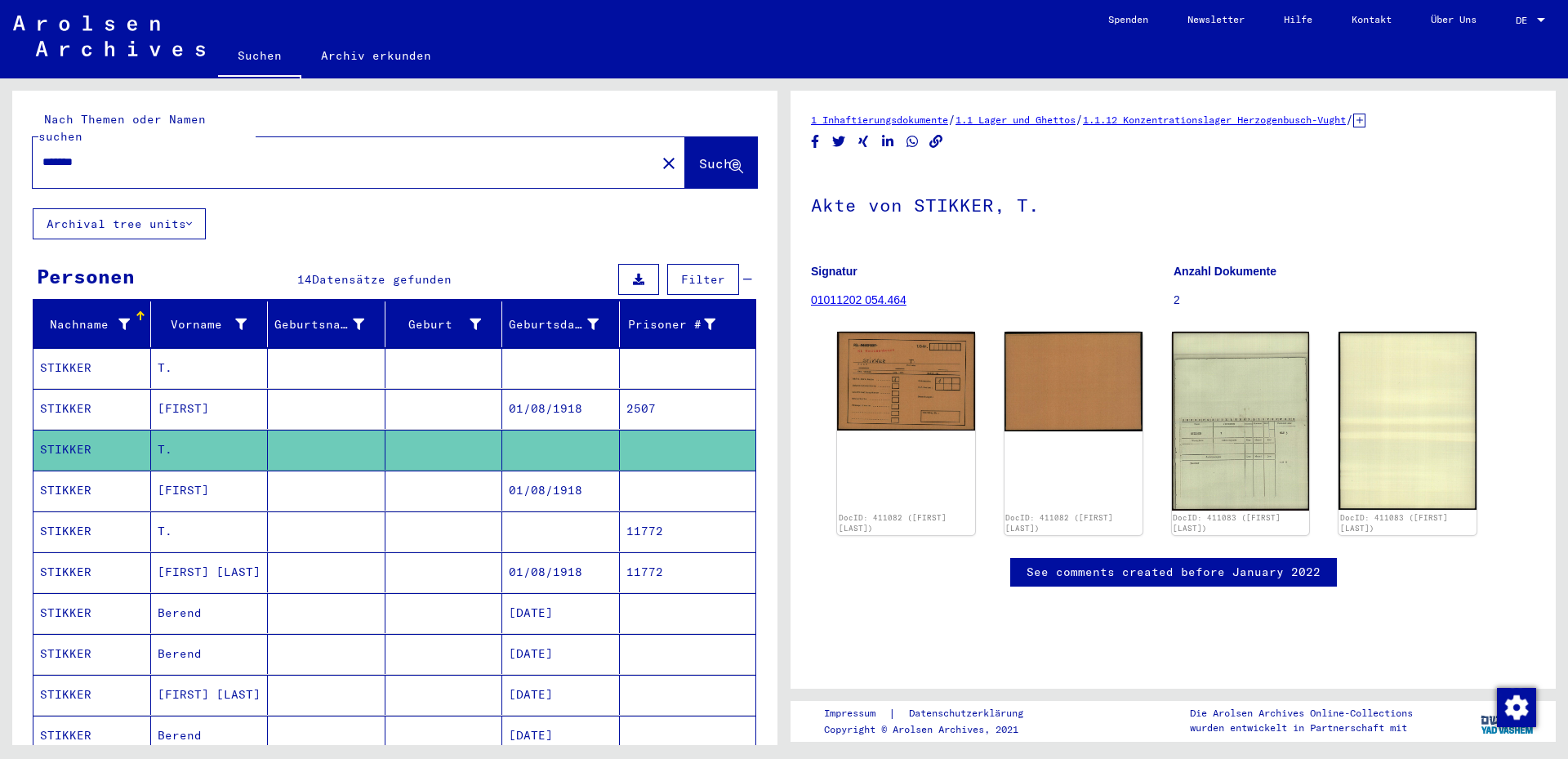 click on "T." at bounding box center (210, 409) 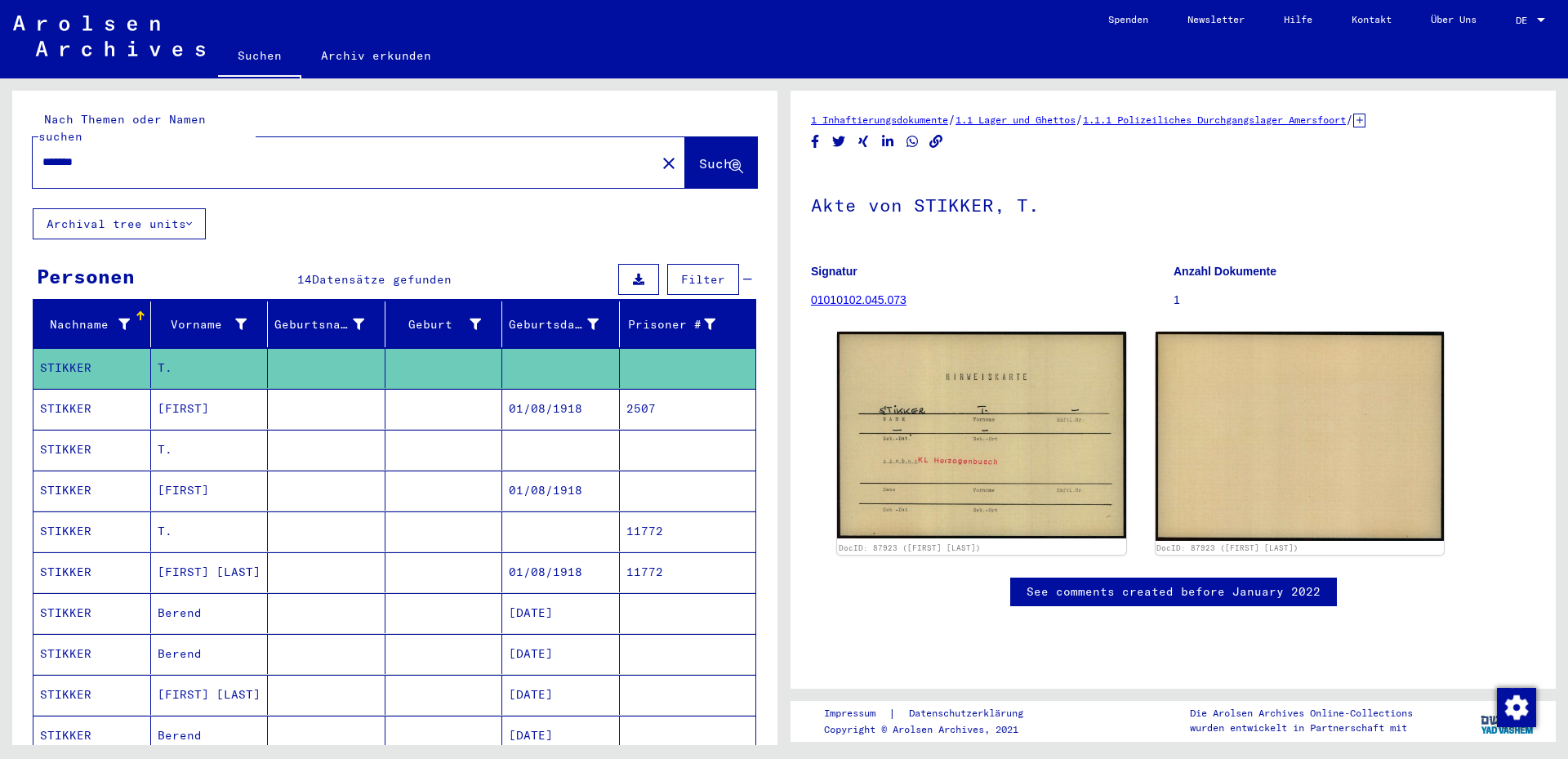 click on "[FIRST]" at bounding box center (210, 531) 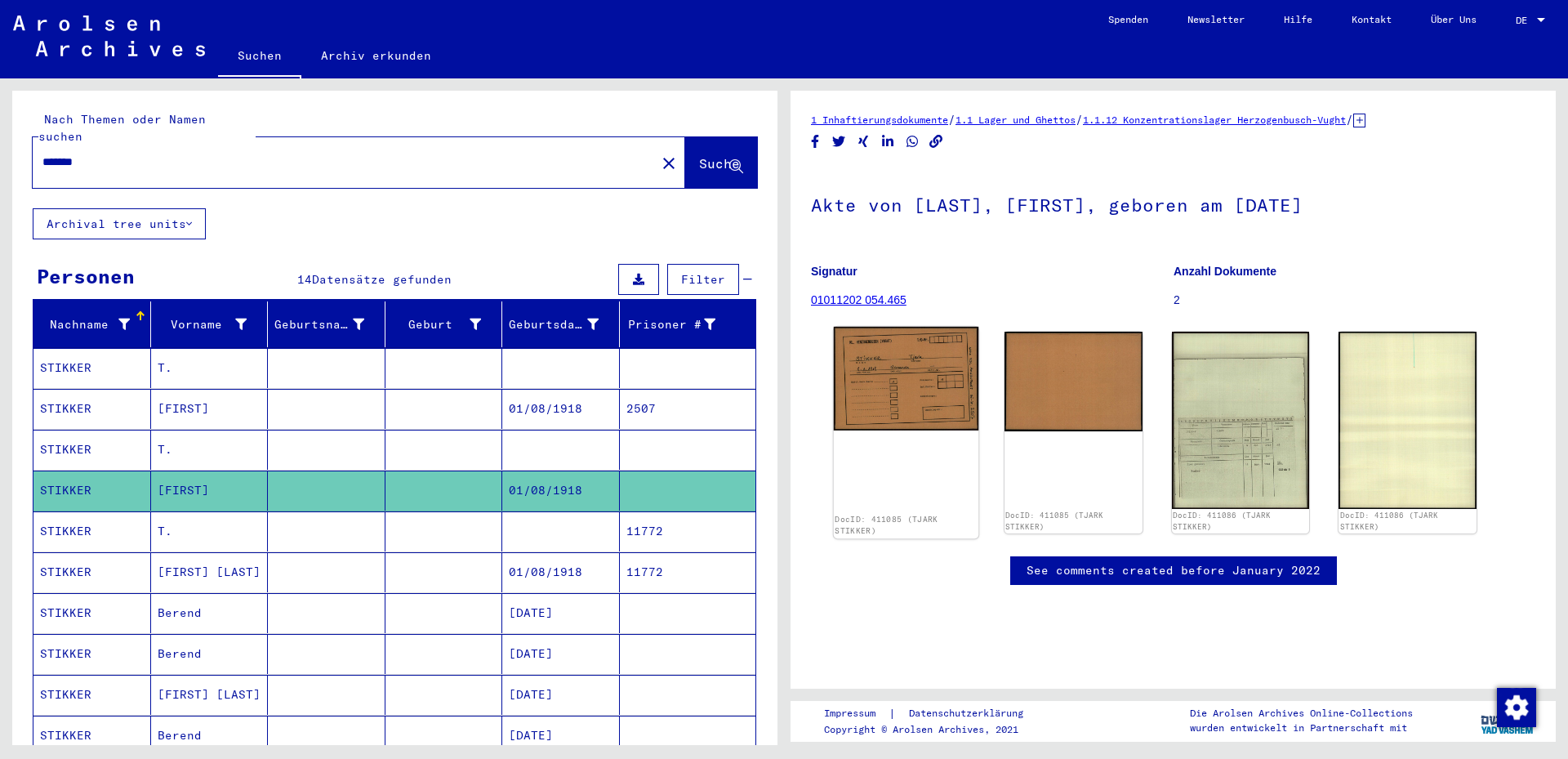 click 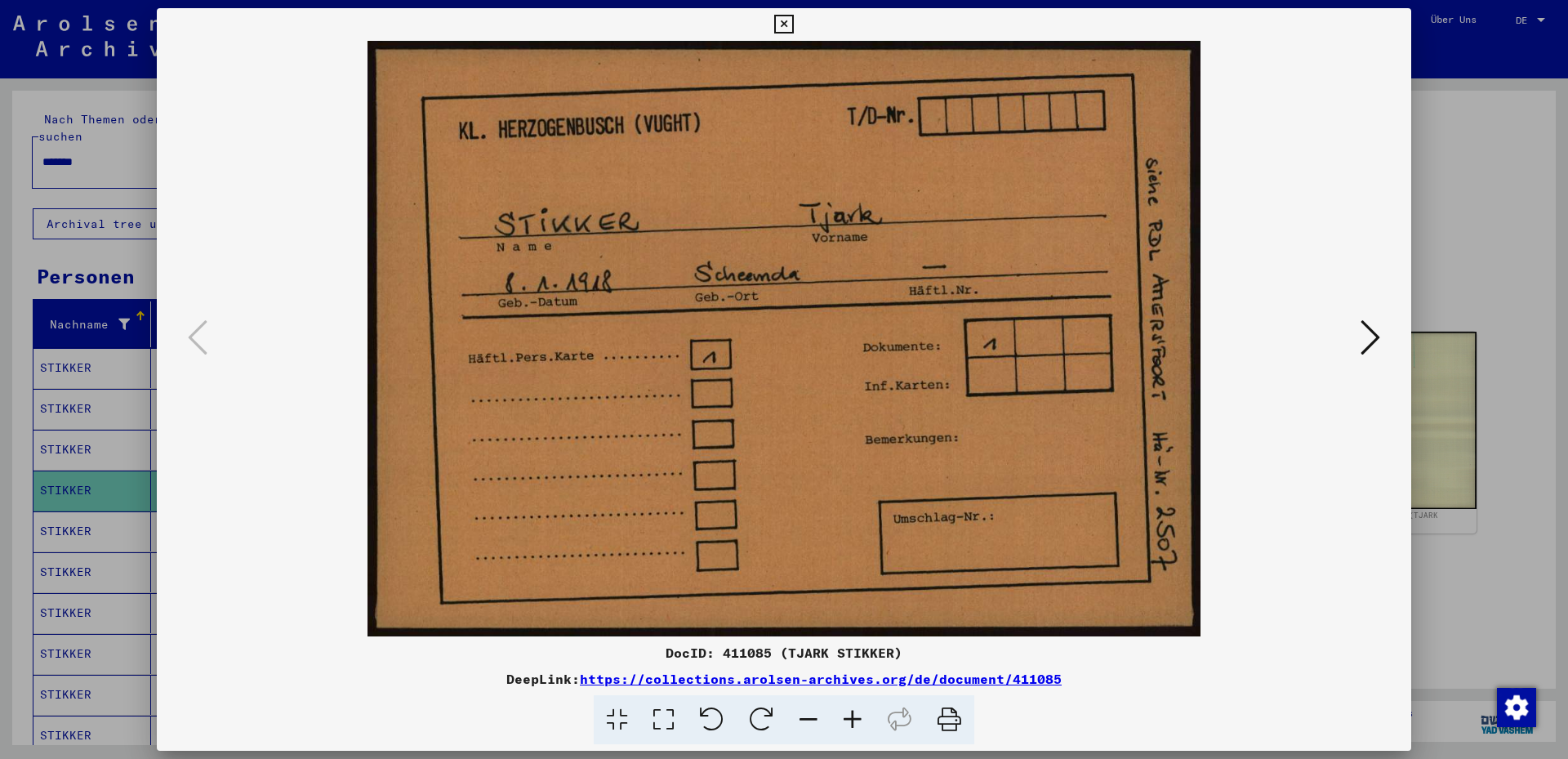 click at bounding box center [1370, 337] 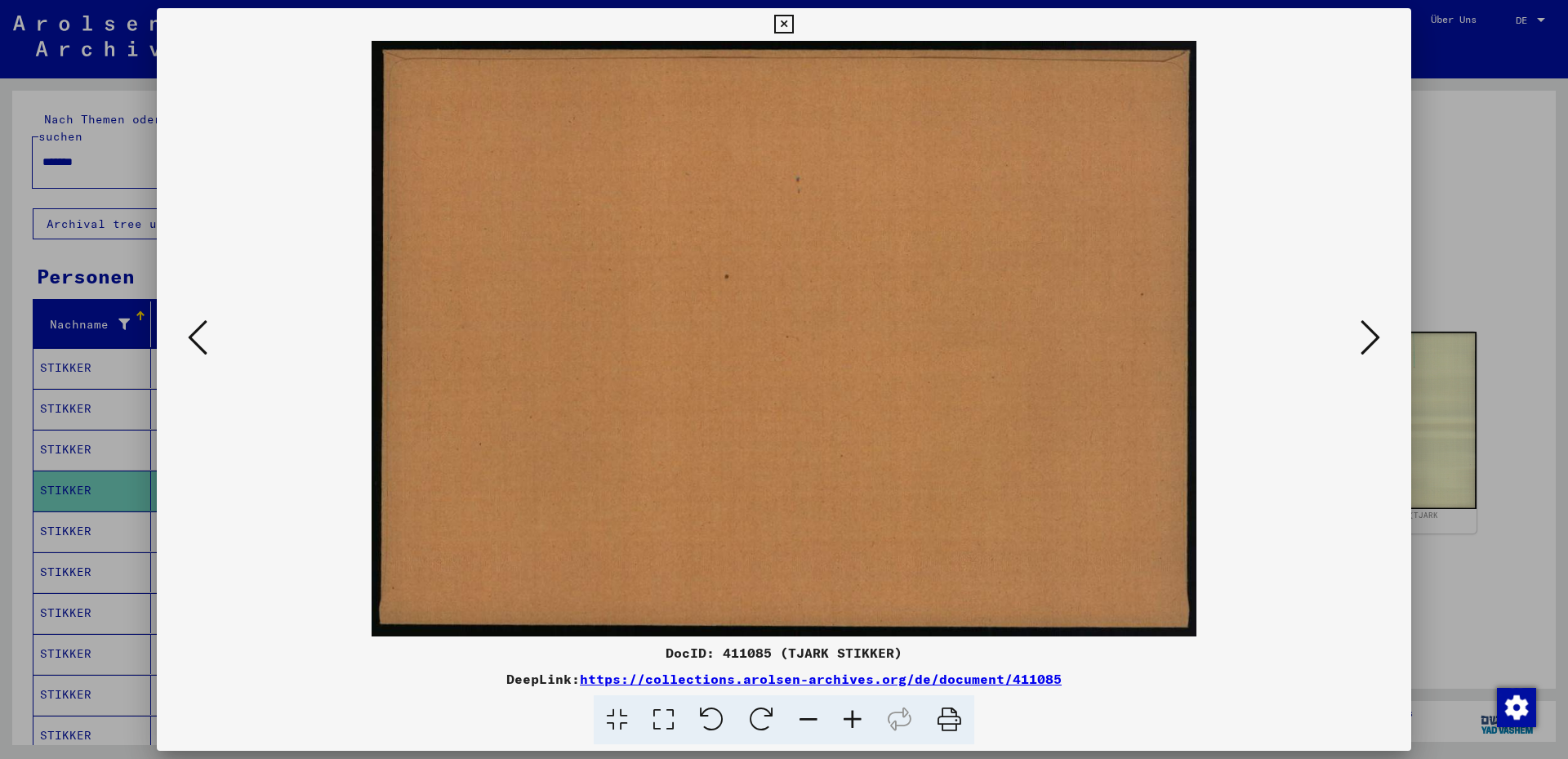 click at bounding box center (1370, 337) 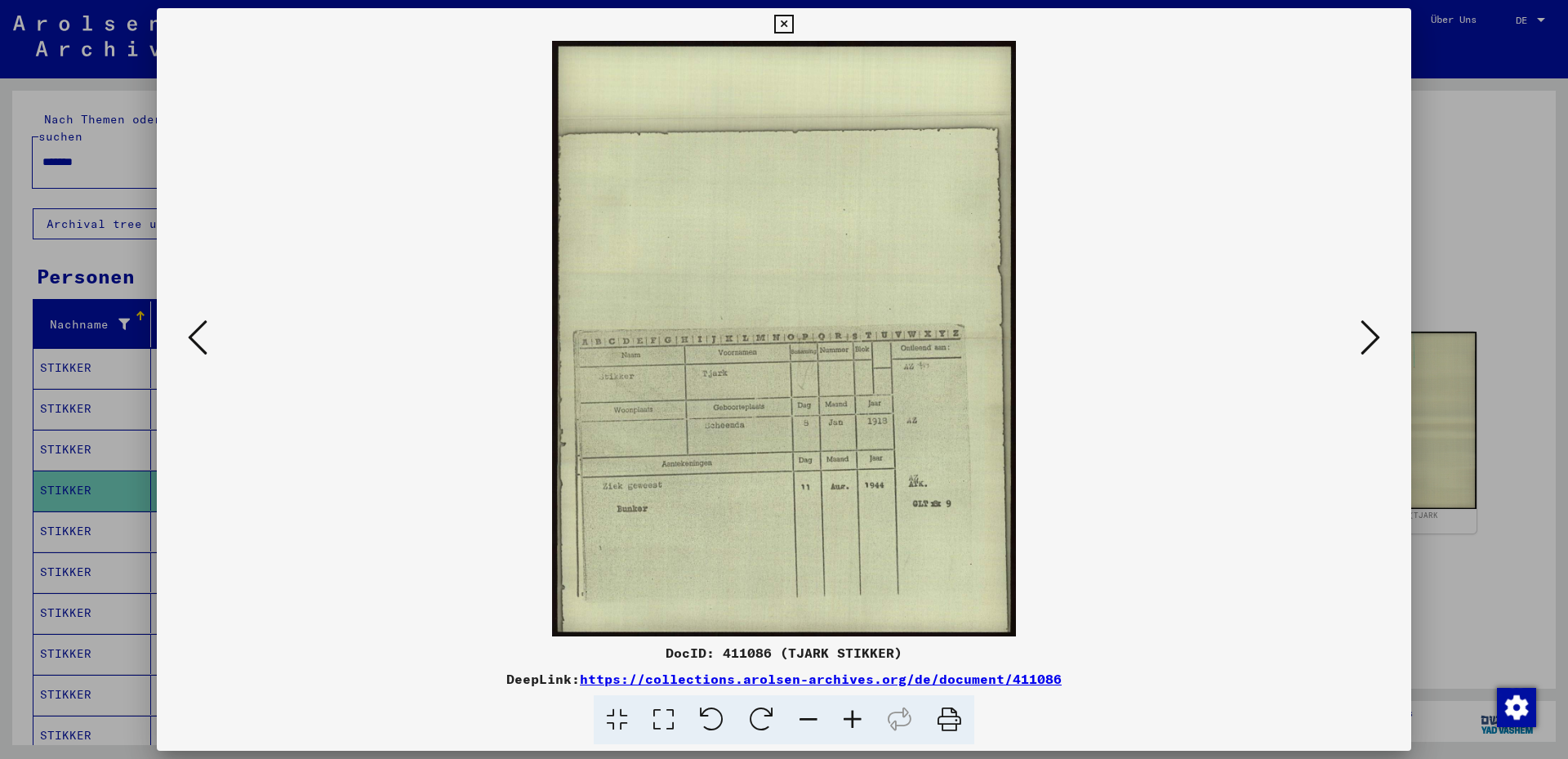click at bounding box center (663, 720) 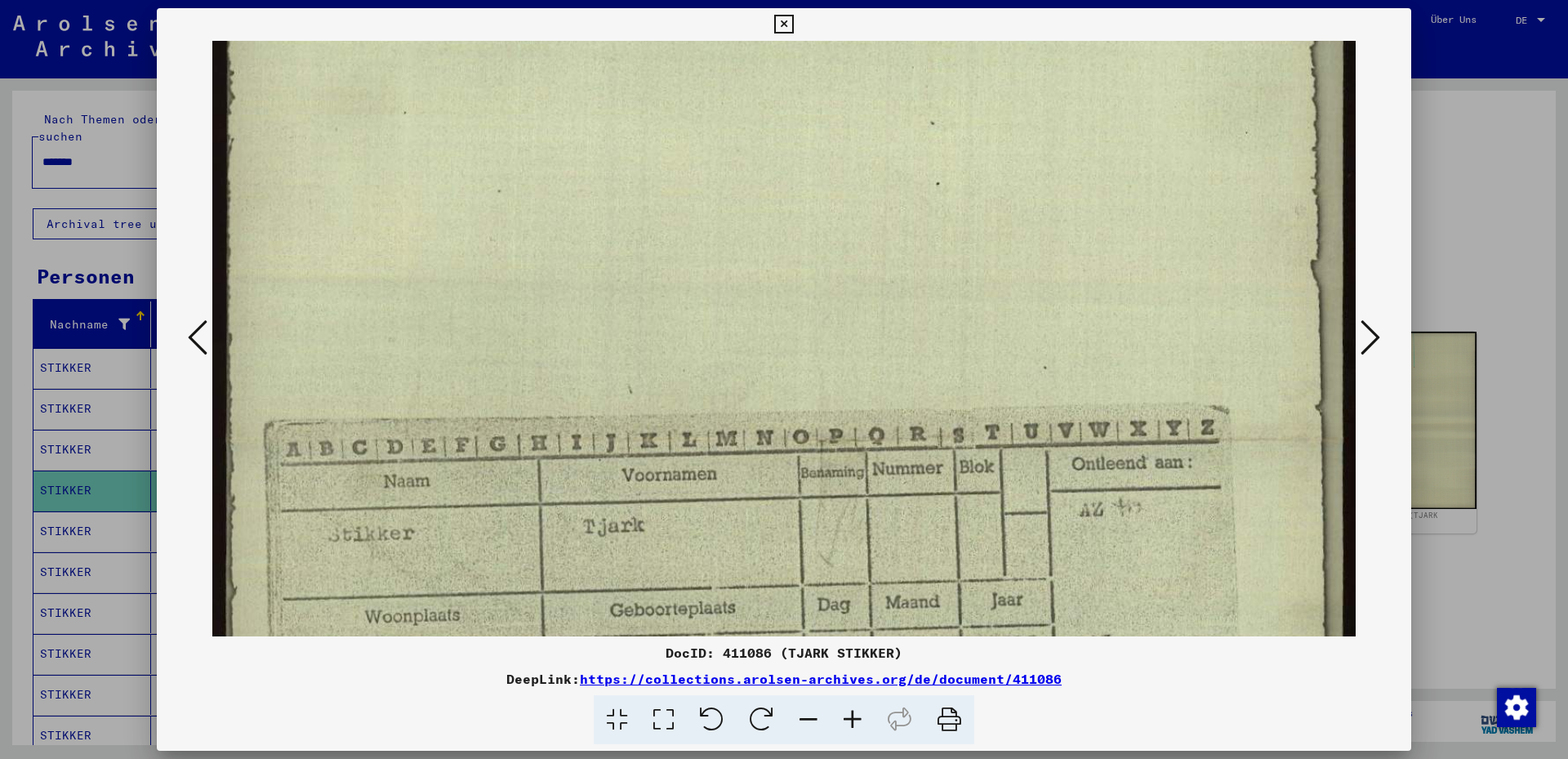 drag, startPoint x: 674, startPoint y: 534, endPoint x: 712, endPoint y: 221, distance: 315.2983 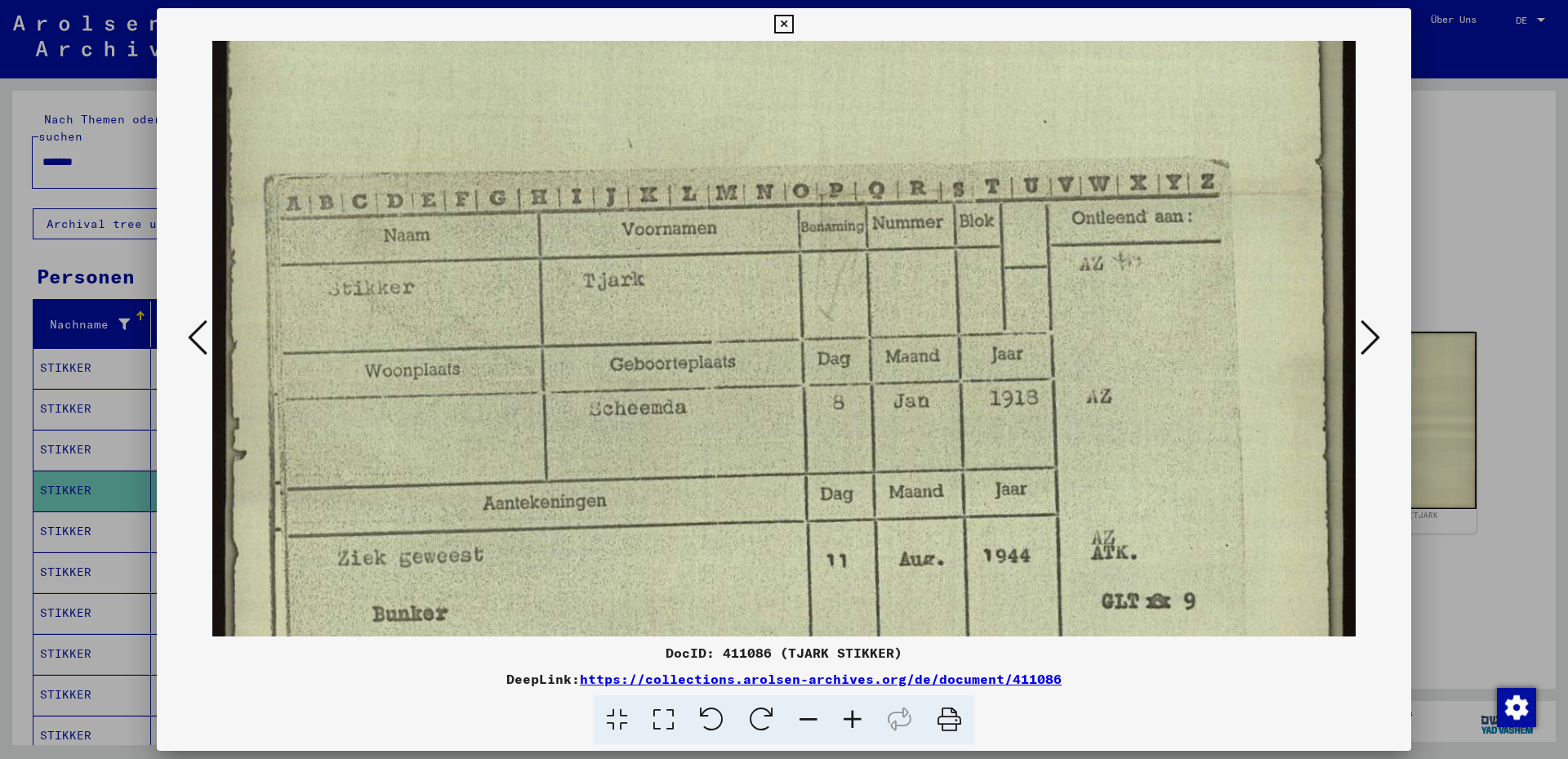 drag, startPoint x: 633, startPoint y: 424, endPoint x: 653, endPoint y: 212, distance: 212.9413 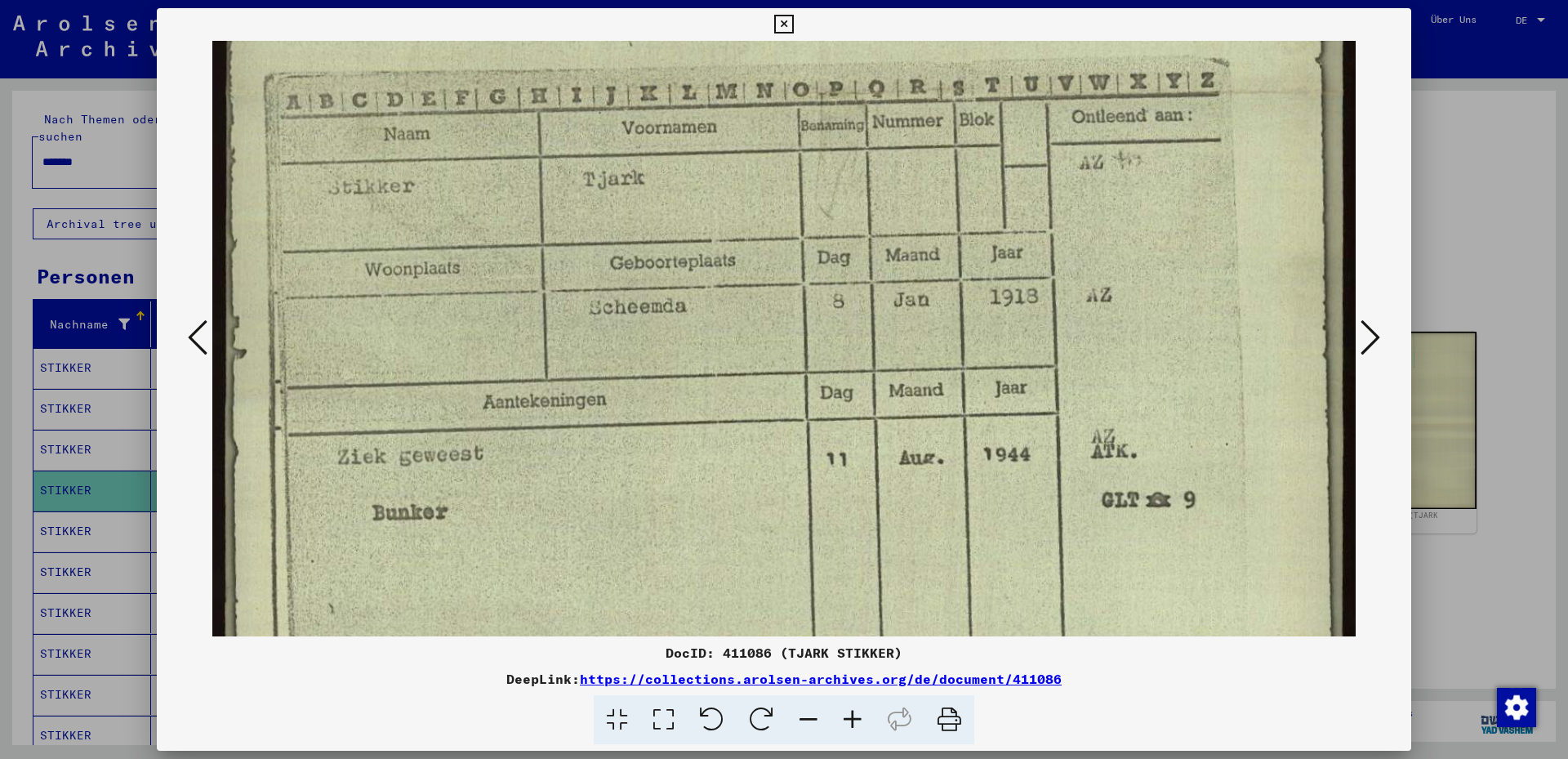 scroll, scrollTop: 693, scrollLeft: 0, axis: vertical 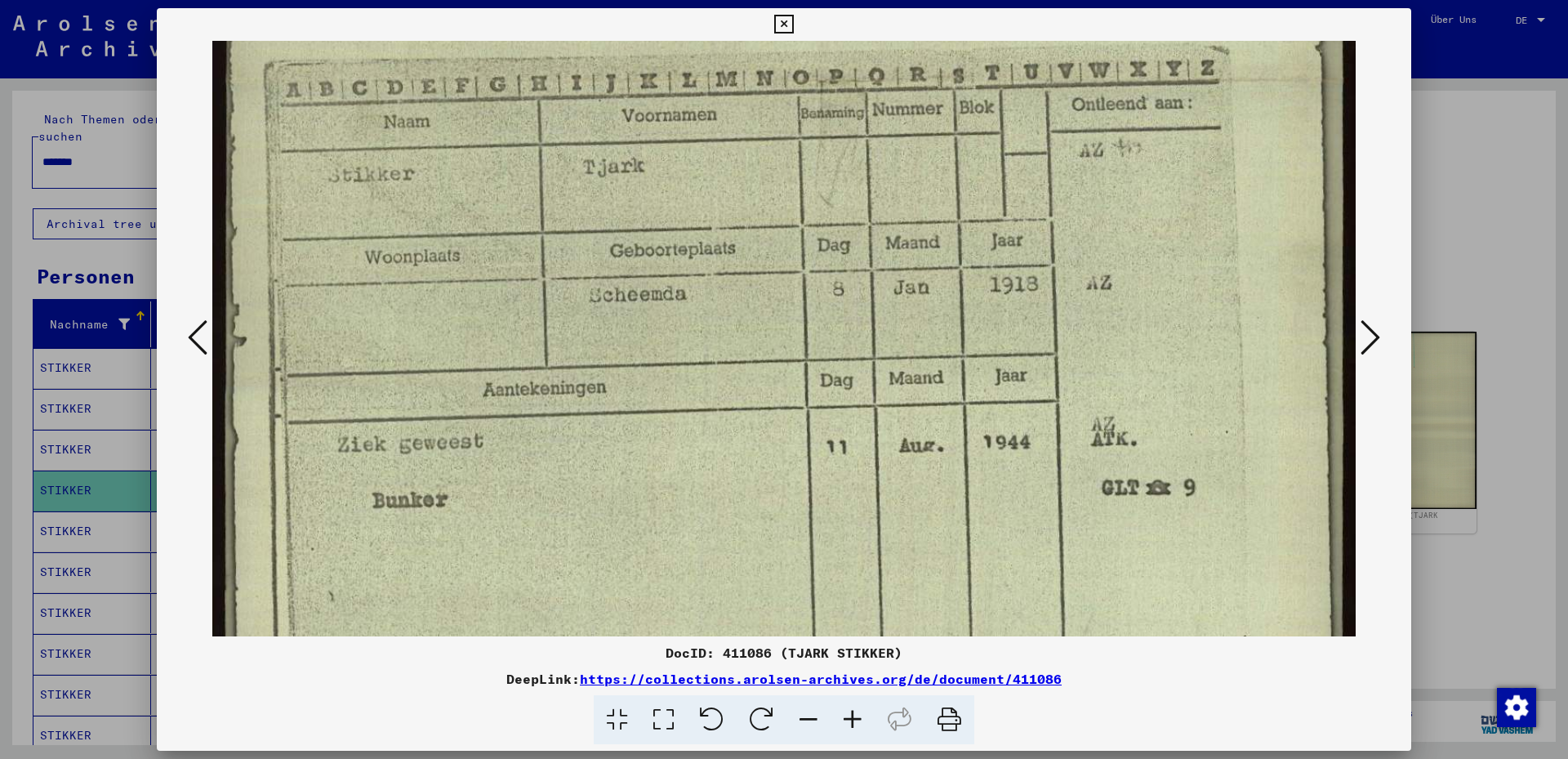 drag, startPoint x: 625, startPoint y: 257, endPoint x: 626, endPoint y: 239, distance: 18.027756 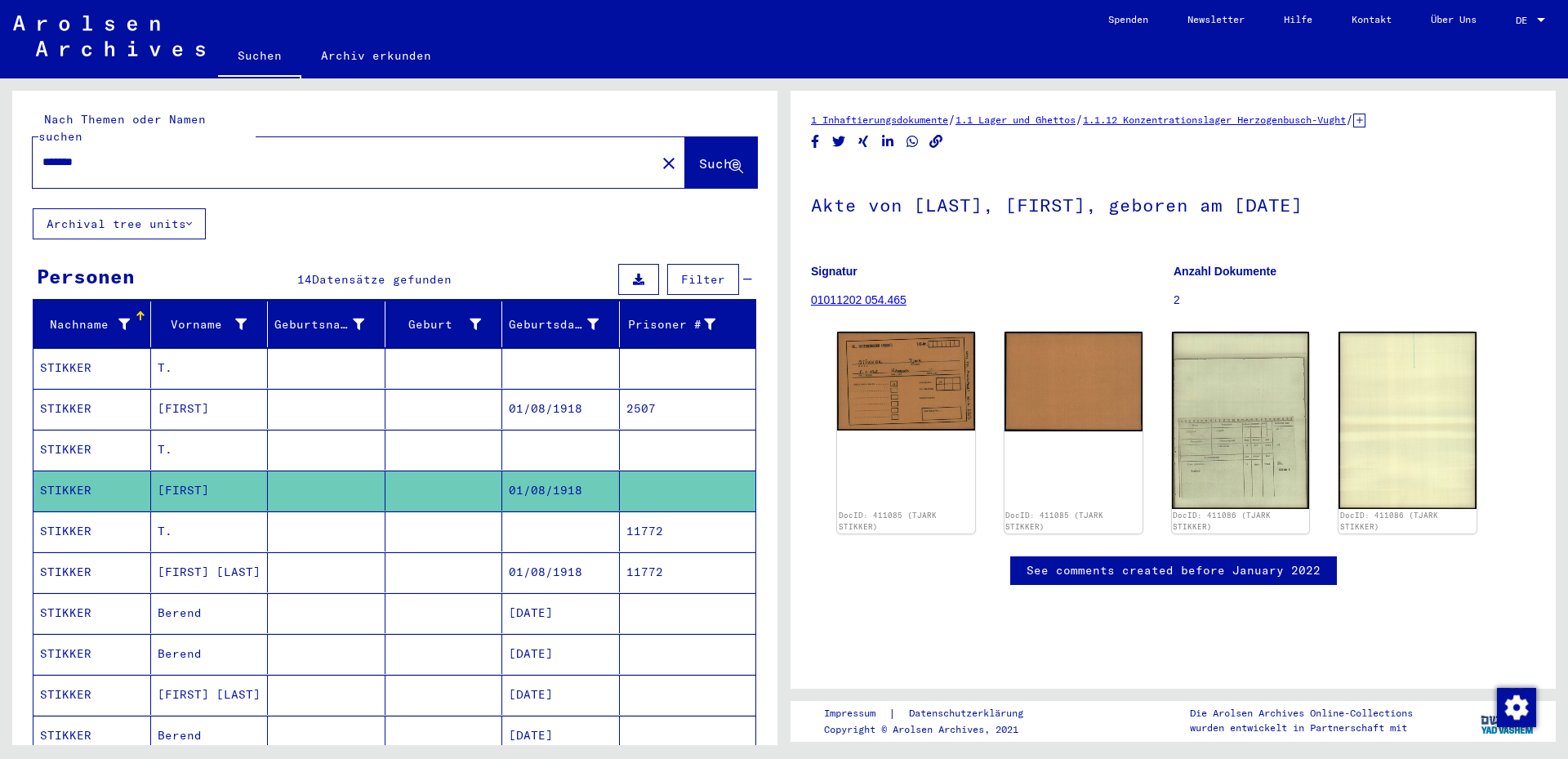 click at bounding box center (561, 572) 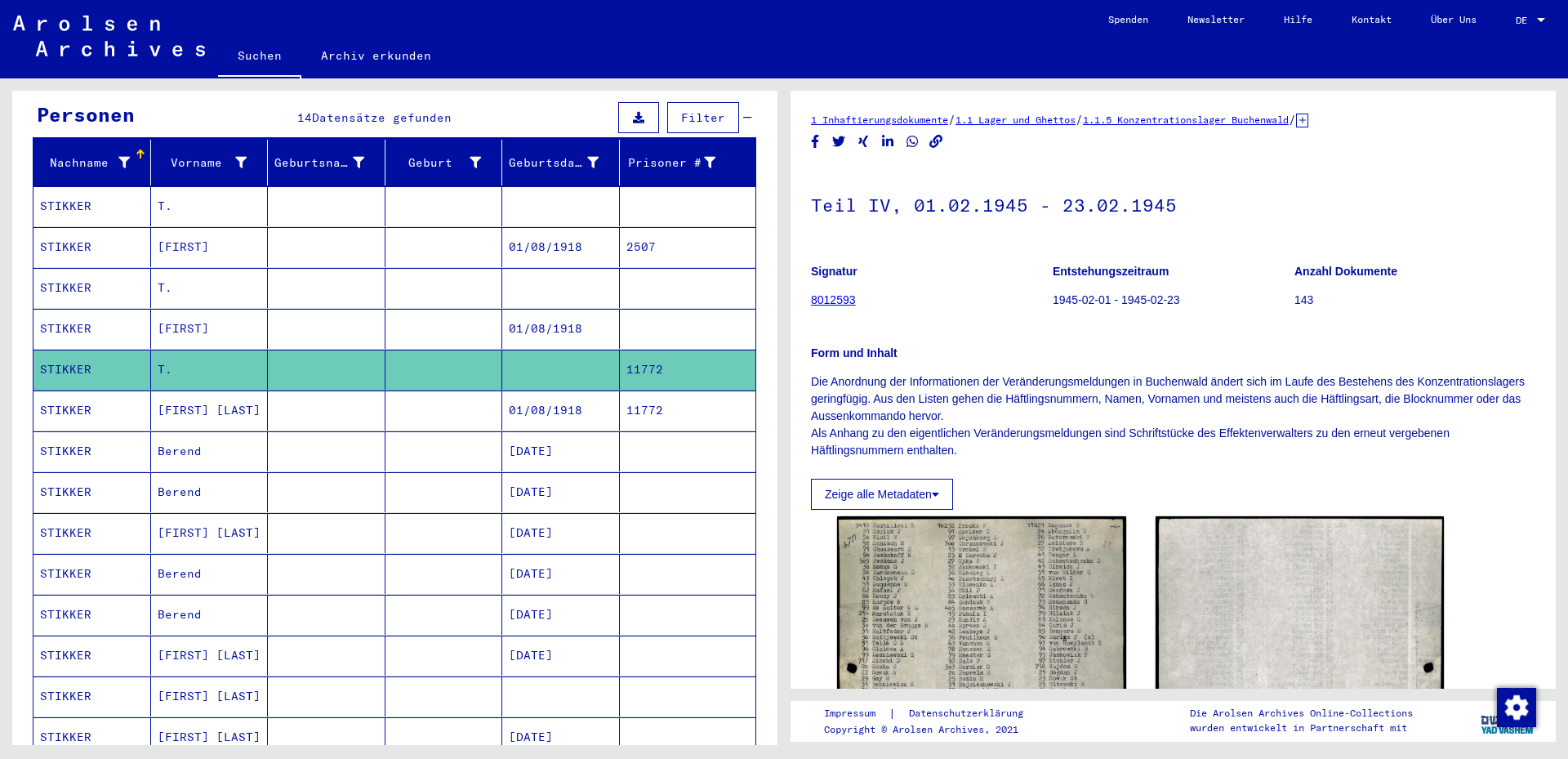scroll, scrollTop: 163, scrollLeft: 0, axis: vertical 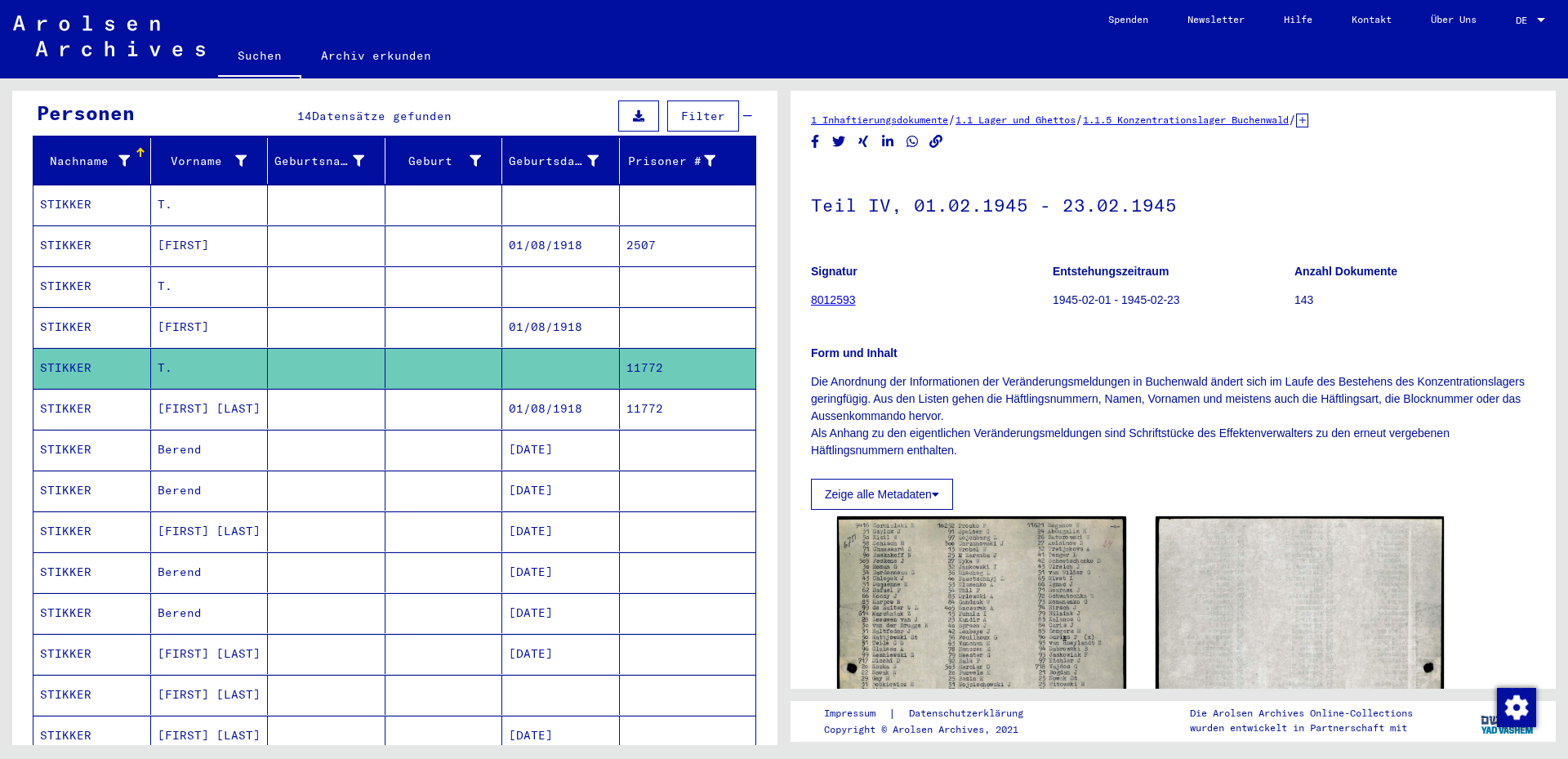 click at bounding box center [327, 449] 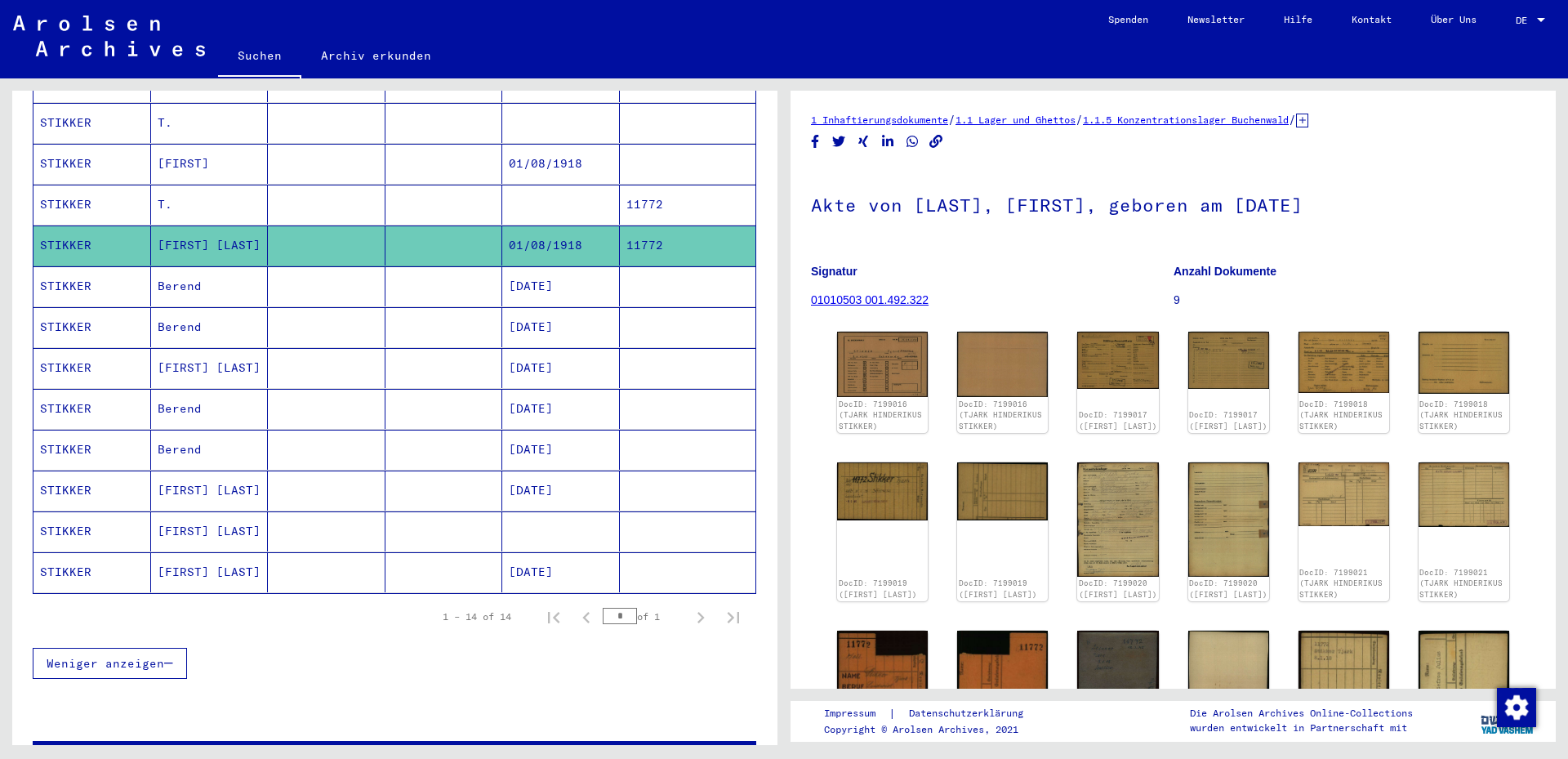 scroll, scrollTop: 82, scrollLeft: 0, axis: vertical 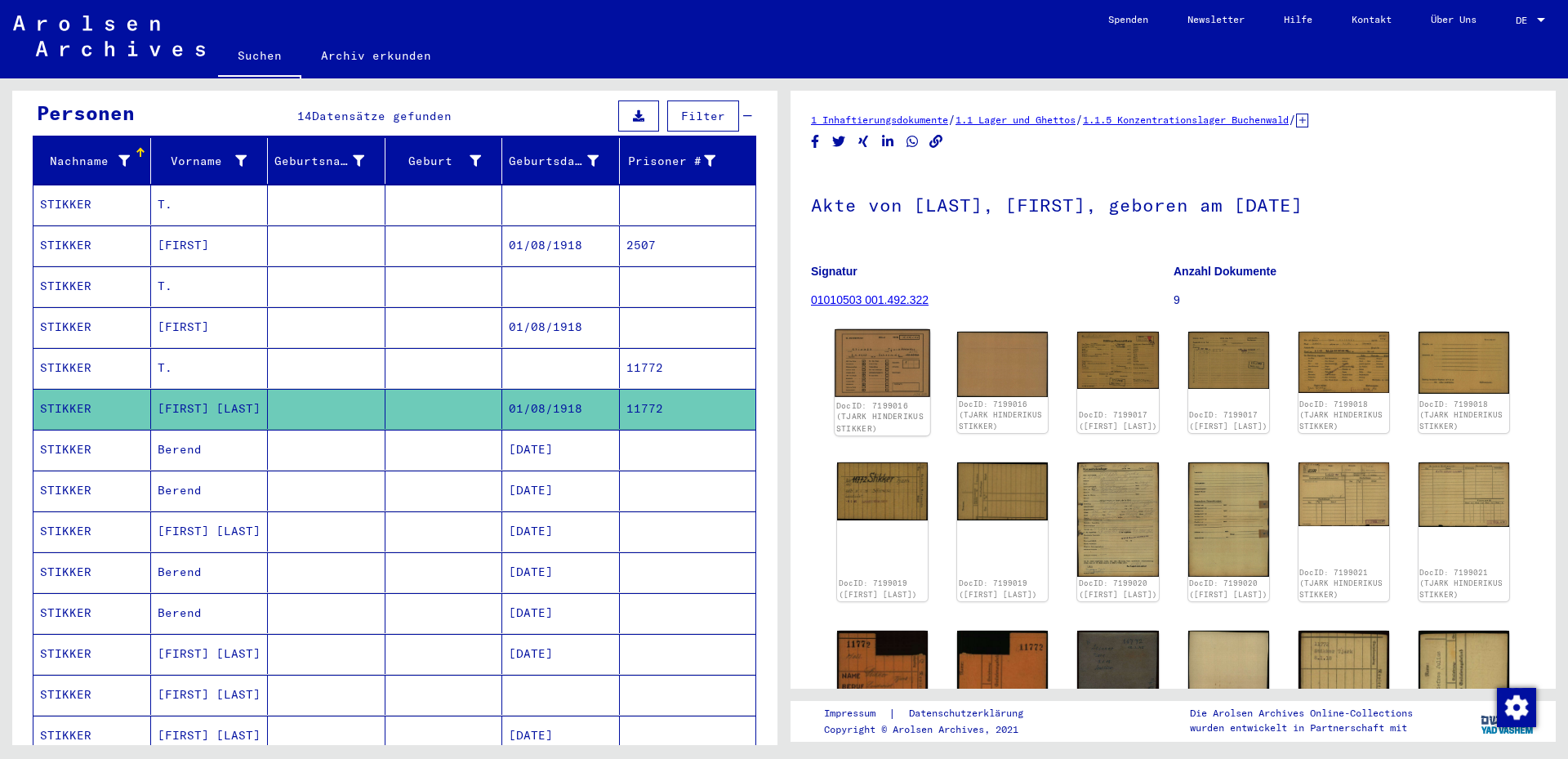 click 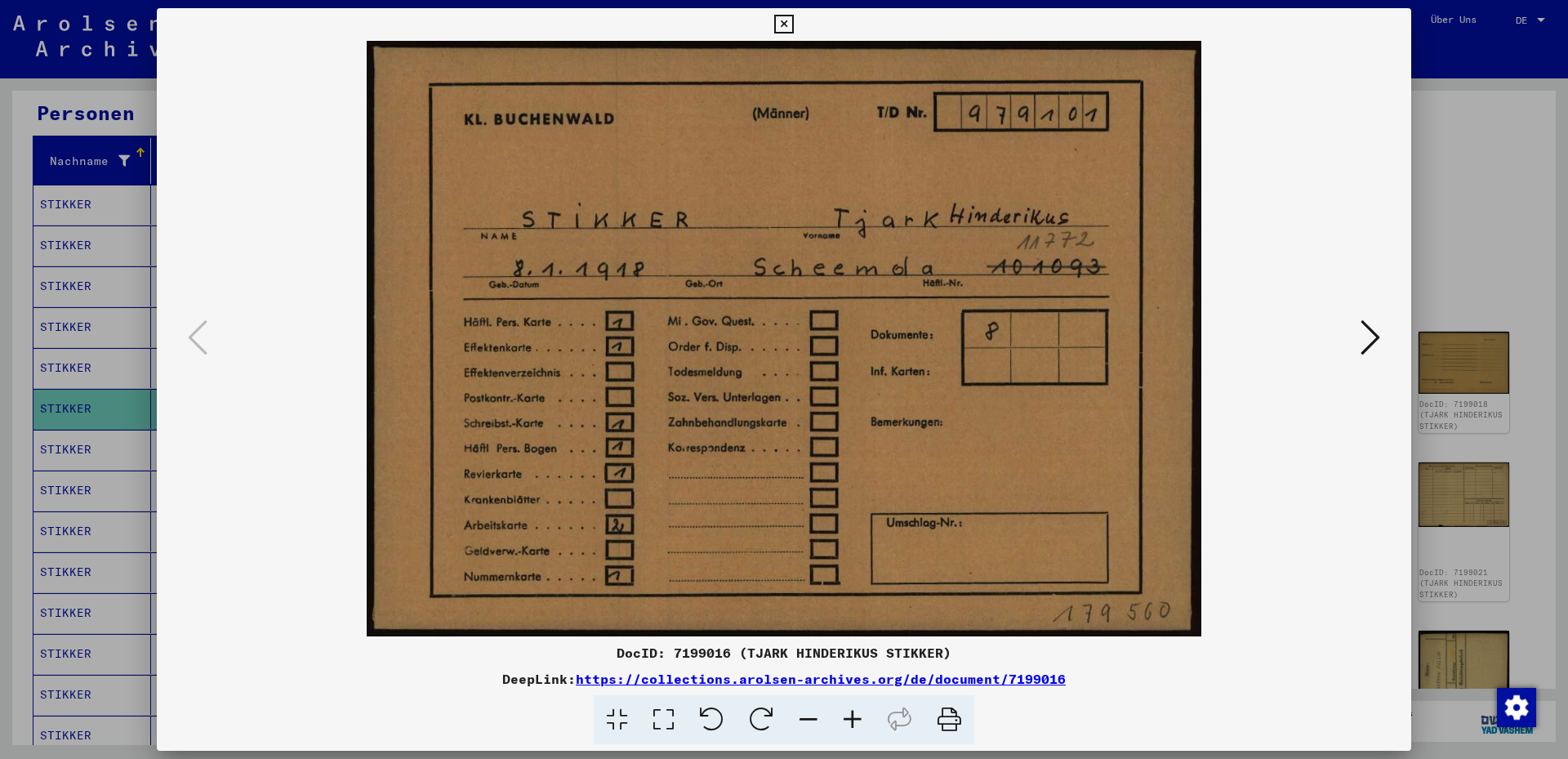 click at bounding box center [1370, 337] 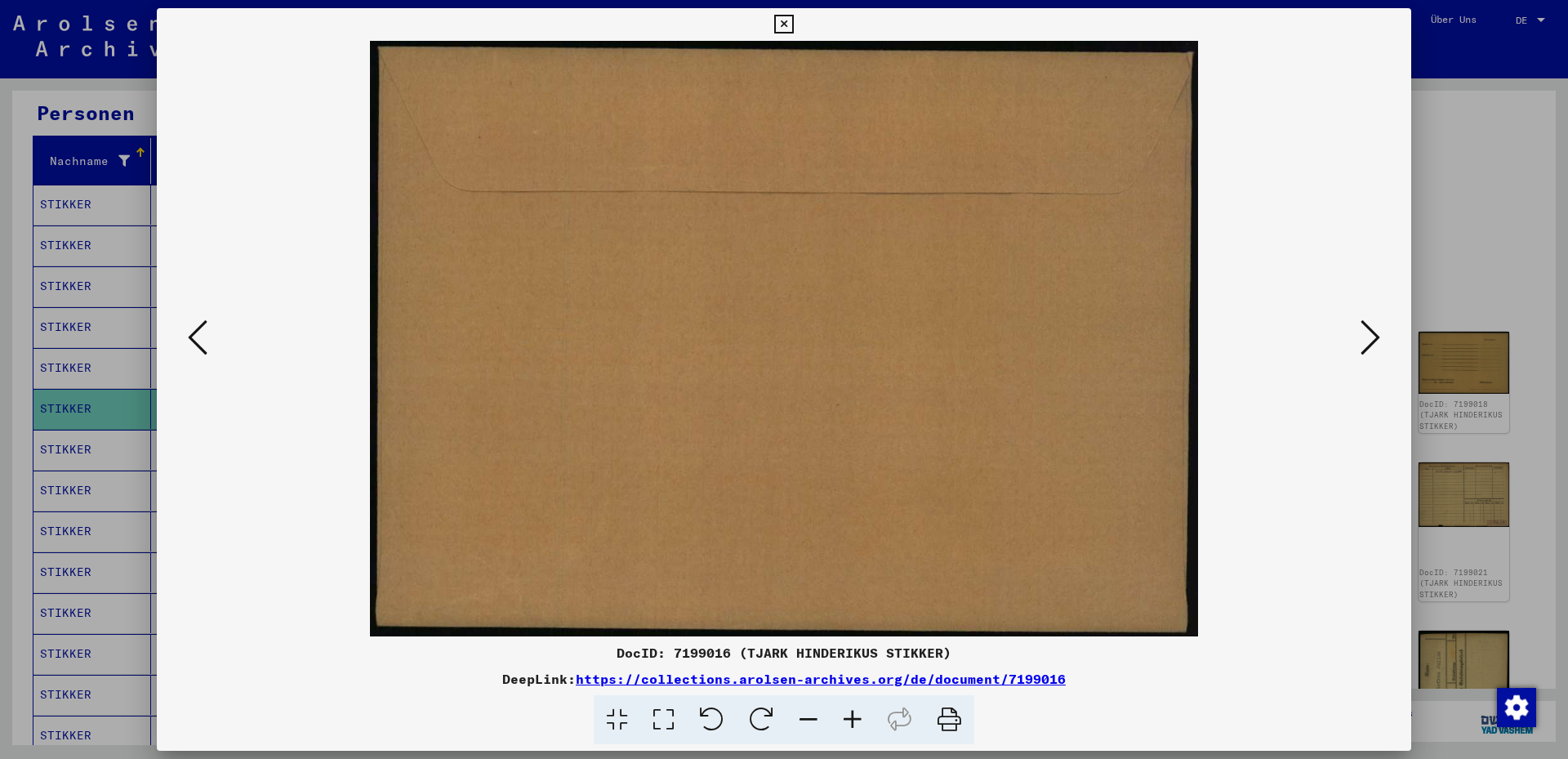 click at bounding box center [1370, 337] 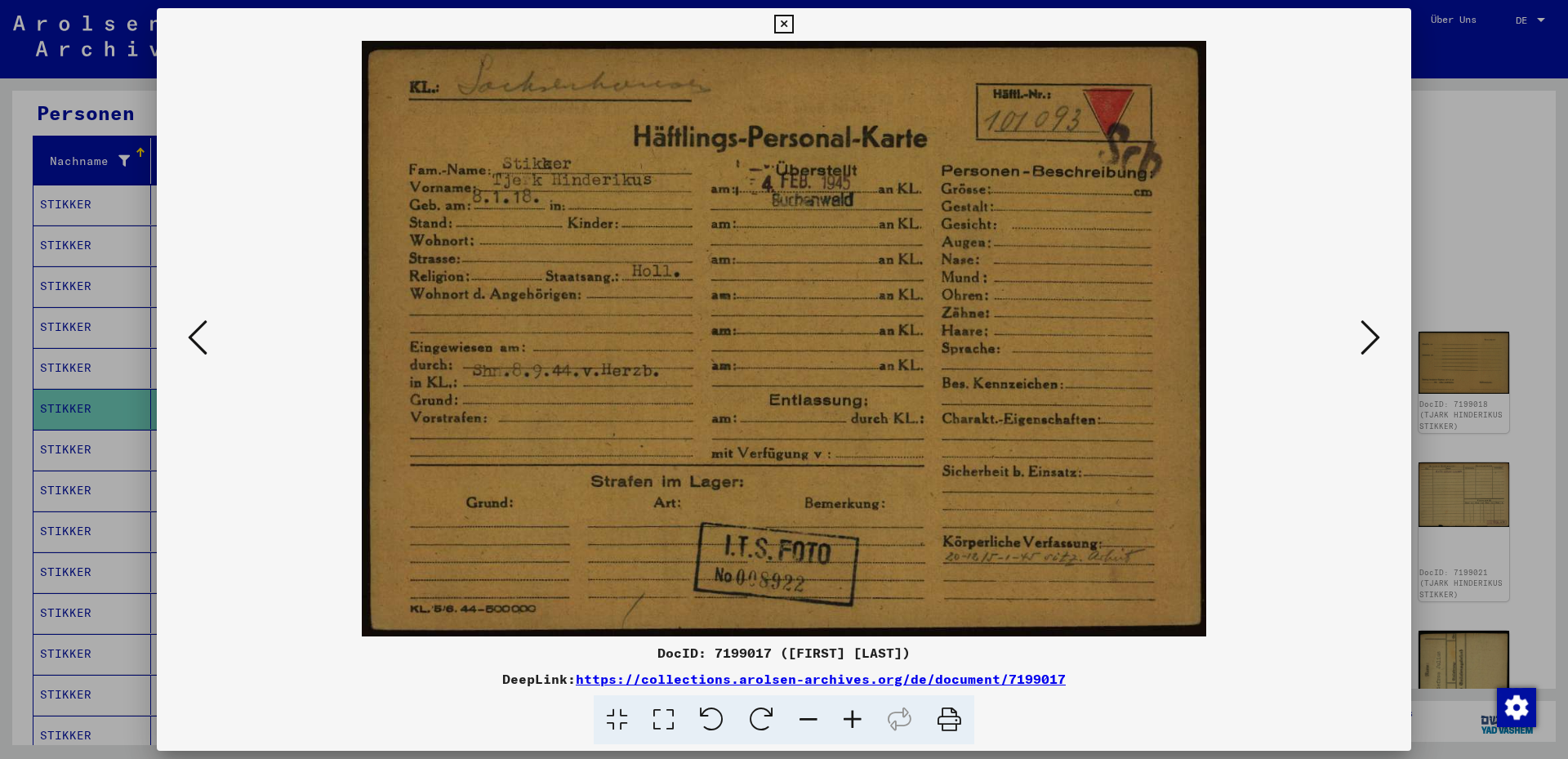 click at bounding box center [1370, 338] 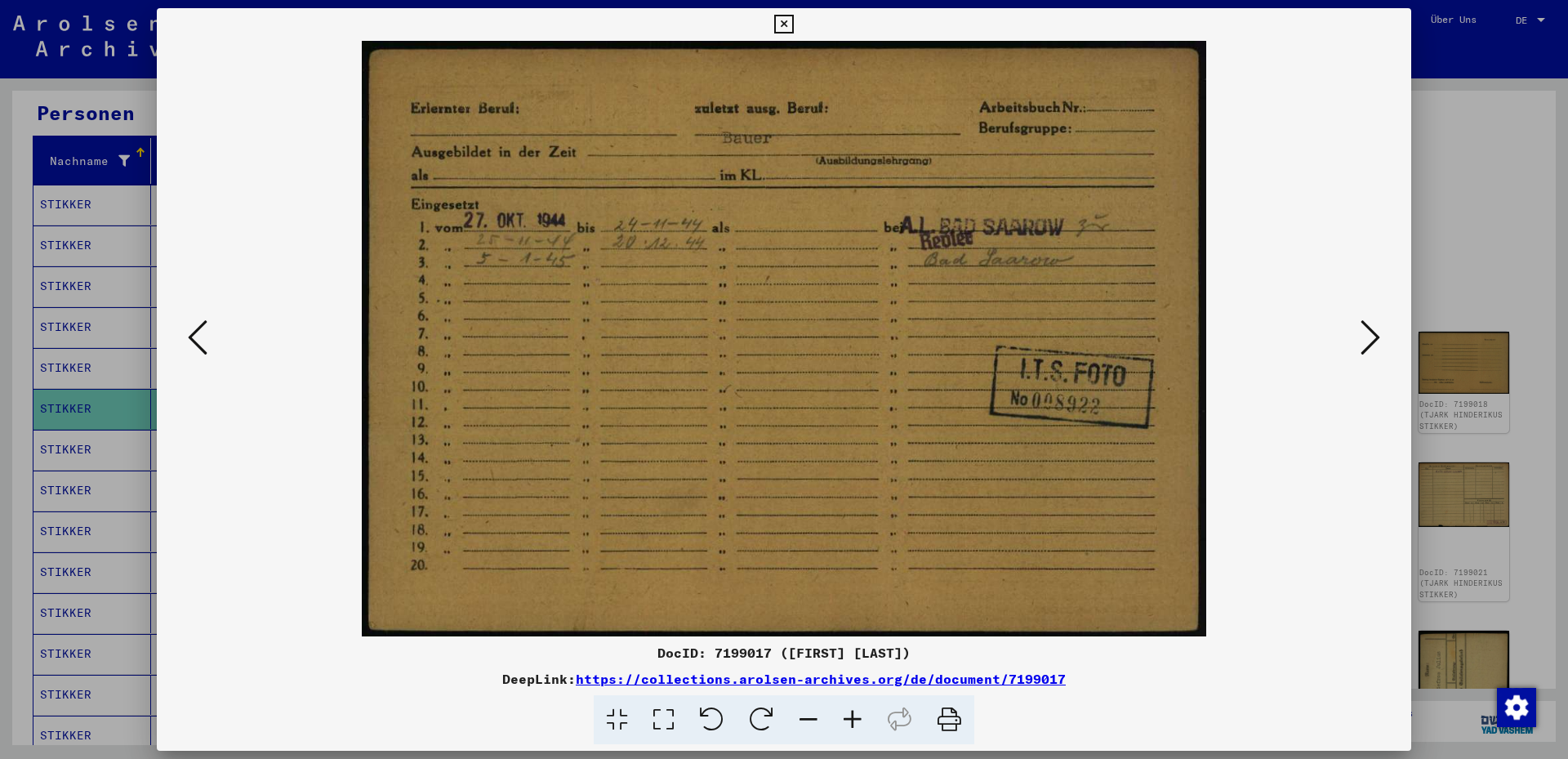 type 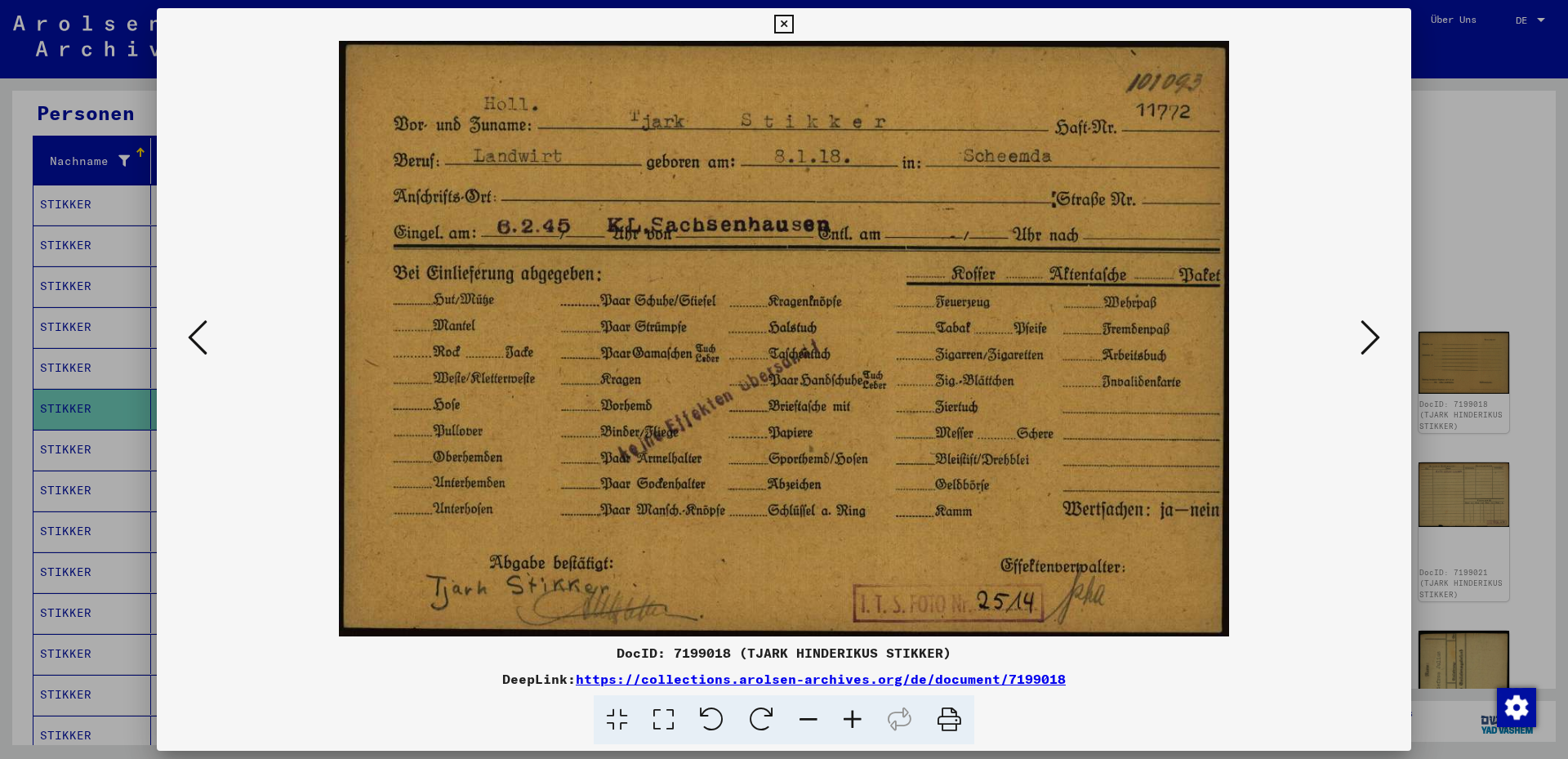 click at bounding box center [1370, 337] 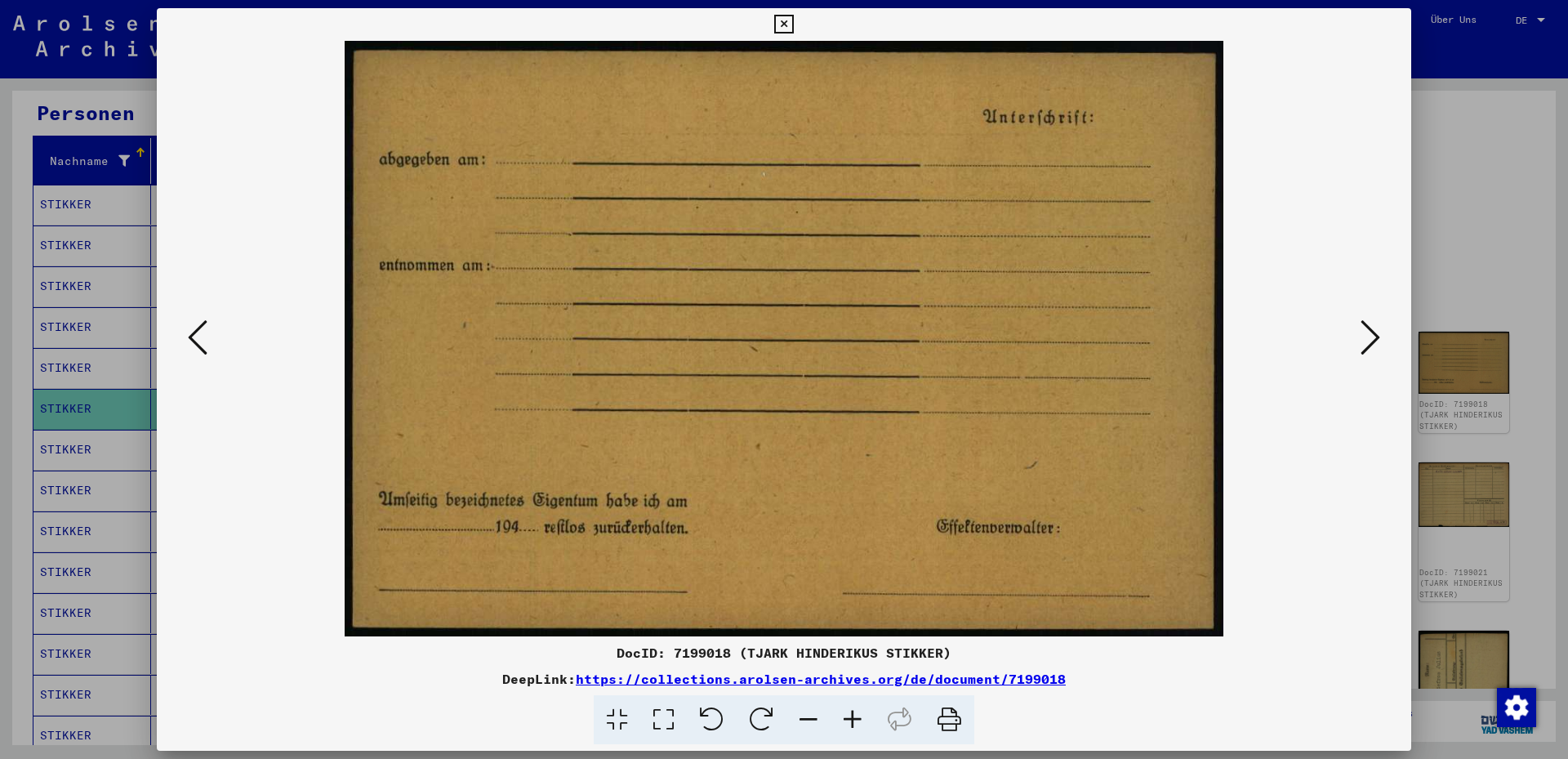 click at bounding box center (1370, 337) 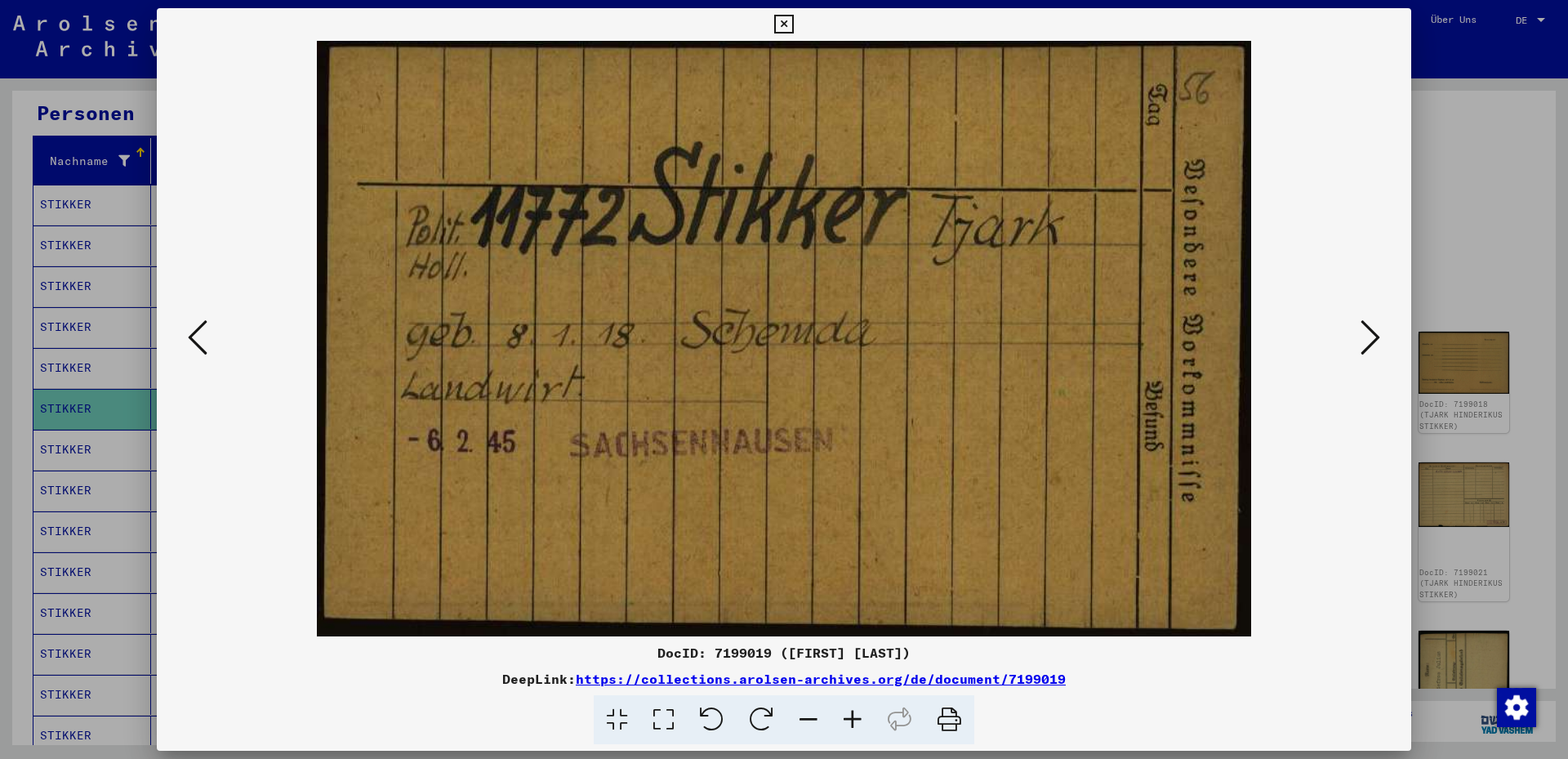 click at bounding box center [1370, 337] 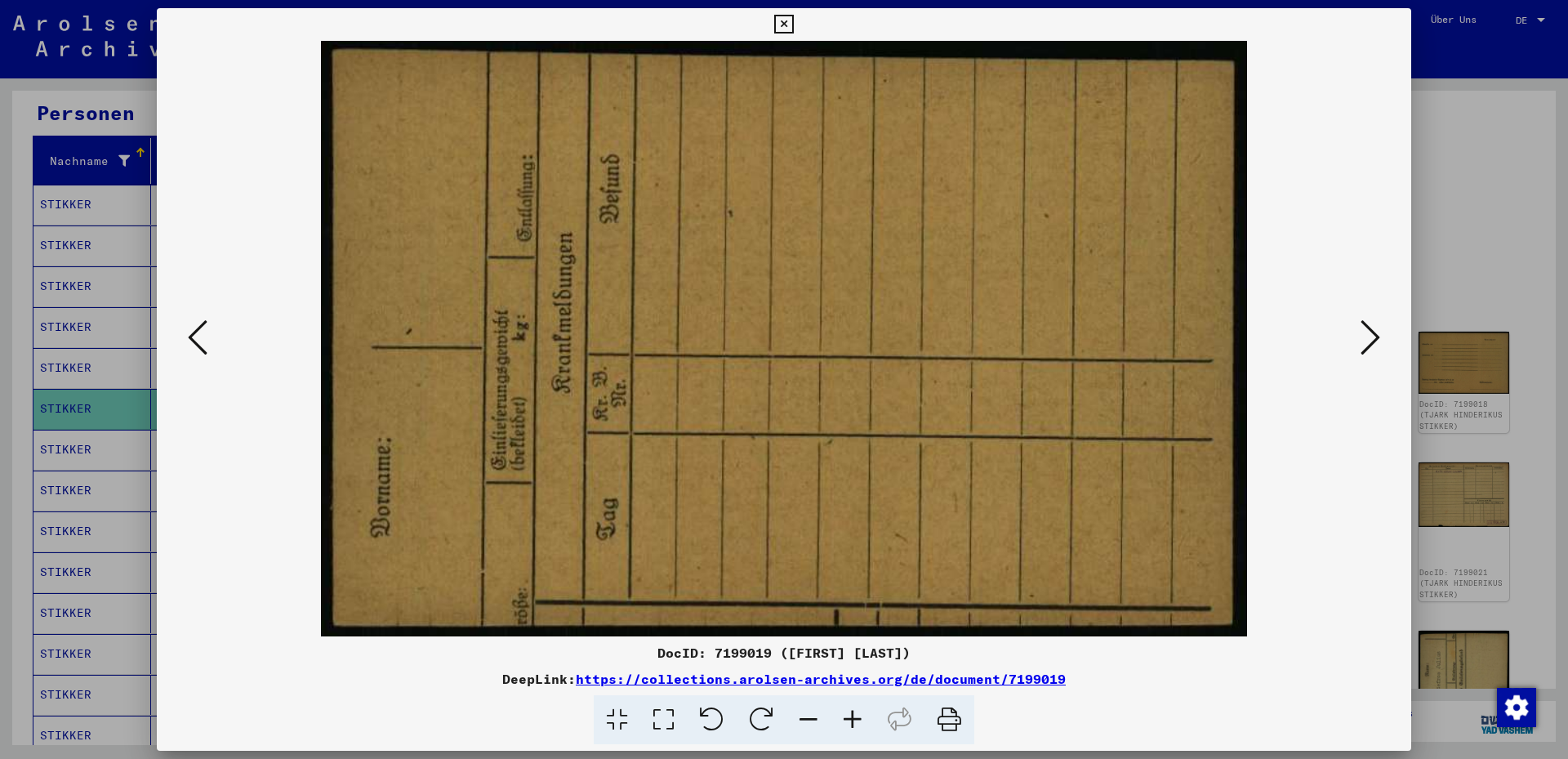 click at bounding box center (1370, 337) 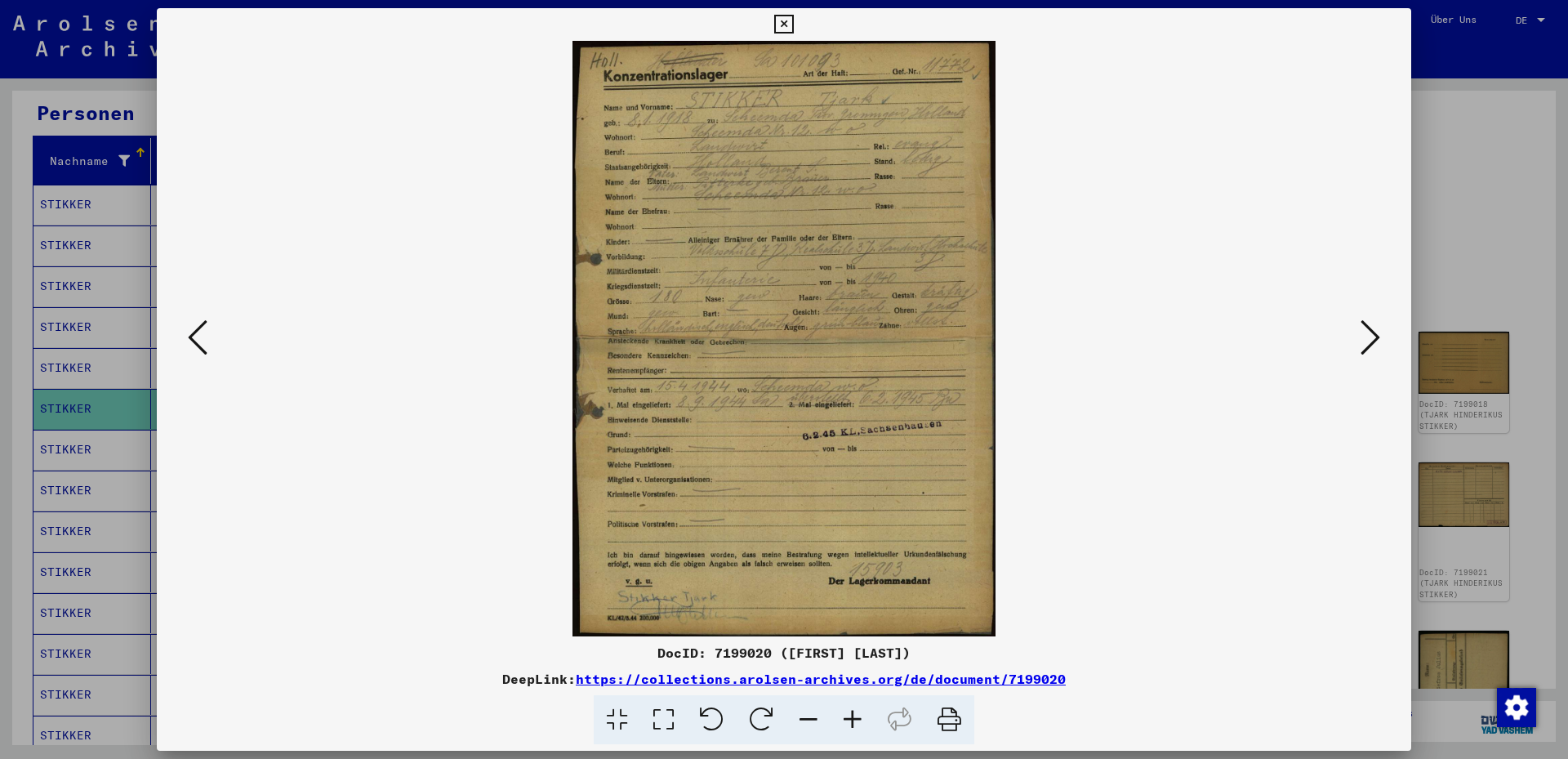 click at bounding box center (663, 720) 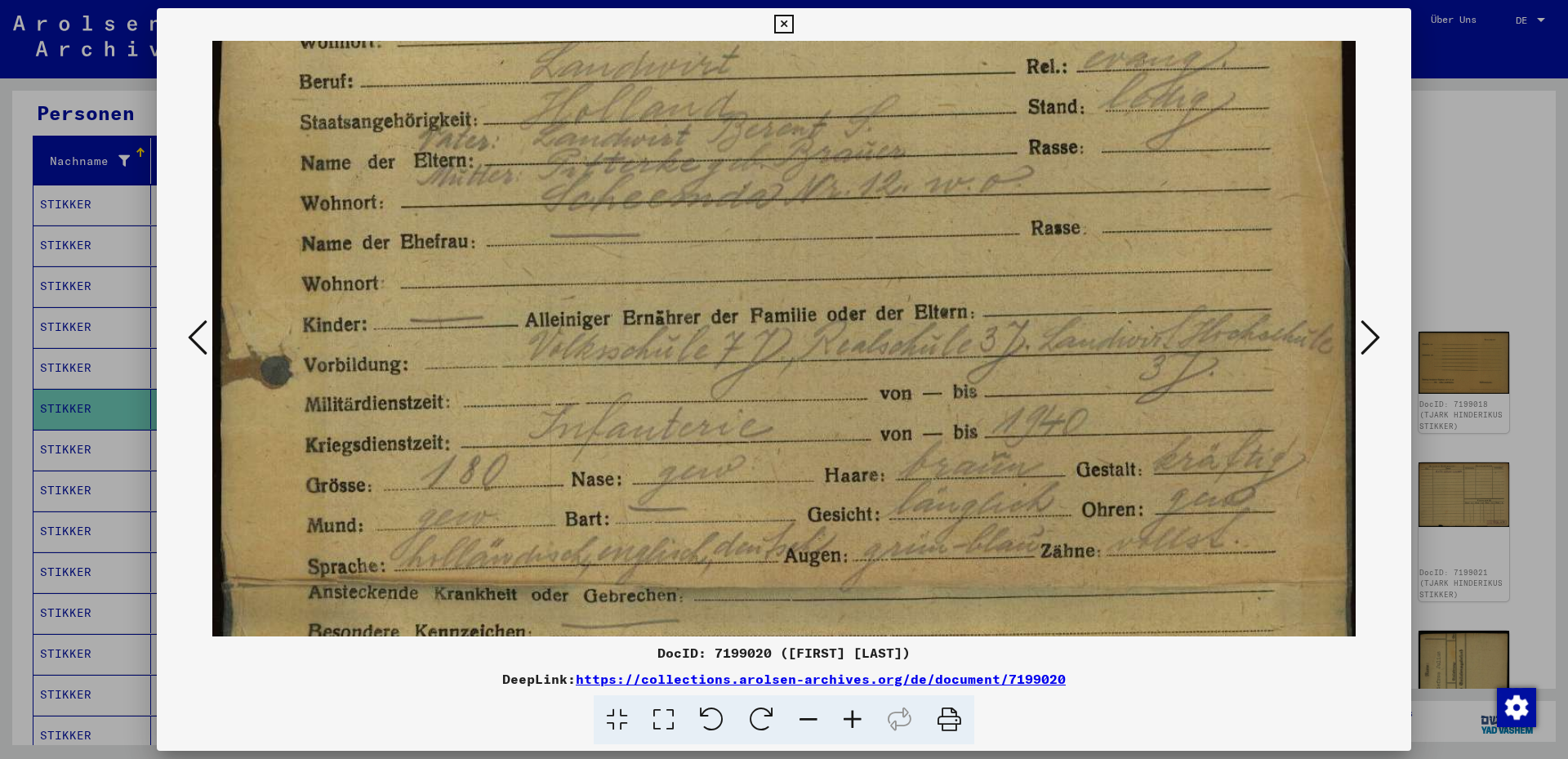 scroll, scrollTop: 286, scrollLeft: 0, axis: vertical 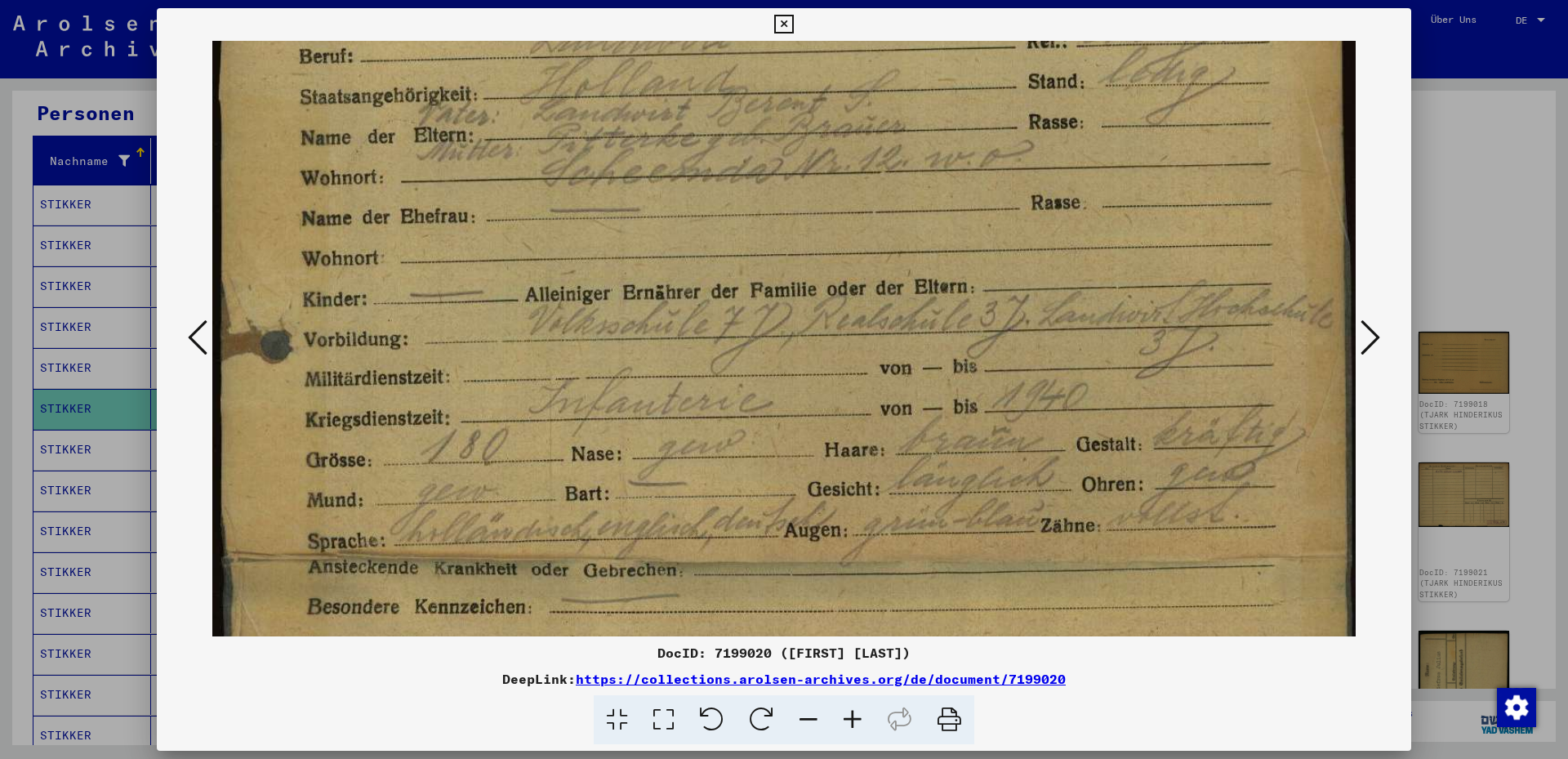 drag, startPoint x: 764, startPoint y: 436, endPoint x: 750, endPoint y: 157, distance: 279.35103 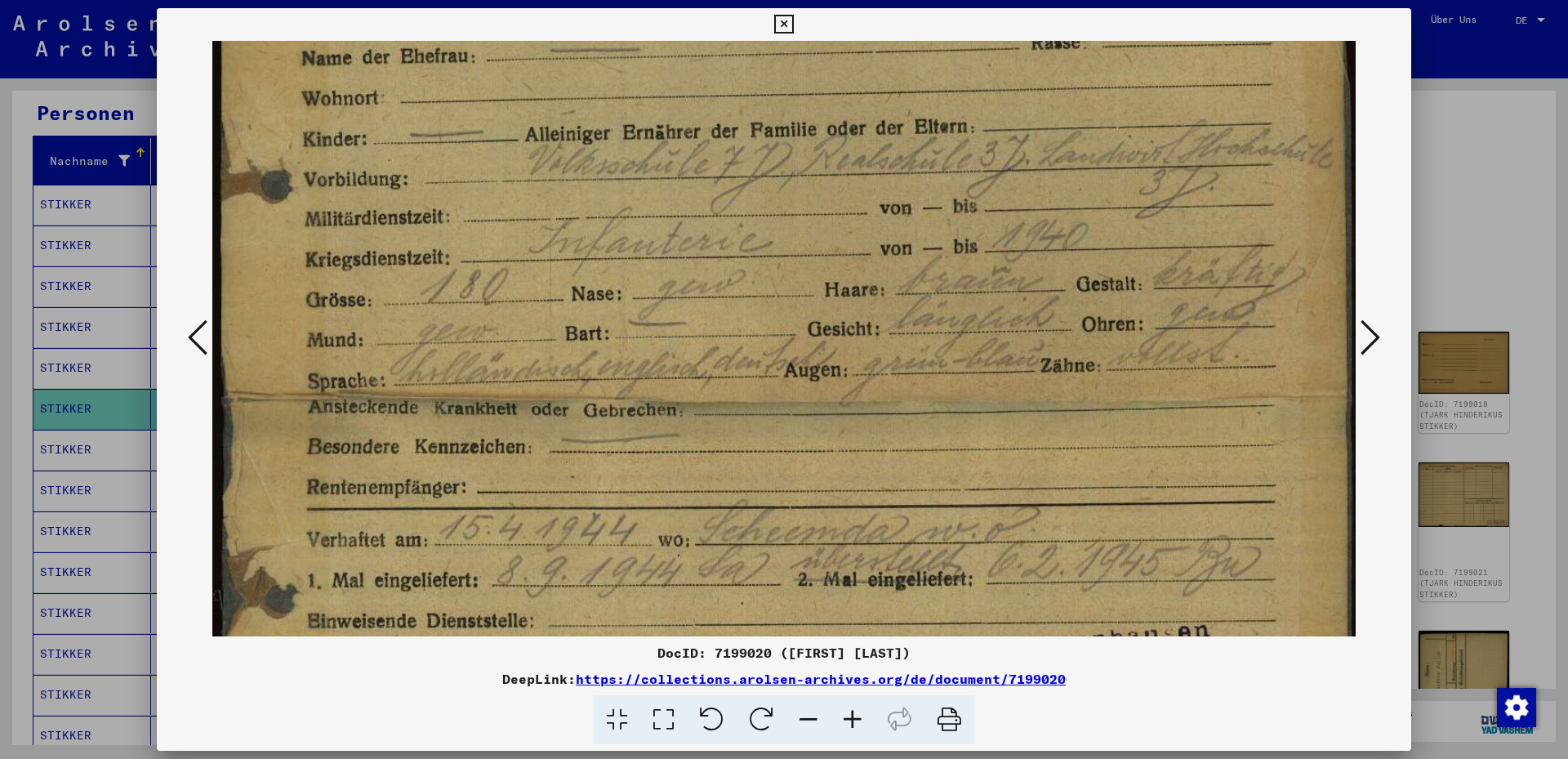 scroll, scrollTop: 450, scrollLeft: 0, axis: vertical 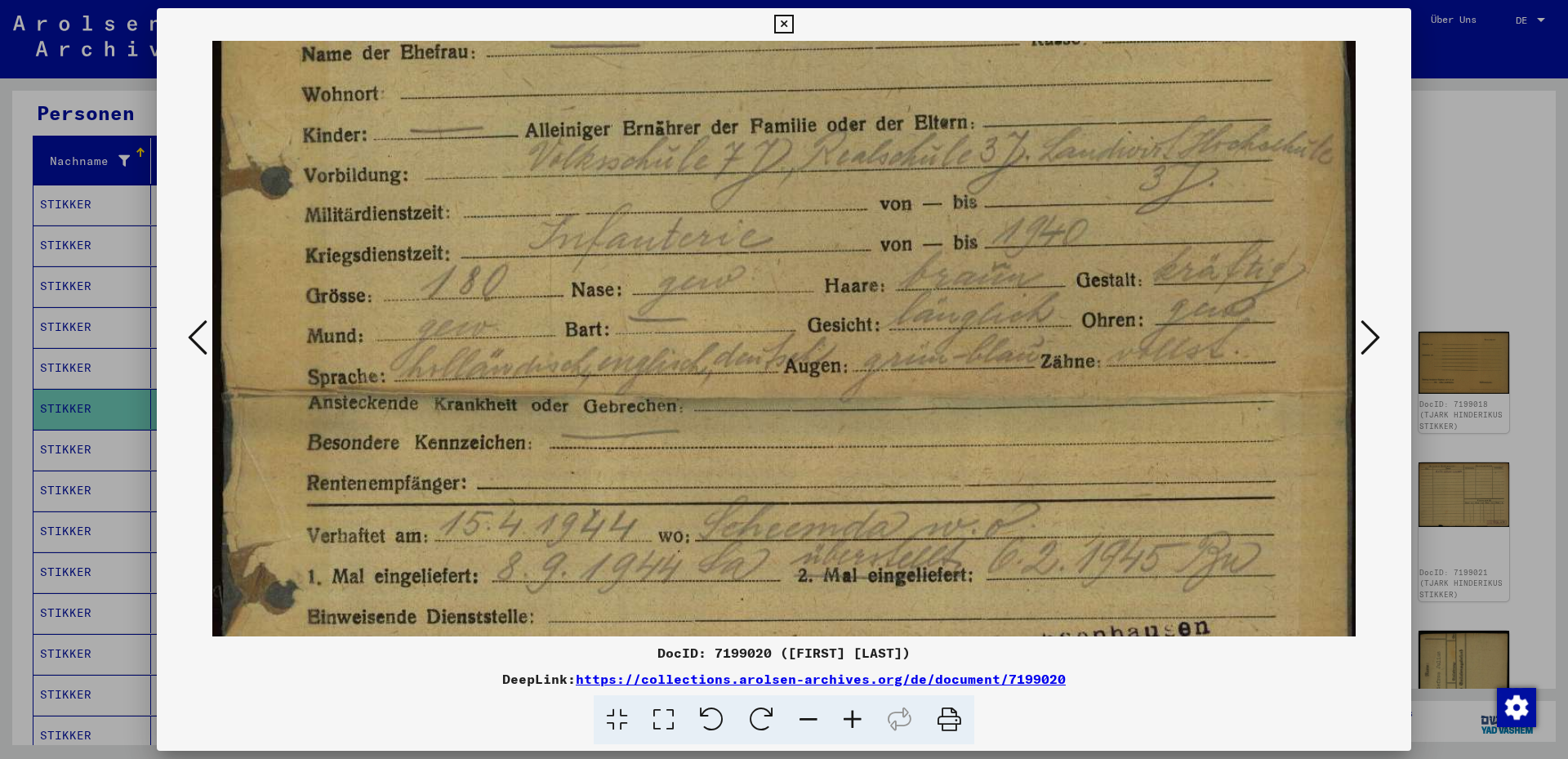 drag, startPoint x: 721, startPoint y: 406, endPoint x: 705, endPoint y: 242, distance: 164.77864 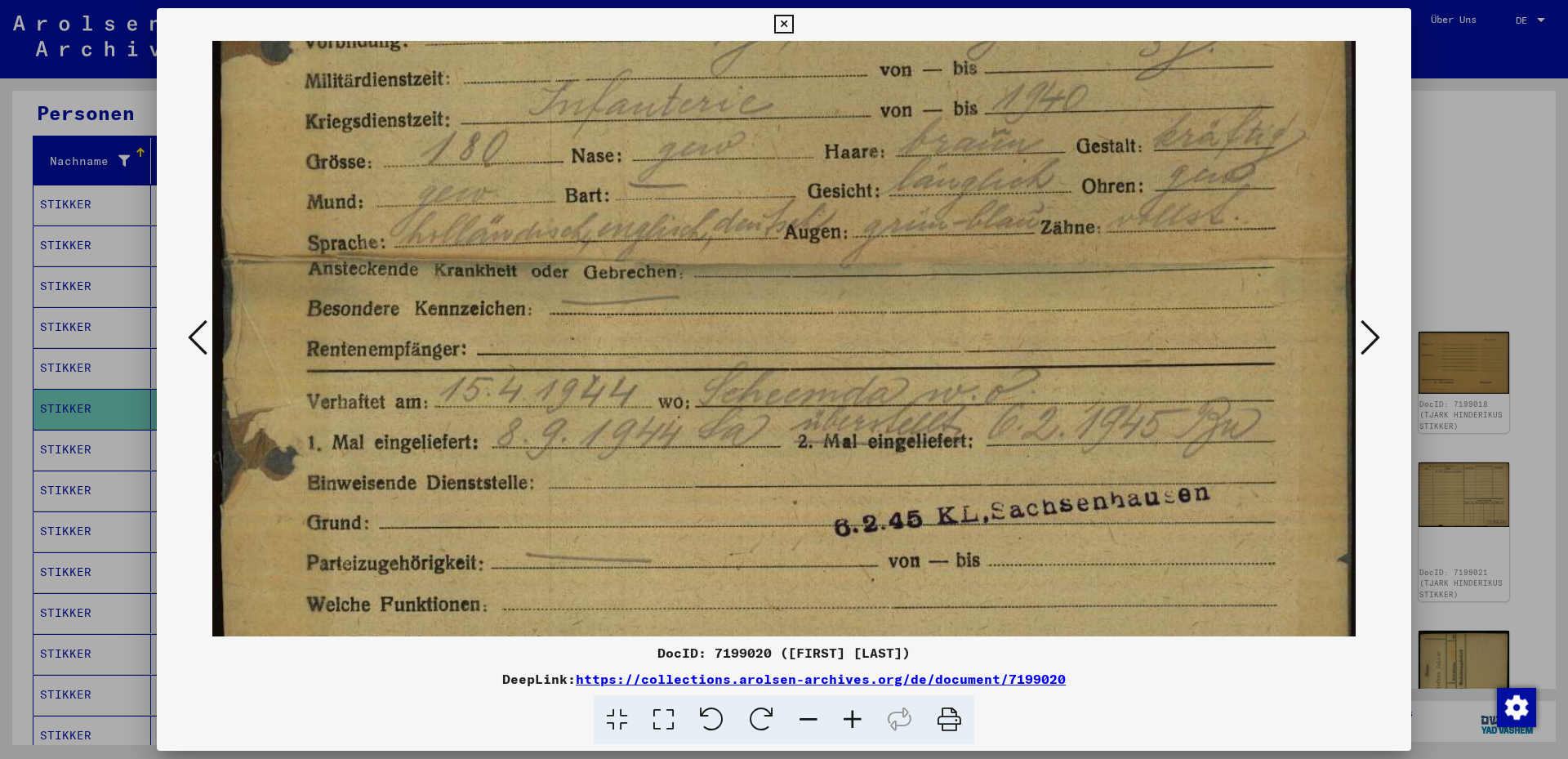 scroll, scrollTop: 596, scrollLeft: 0, axis: vertical 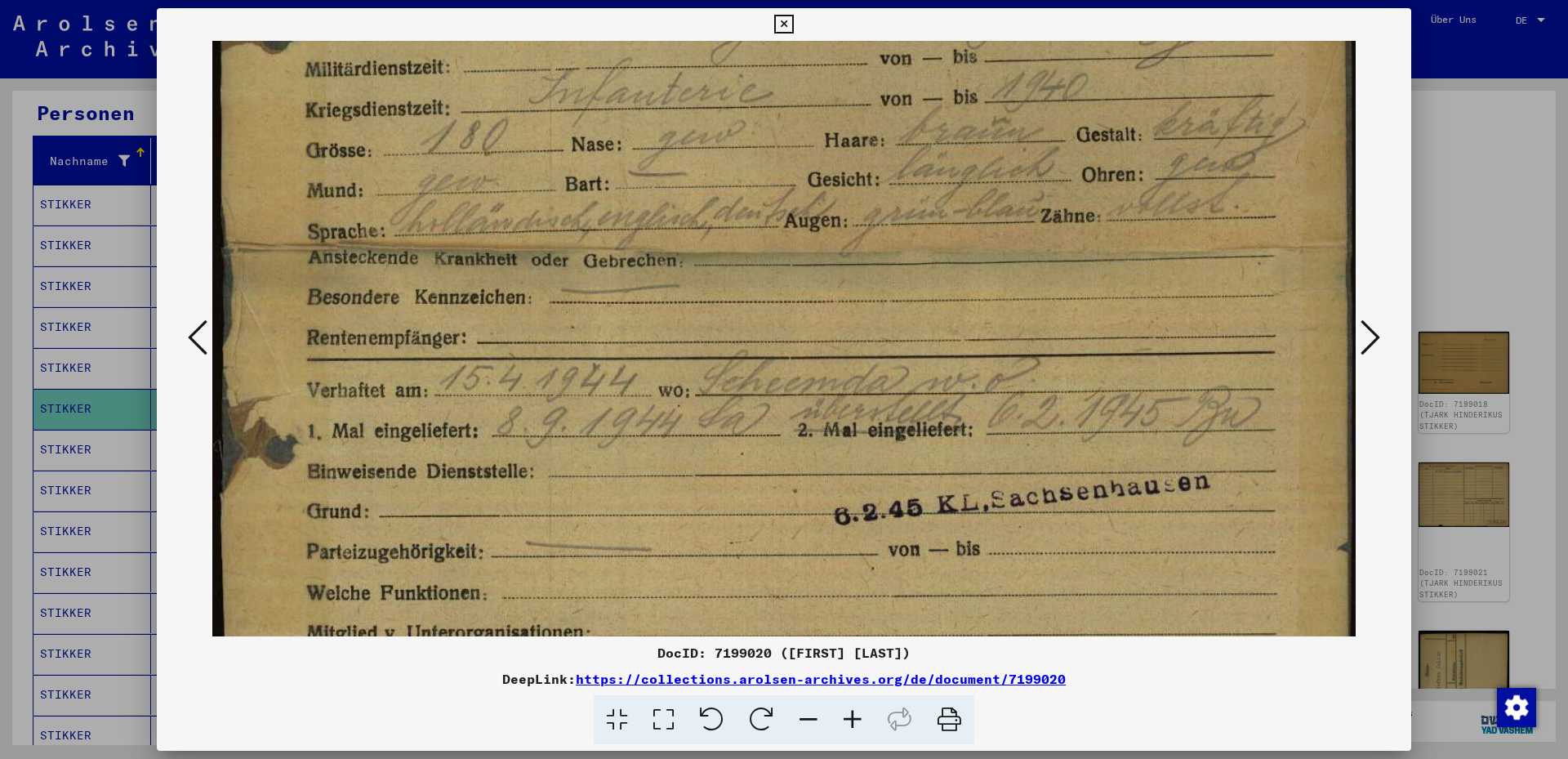 drag, startPoint x: 679, startPoint y: 264, endPoint x: 694, endPoint y: 133, distance: 131.85598 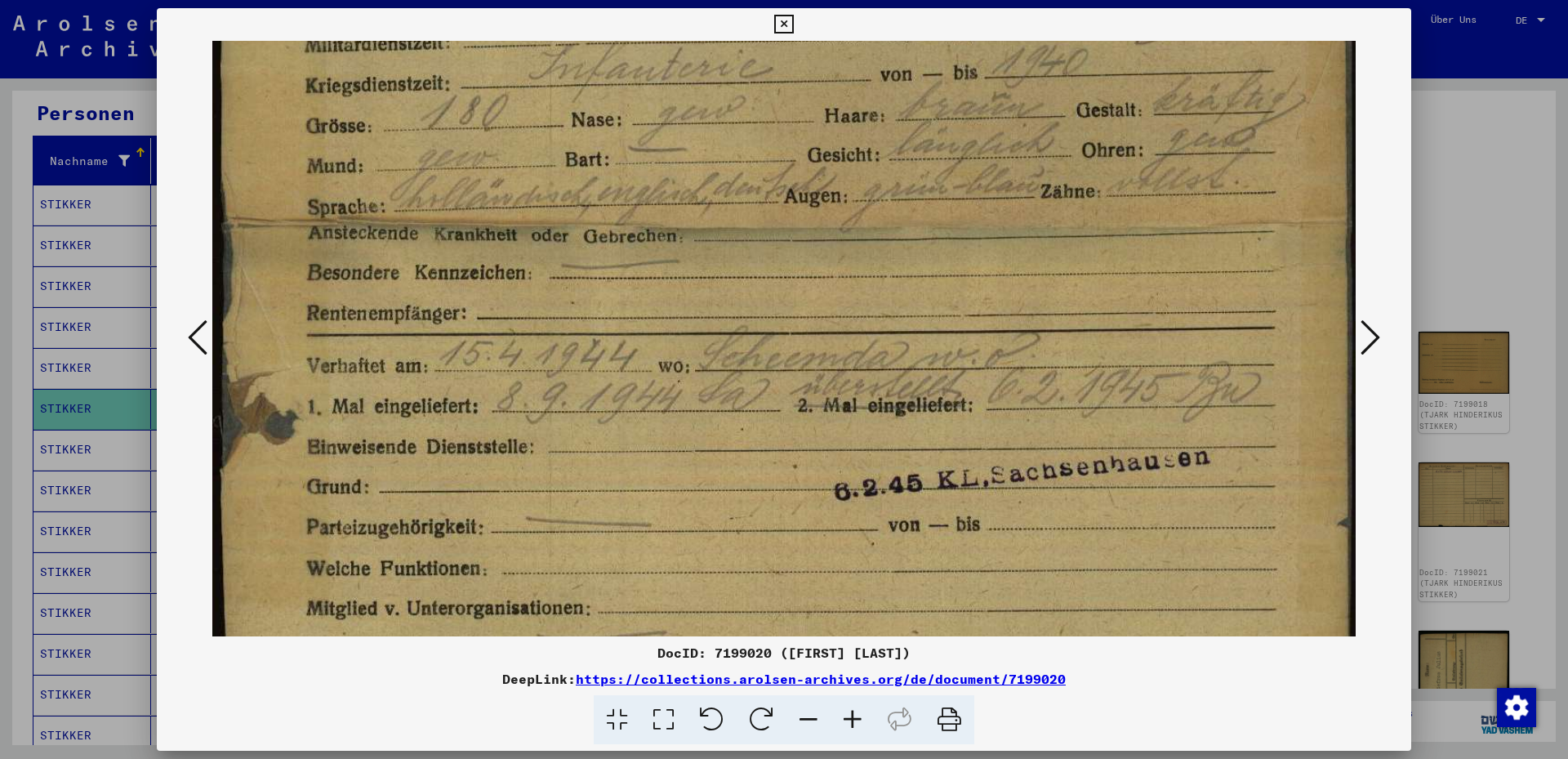 drag, startPoint x: 878, startPoint y: 269, endPoint x: 934, endPoint y: 231, distance: 67.6757 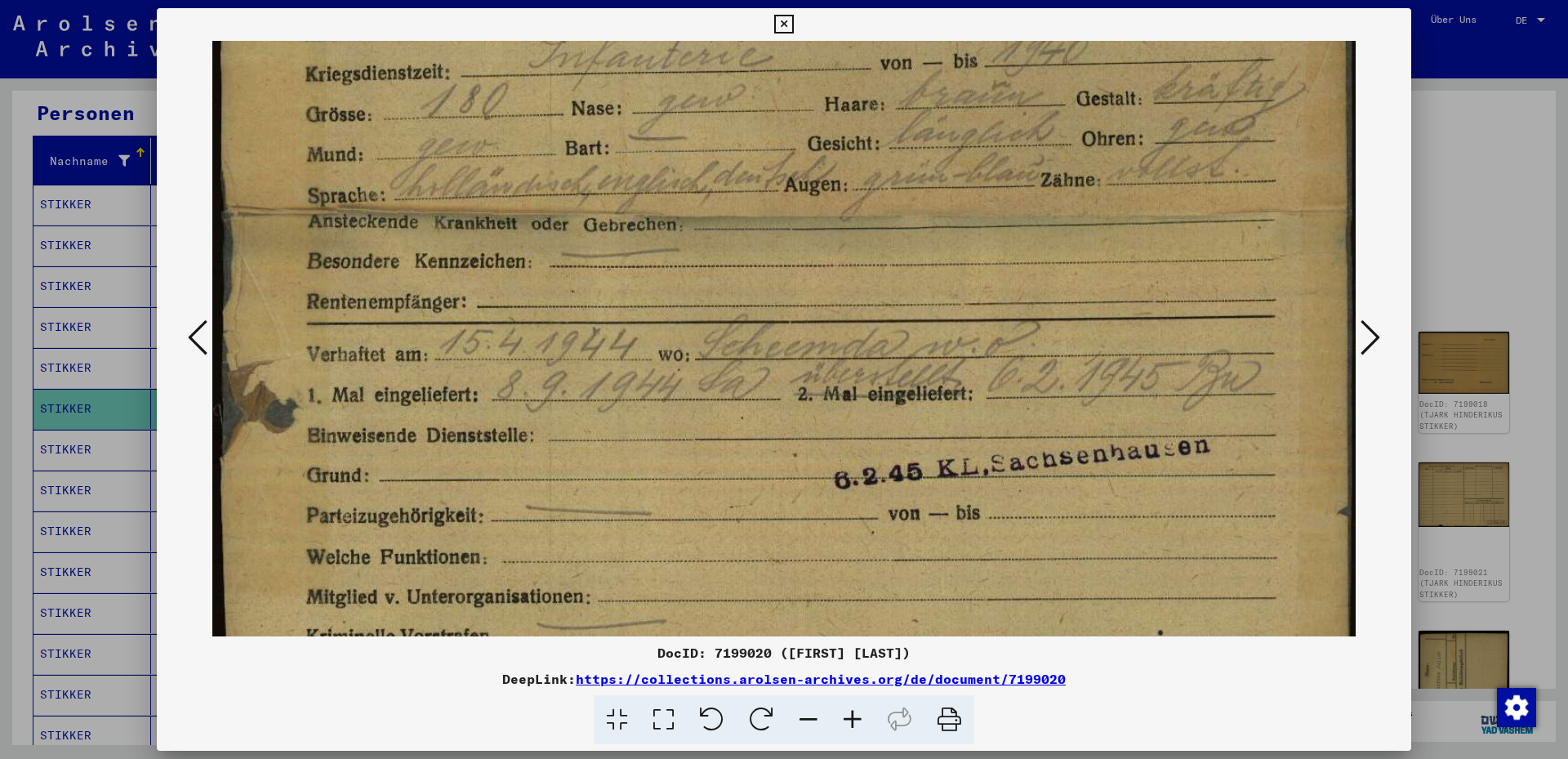 click at bounding box center [1370, 338] 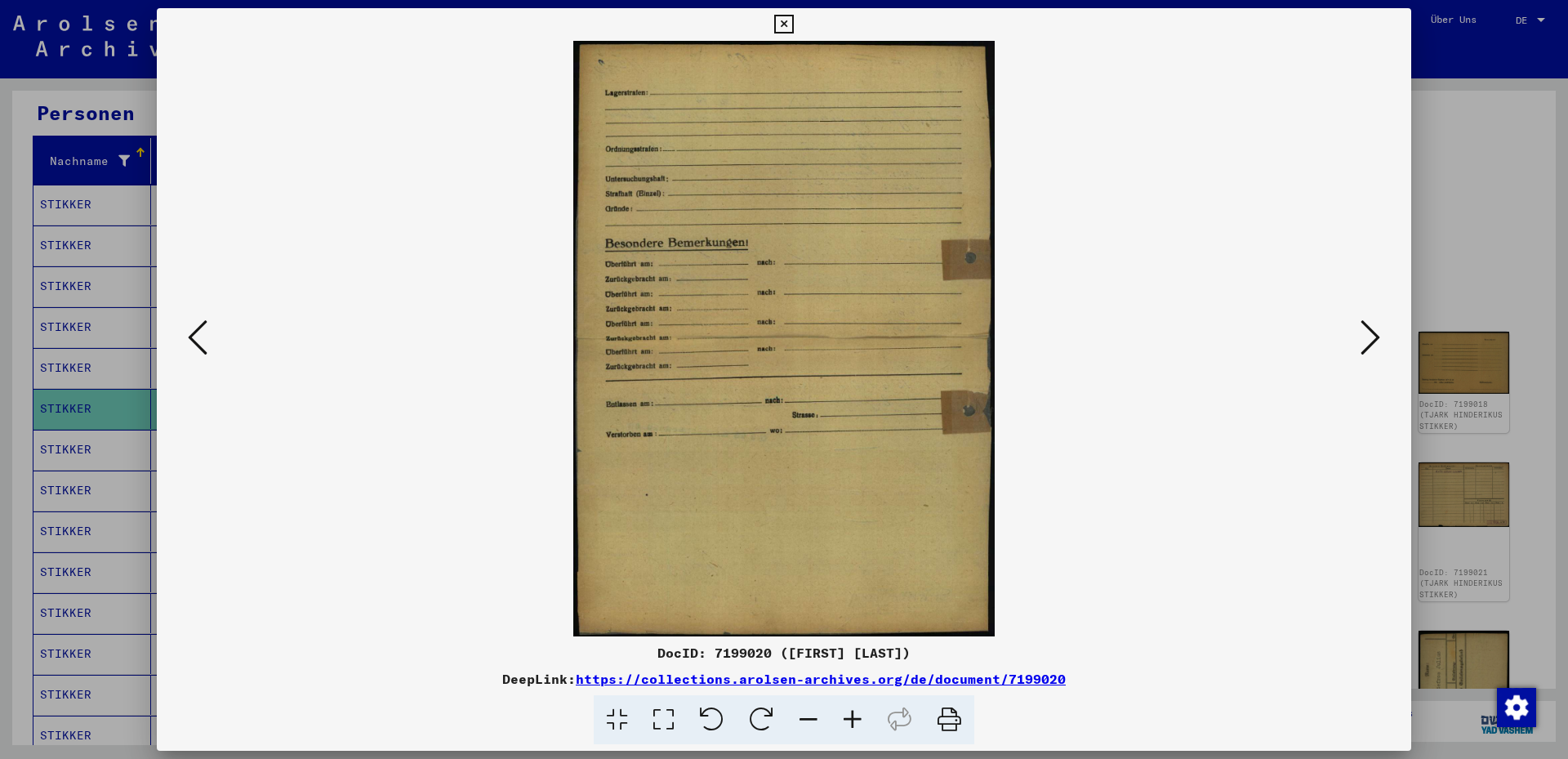 click at bounding box center [1370, 338] 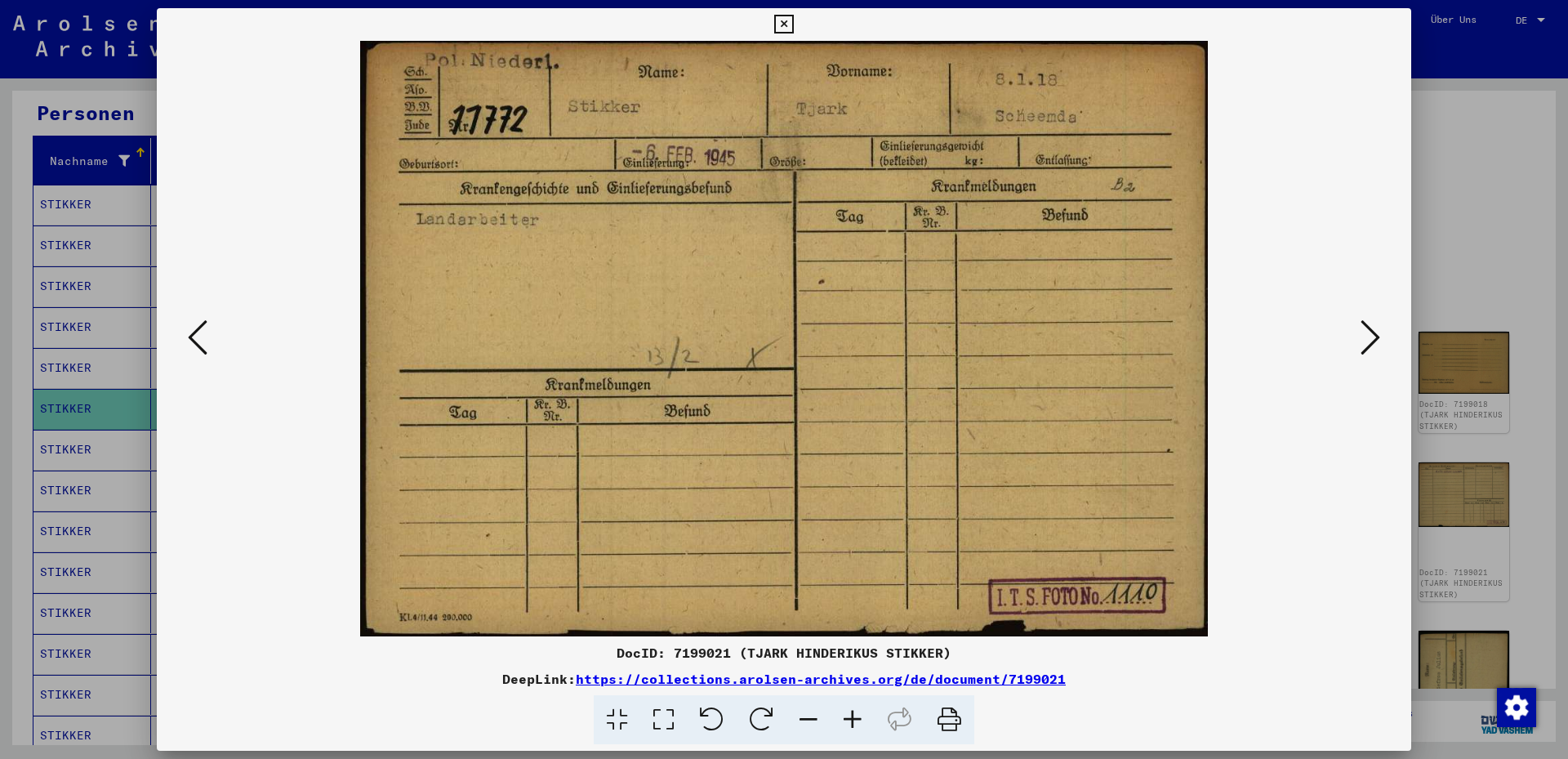 click at bounding box center (1370, 337) 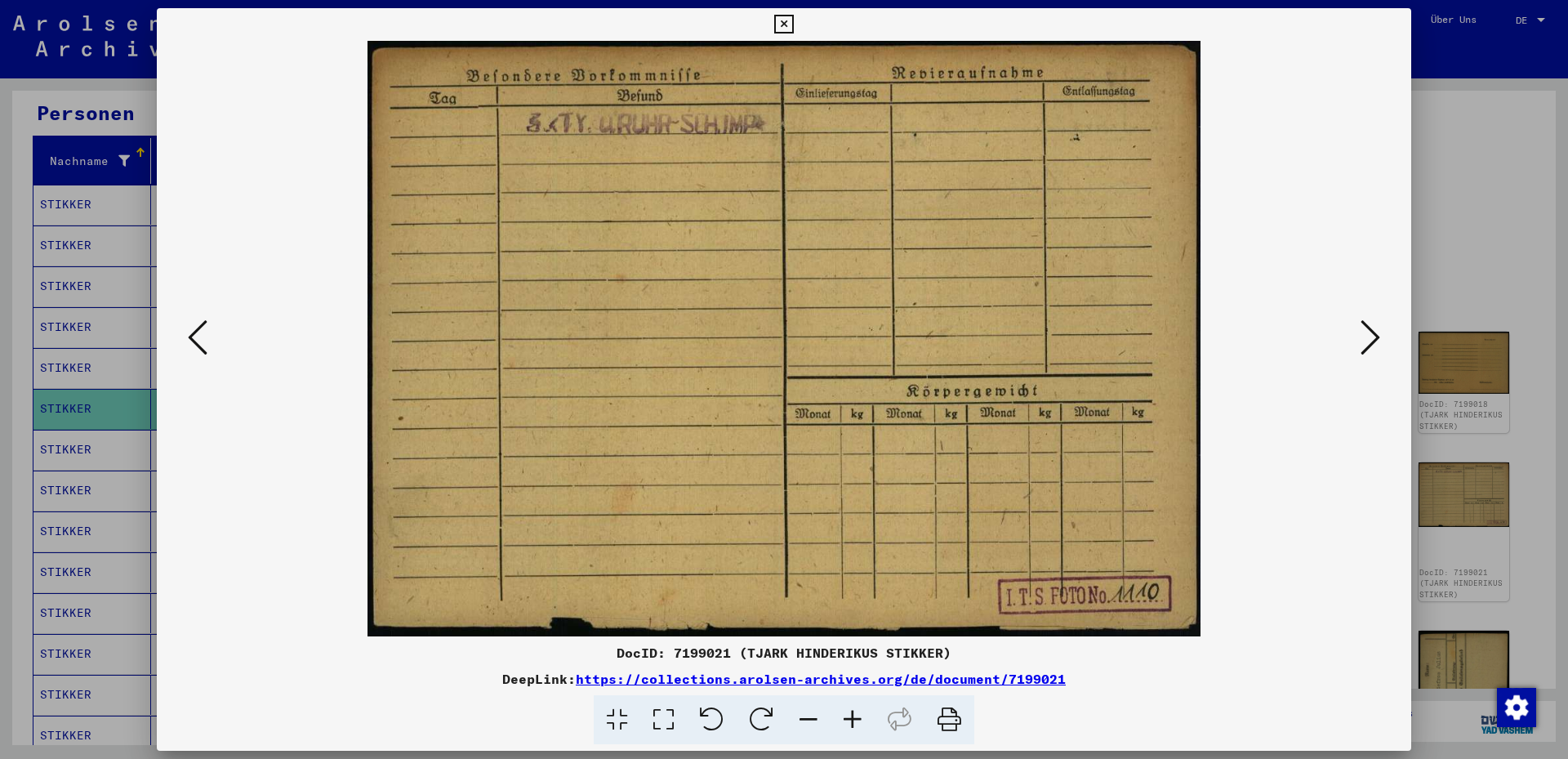 click at bounding box center [1370, 337] 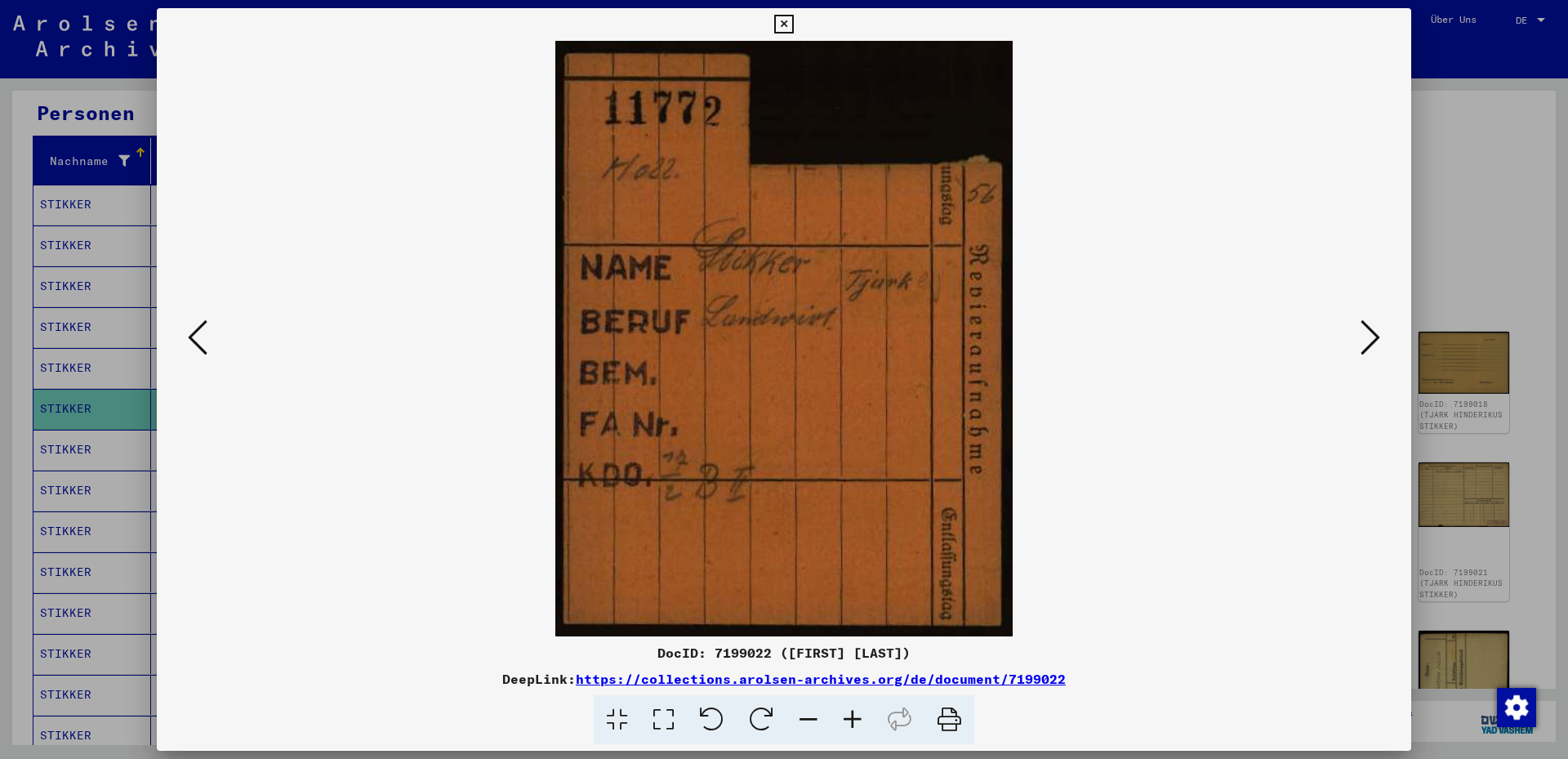 click at bounding box center [1370, 337] 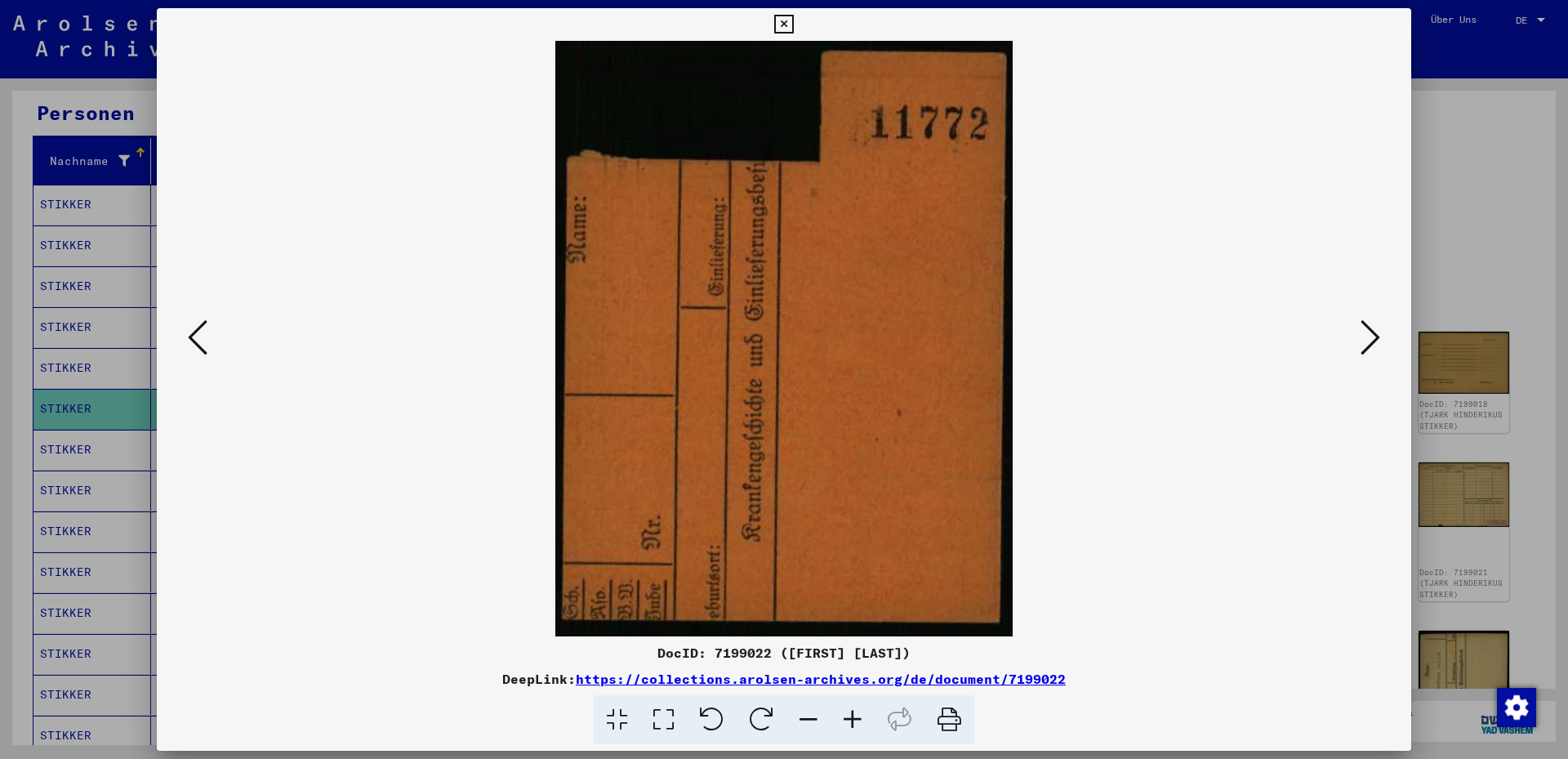 click at bounding box center (1370, 337) 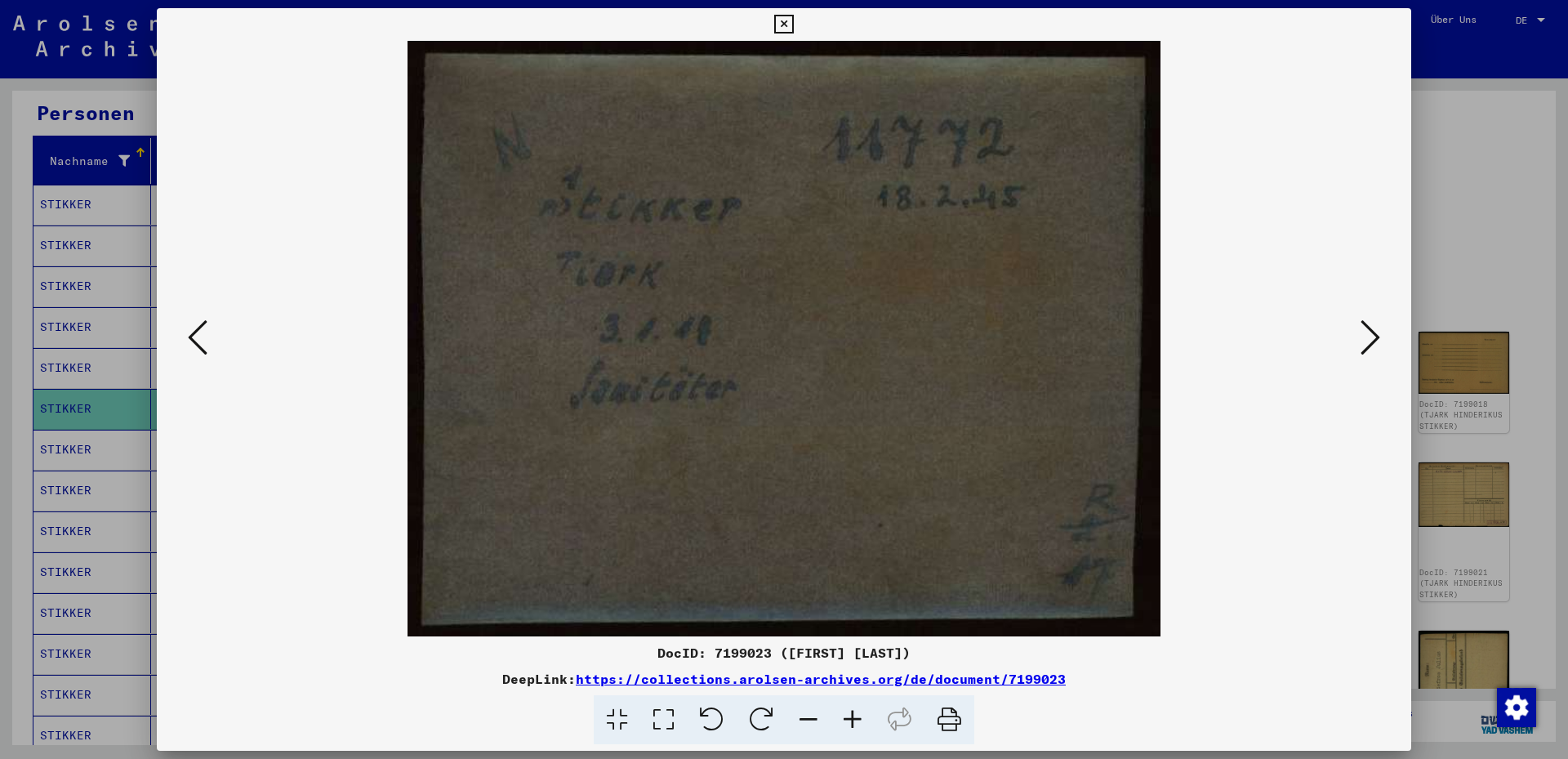 click at bounding box center [1370, 337] 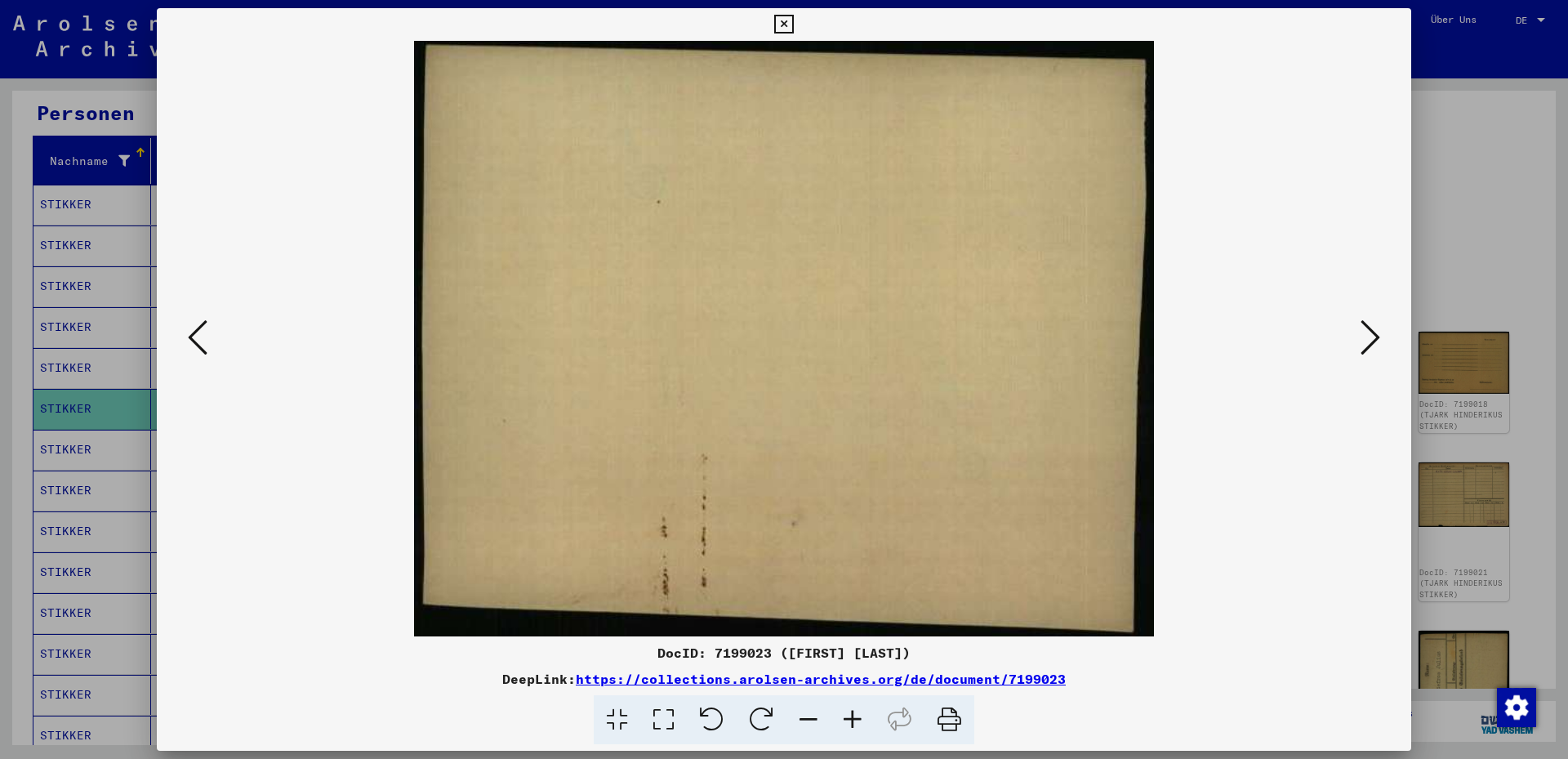 click at bounding box center (1370, 337) 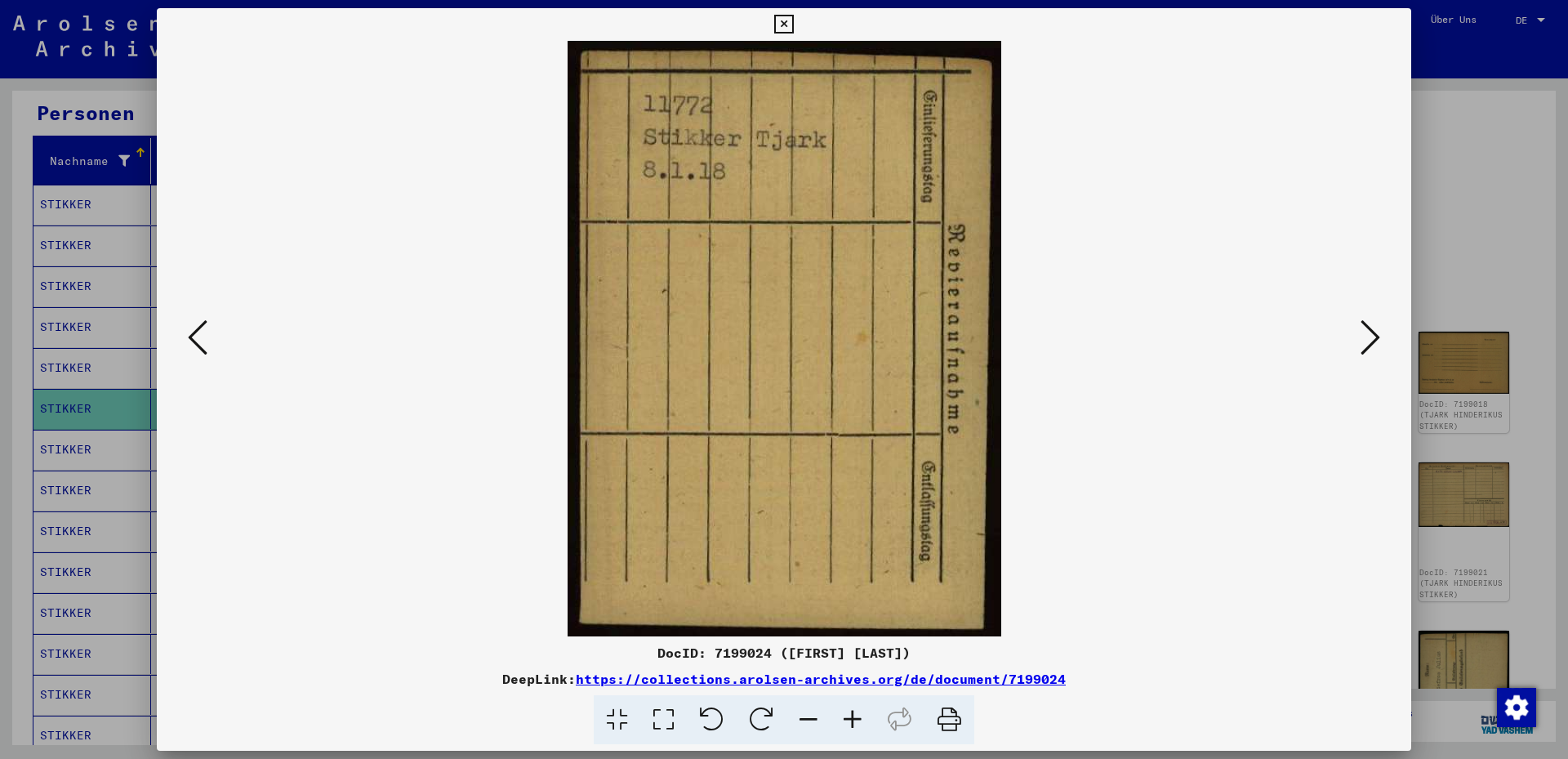 click at bounding box center [1370, 337] 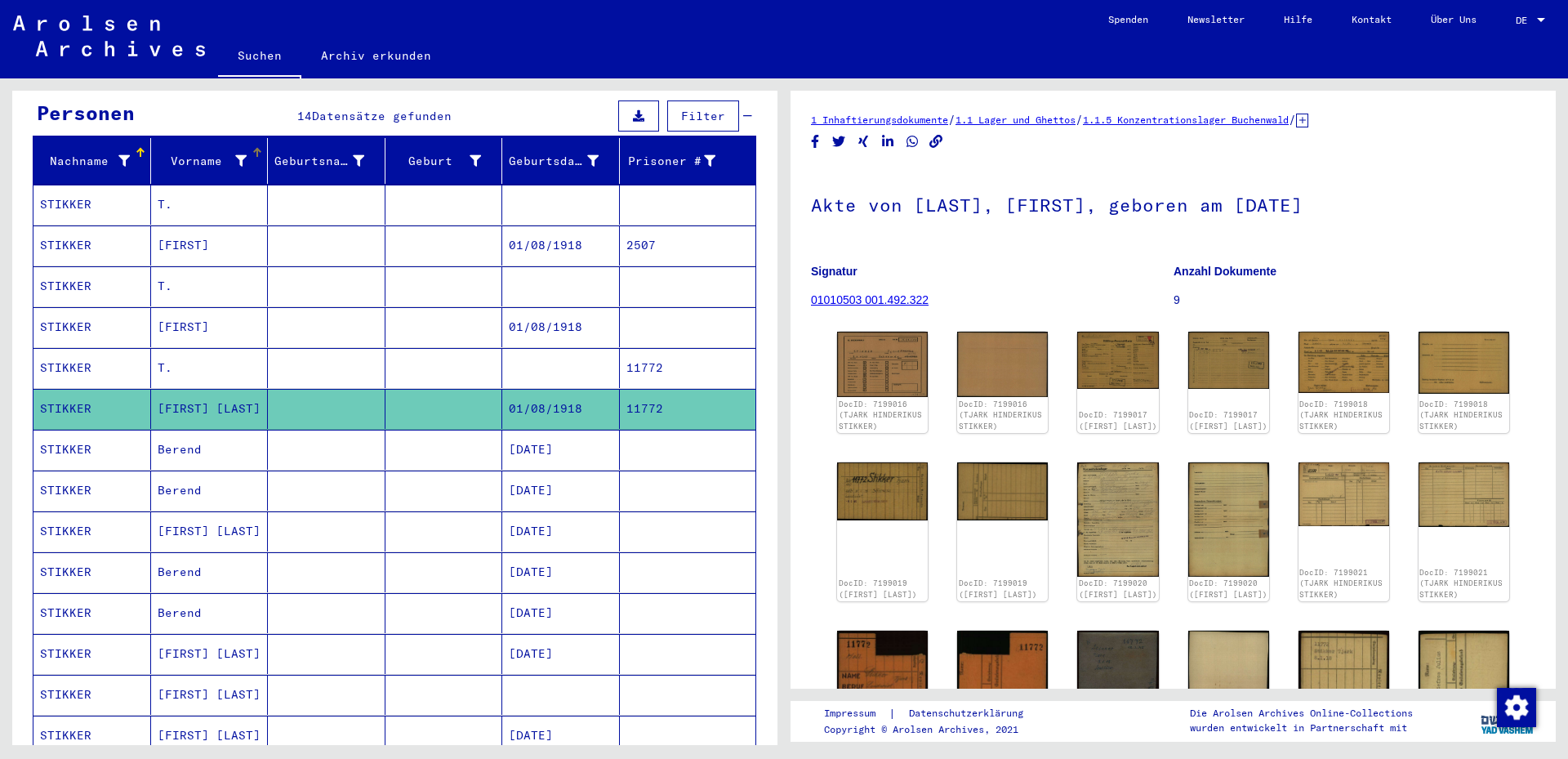 scroll, scrollTop: 0, scrollLeft: 0, axis: both 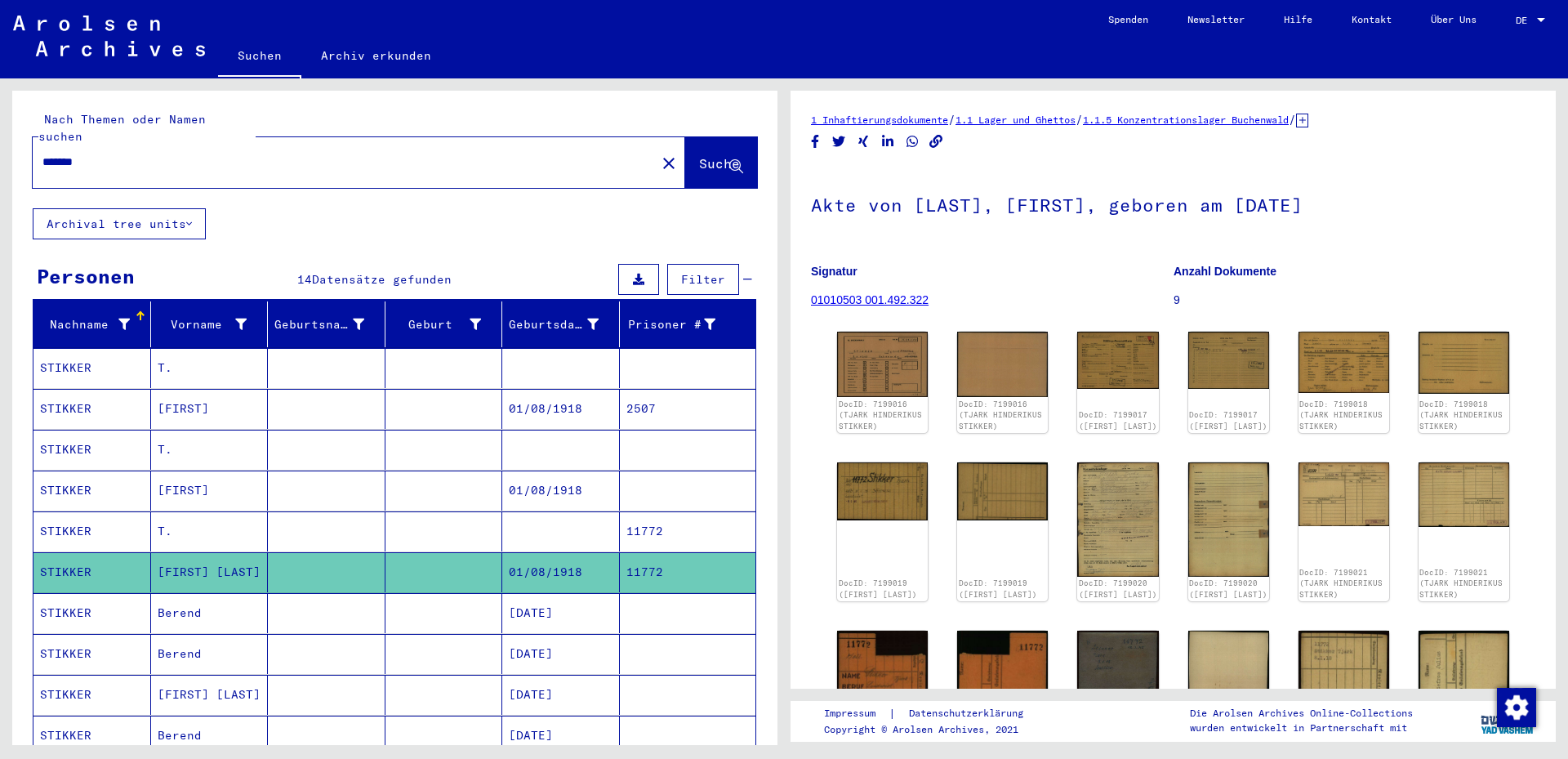 drag, startPoint x: 112, startPoint y: 149, endPoint x: 26, endPoint y: 144, distance: 86.14523 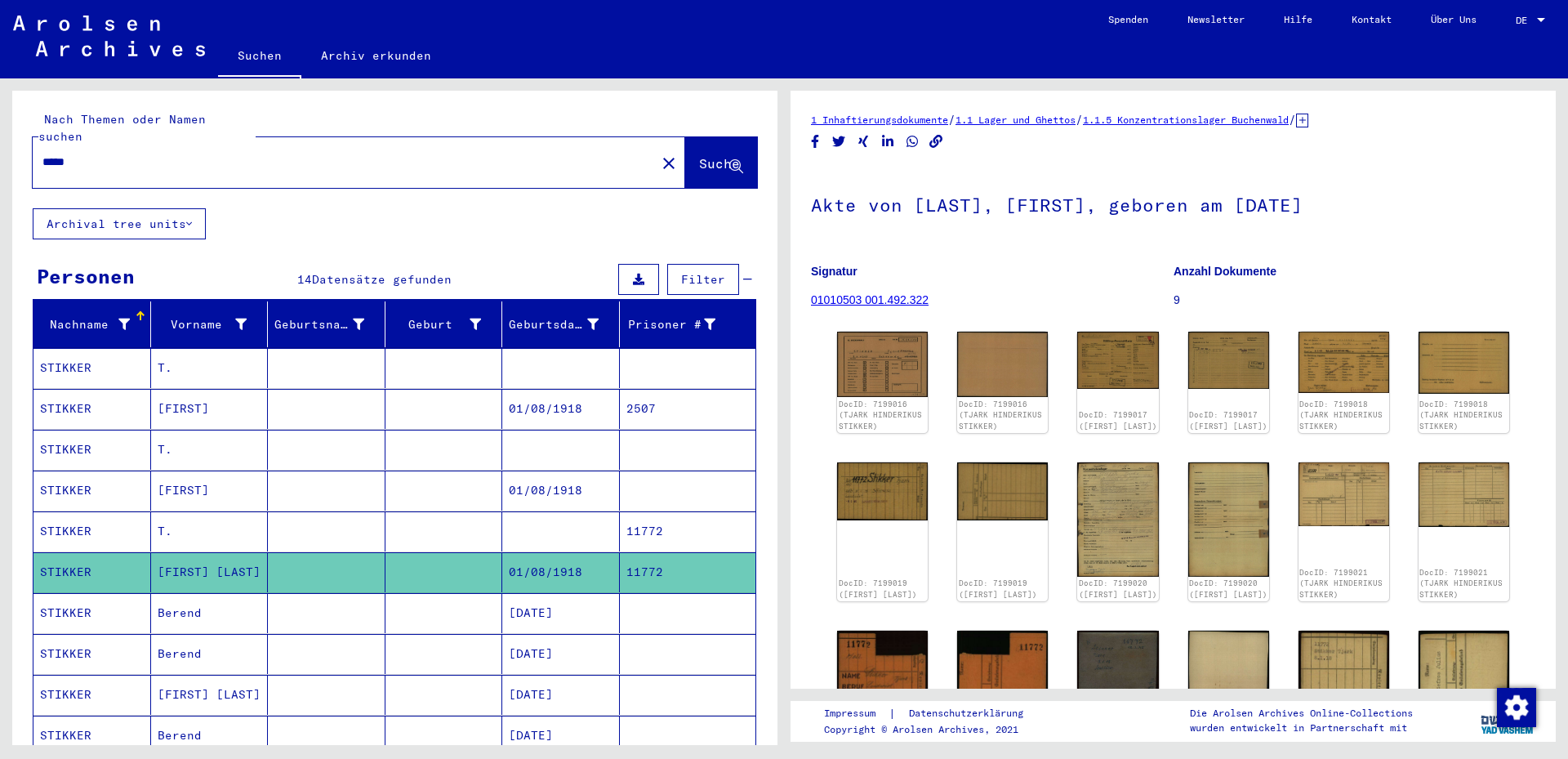 type on "*****" 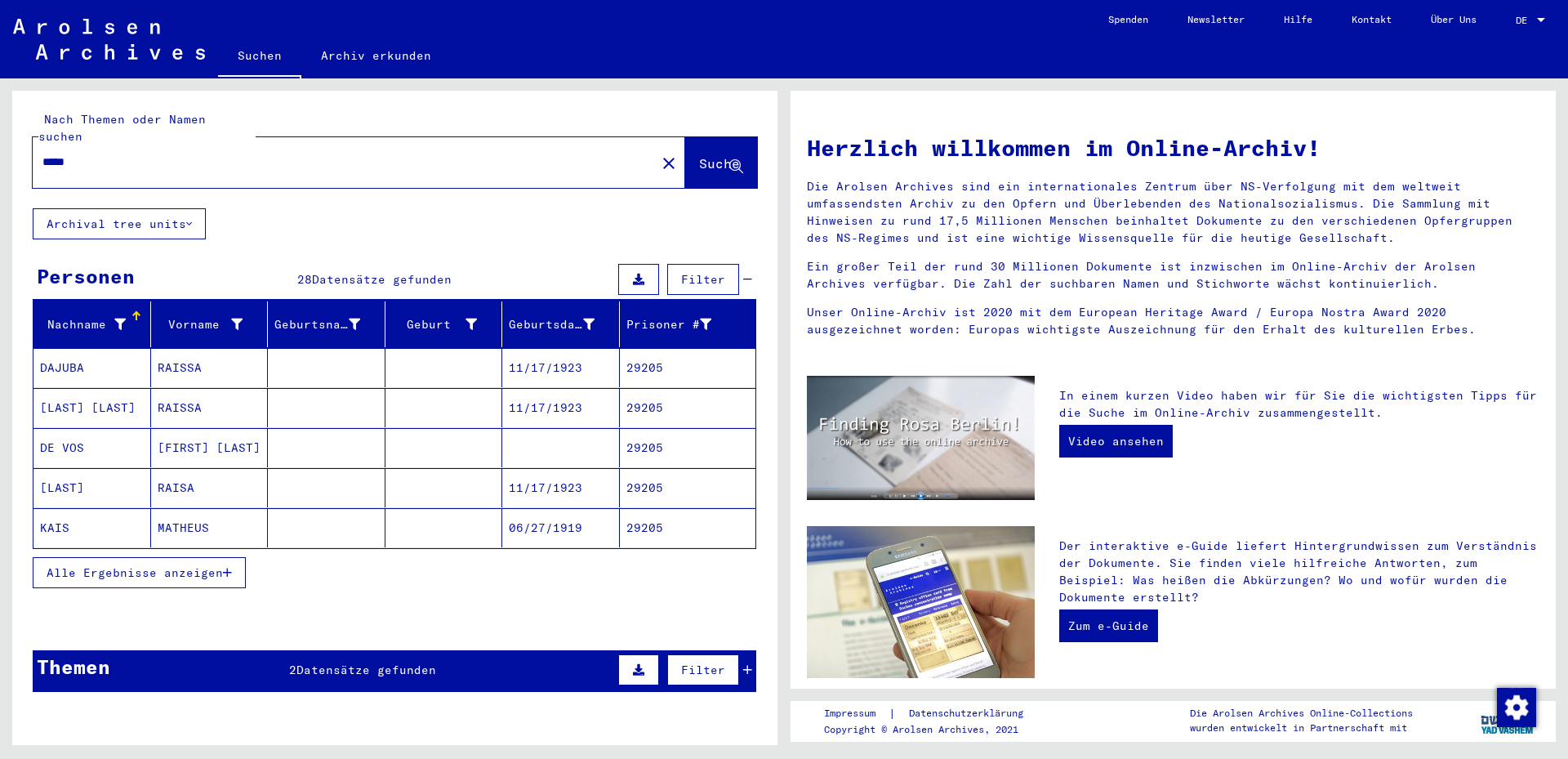 click on "[FIRST] [LAST]" at bounding box center (210, 488) 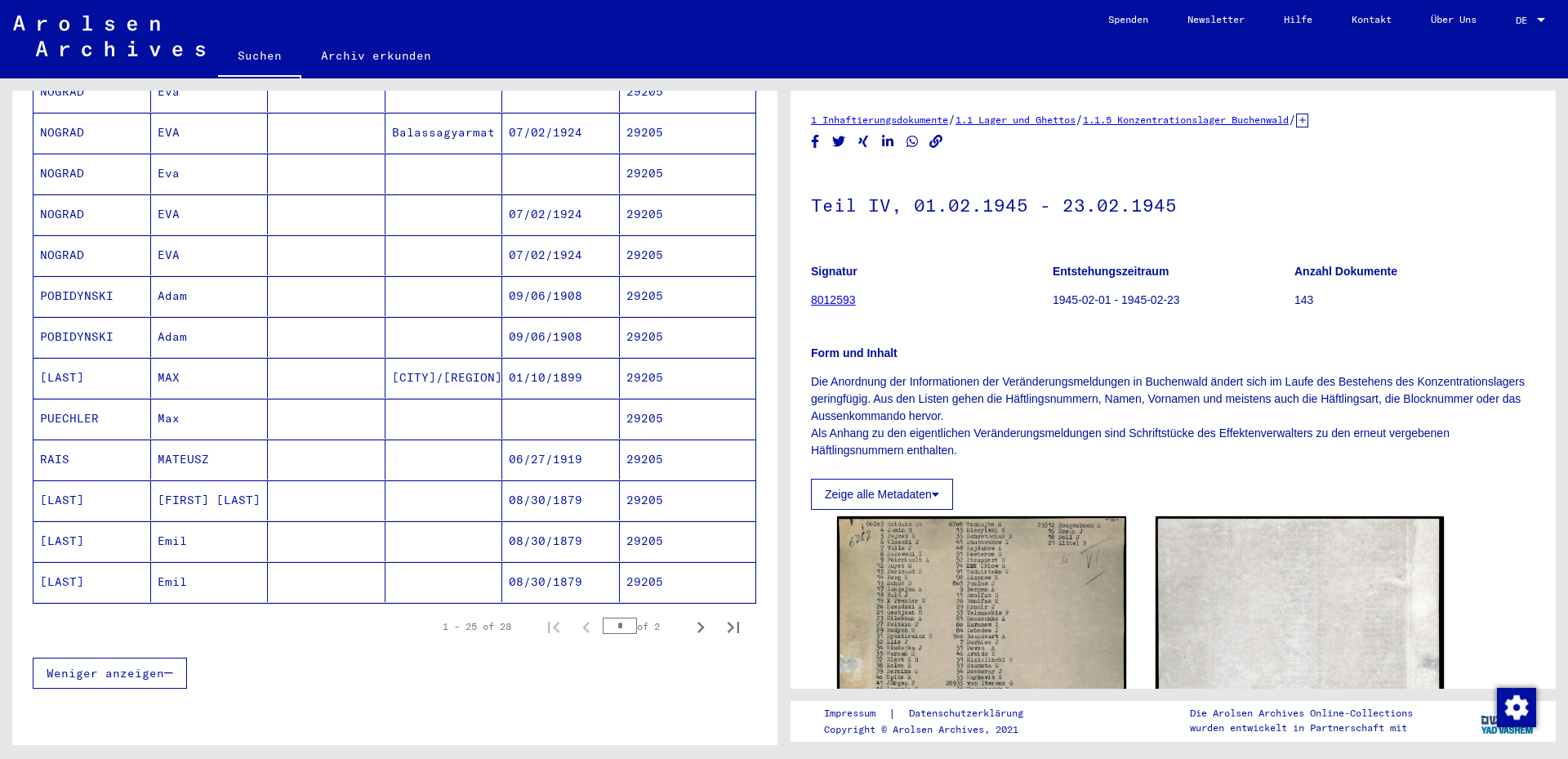 scroll, scrollTop: 1012, scrollLeft: 0, axis: vertical 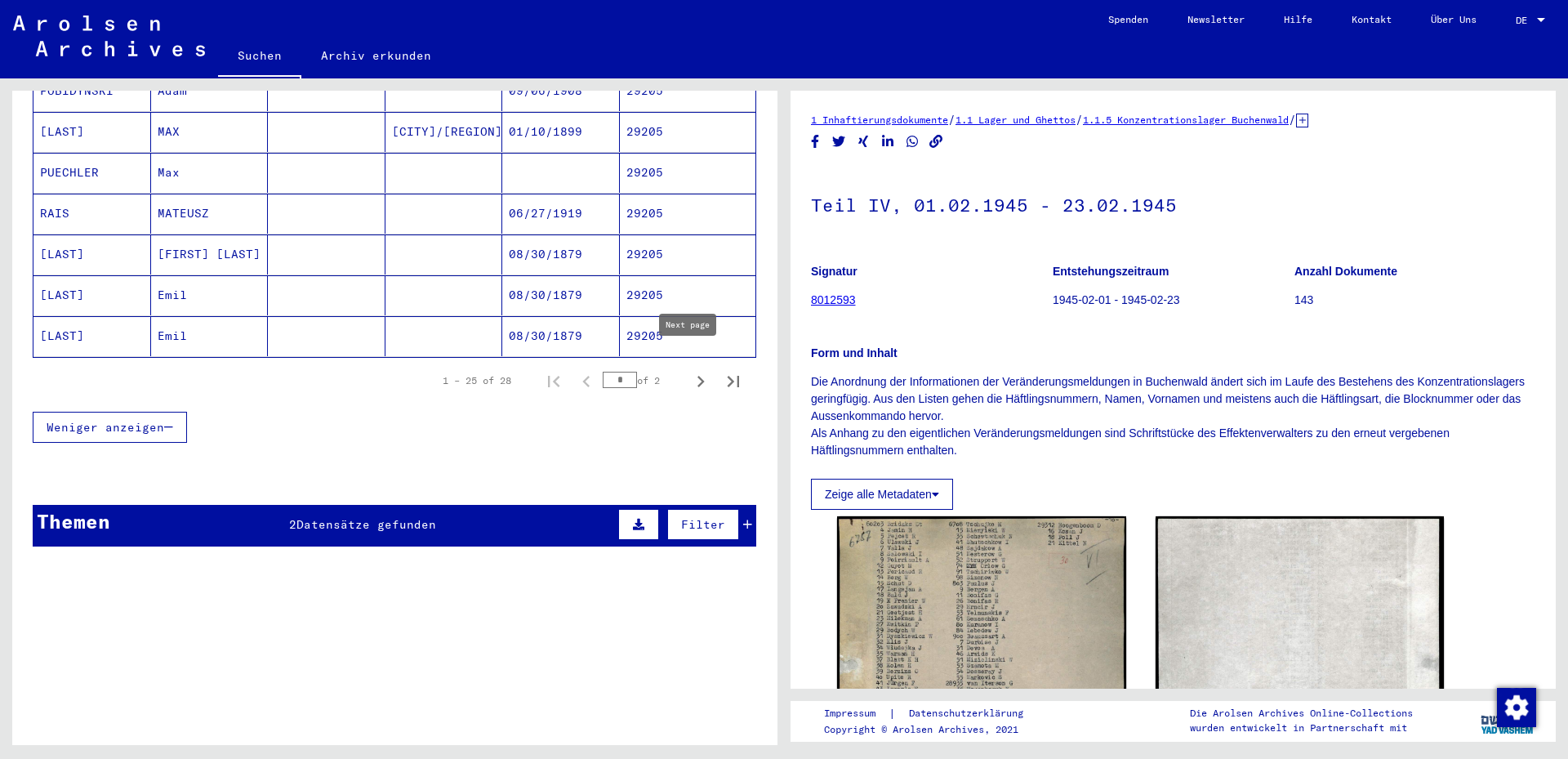 click 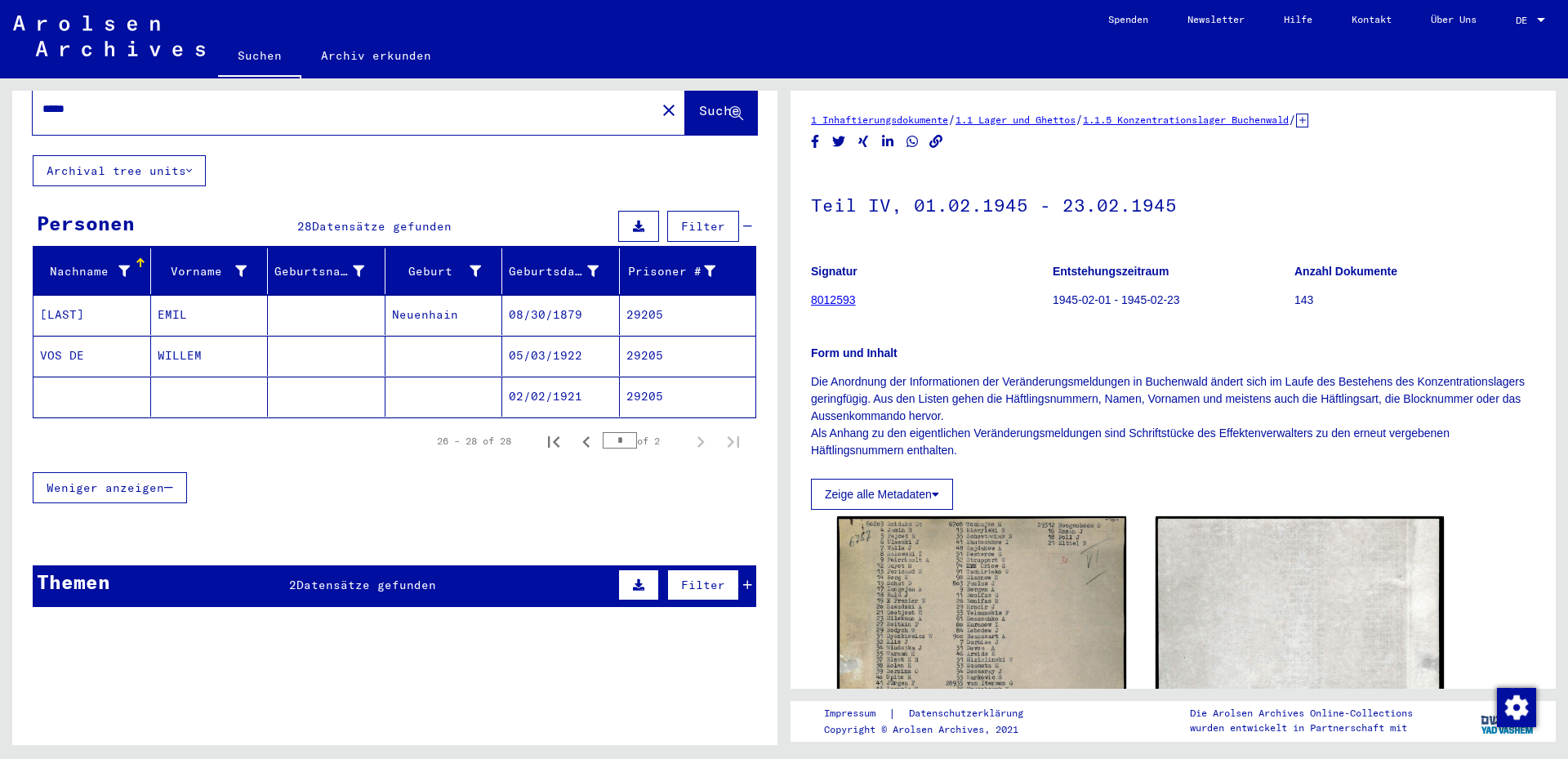 scroll, scrollTop: 0, scrollLeft: 0, axis: both 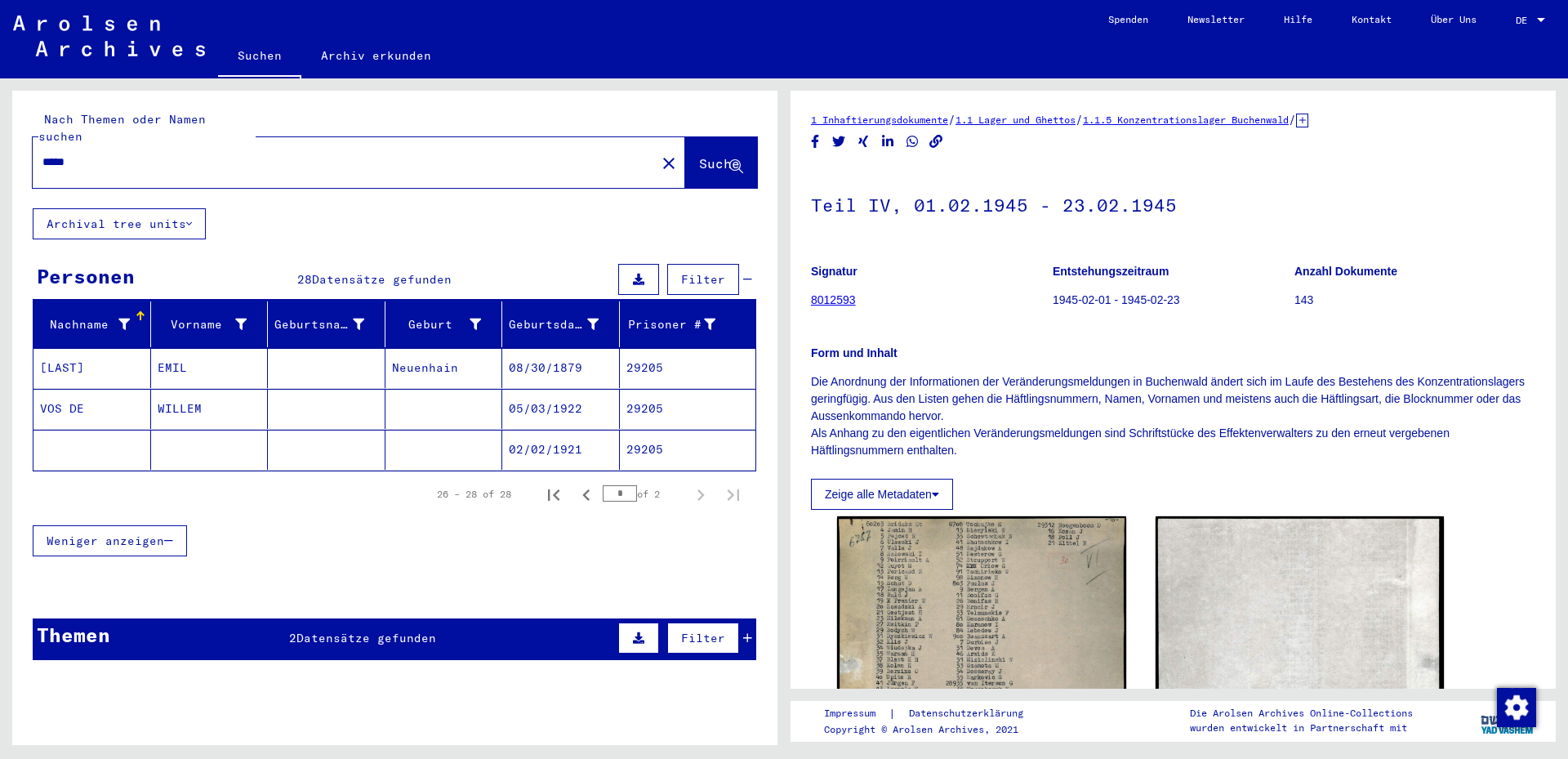 drag, startPoint x: 73, startPoint y: 143, endPoint x: 39, endPoint y: 143, distance: 34 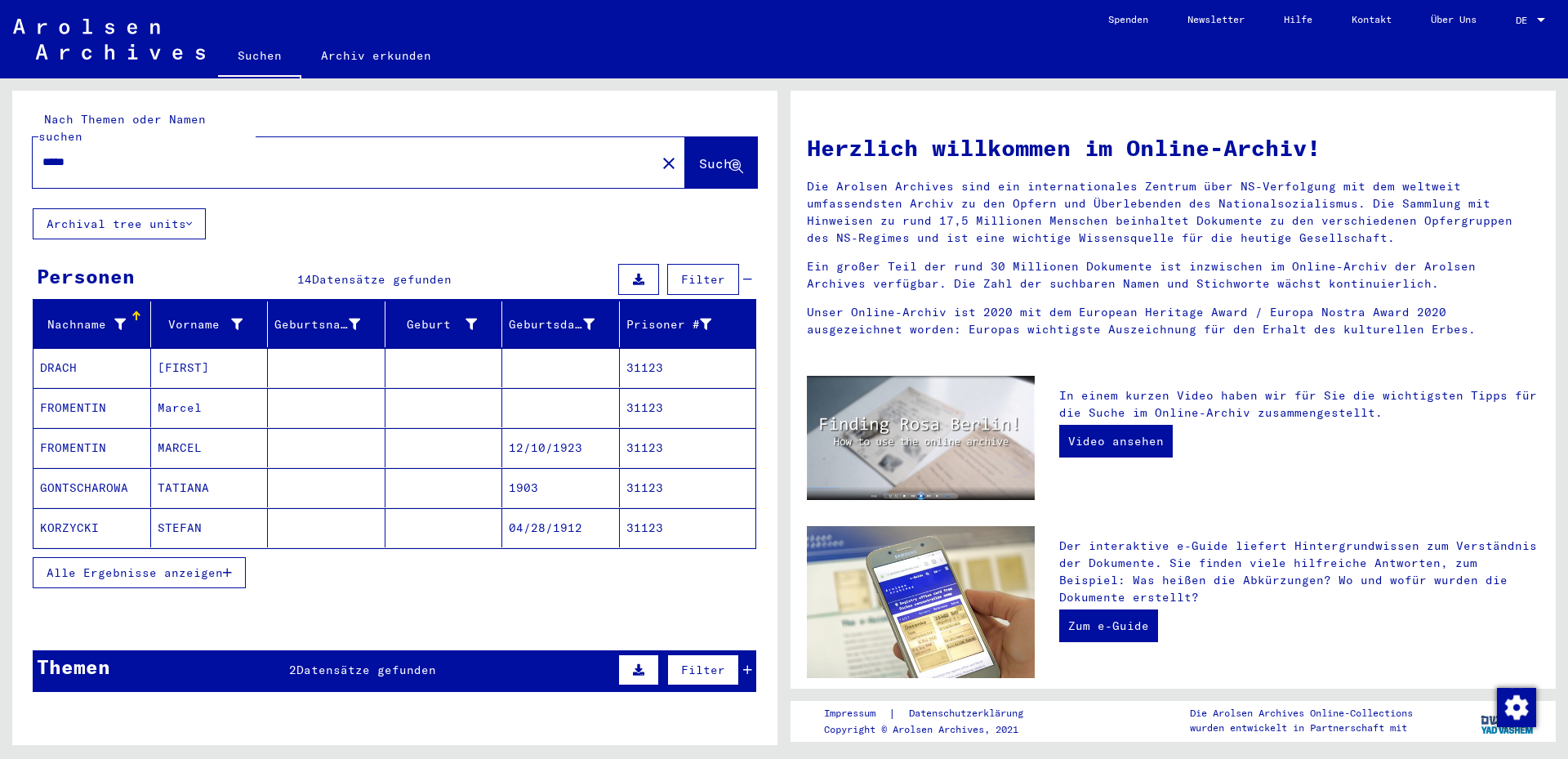 click on "TATIANA" at bounding box center [210, 528] 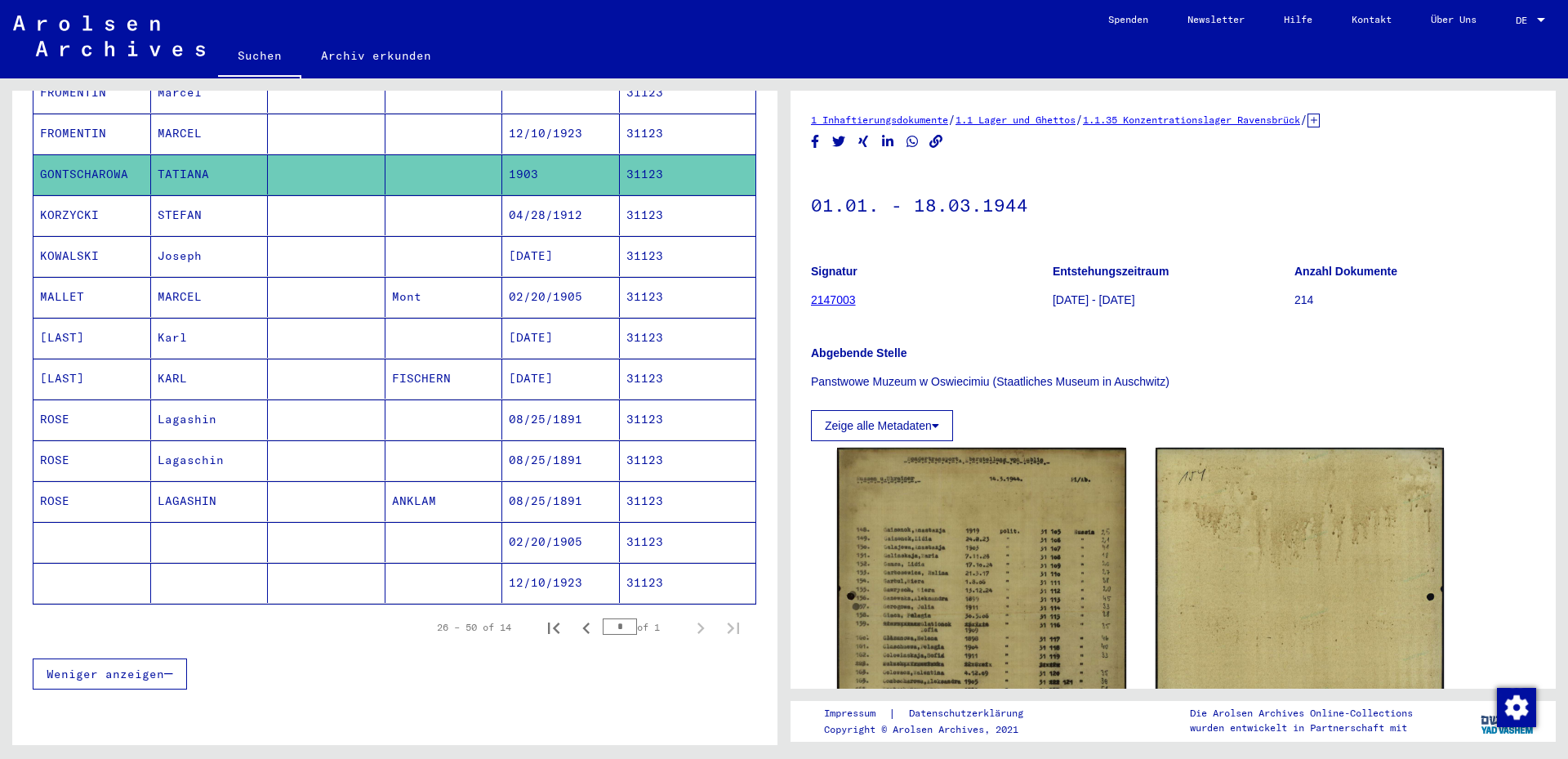 scroll, scrollTop: 327, scrollLeft: 0, axis: vertical 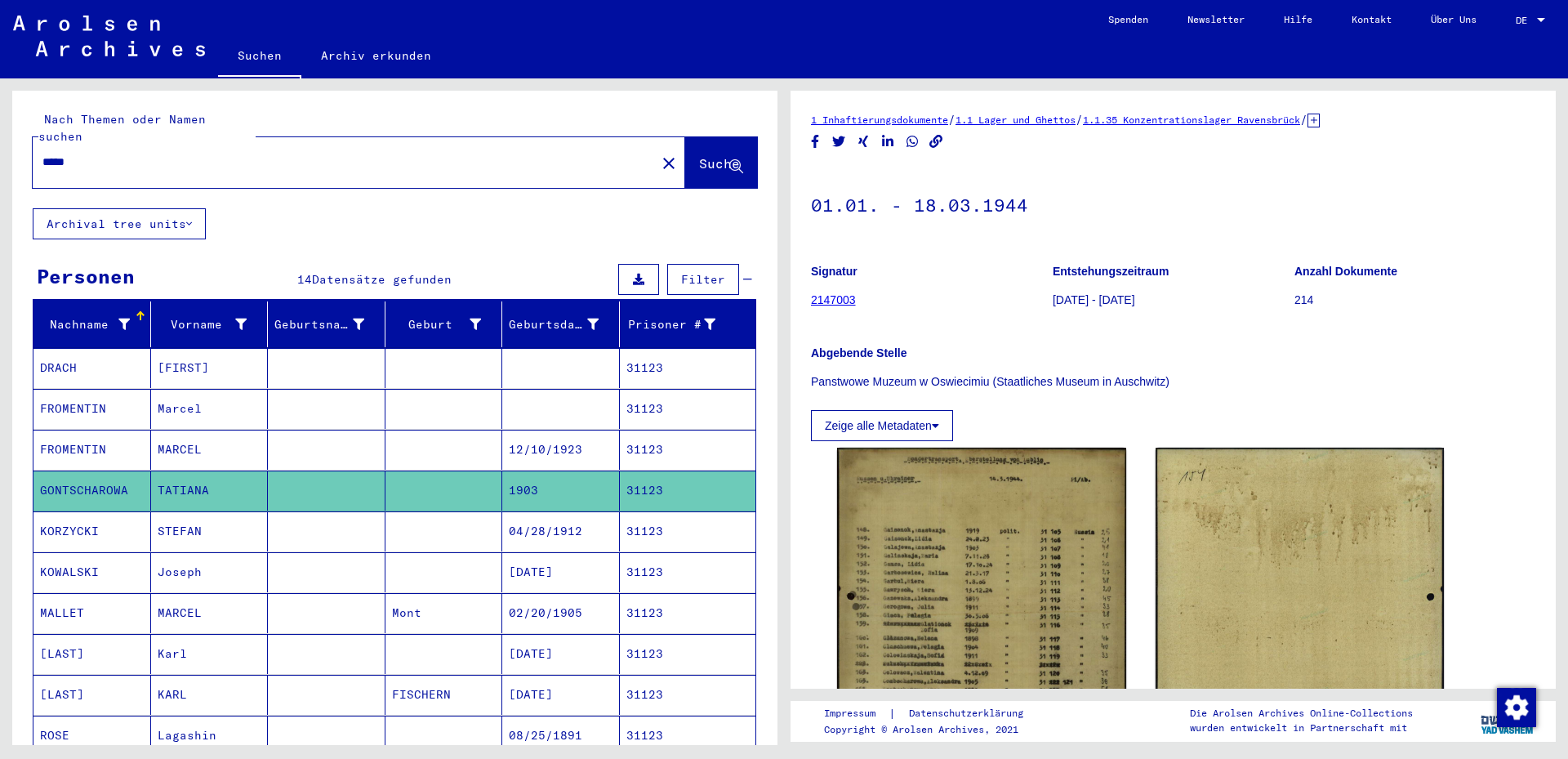 click on "*****" at bounding box center (344, 162) 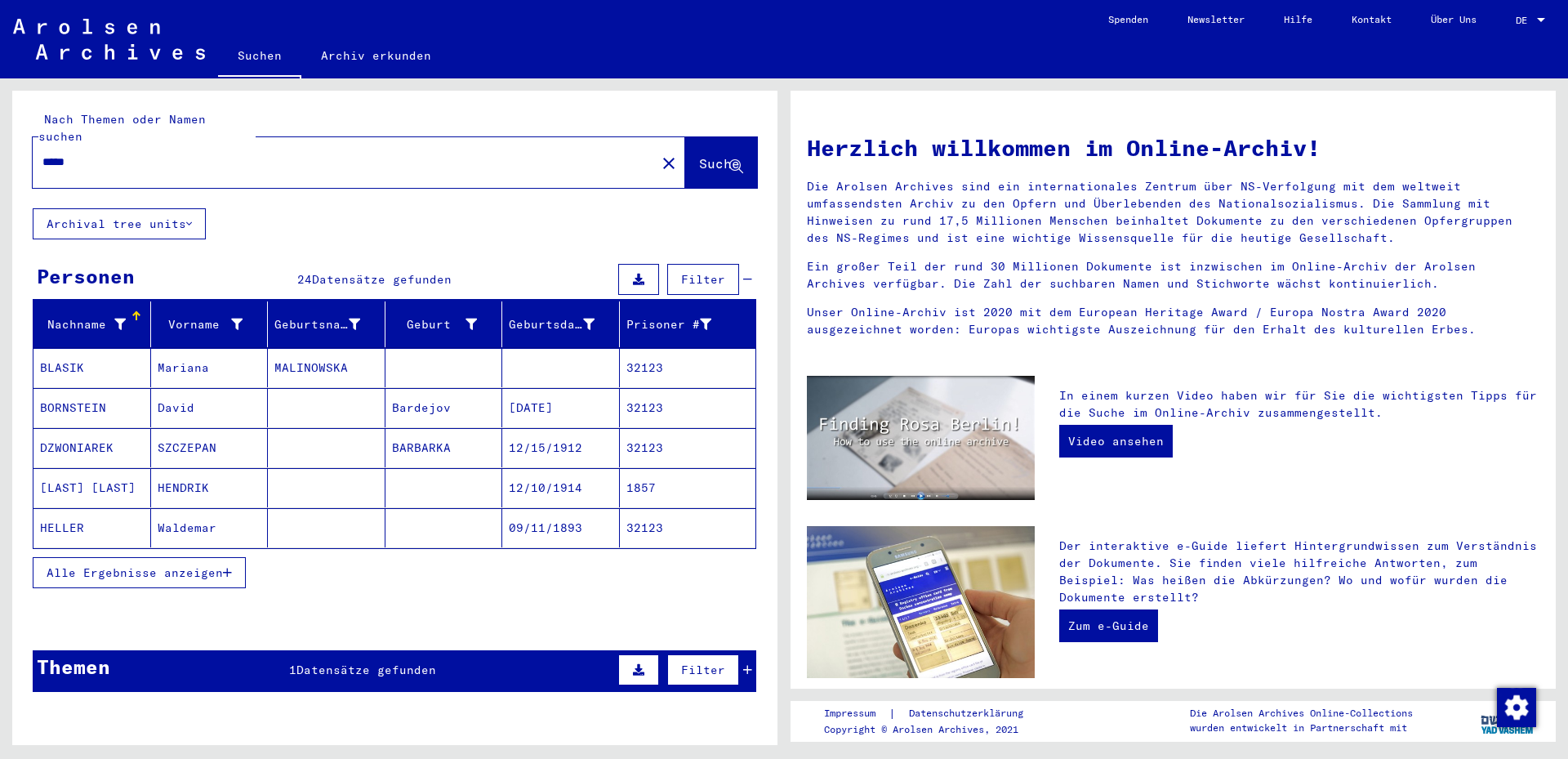 click on "[LAST] [LAST]" at bounding box center [92, 528] 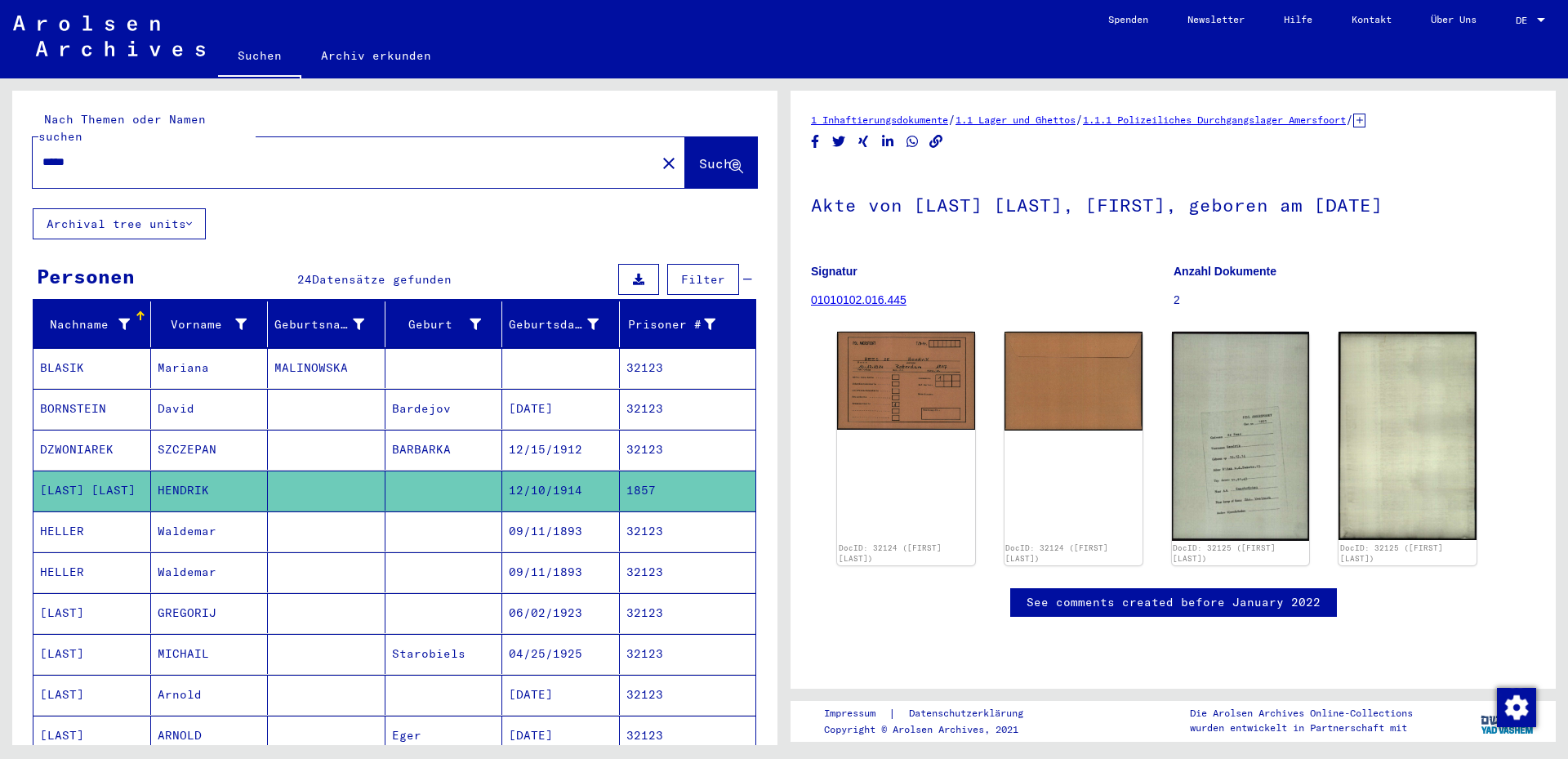 scroll, scrollTop: 409, scrollLeft: 0, axis: vertical 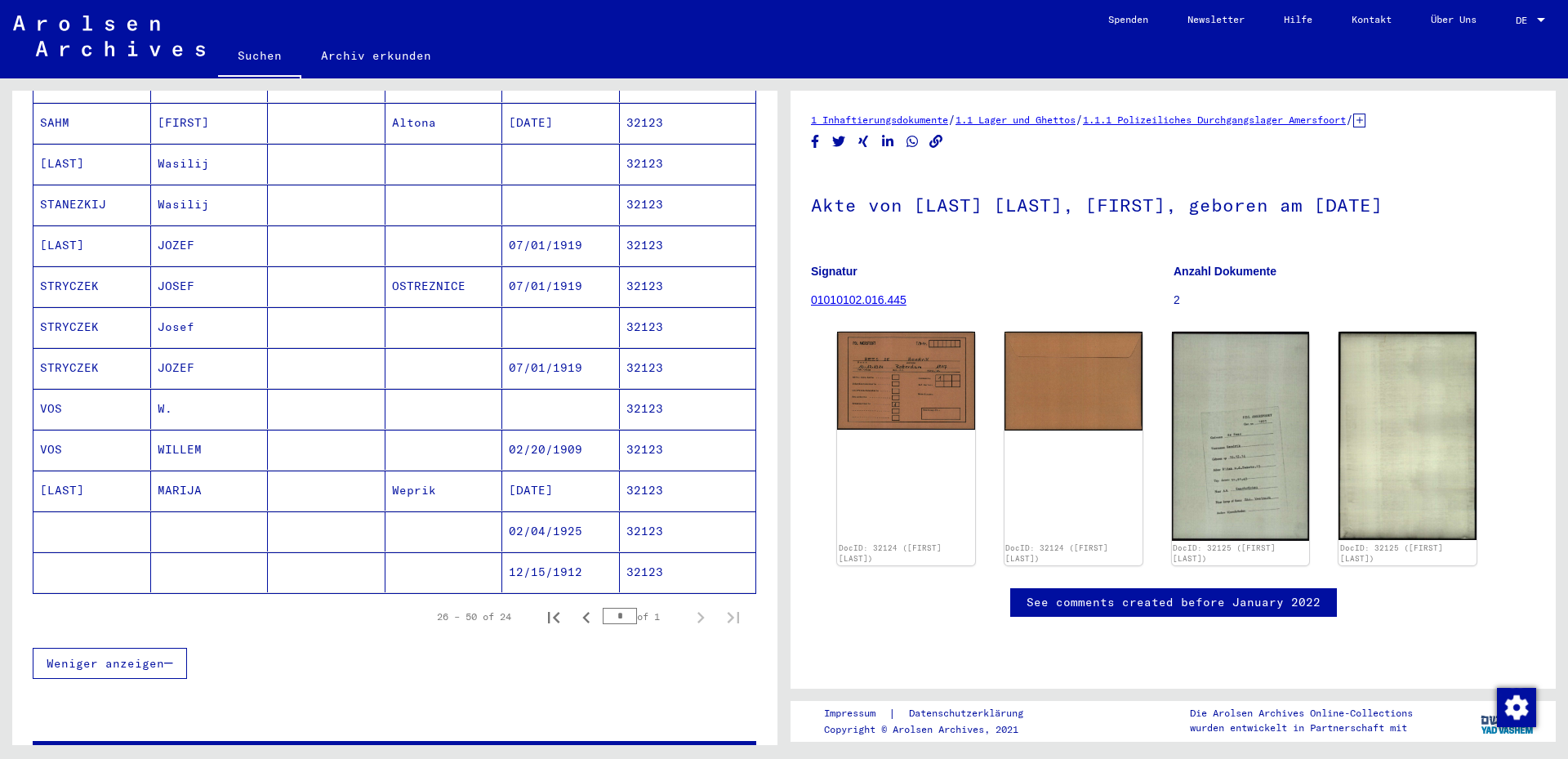 click on "VOS" at bounding box center (92, 490) 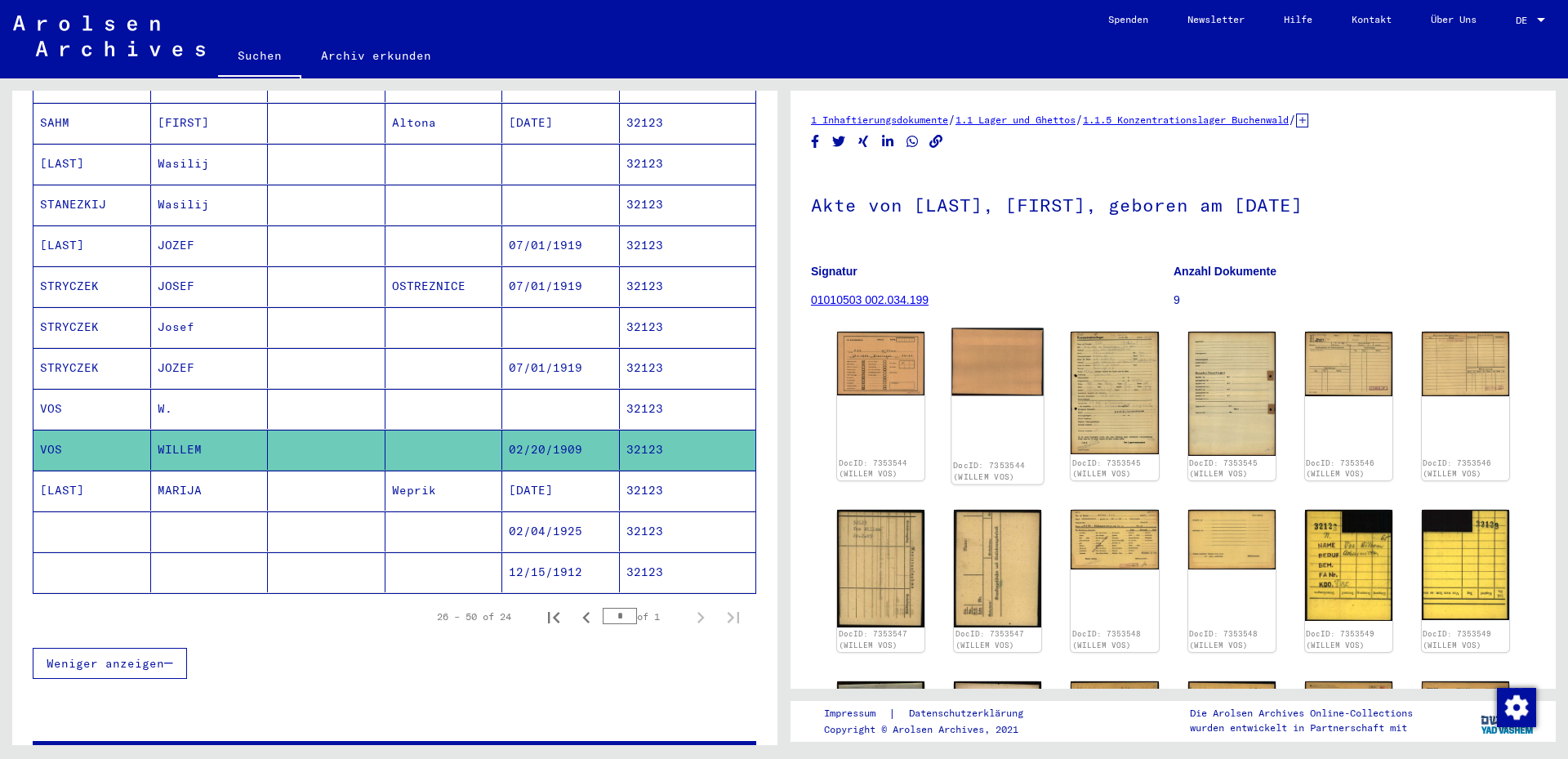 scroll, scrollTop: 0, scrollLeft: 0, axis: both 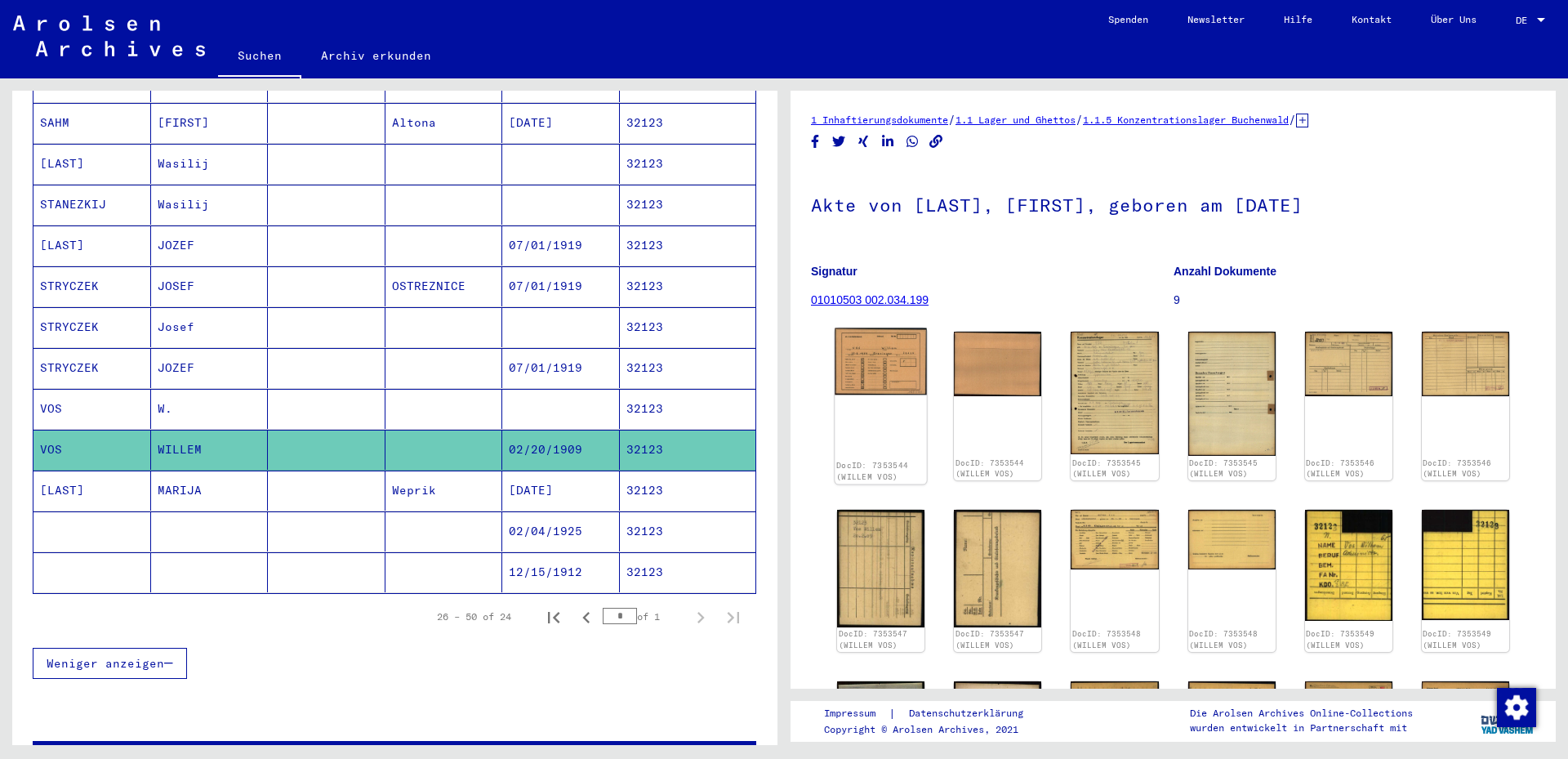 click 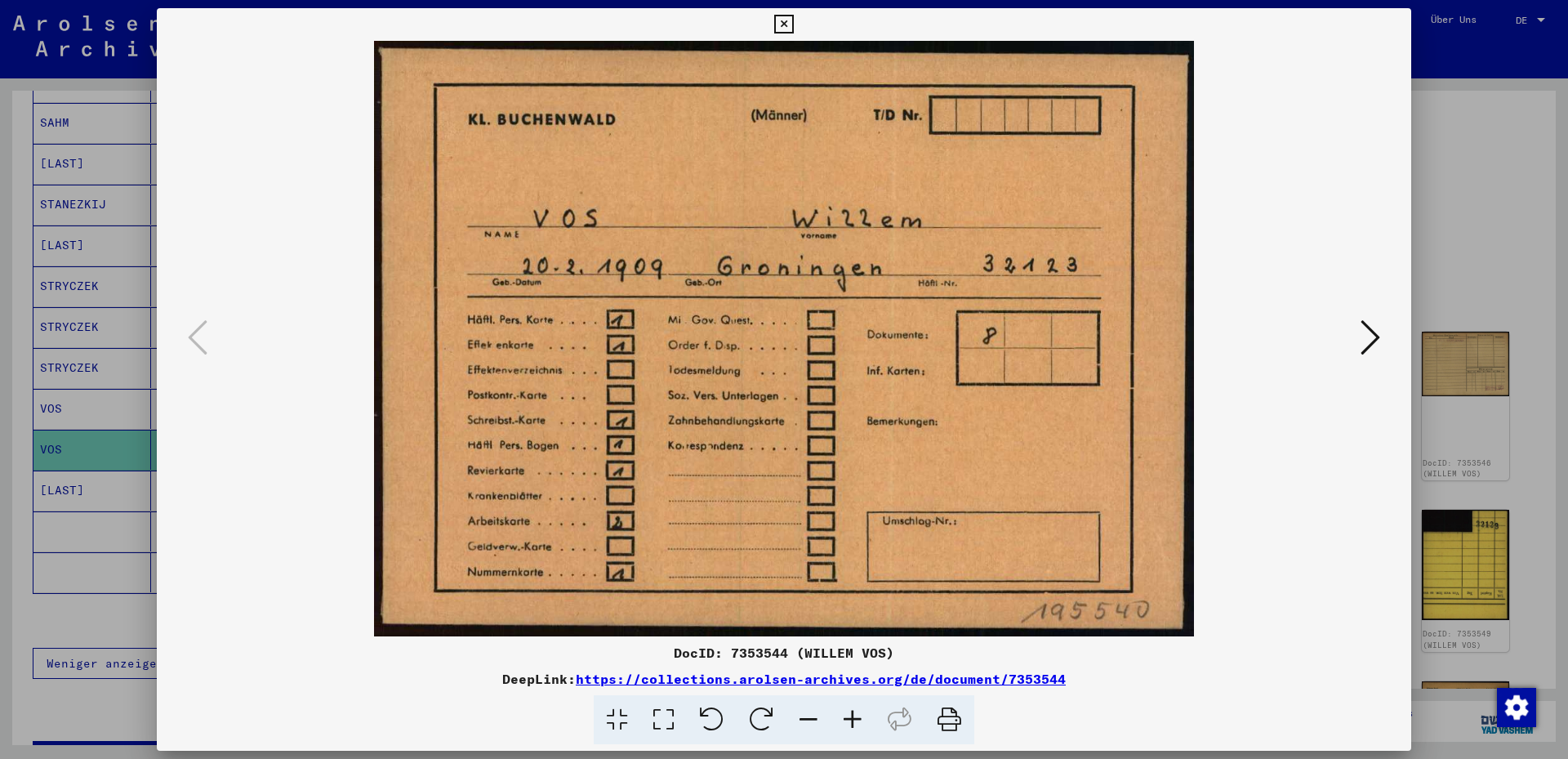 click at bounding box center [1370, 337] 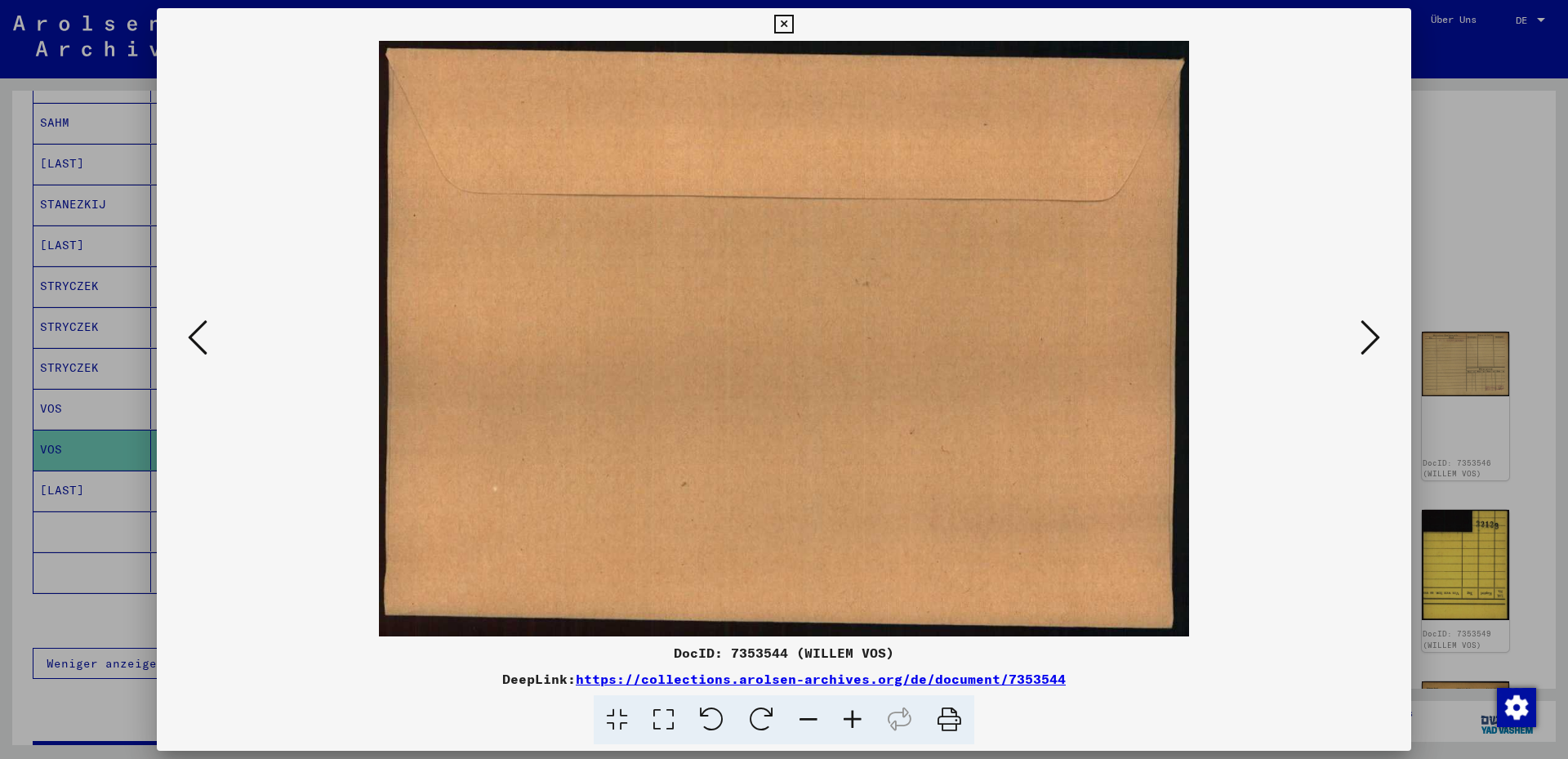 click at bounding box center (1370, 337) 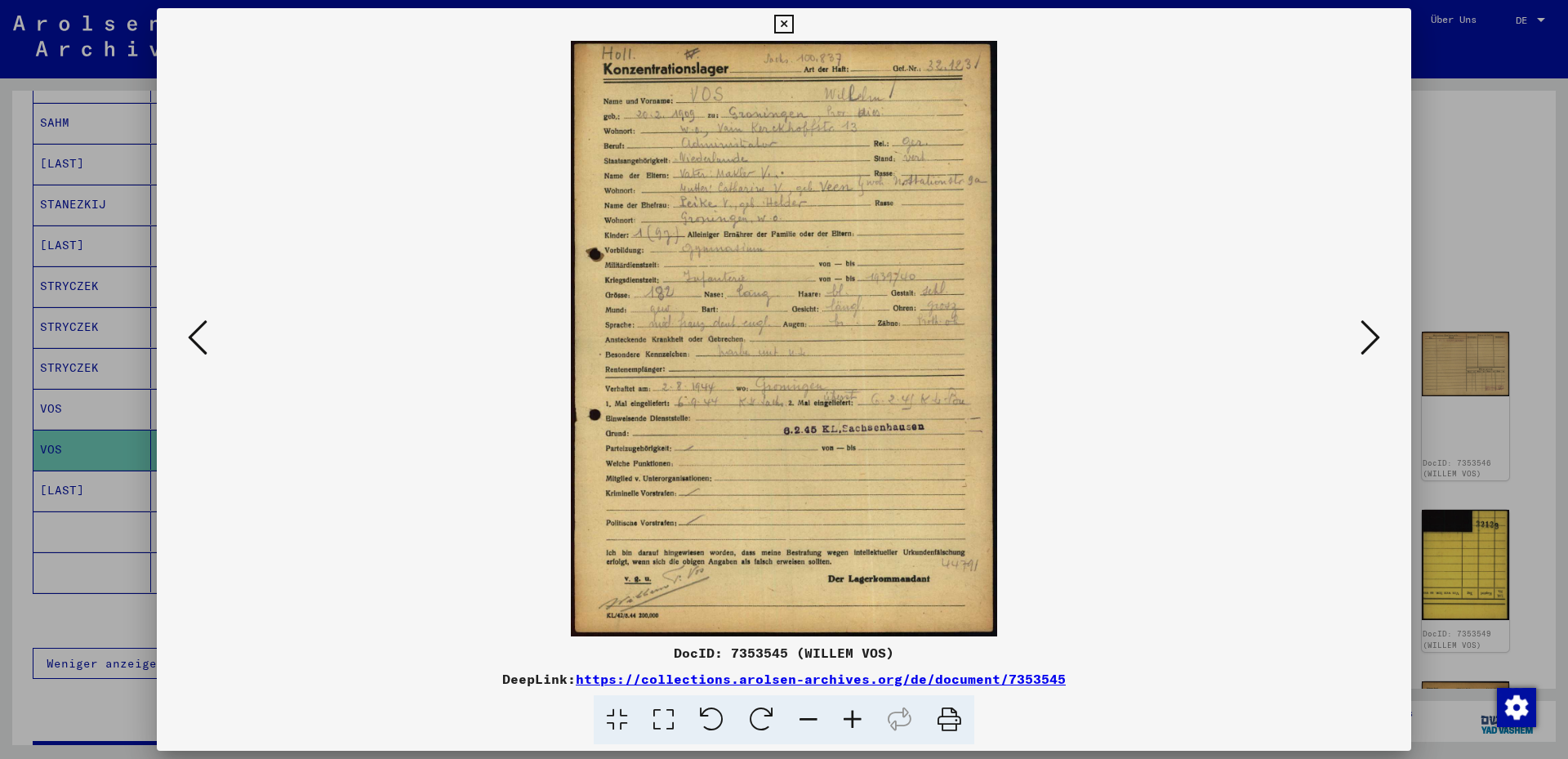 click at bounding box center [663, 720] 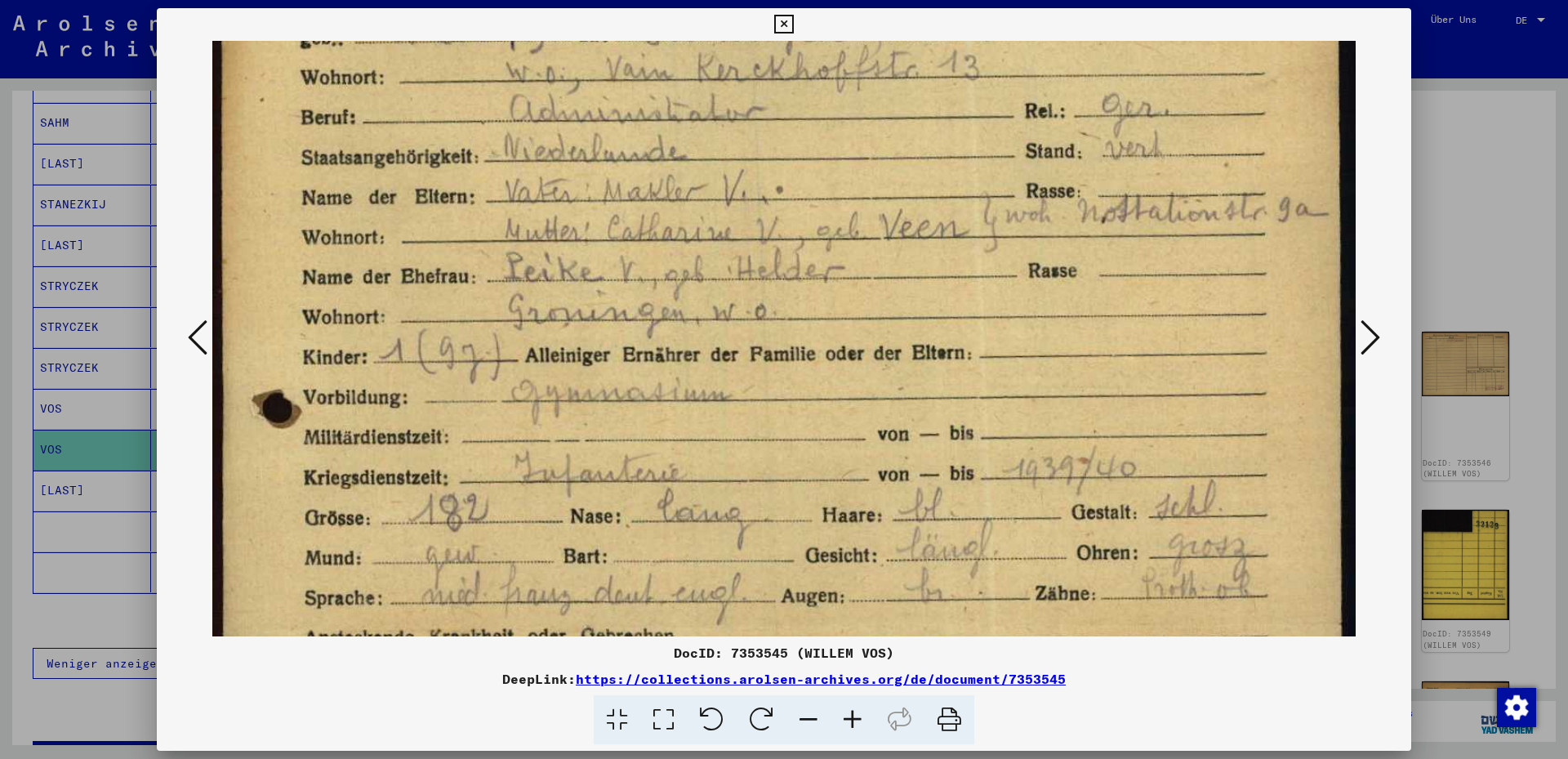 drag, startPoint x: 795, startPoint y: 435, endPoint x: 753, endPoint y: 229, distance: 210.23796 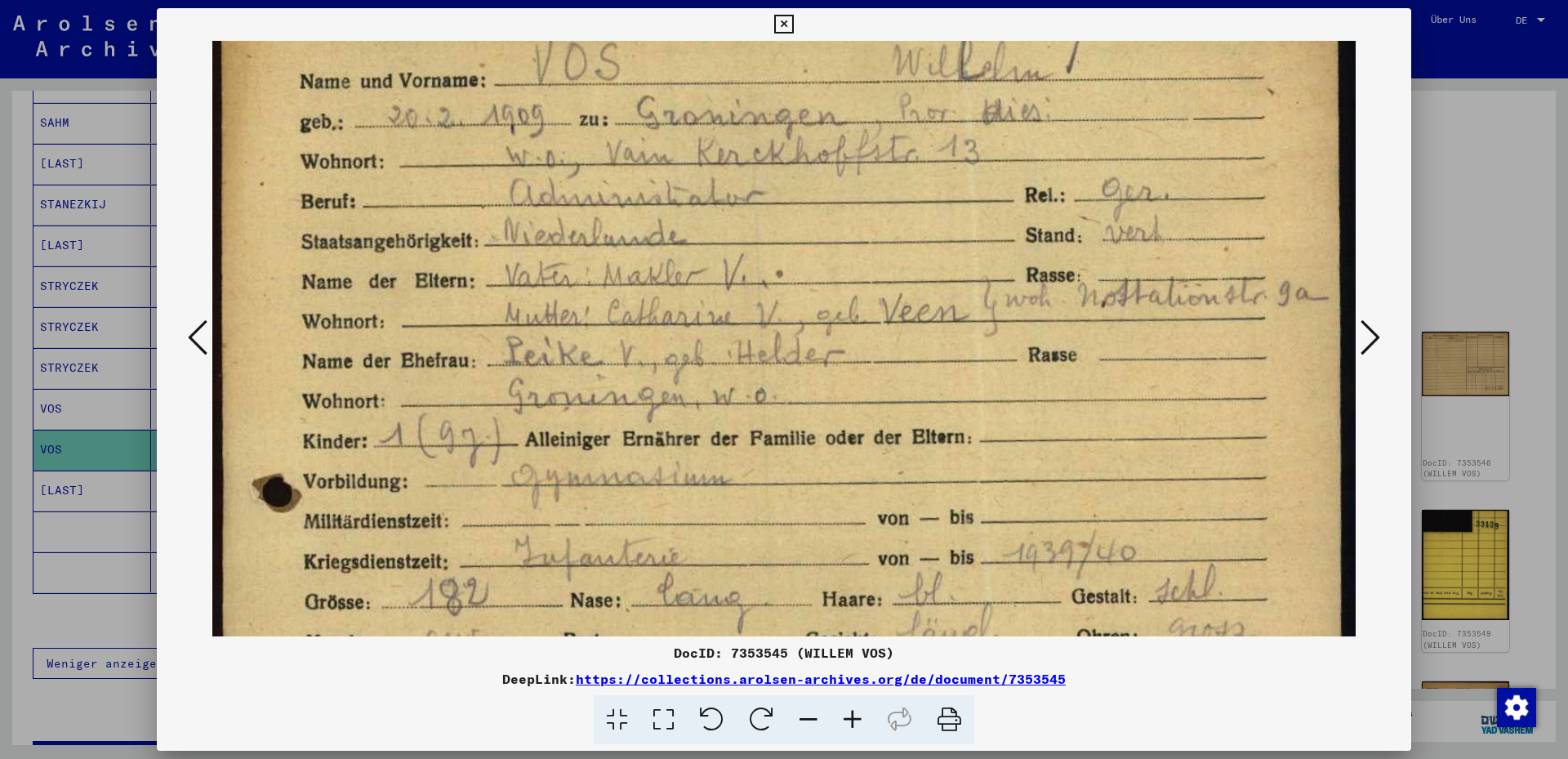 drag, startPoint x: 706, startPoint y: 388, endPoint x: 679, endPoint y: 504, distance: 119.1008 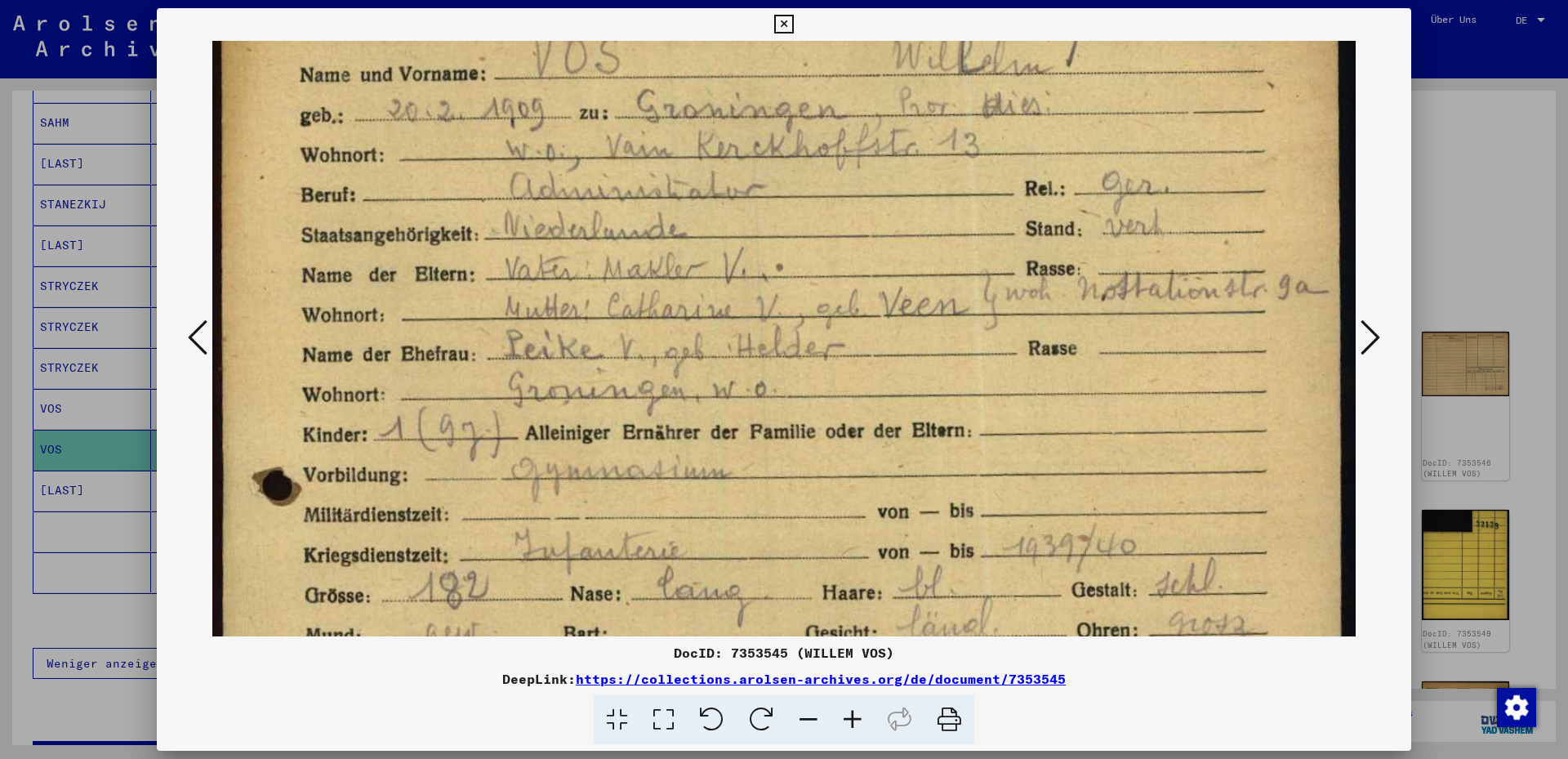 scroll, scrollTop: 138, scrollLeft: 0, axis: vertical 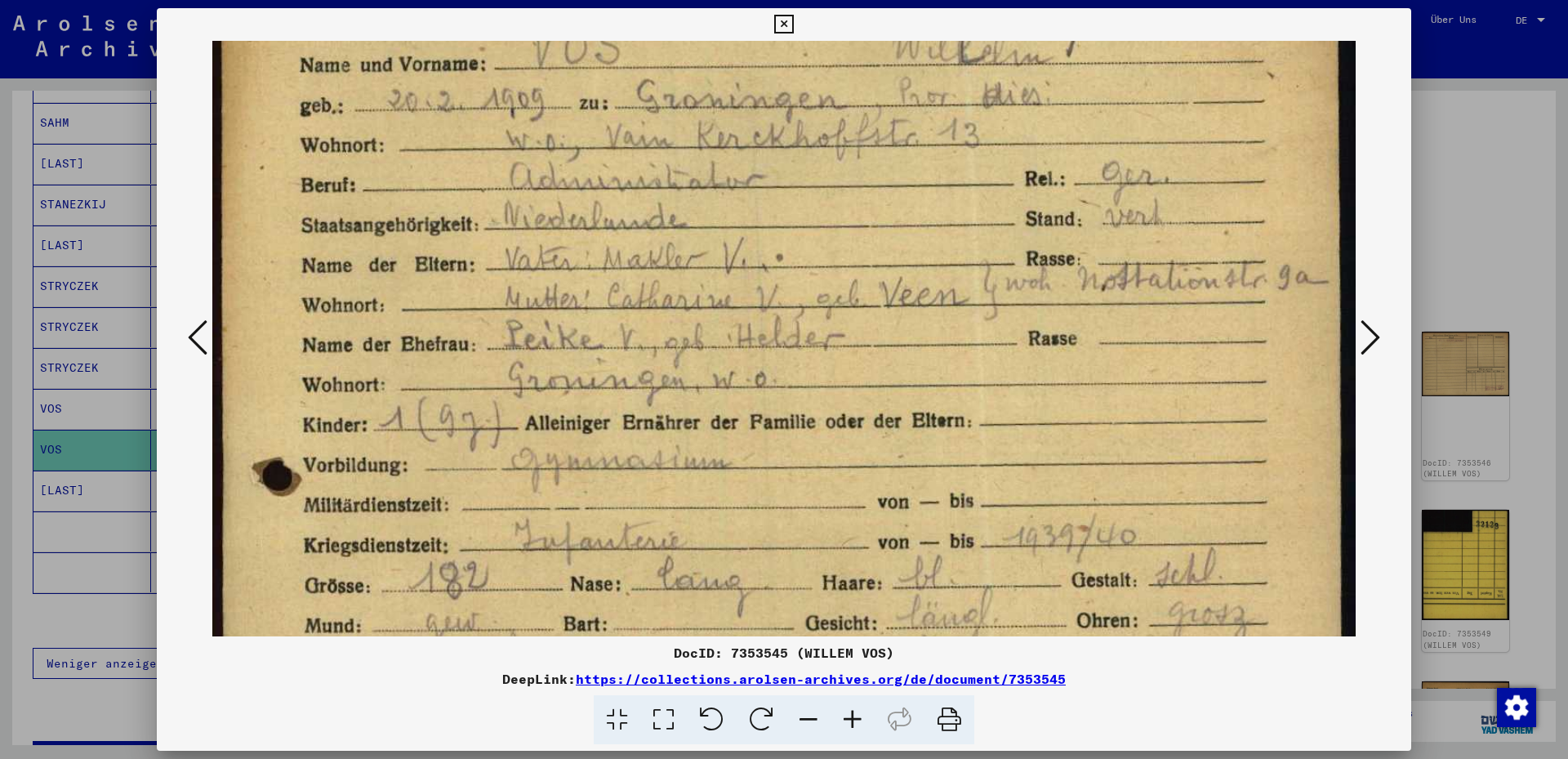 drag, startPoint x: 985, startPoint y: 329, endPoint x: 964, endPoint y: 292, distance: 42.54409 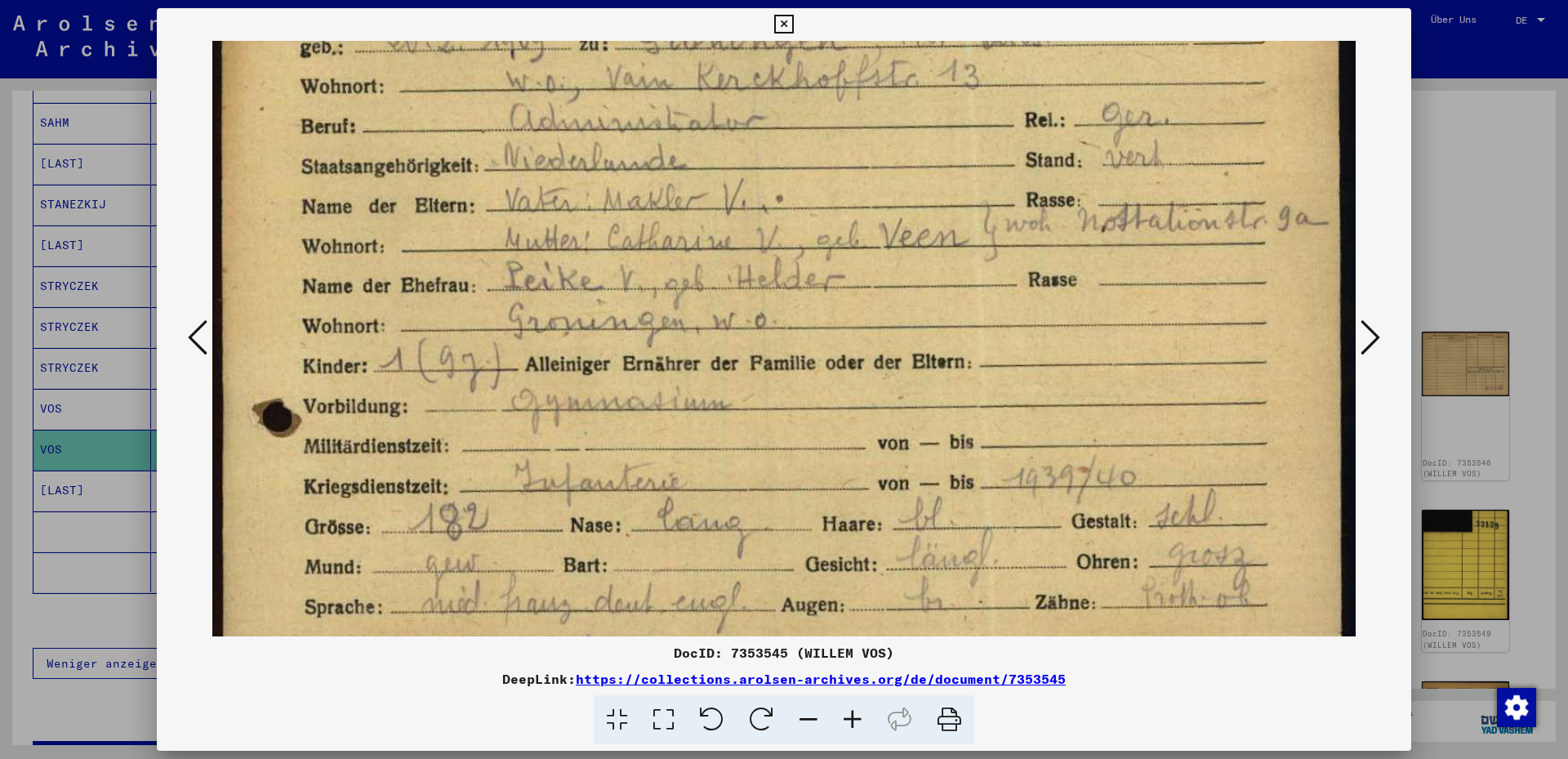 drag, startPoint x: 933, startPoint y: 401, endPoint x: 952, endPoint y: 342, distance: 61.98387 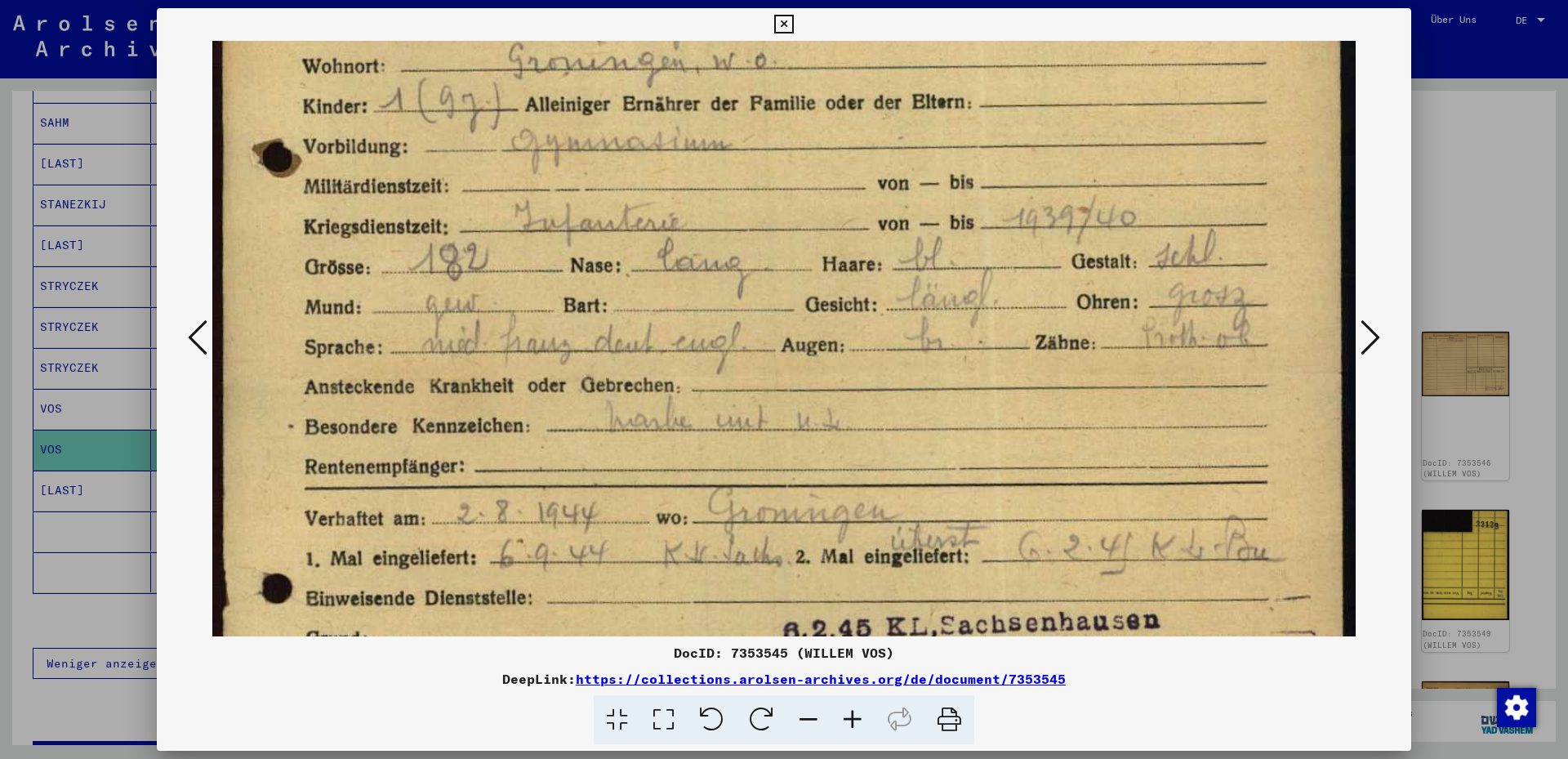 drag, startPoint x: 969, startPoint y: 454, endPoint x: 976, endPoint y: 202, distance: 252.0972 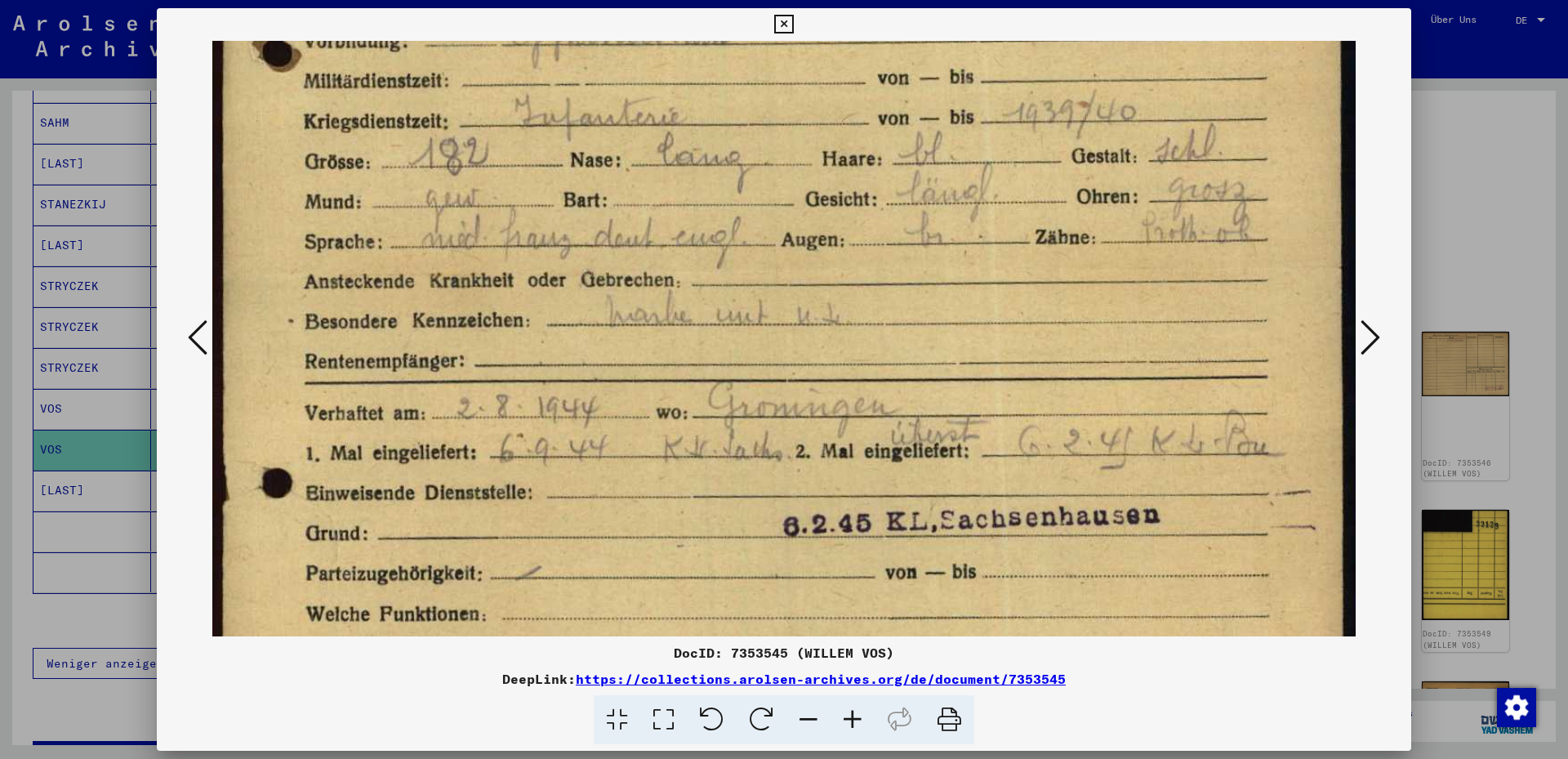 drag, startPoint x: 960, startPoint y: 349, endPoint x: 964, endPoint y: 277, distance: 72.11103 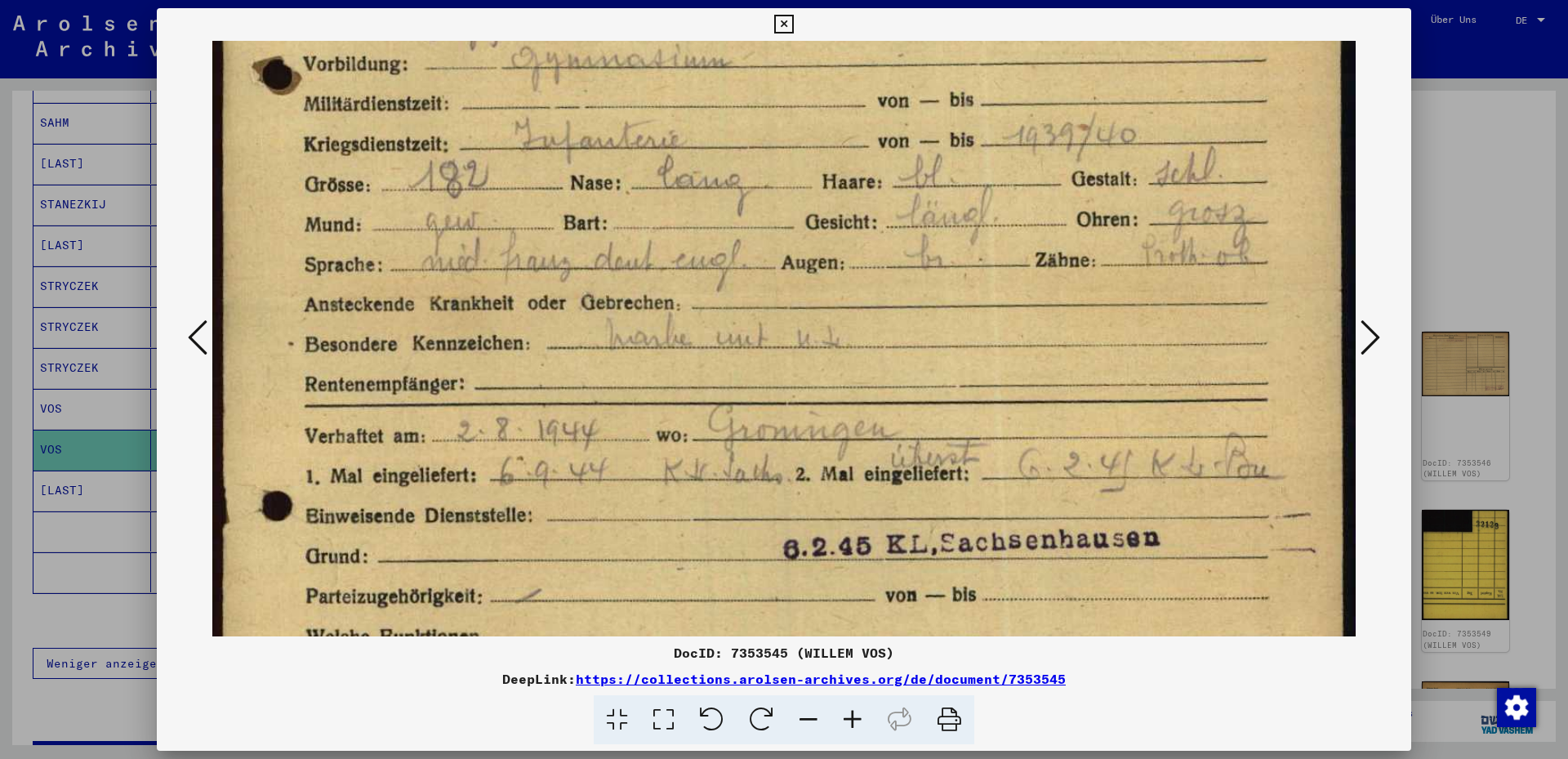 drag, startPoint x: 1147, startPoint y: 315, endPoint x: 1128, endPoint y: 319, distance: 19.416488 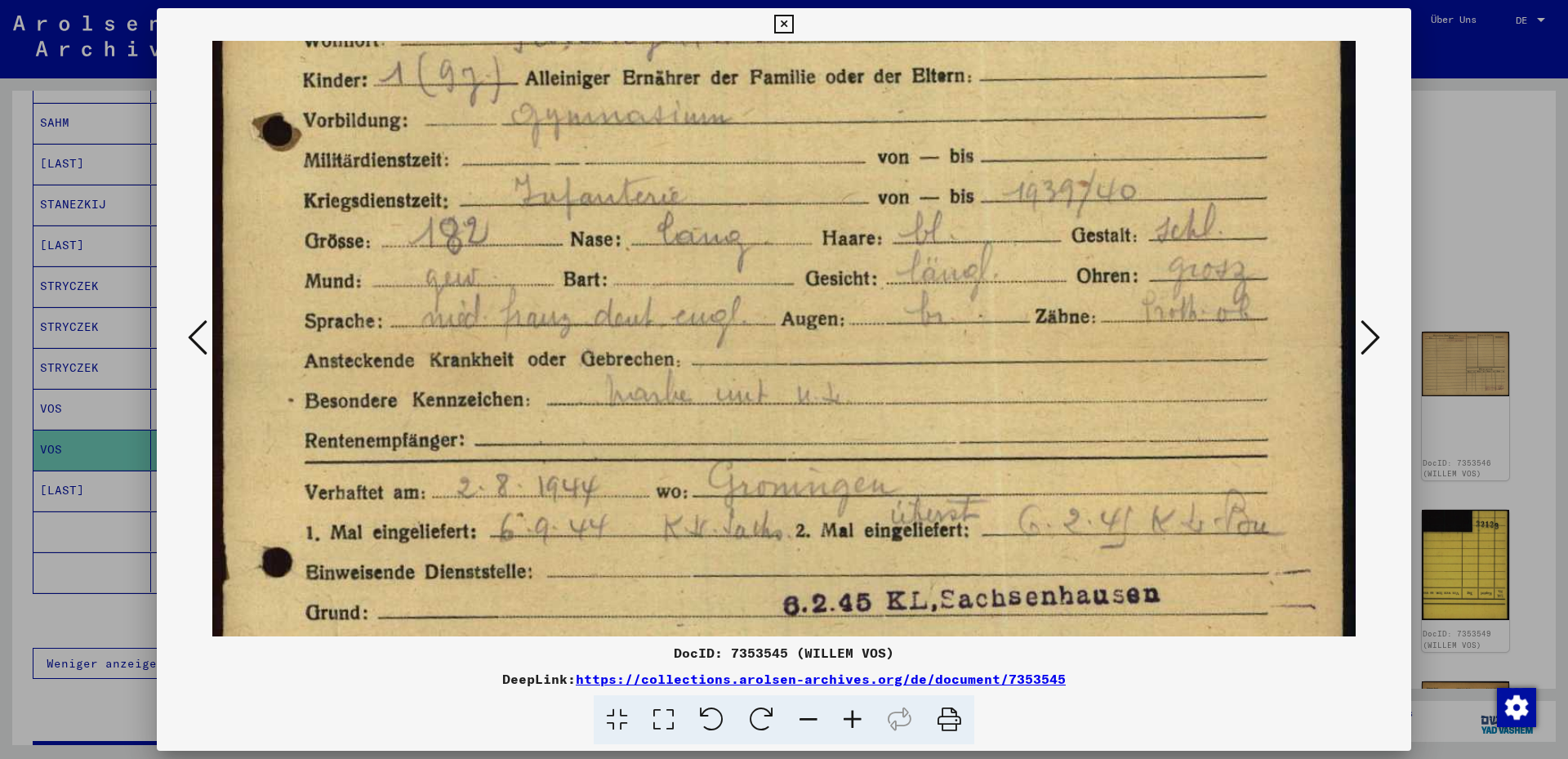 drag, startPoint x: 1116, startPoint y: 243, endPoint x: 1097, endPoint y: 298, distance: 58.189346 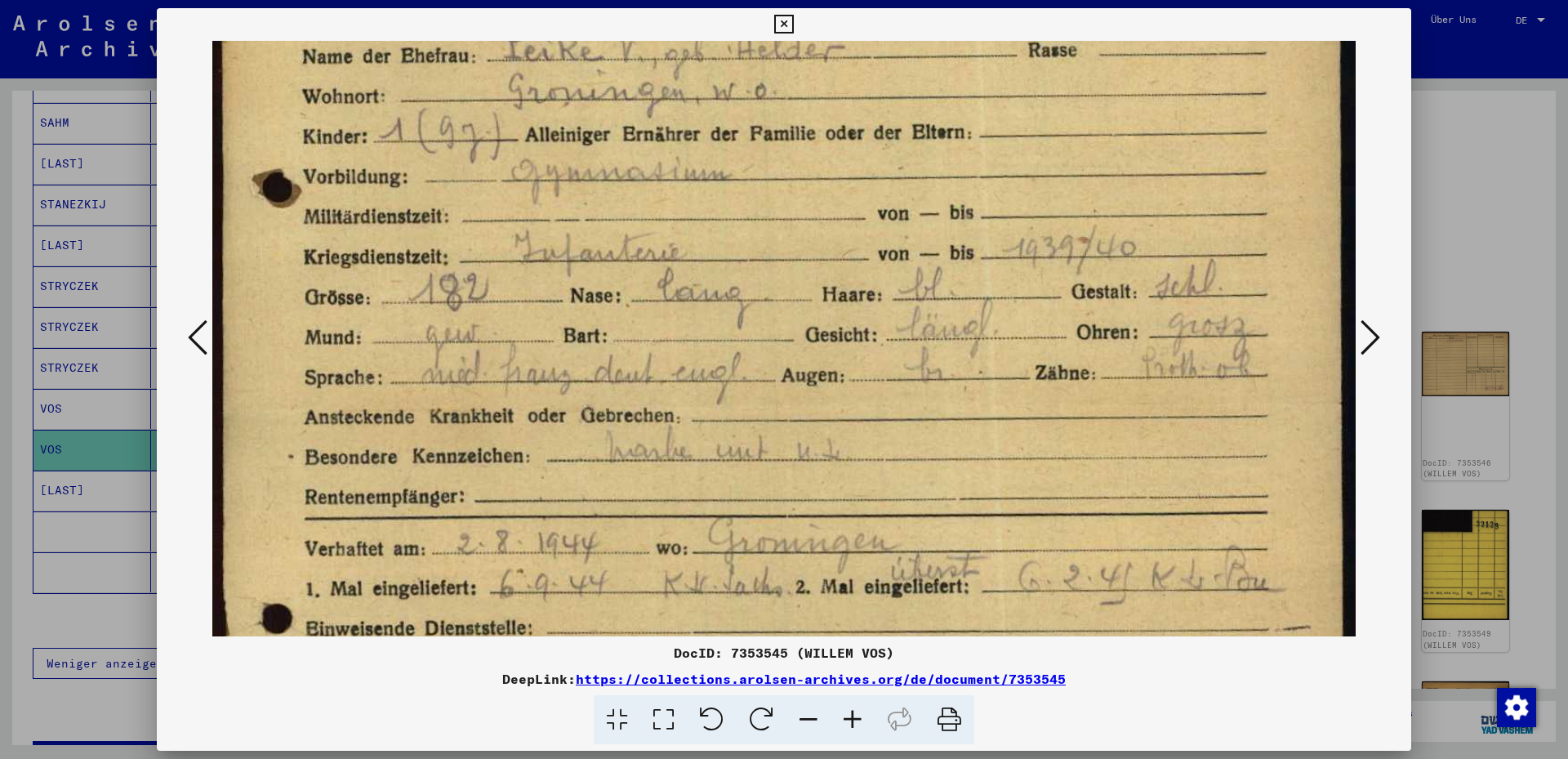 scroll, scrollTop: 391, scrollLeft: 0, axis: vertical 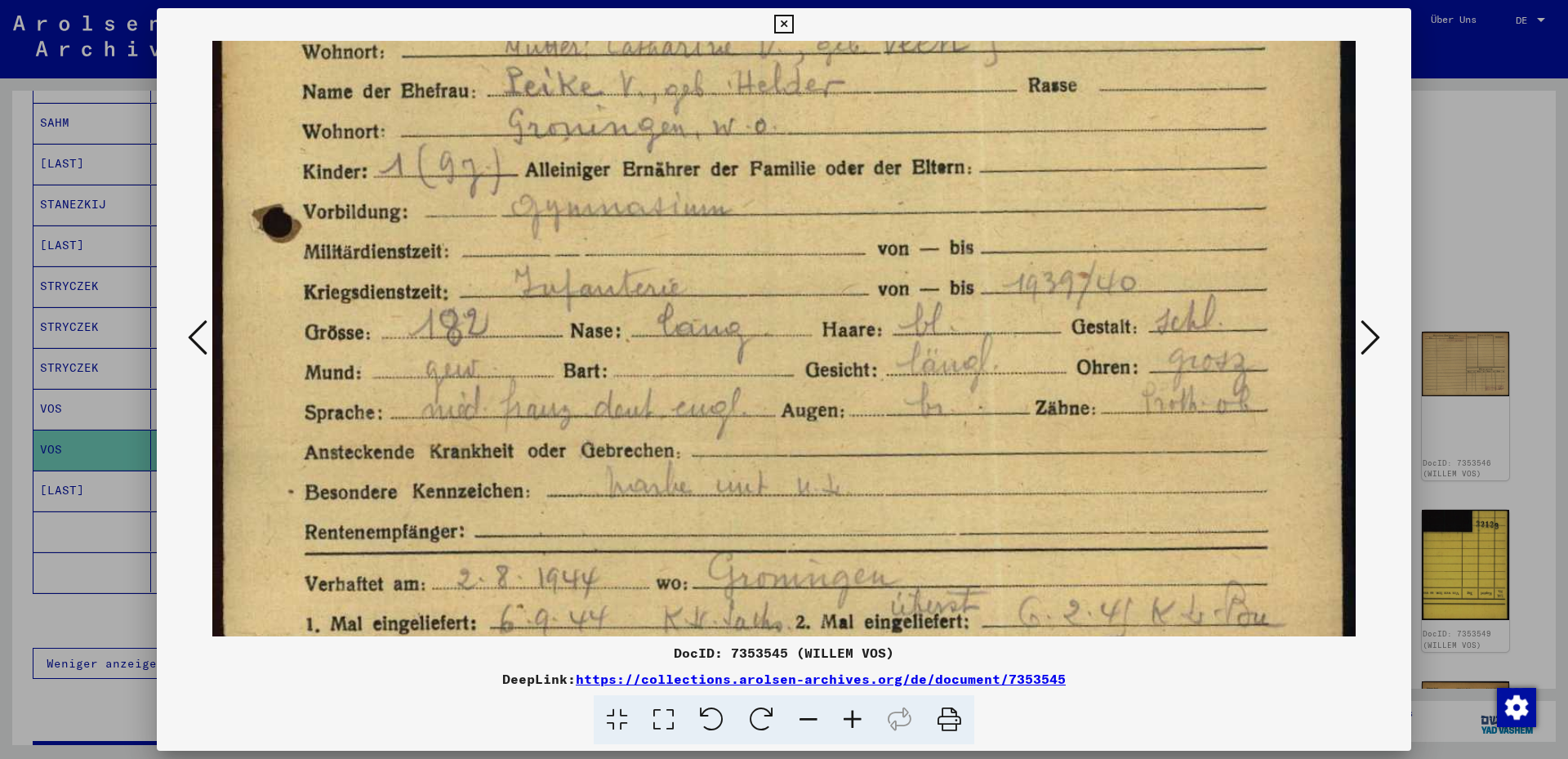 drag, startPoint x: 1094, startPoint y: 266, endPoint x: 1082, endPoint y: 357, distance: 91.787799 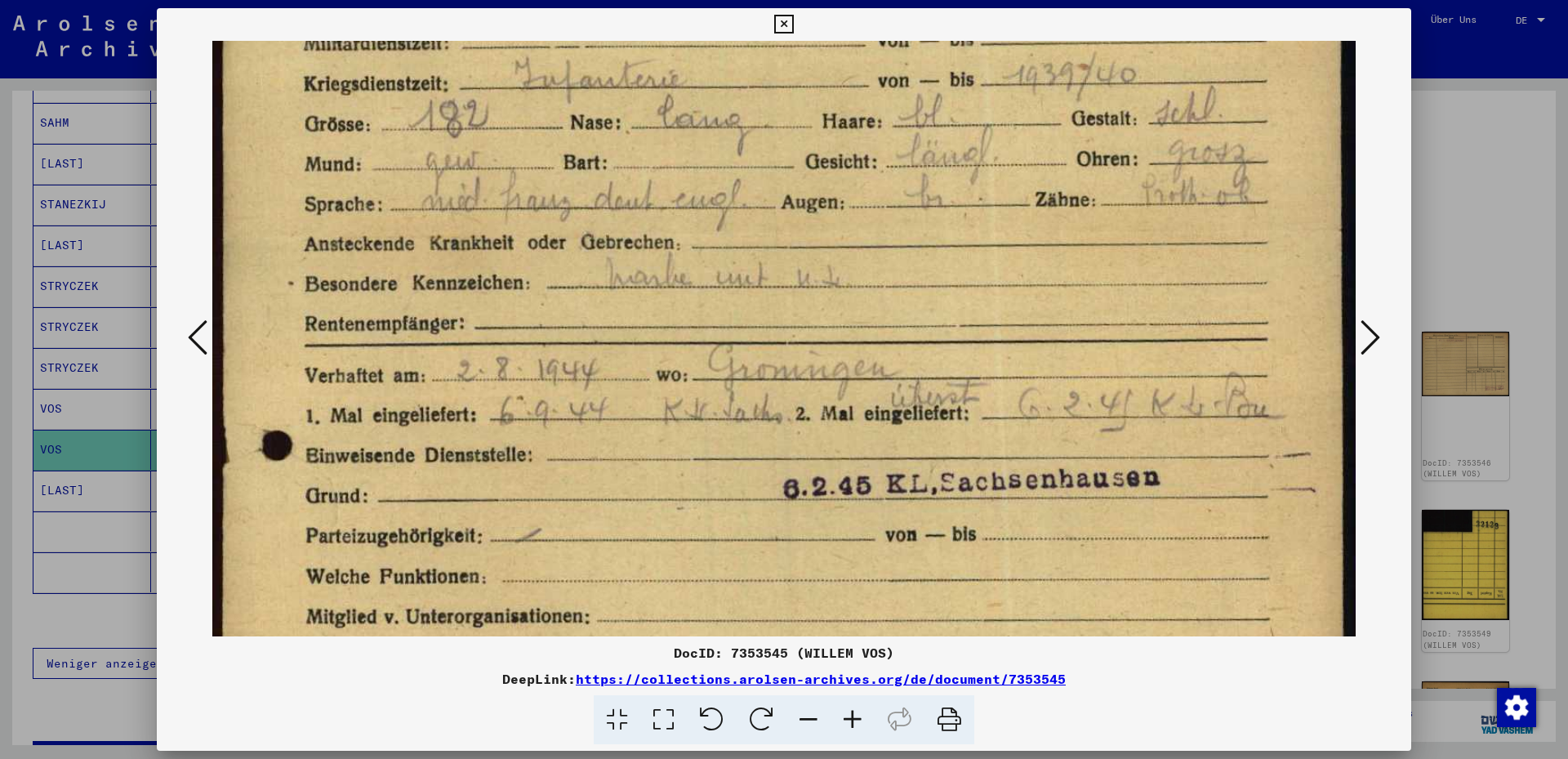 drag, startPoint x: 646, startPoint y: 374, endPoint x: 656, endPoint y: 156, distance: 218.22924 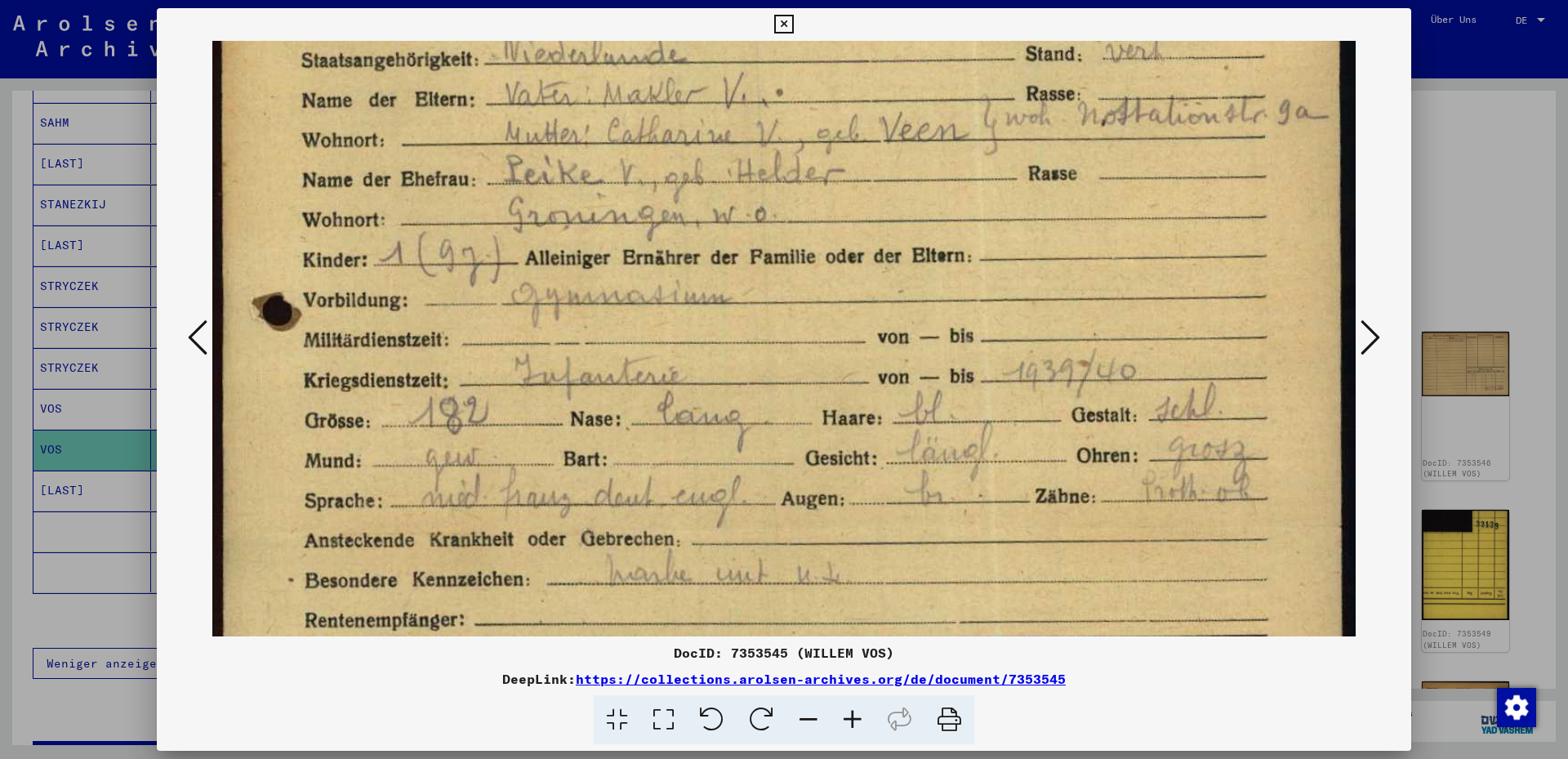drag, startPoint x: 786, startPoint y: 225, endPoint x: 791, endPoint y: 565, distance: 340.03676 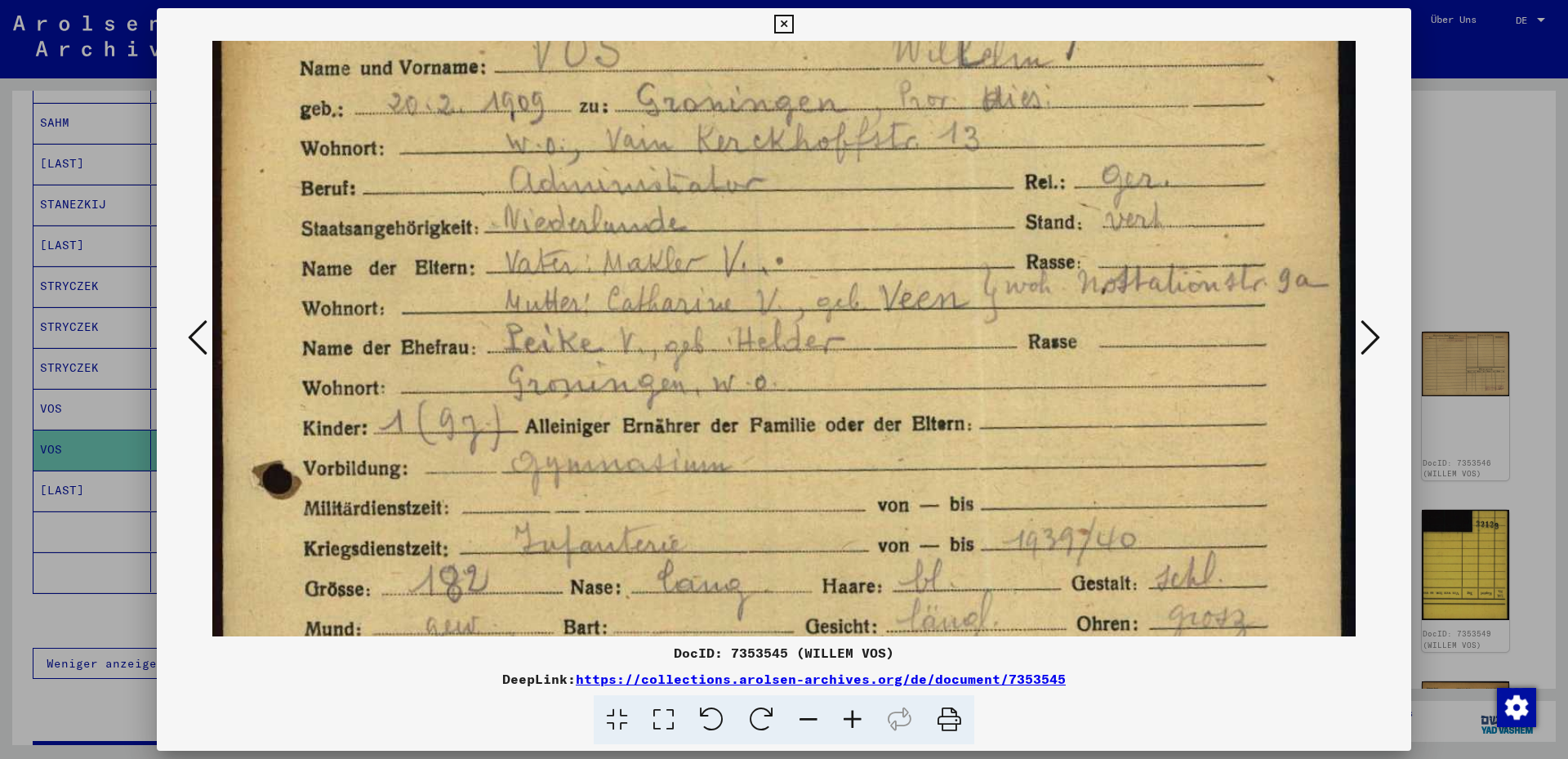 drag, startPoint x: 817, startPoint y: 143, endPoint x: 804, endPoint y: 294, distance: 151.55857 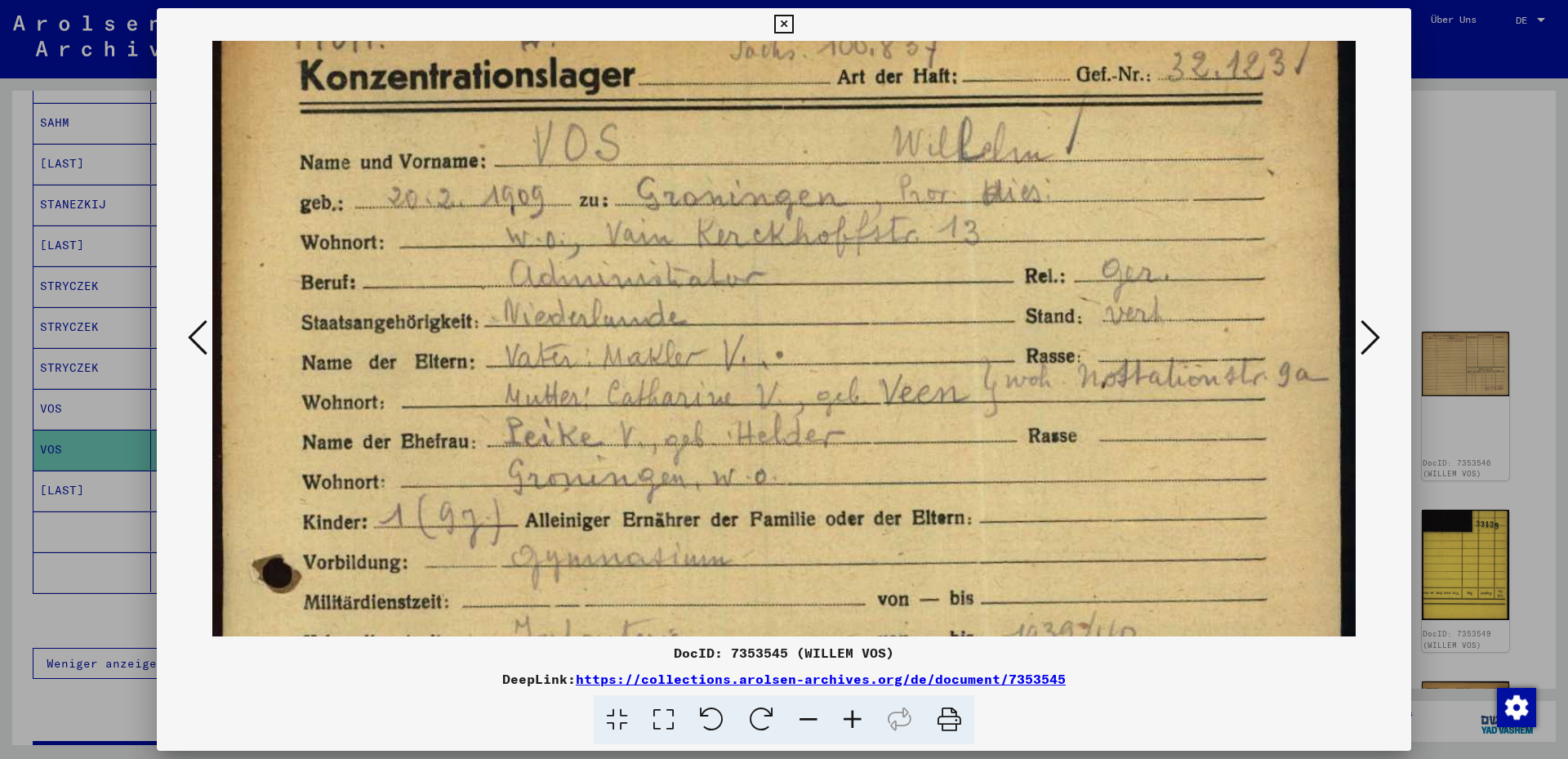 scroll, scrollTop: 0, scrollLeft: 0, axis: both 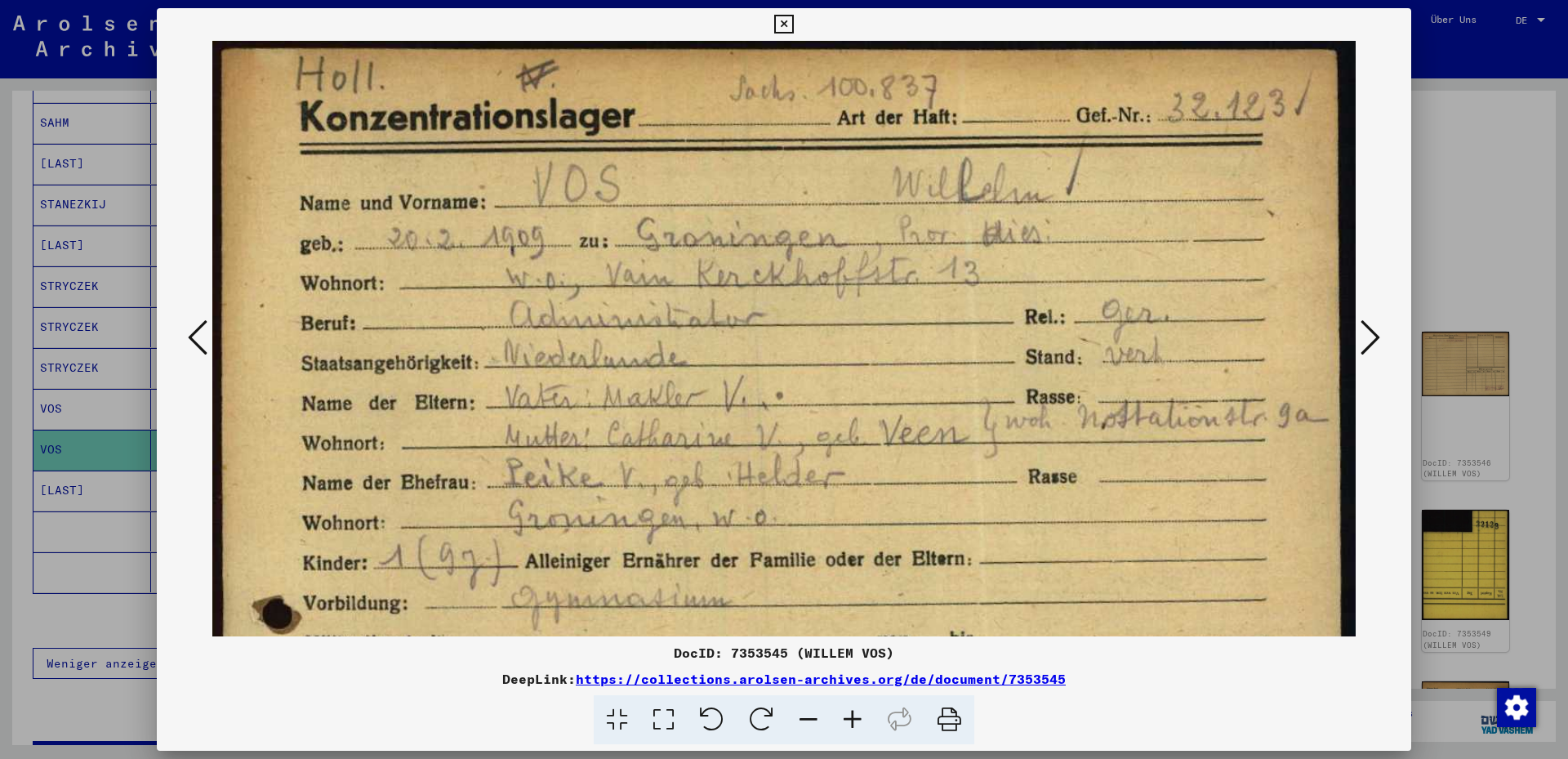 drag, startPoint x: 923, startPoint y: 273, endPoint x: 923, endPoint y: 458, distance: 185 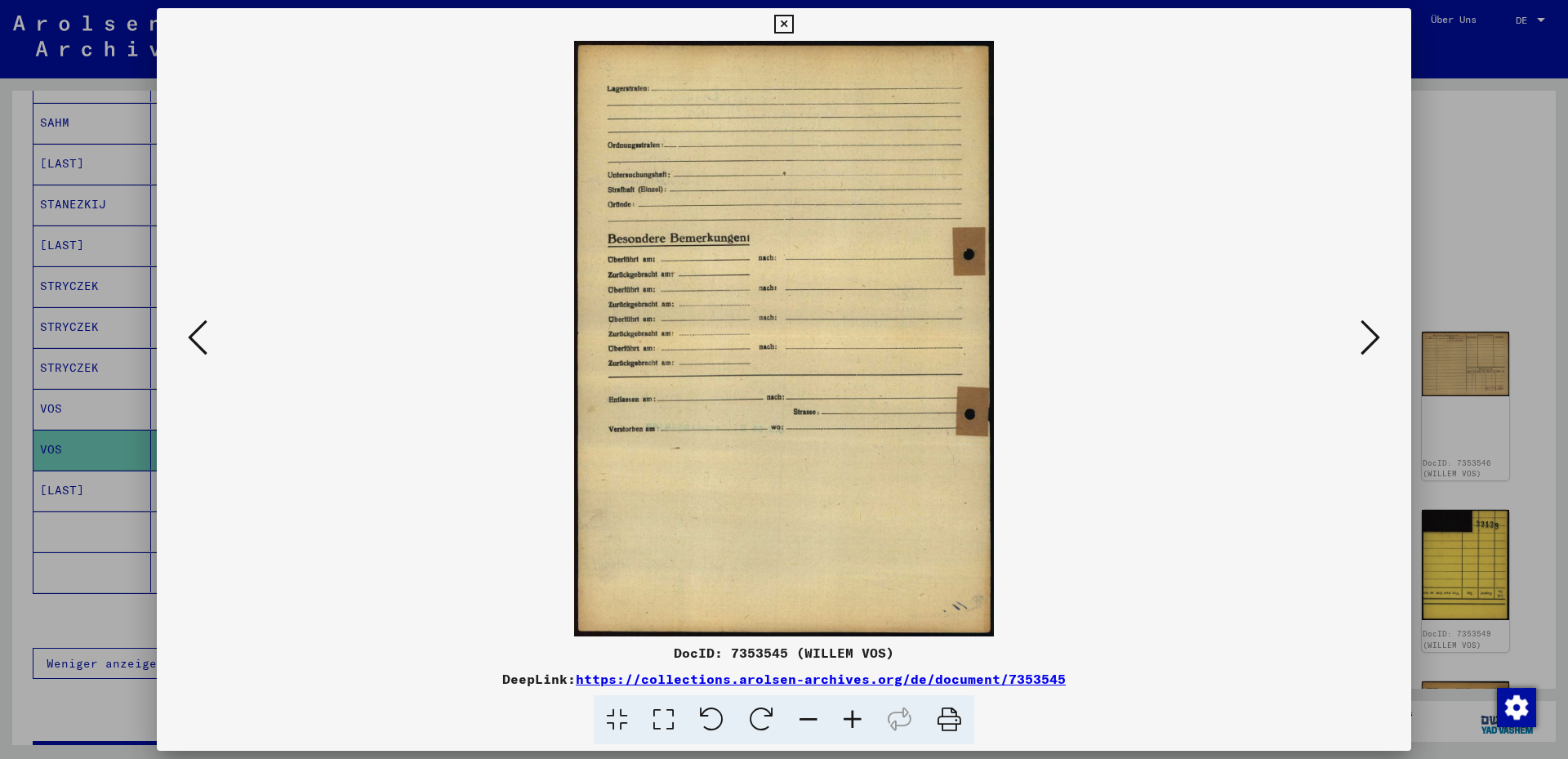 click at bounding box center [1370, 338] 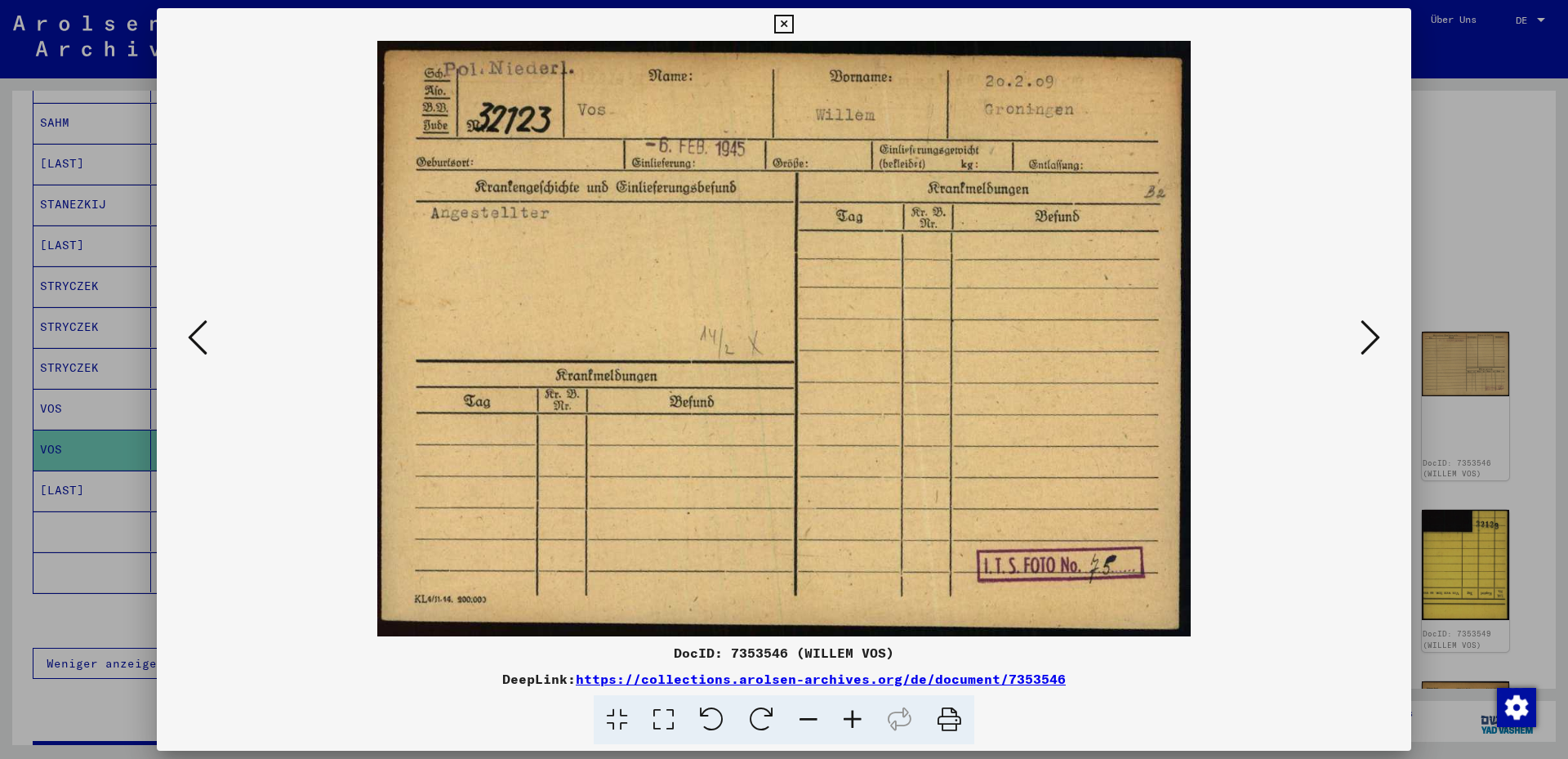 click at bounding box center (1370, 338) 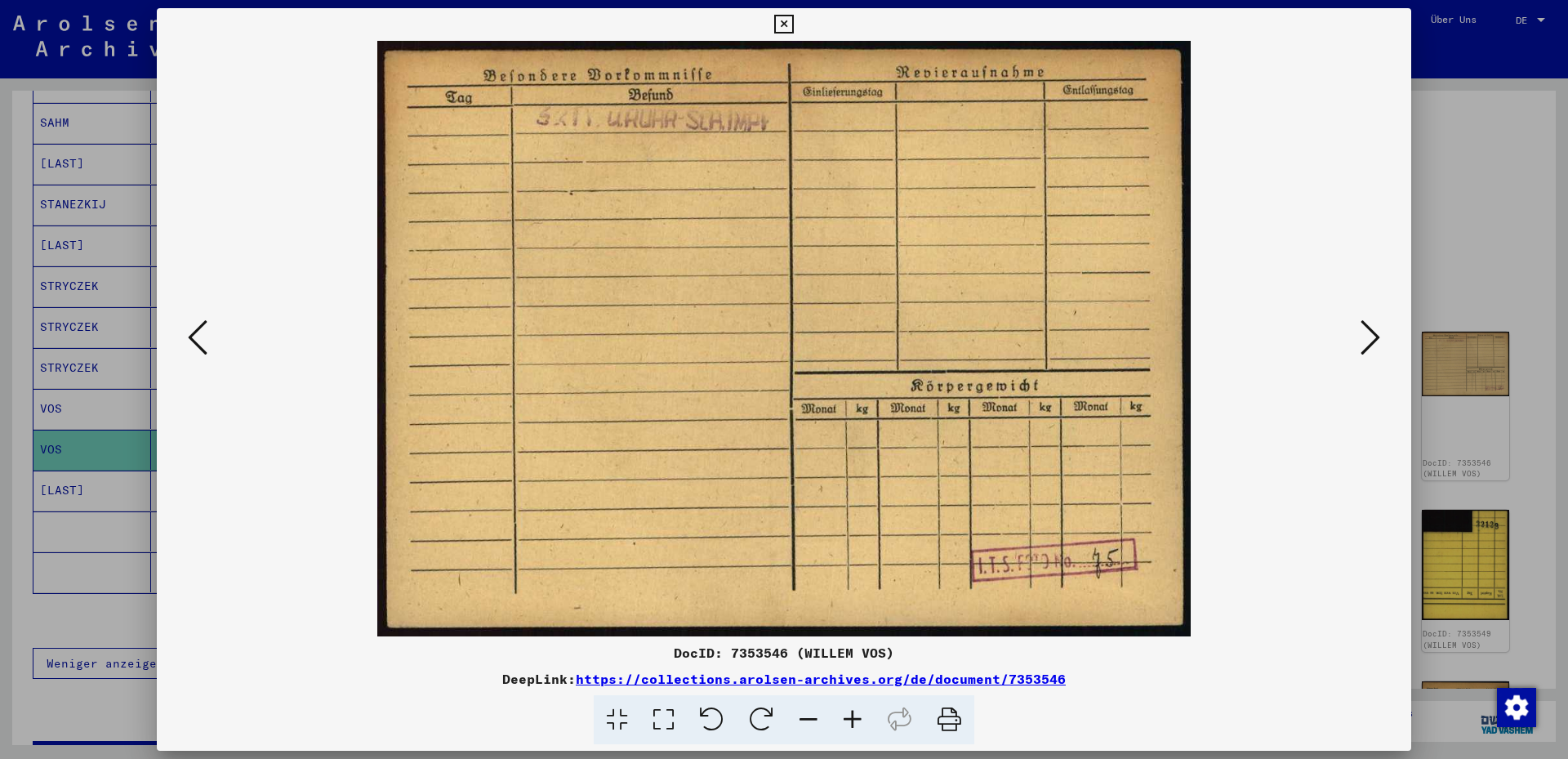 click at bounding box center (1370, 338) 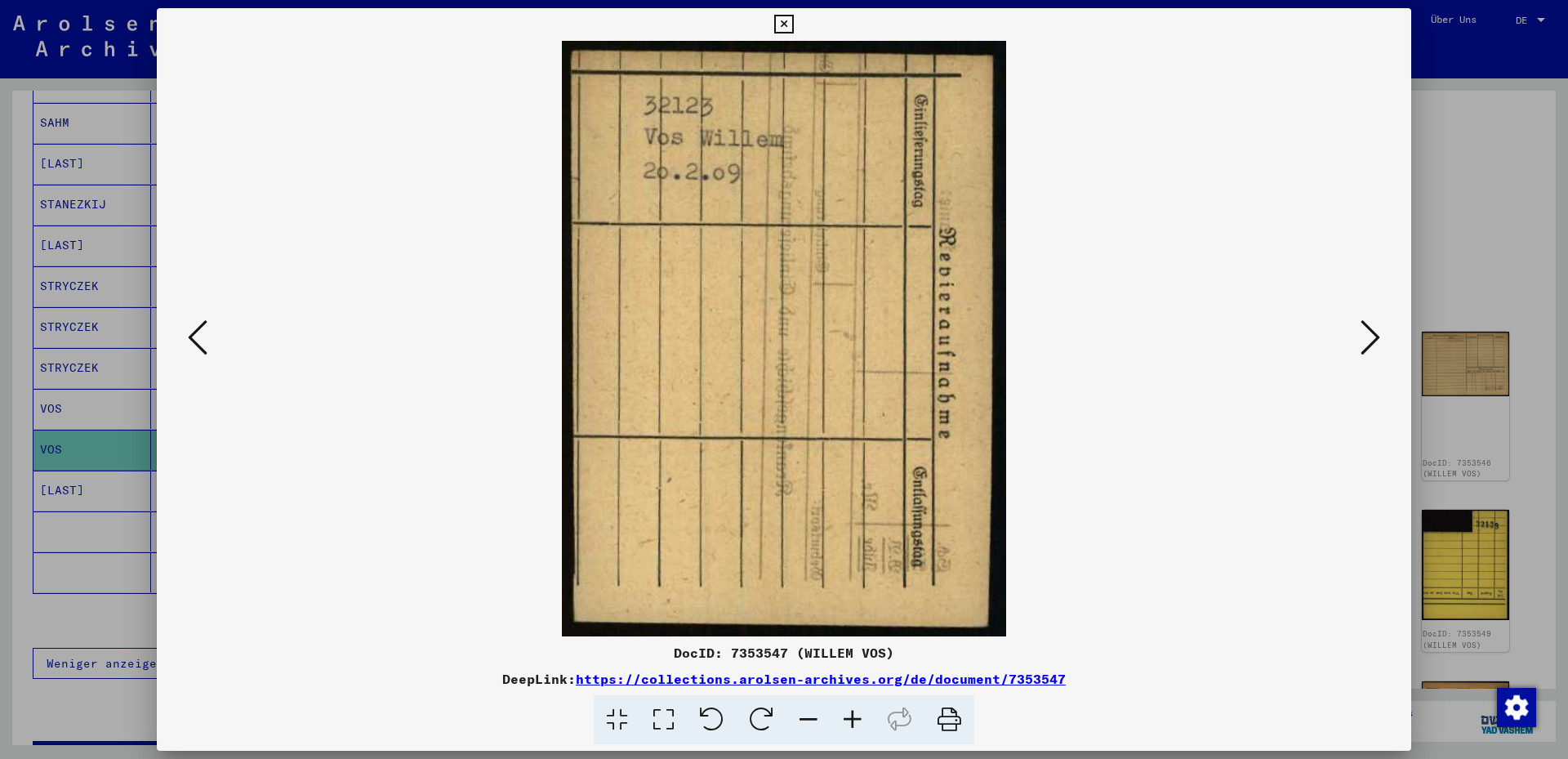 click at bounding box center [1370, 338] 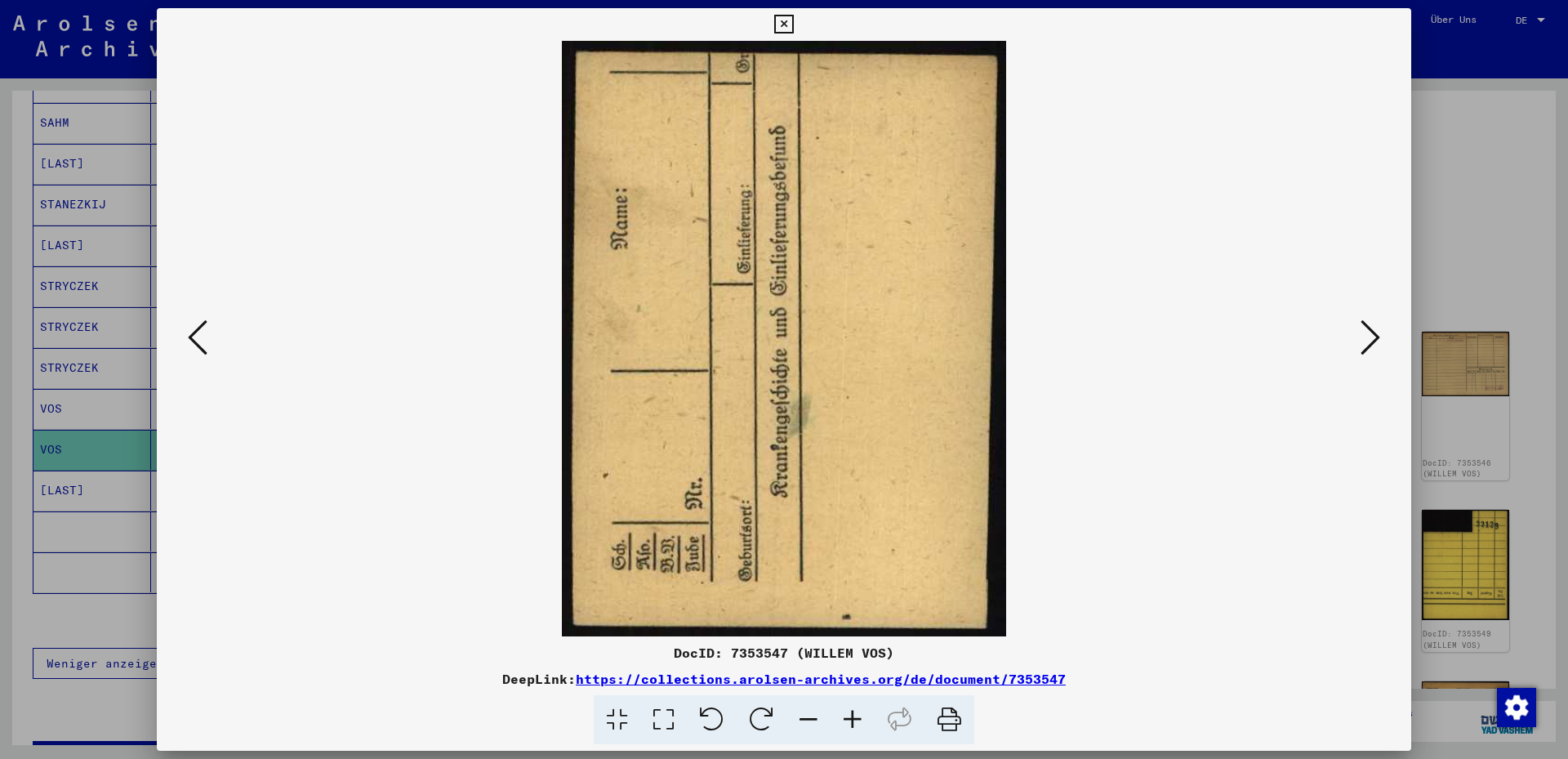 click at bounding box center (1370, 338) 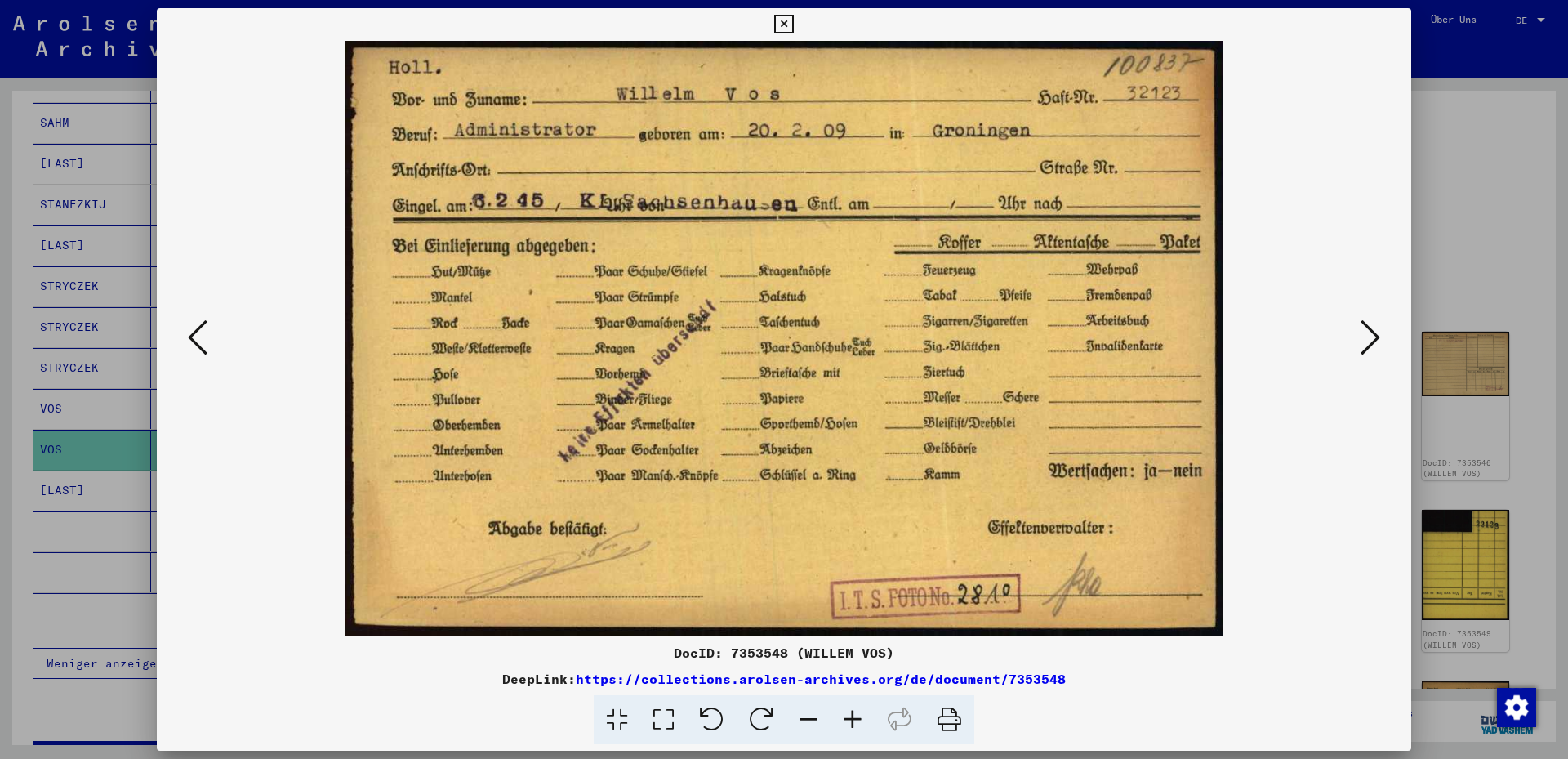 click at bounding box center [1370, 338] 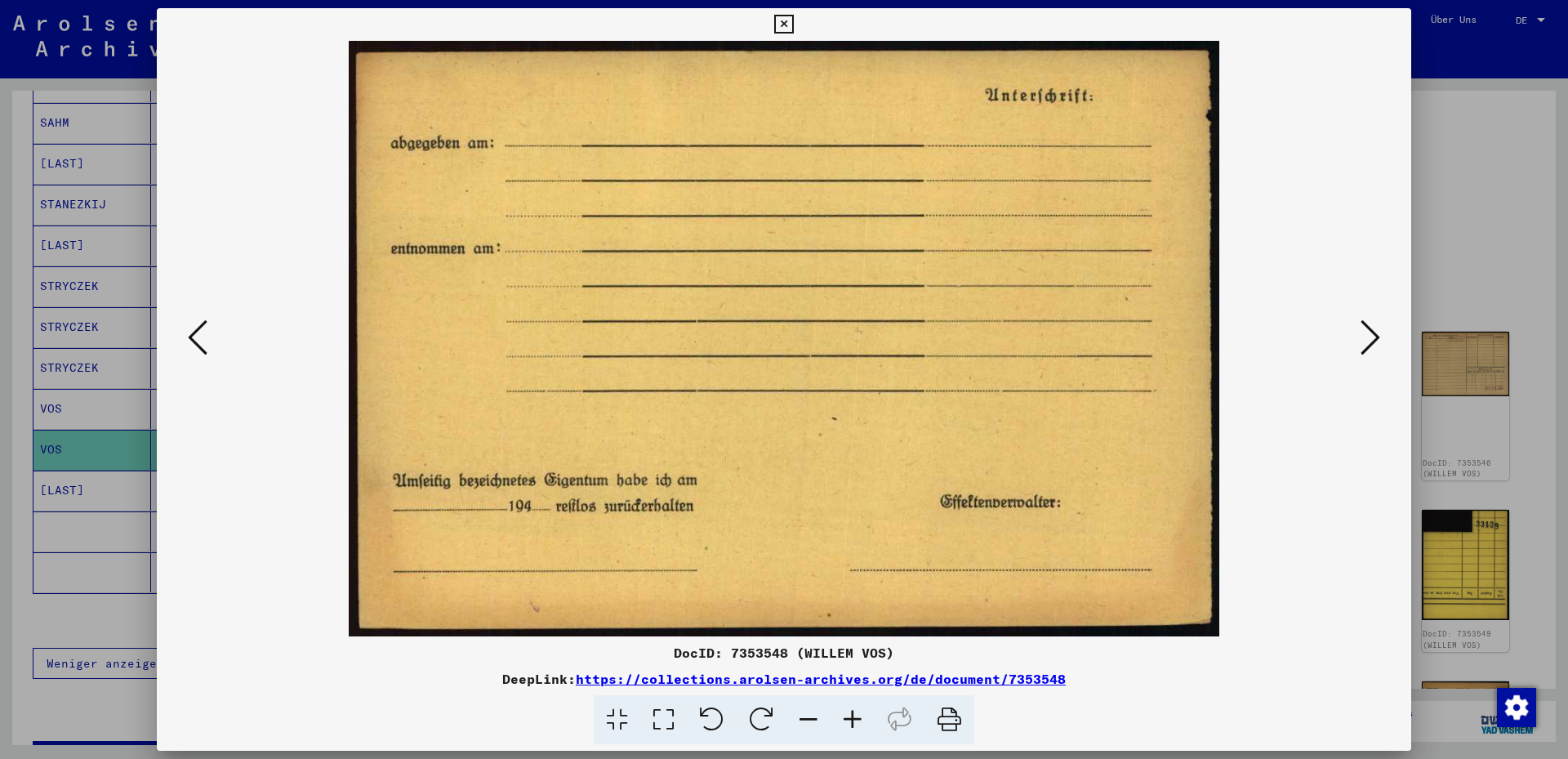 click at bounding box center (1370, 338) 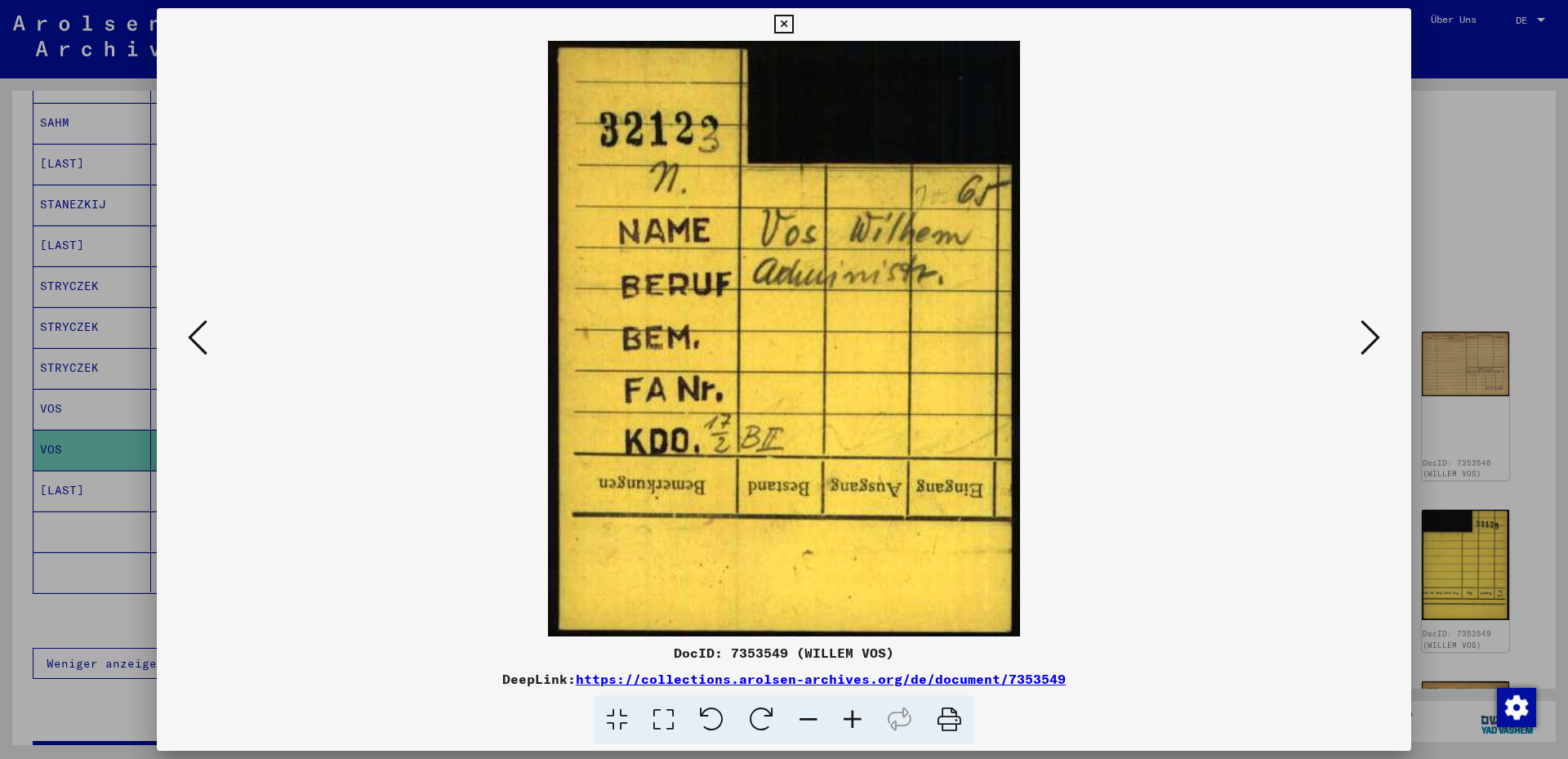 click at bounding box center (1370, 338) 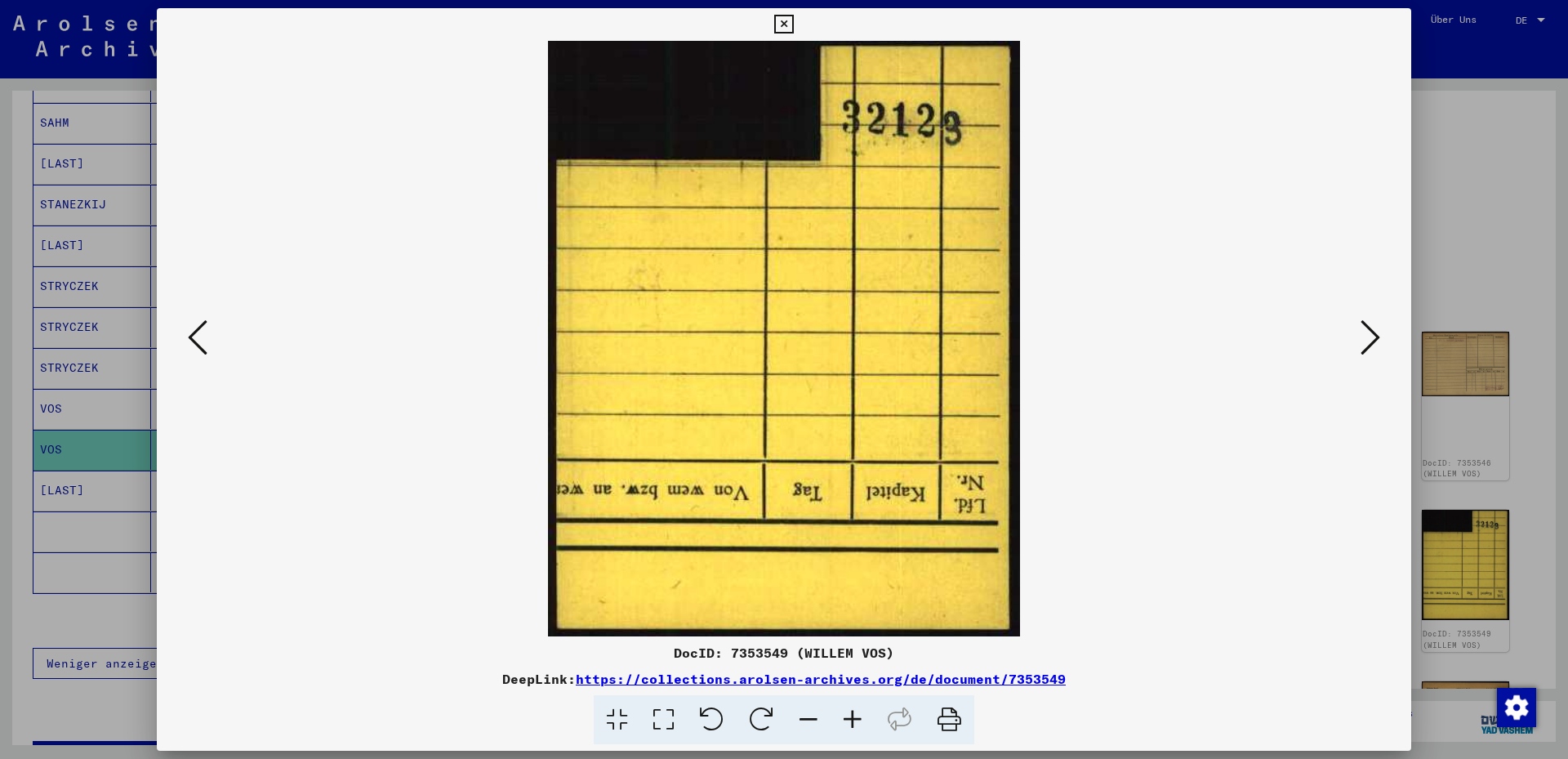 click at bounding box center [1370, 338] 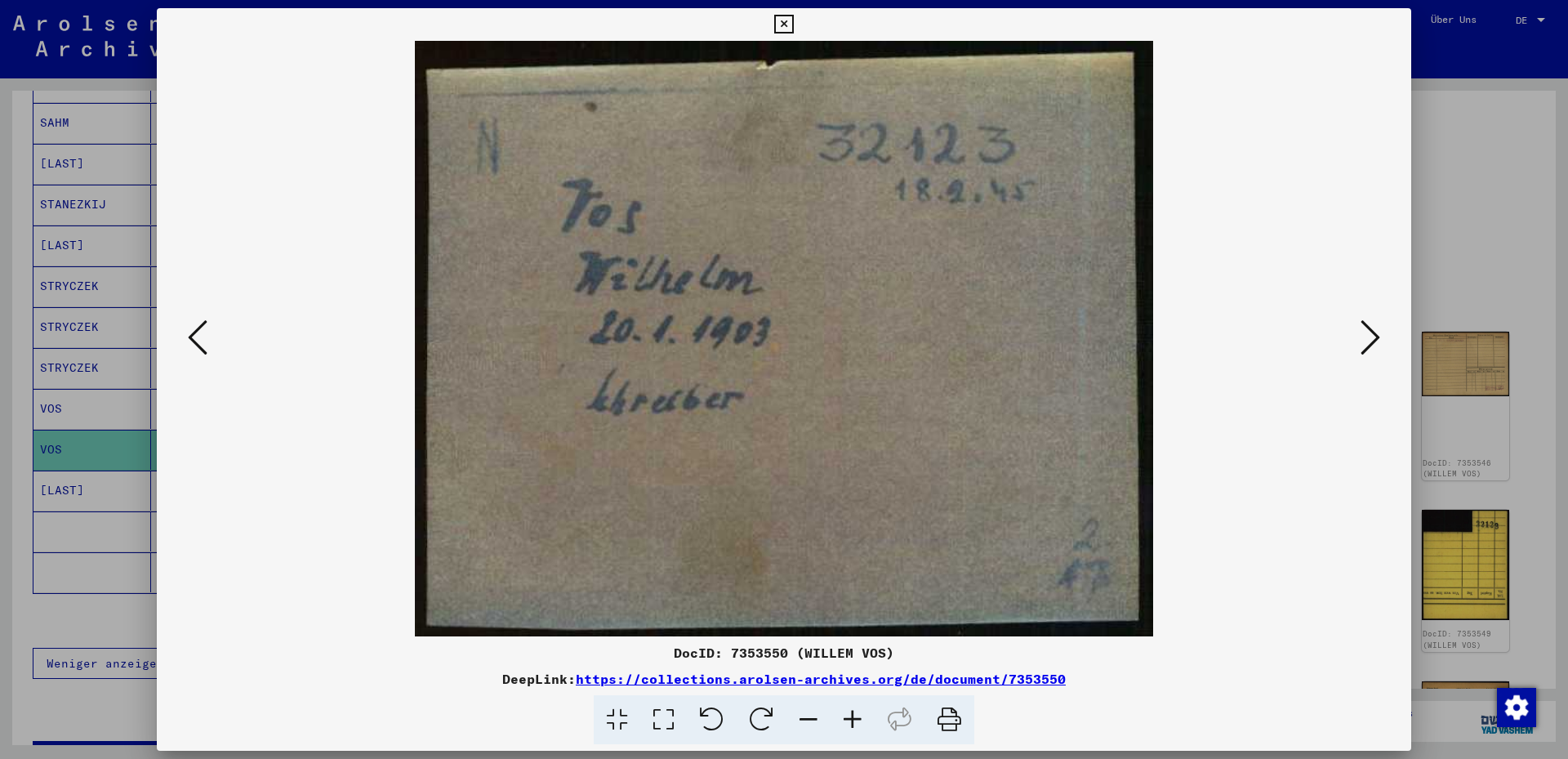 click at bounding box center [1370, 338] 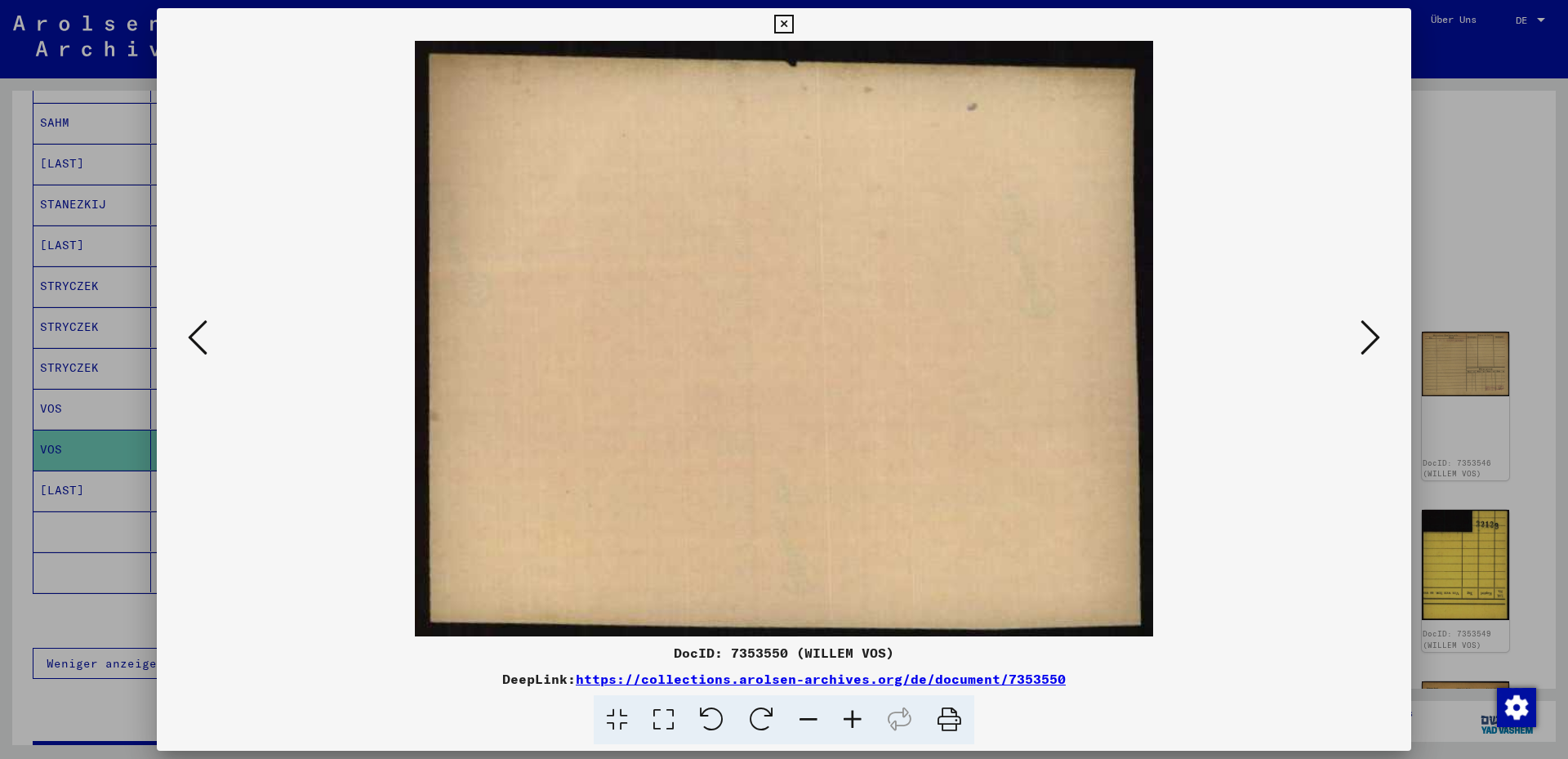 click at bounding box center [1370, 338] 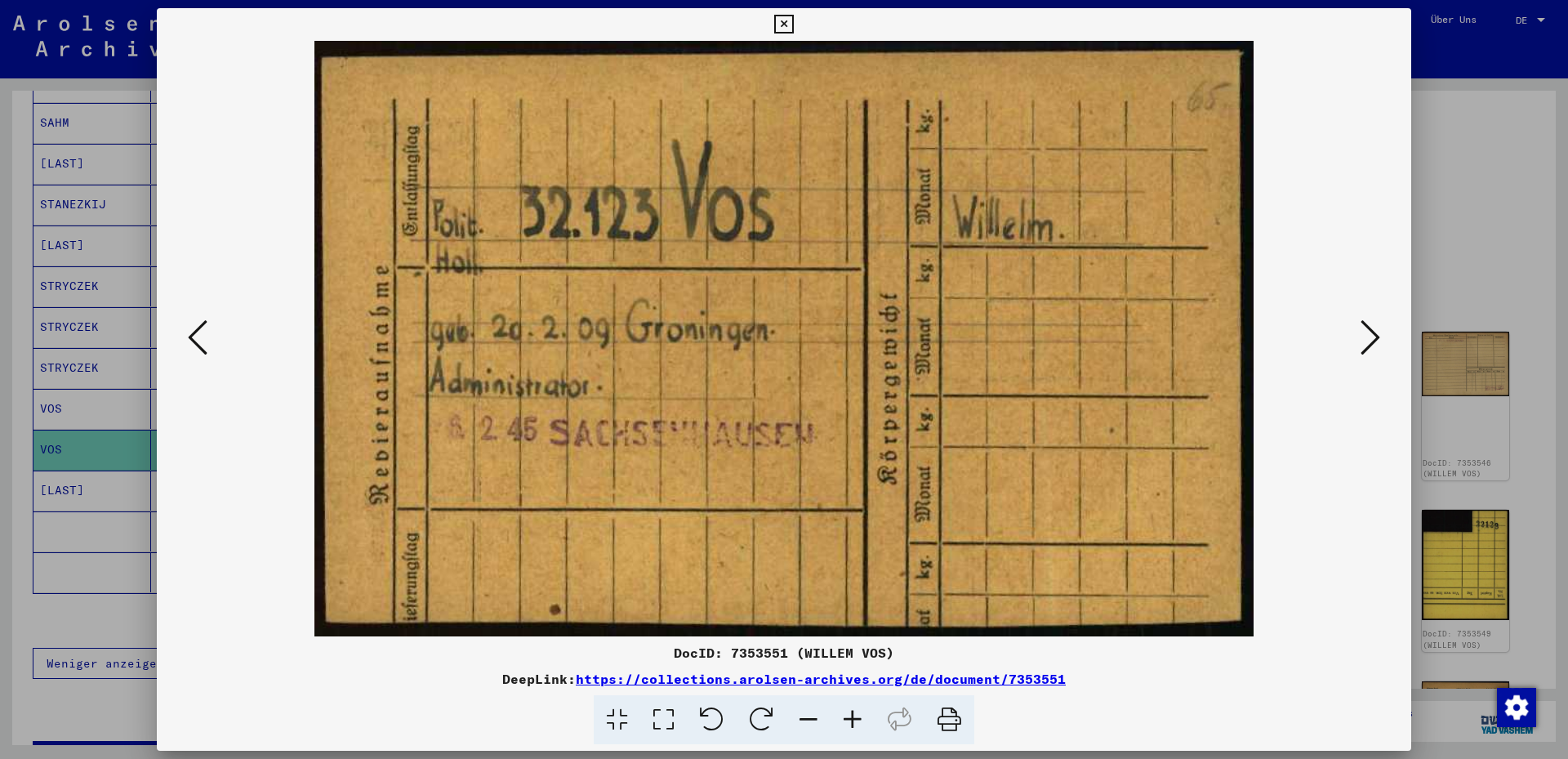 click at bounding box center (1370, 338) 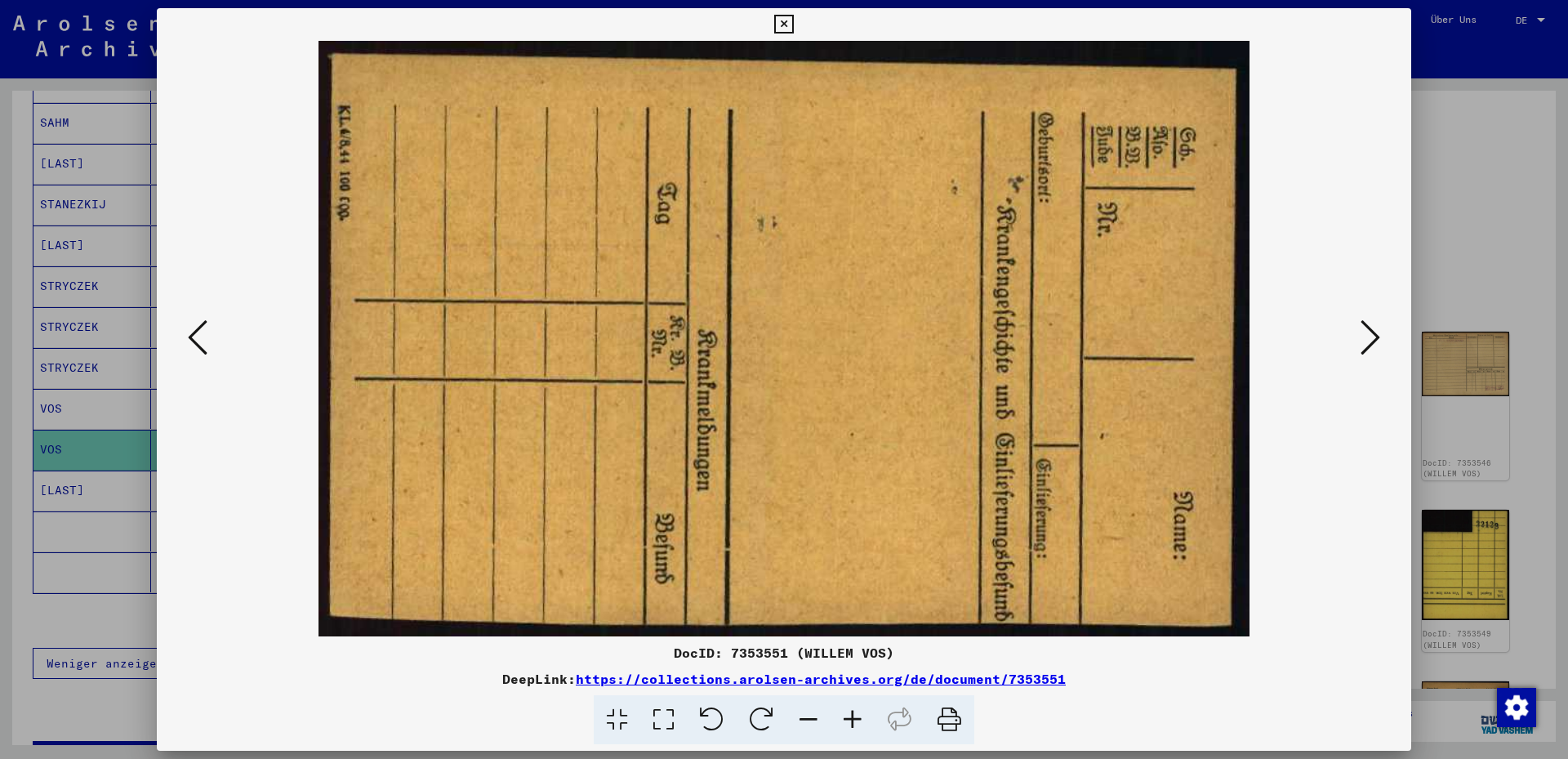 click at bounding box center (1370, 338) 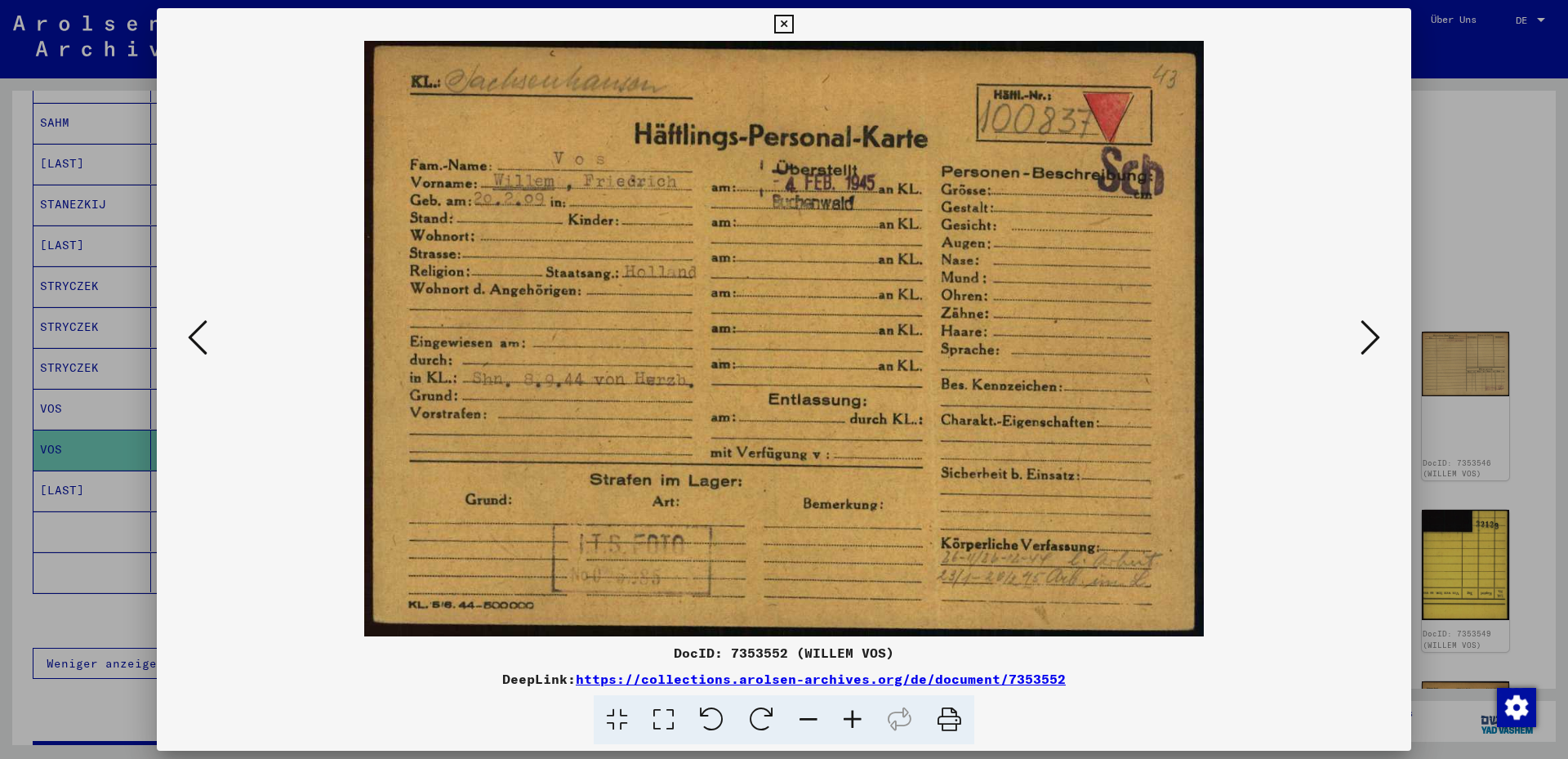 click at bounding box center (1370, 338) 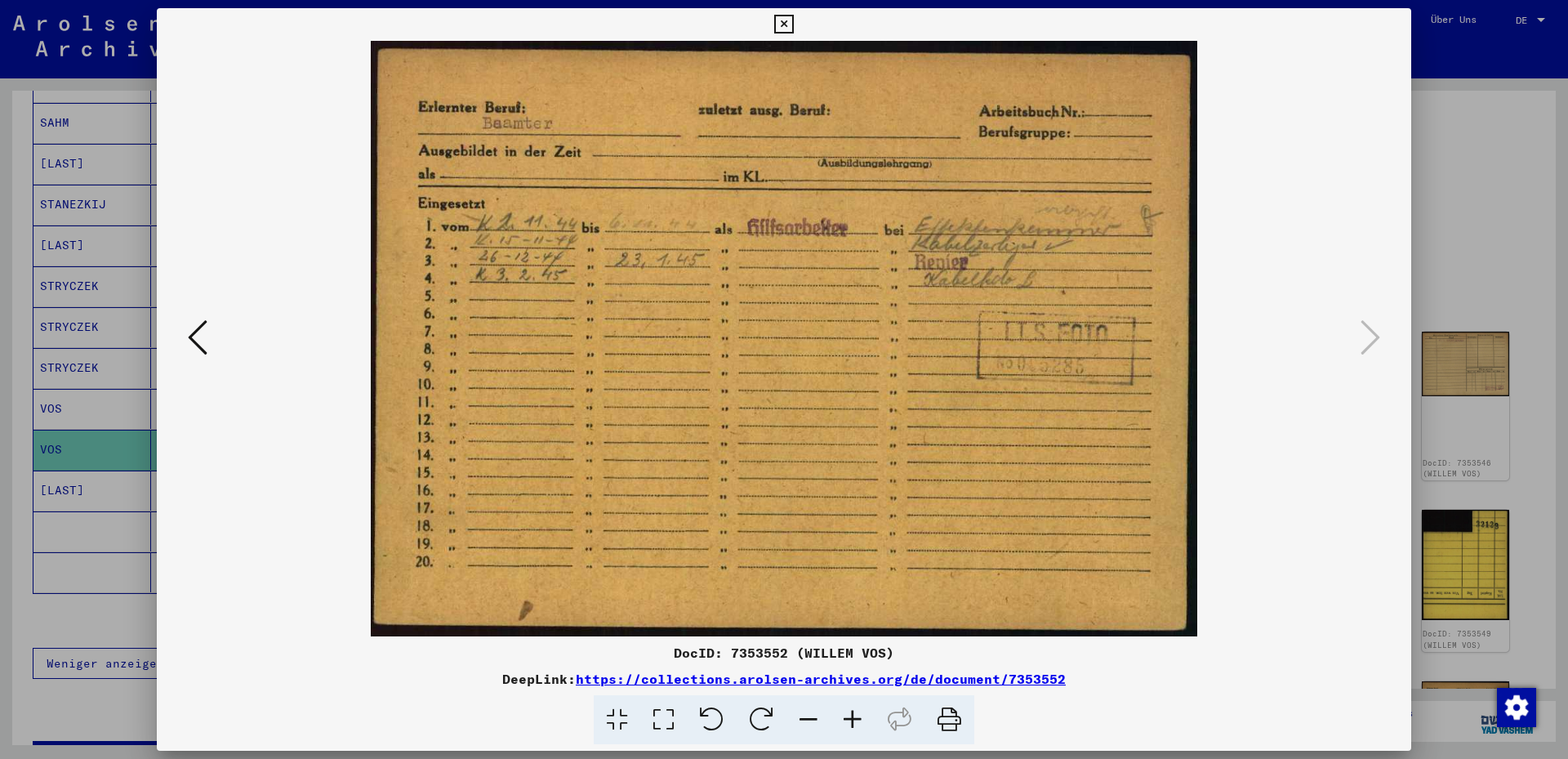 click at bounding box center [663, 720] 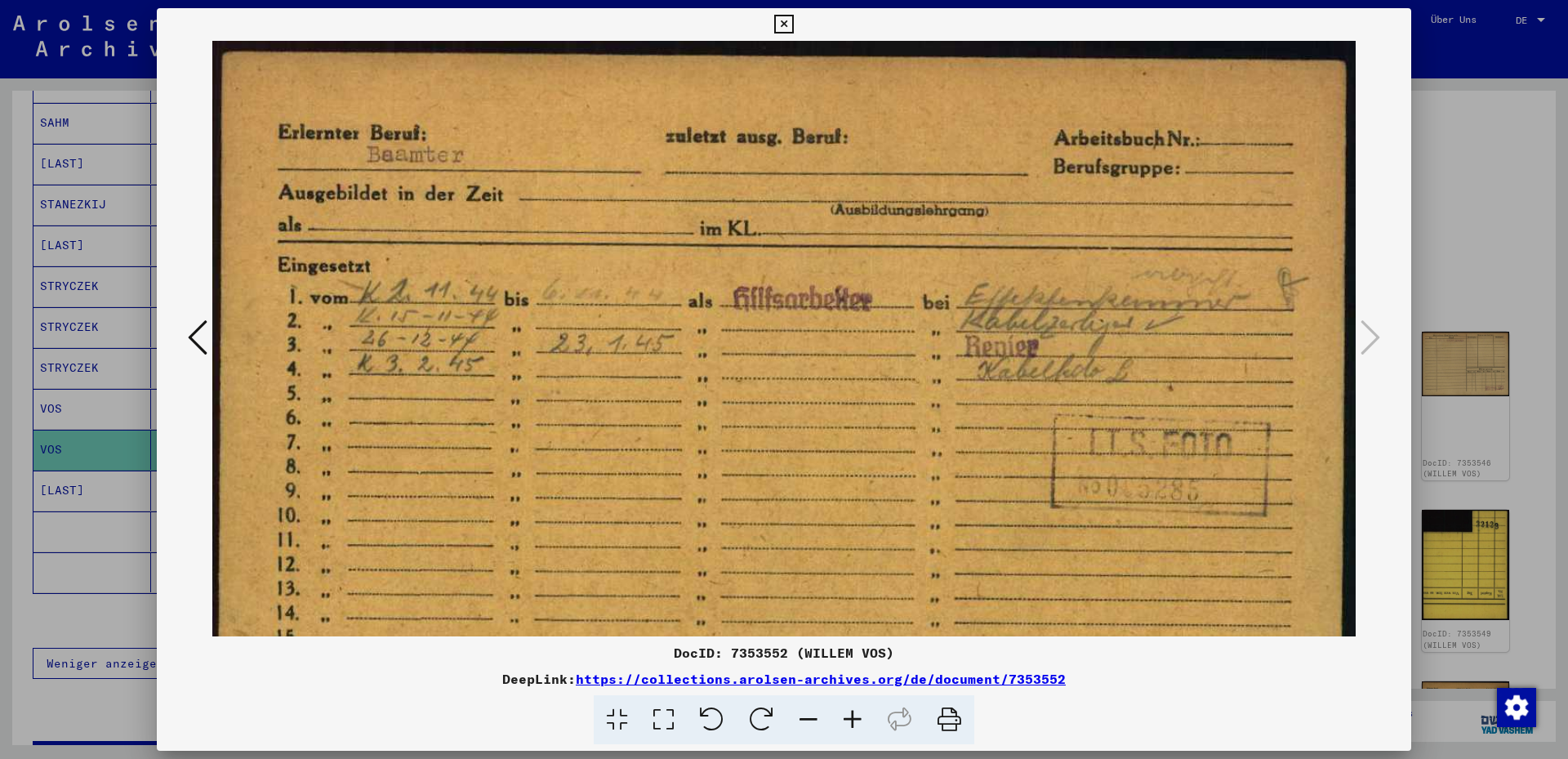 click at bounding box center (784, 338) 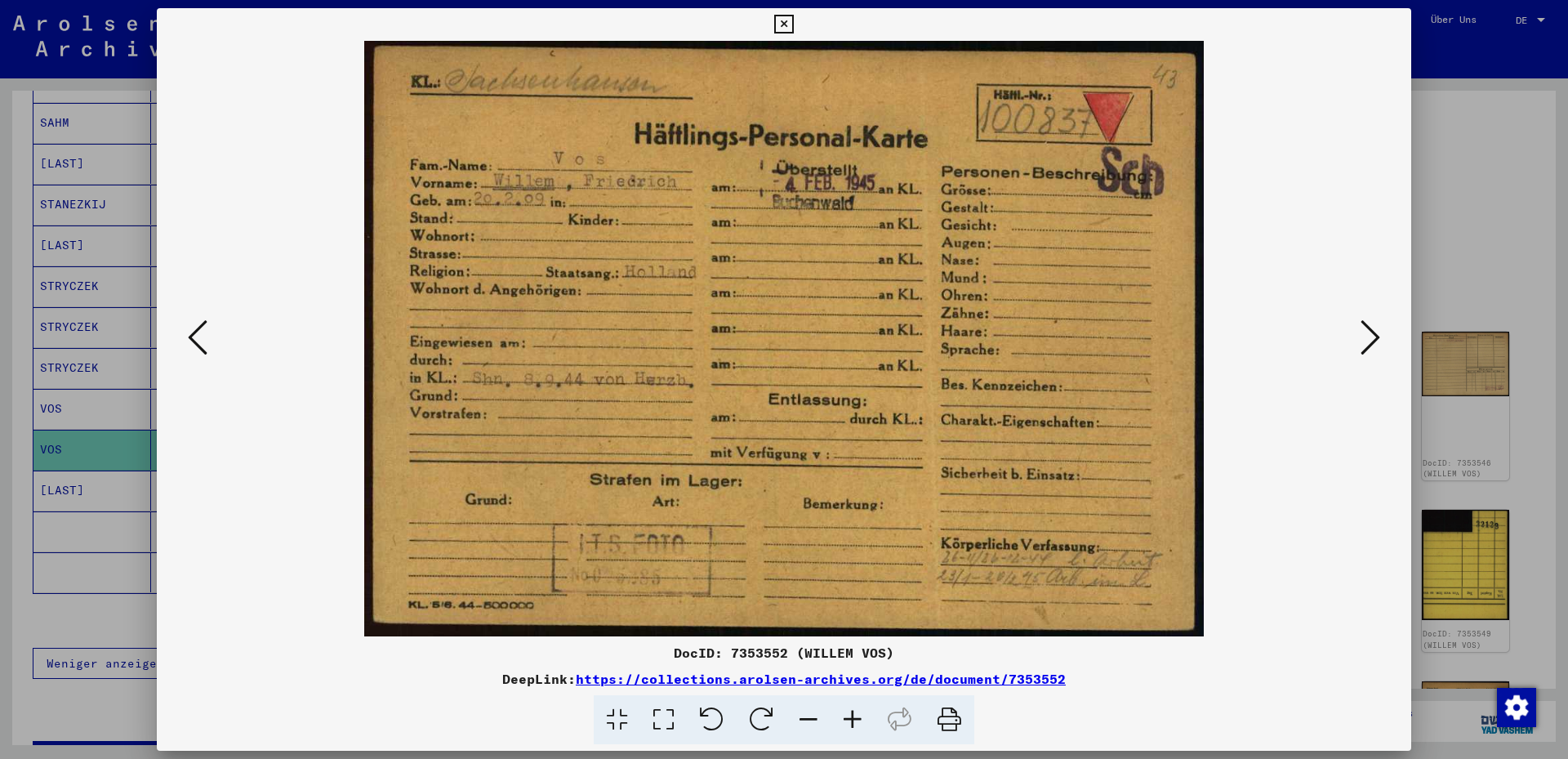 click at bounding box center [1370, 337] 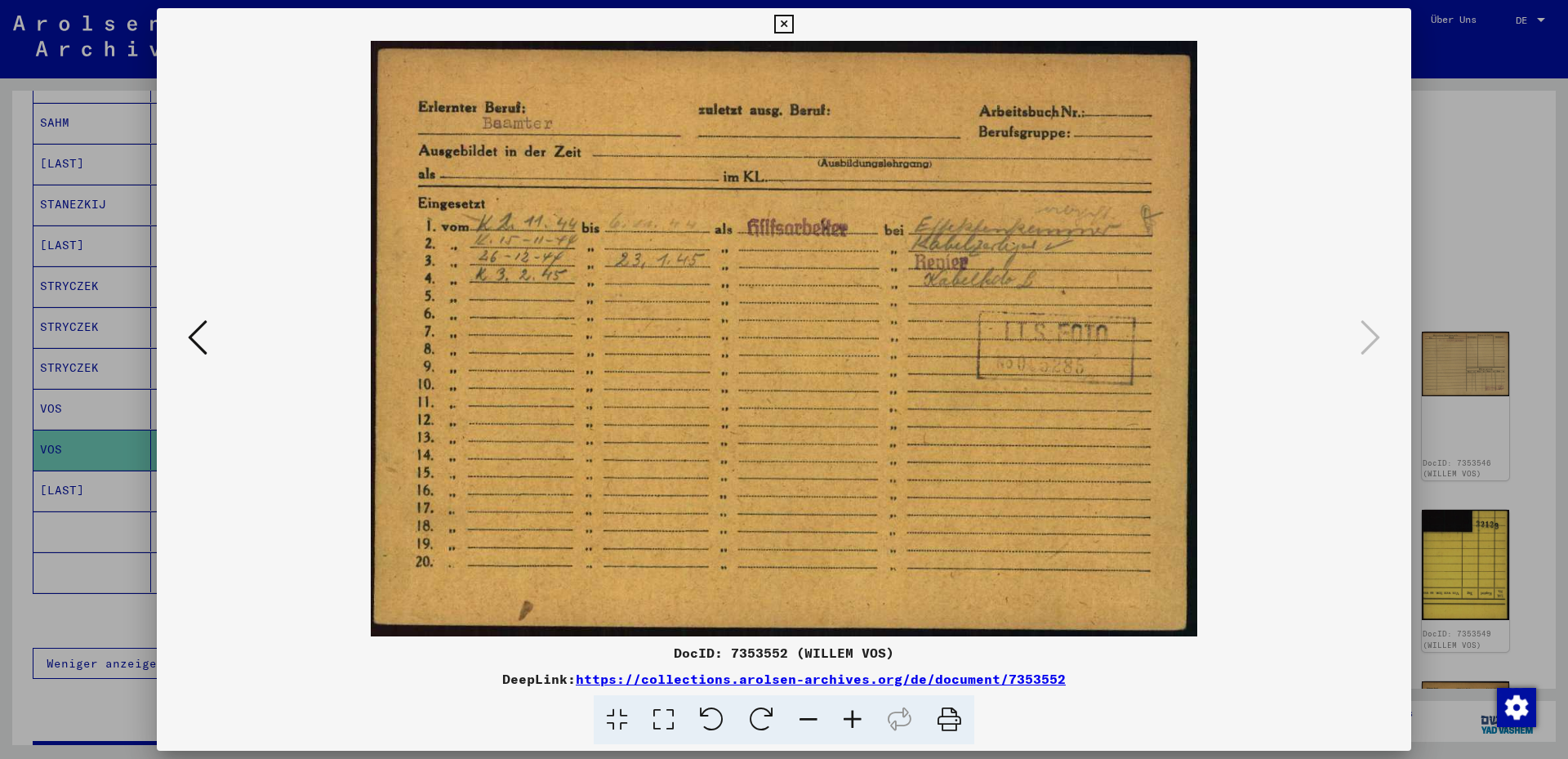 click at bounding box center (783, 25) 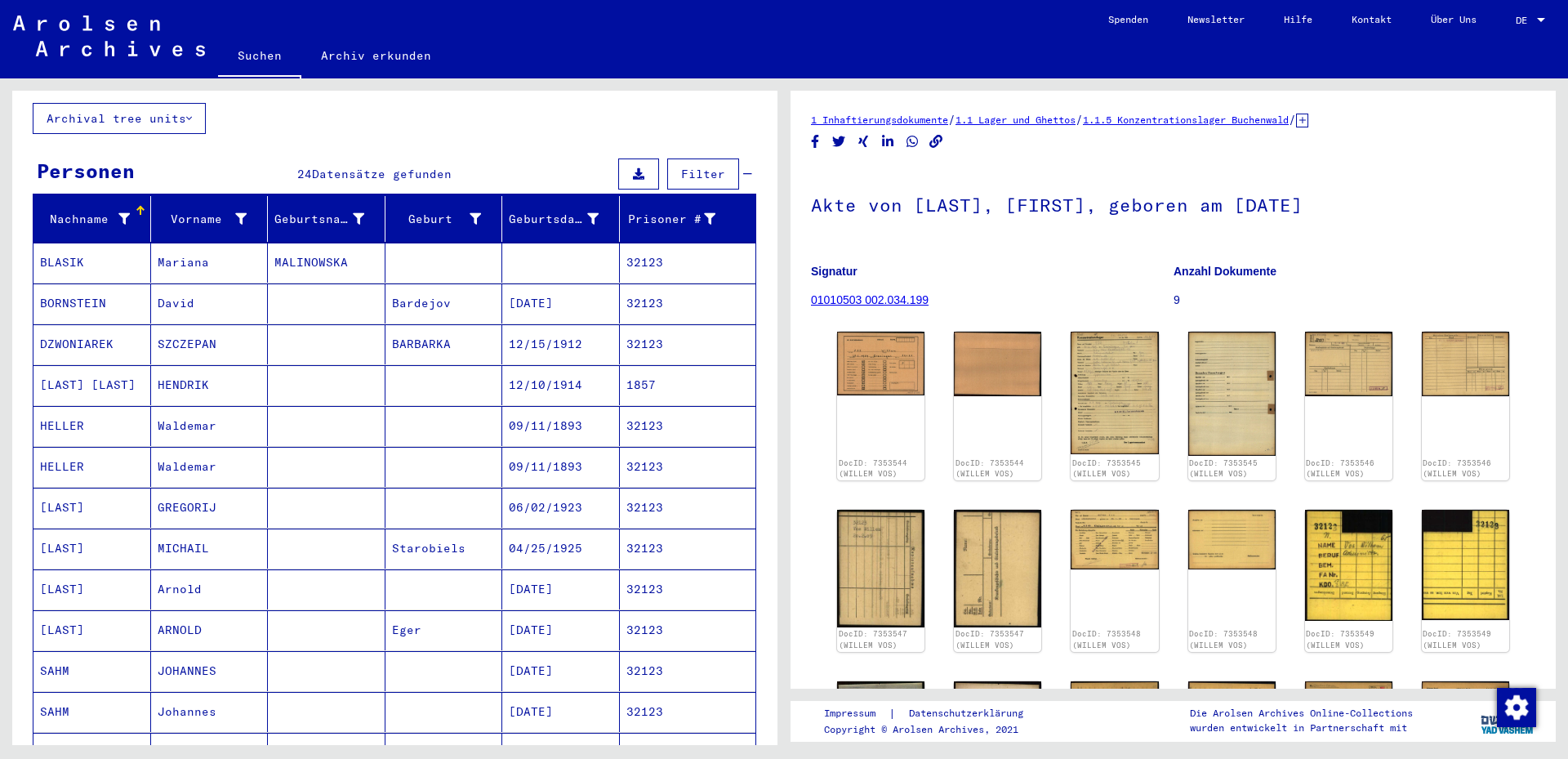 scroll, scrollTop: 0, scrollLeft: 0, axis: both 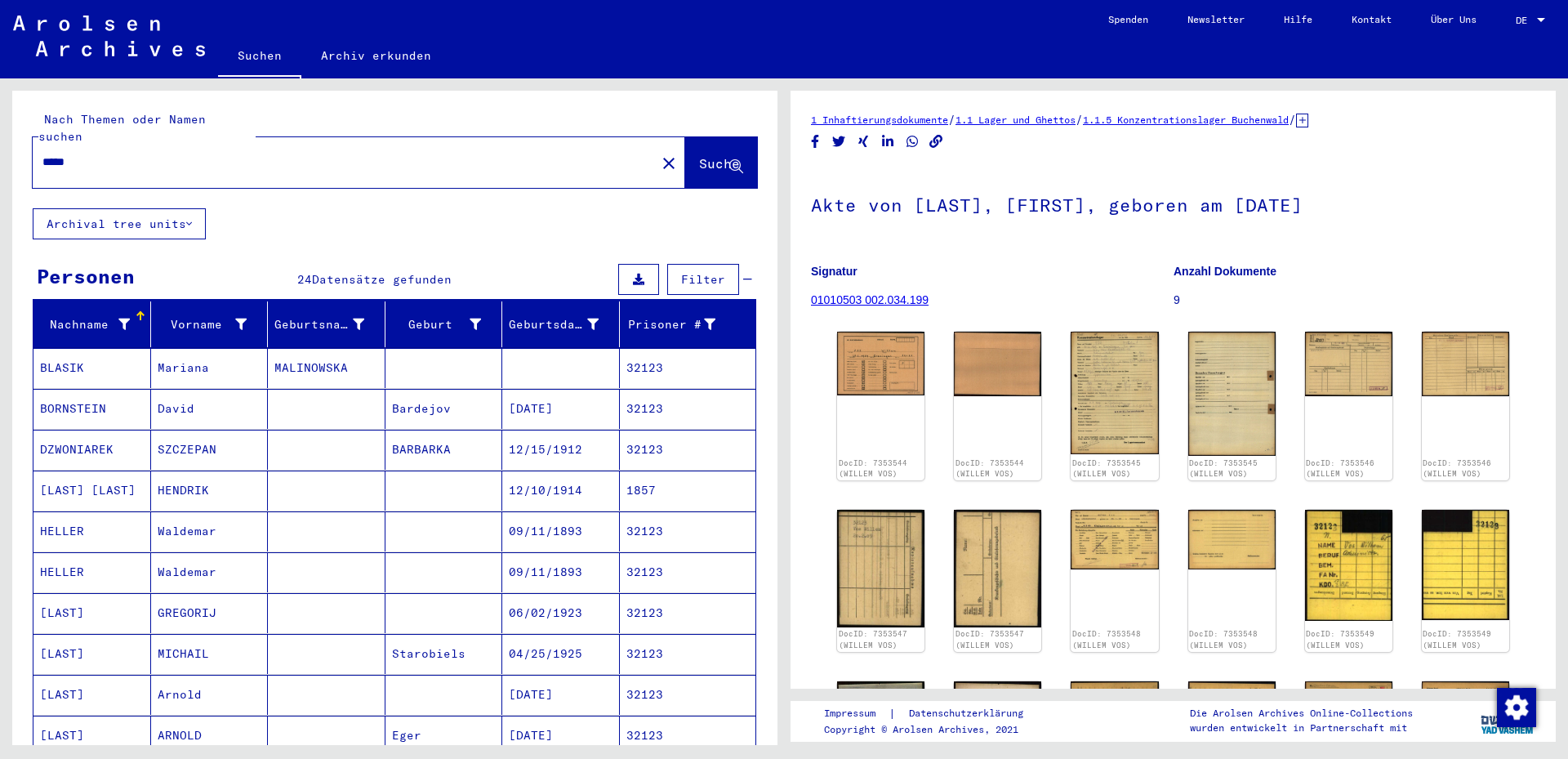 drag, startPoint x: 0, startPoint y: 159, endPoint x: 17, endPoint y: 145, distance: 22.022716 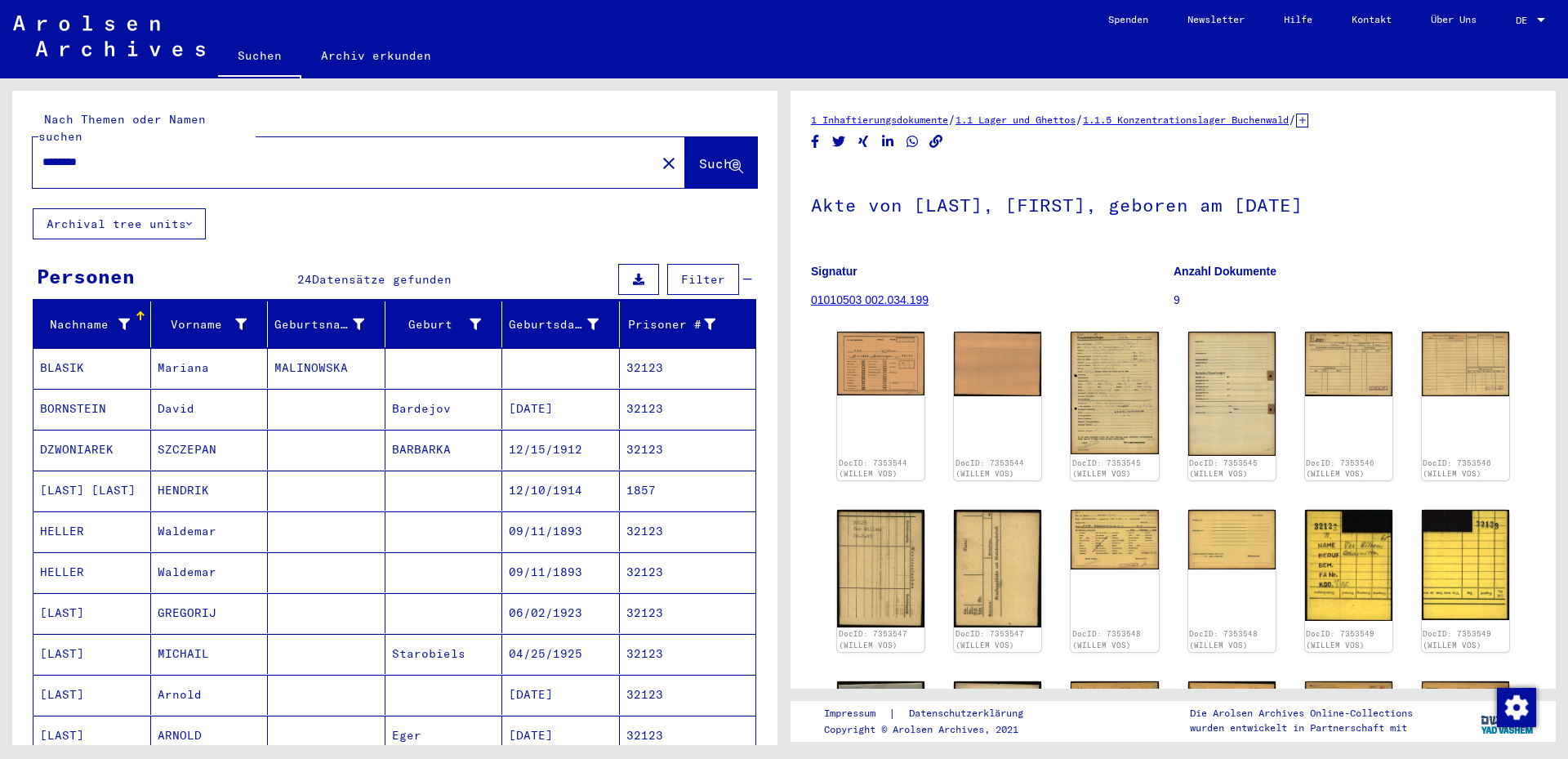 type on "********" 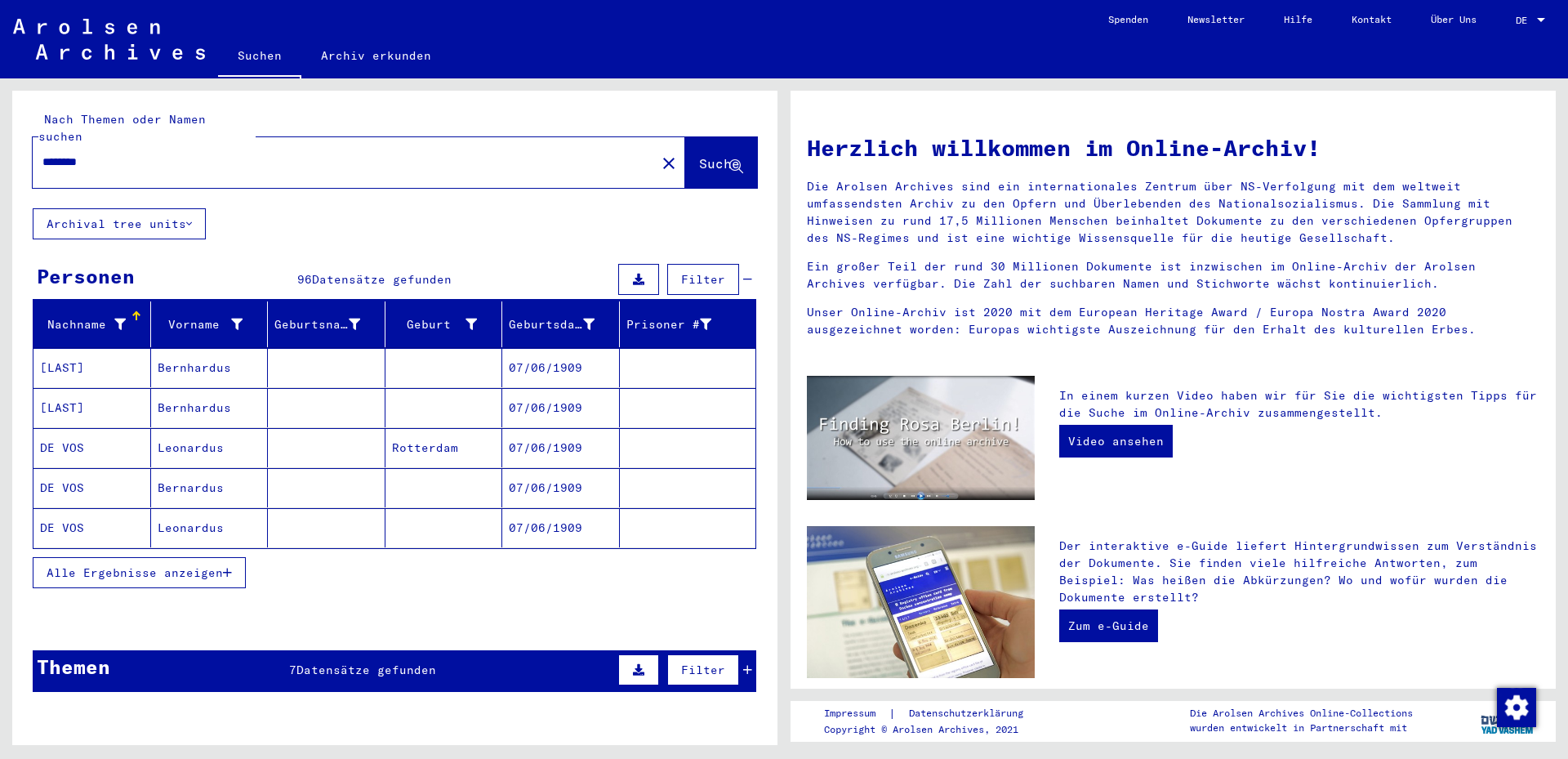 click on "07/06/1909" at bounding box center [561, 528] 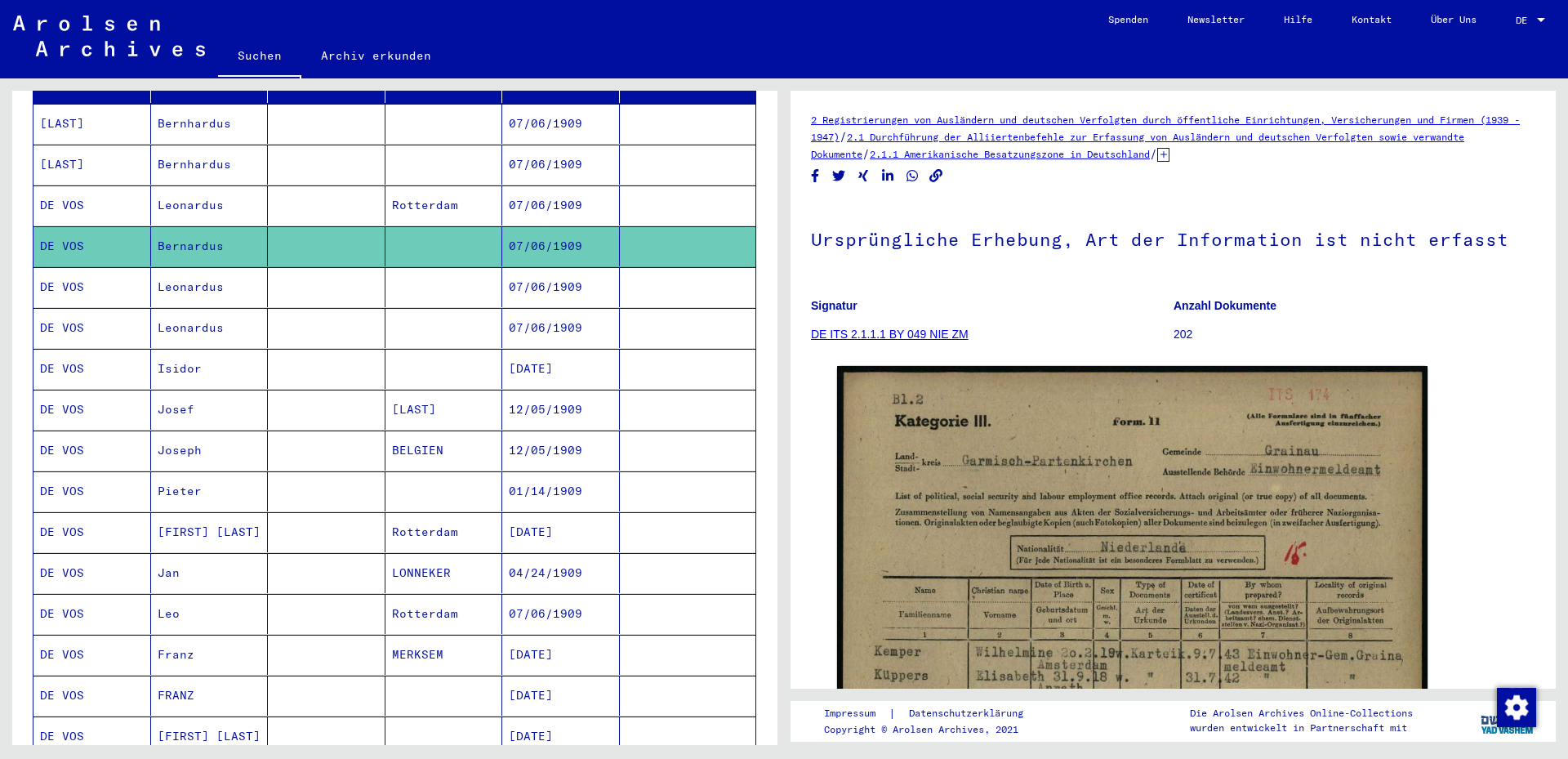 scroll, scrollTop: 327, scrollLeft: 0, axis: vertical 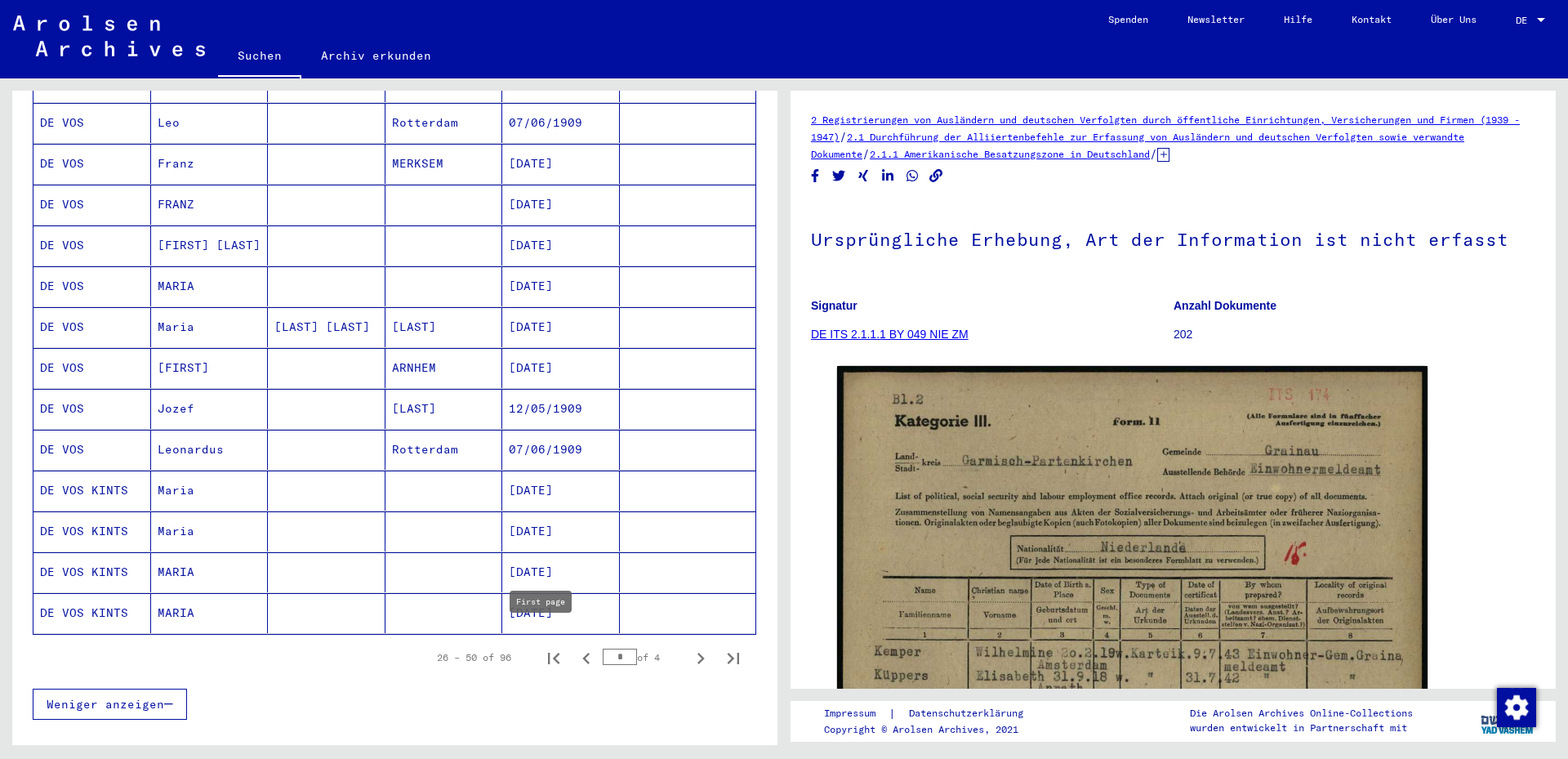 click 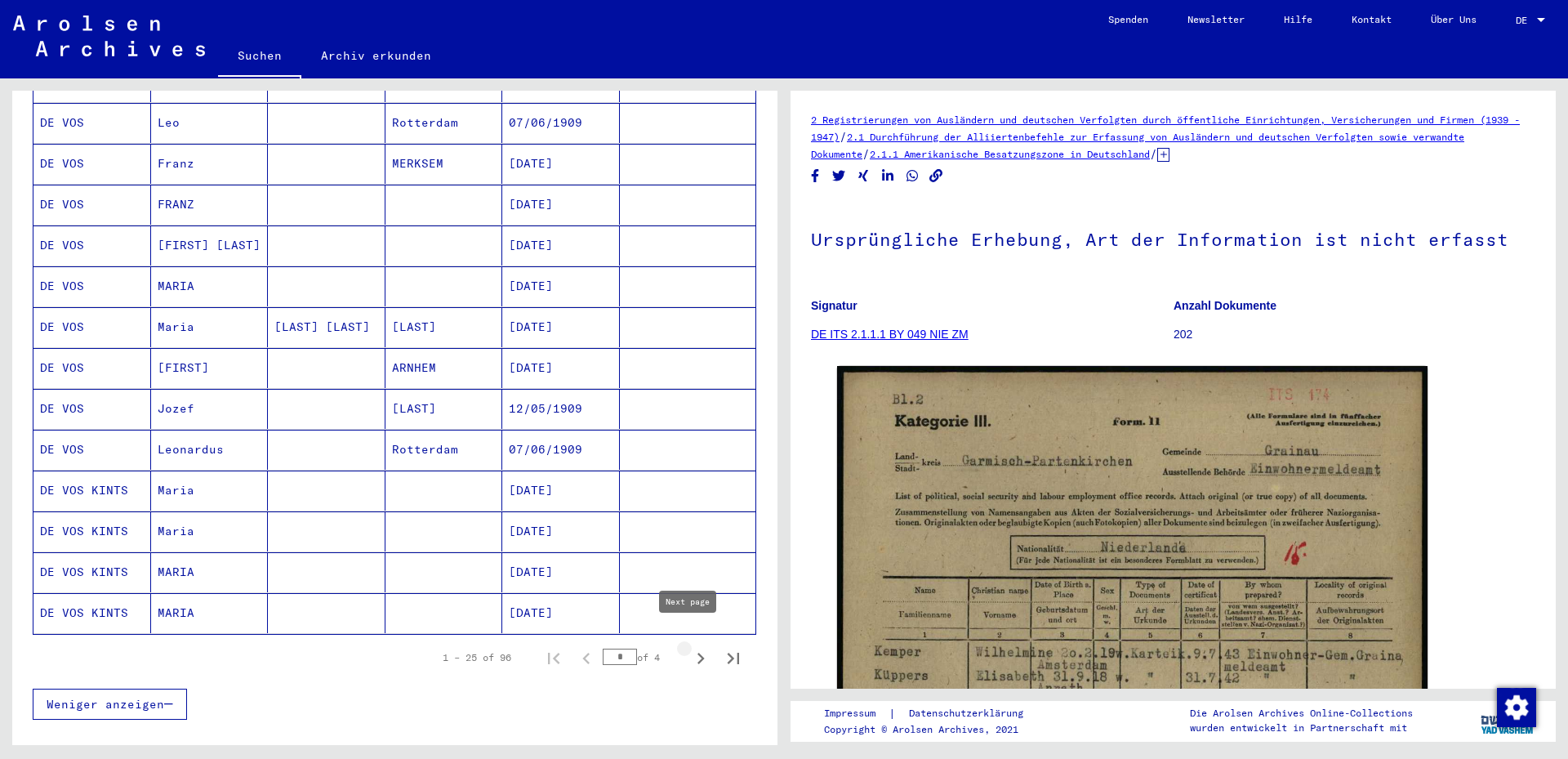 click 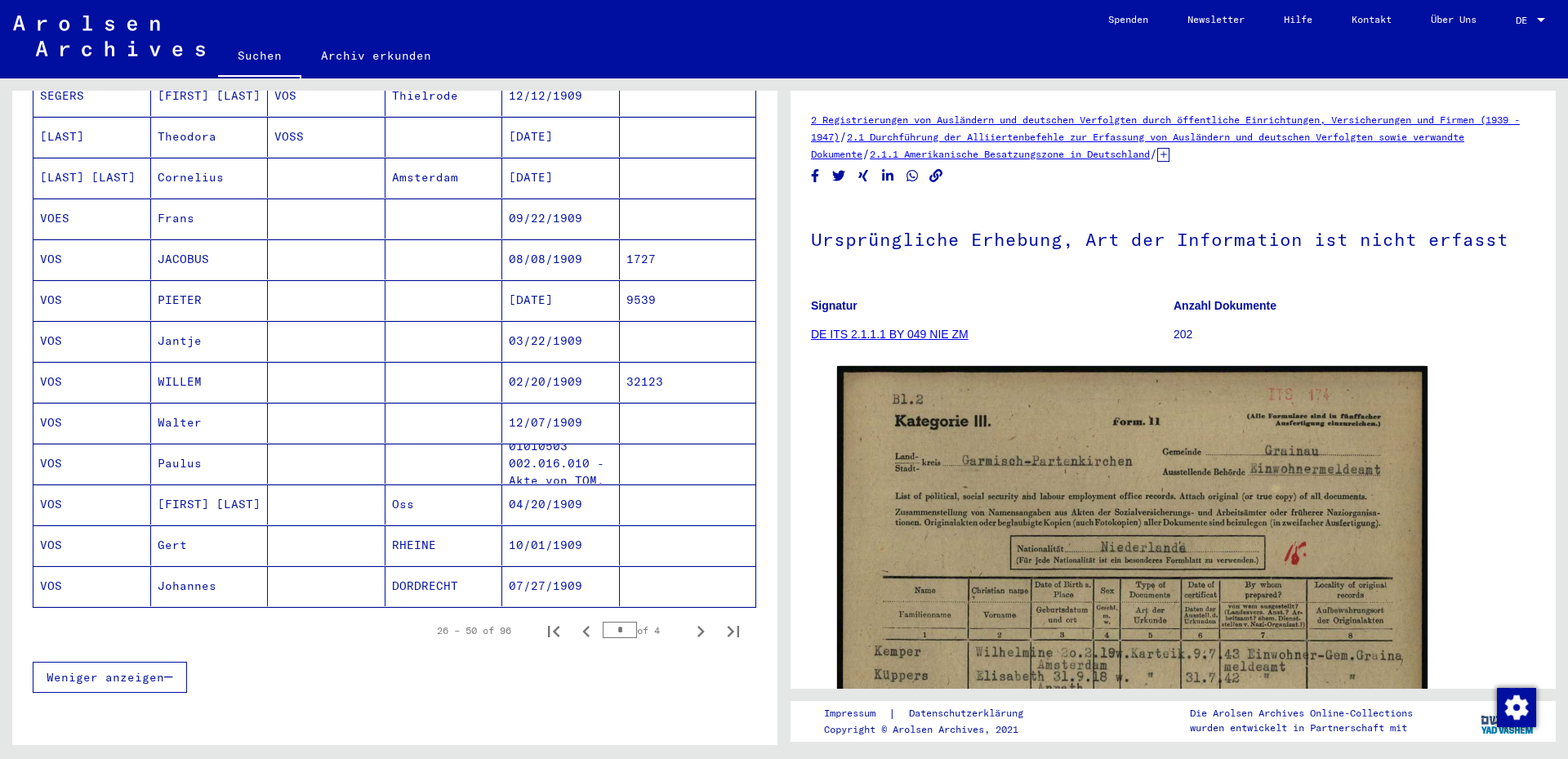 scroll, scrollTop: 817, scrollLeft: 0, axis: vertical 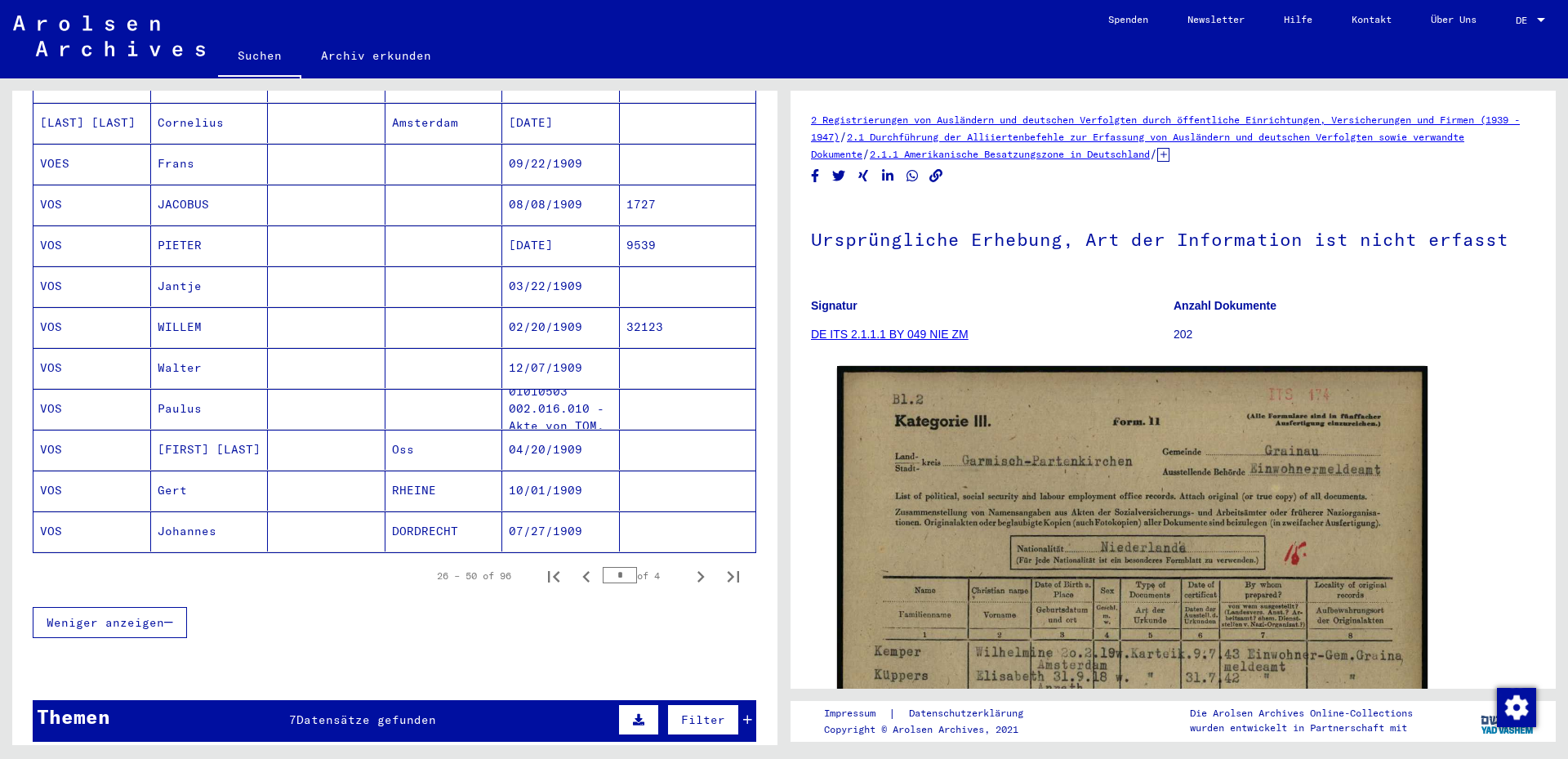 click on "02/20/1909" at bounding box center (561, 368) 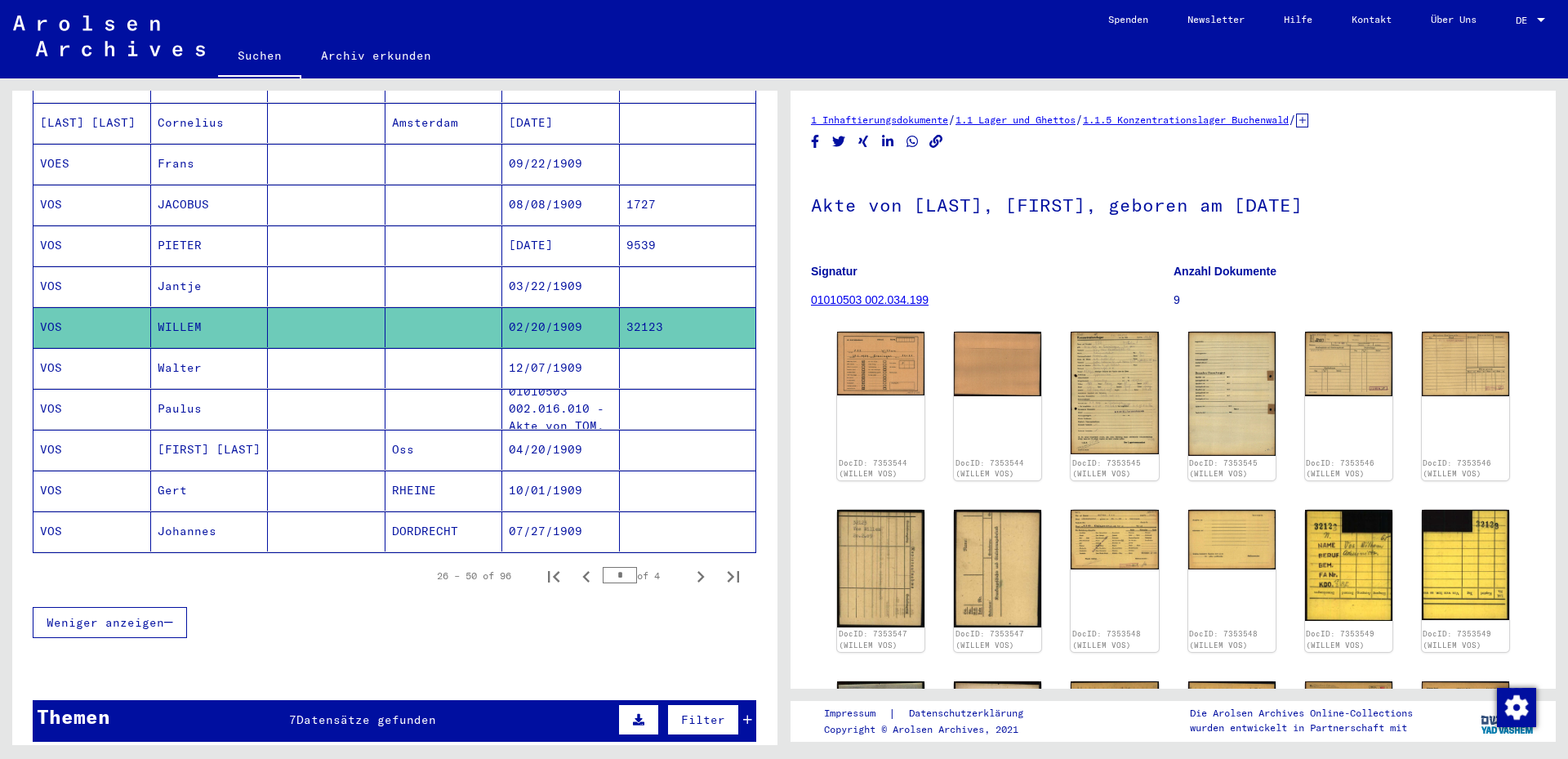scroll, scrollTop: 0, scrollLeft: 0, axis: both 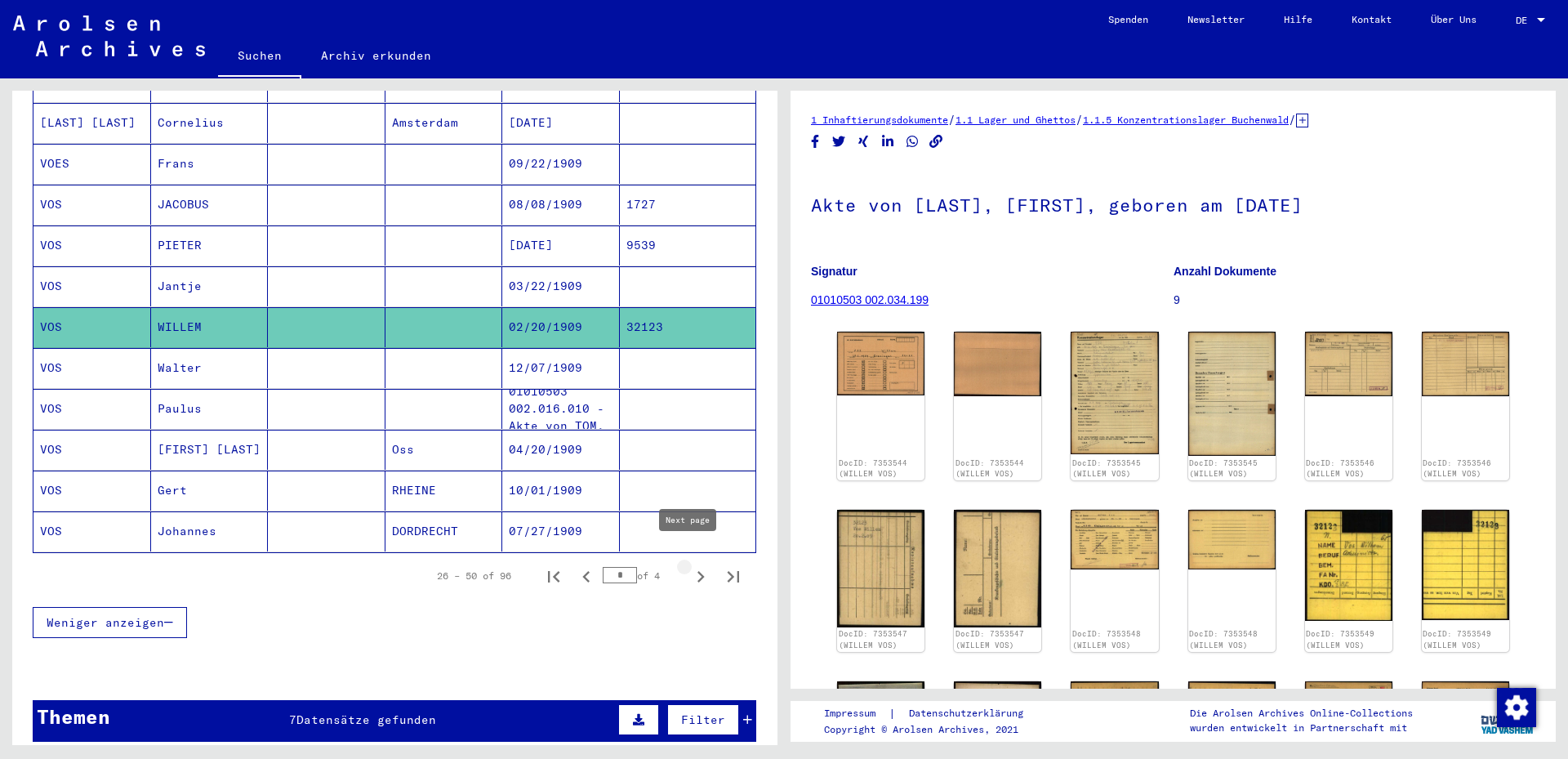 click 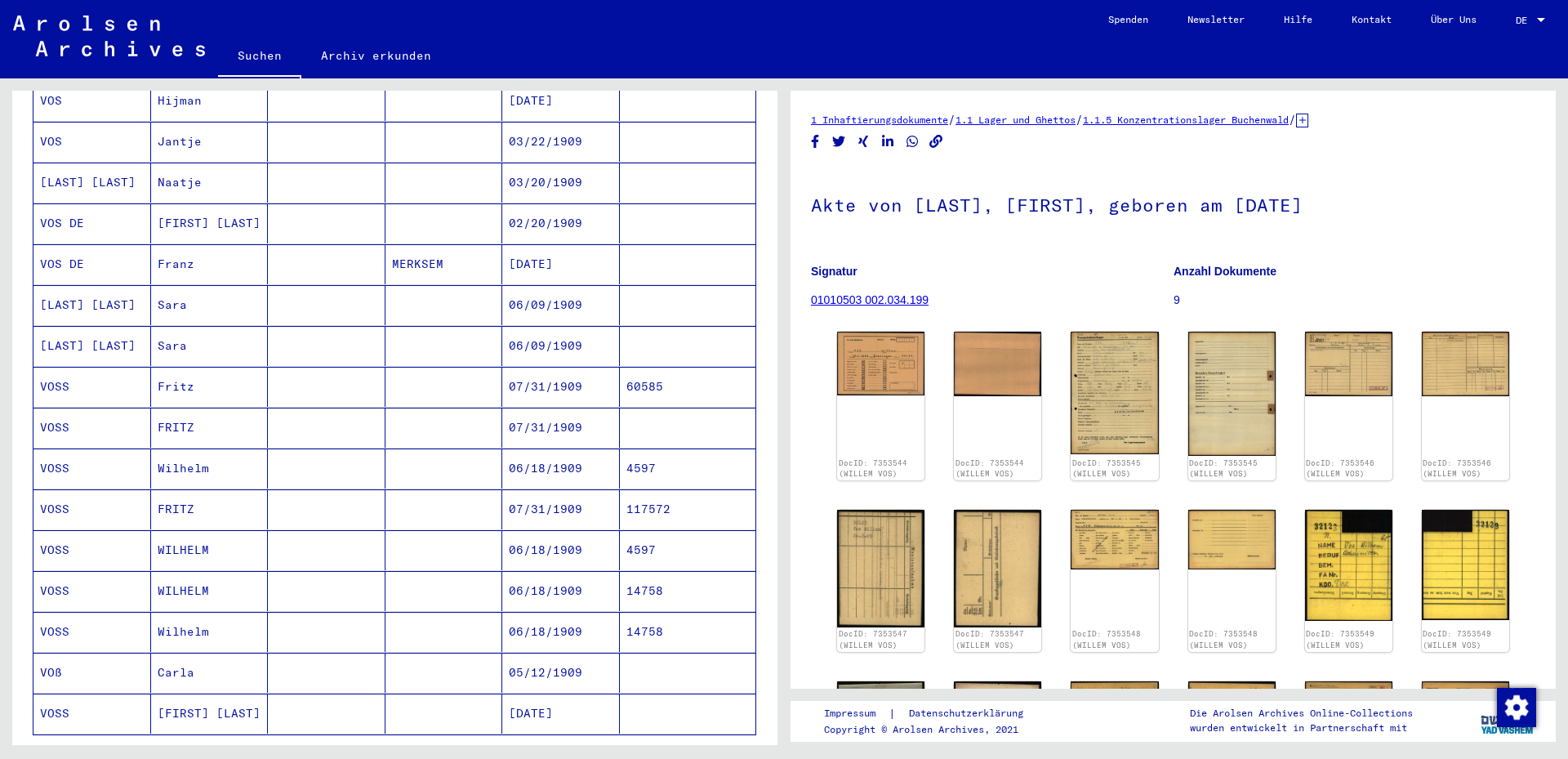 scroll, scrollTop: 654, scrollLeft: 0, axis: vertical 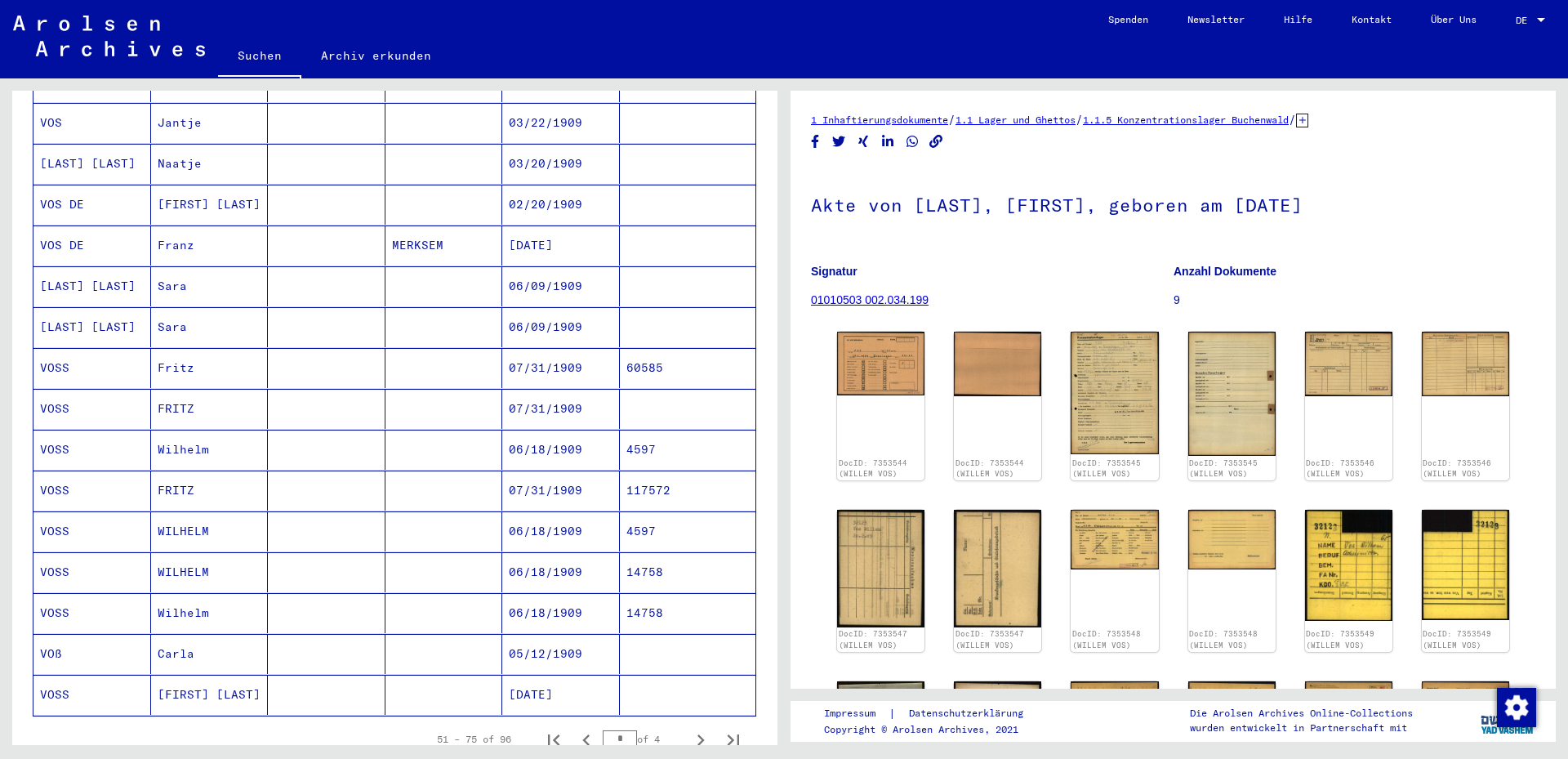 click at bounding box center [444, 613] 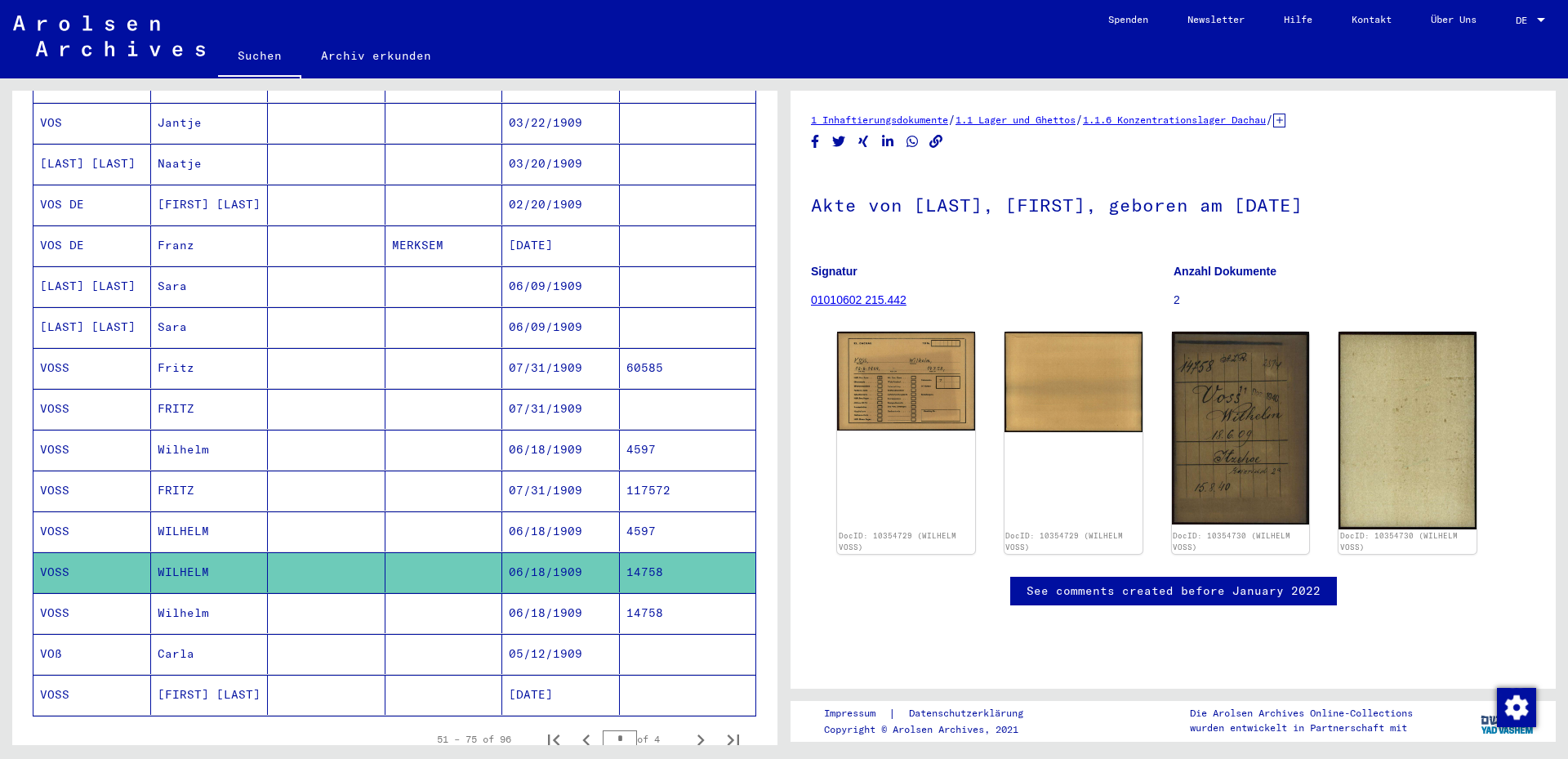 scroll, scrollTop: 0, scrollLeft: 0, axis: both 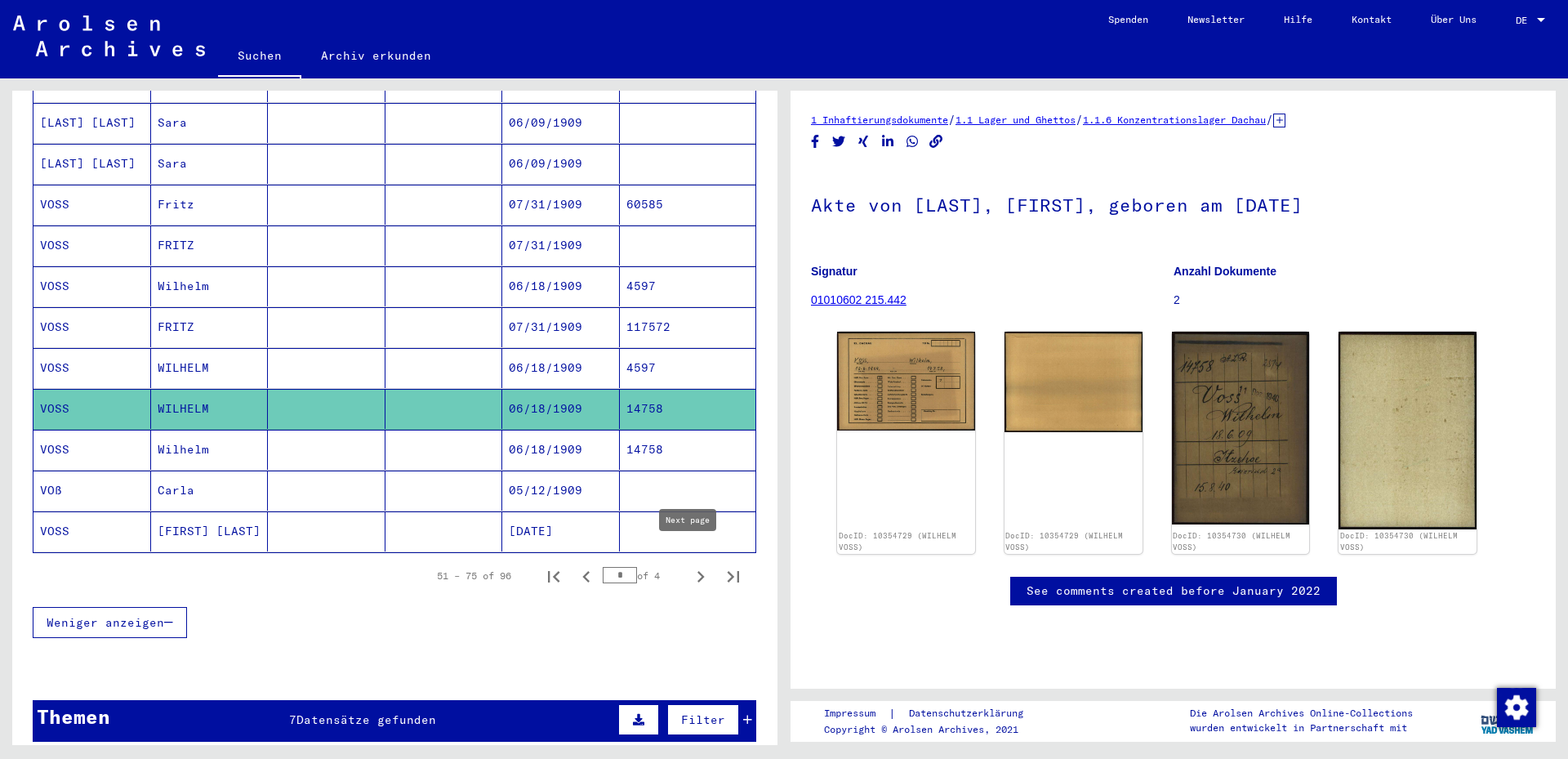 click 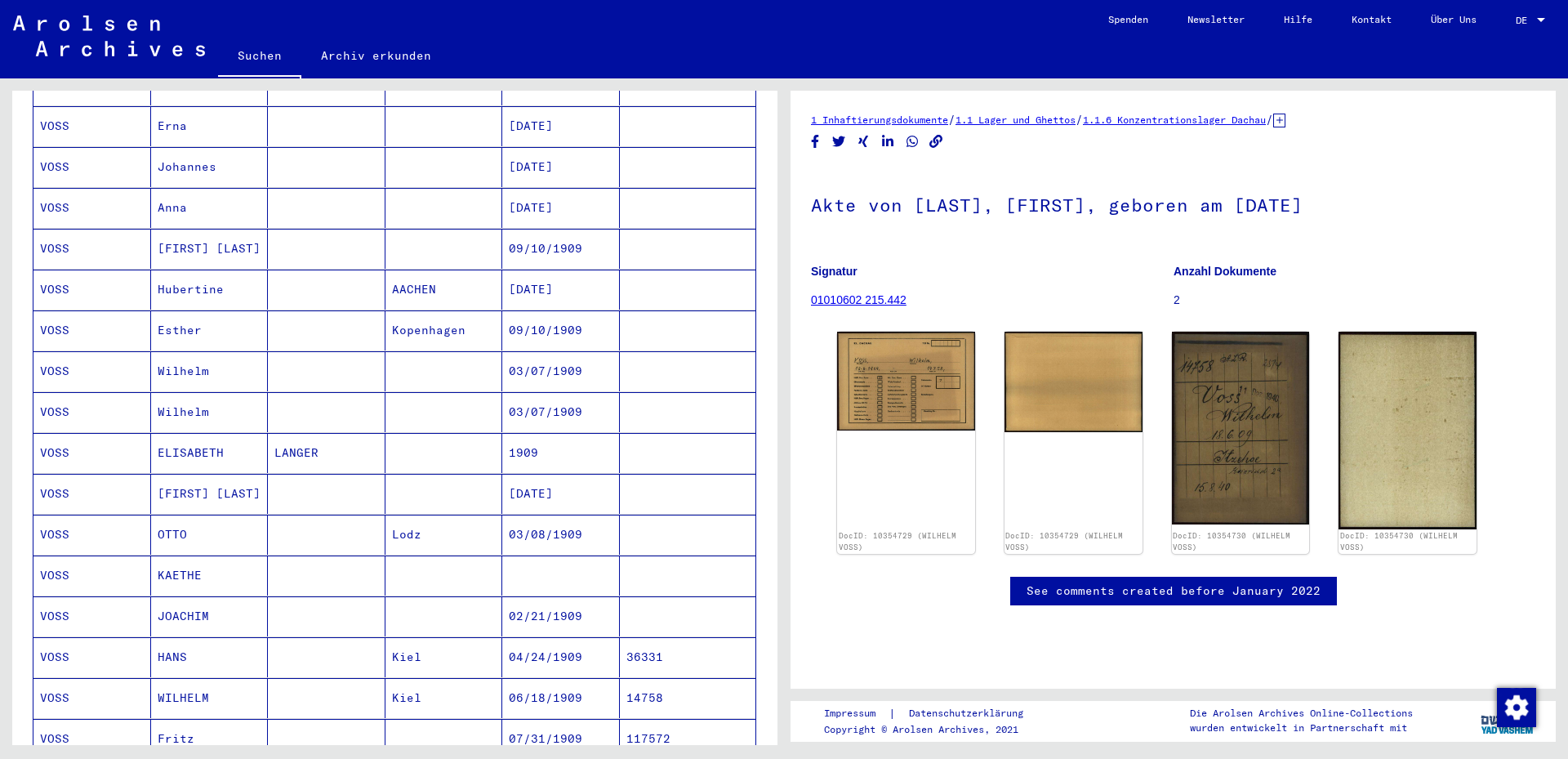 scroll, scrollTop: 245, scrollLeft: 0, axis: vertical 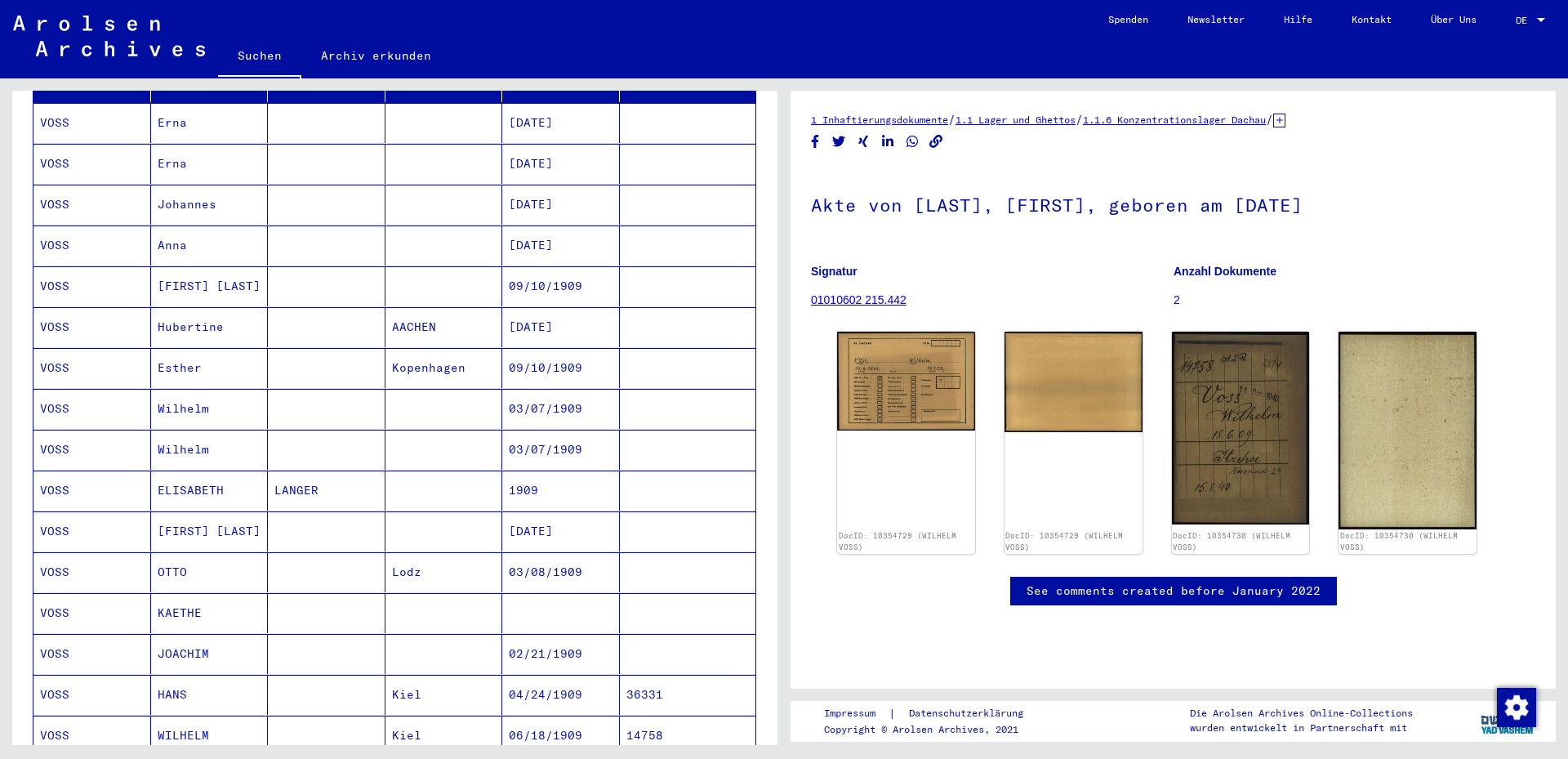 click at bounding box center [444, 449] 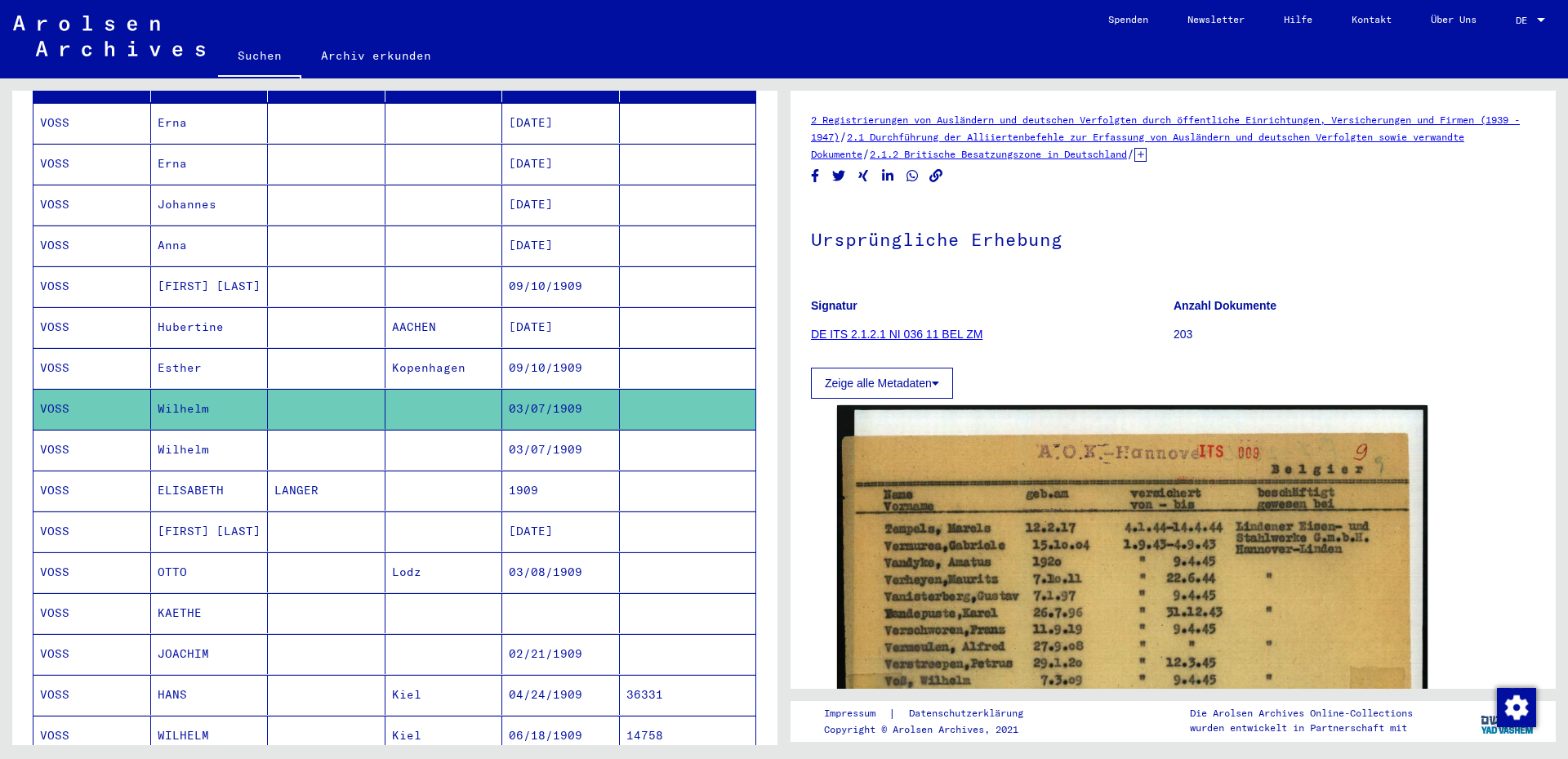 scroll, scrollTop: 0, scrollLeft: 0, axis: both 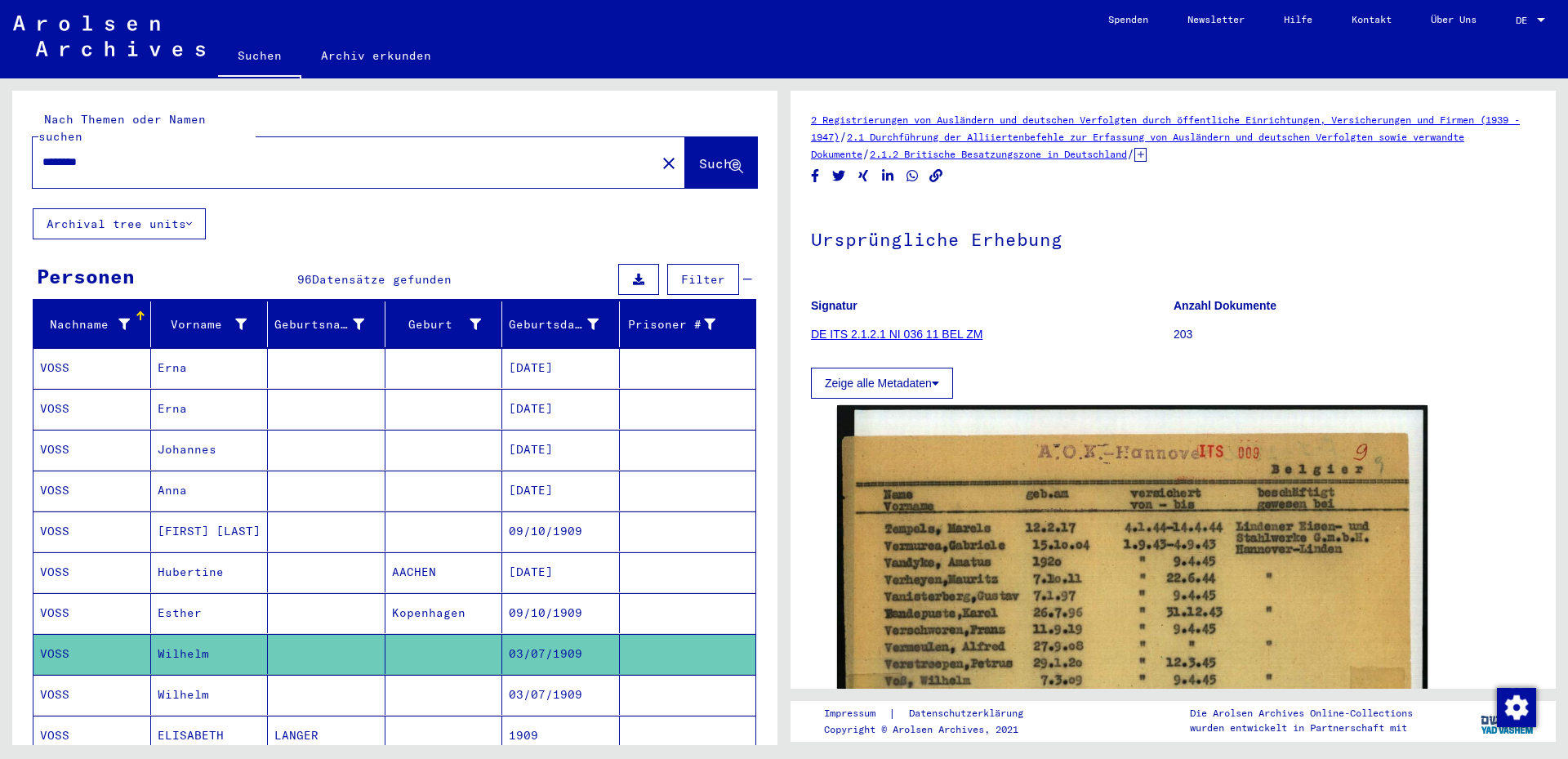 drag, startPoint x: 70, startPoint y: 143, endPoint x: 109, endPoint y: 142, distance: 39.012818 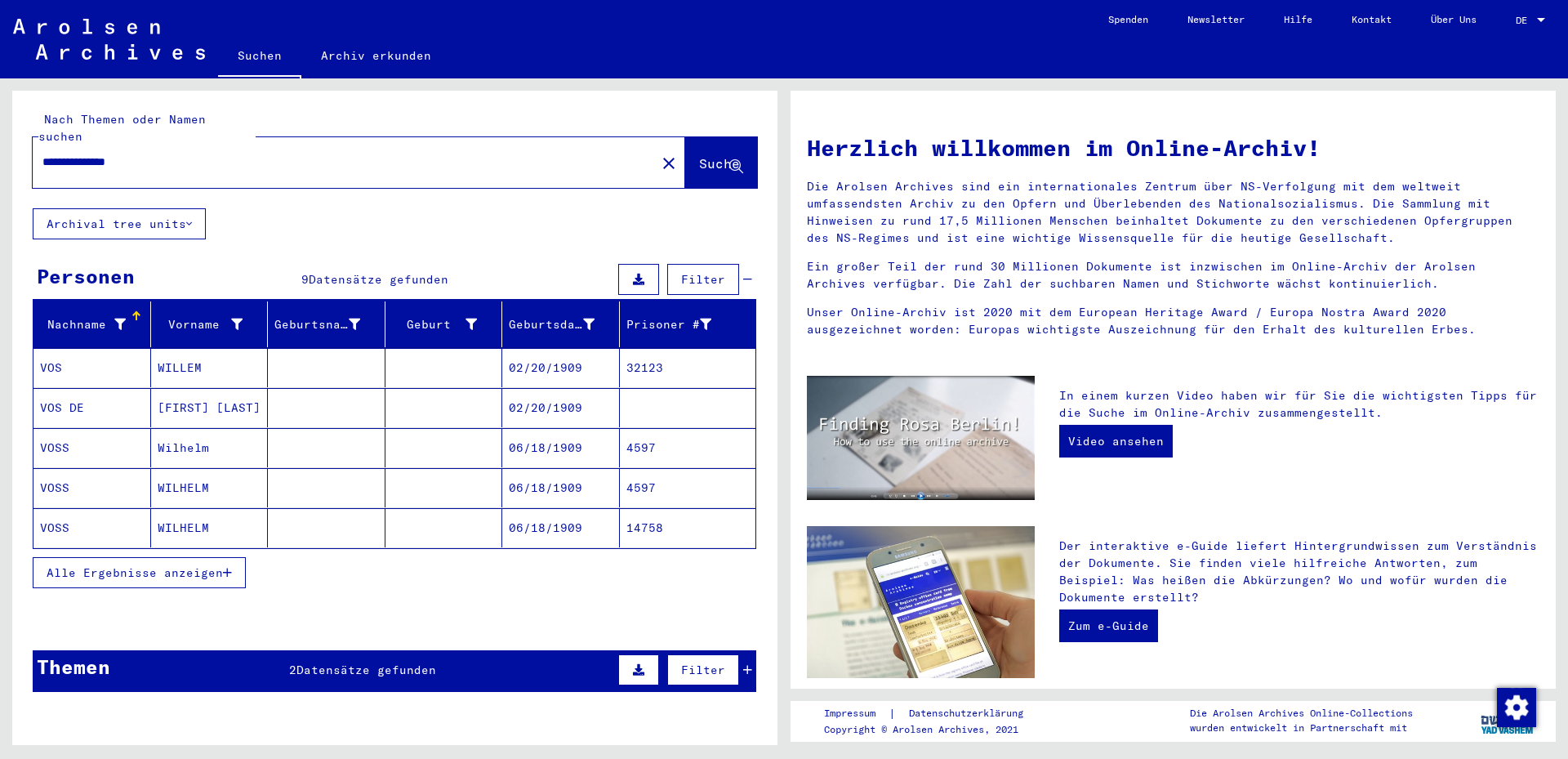 click at bounding box center (444, 408) 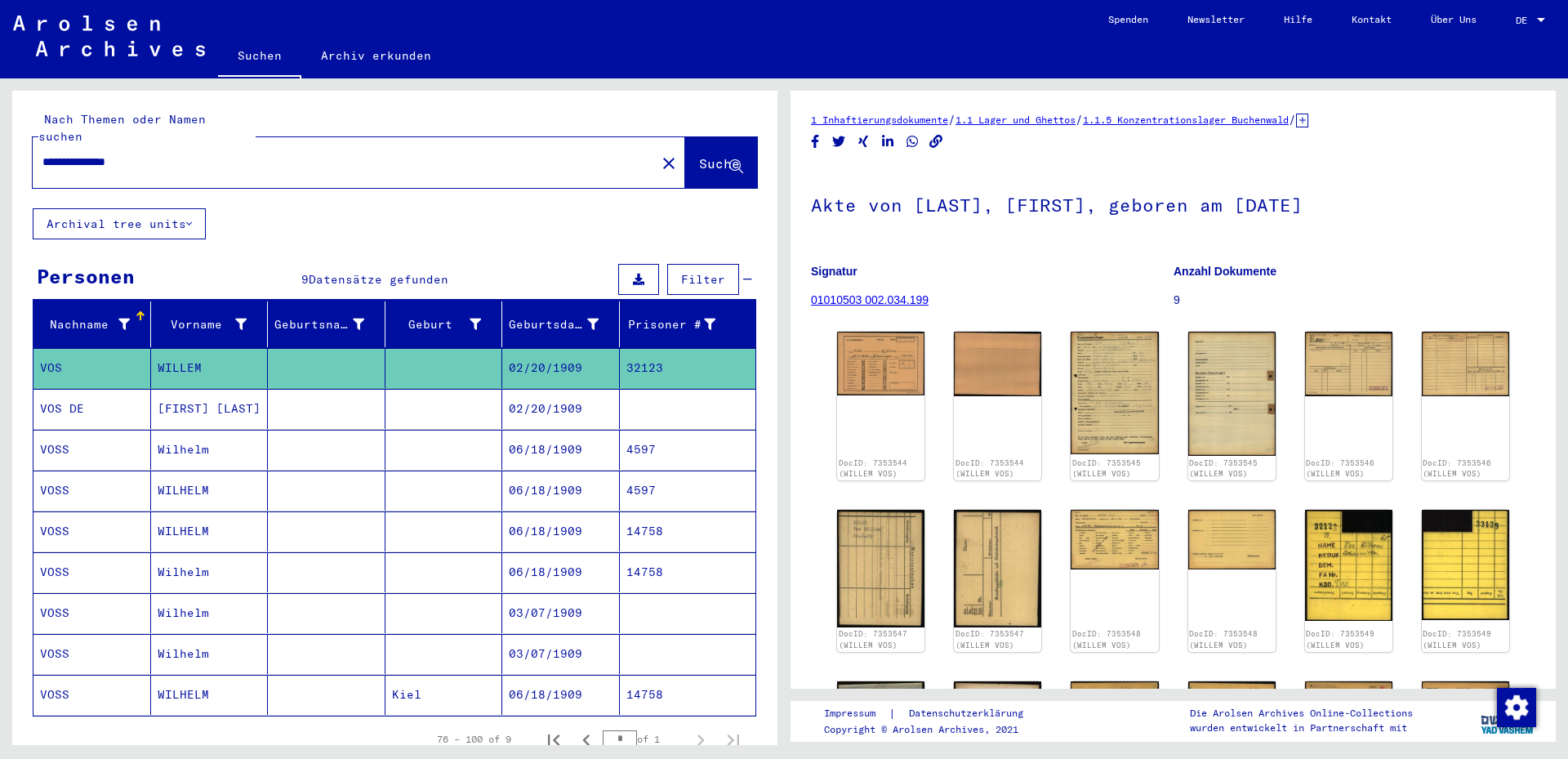 scroll, scrollTop: 0, scrollLeft: 0, axis: both 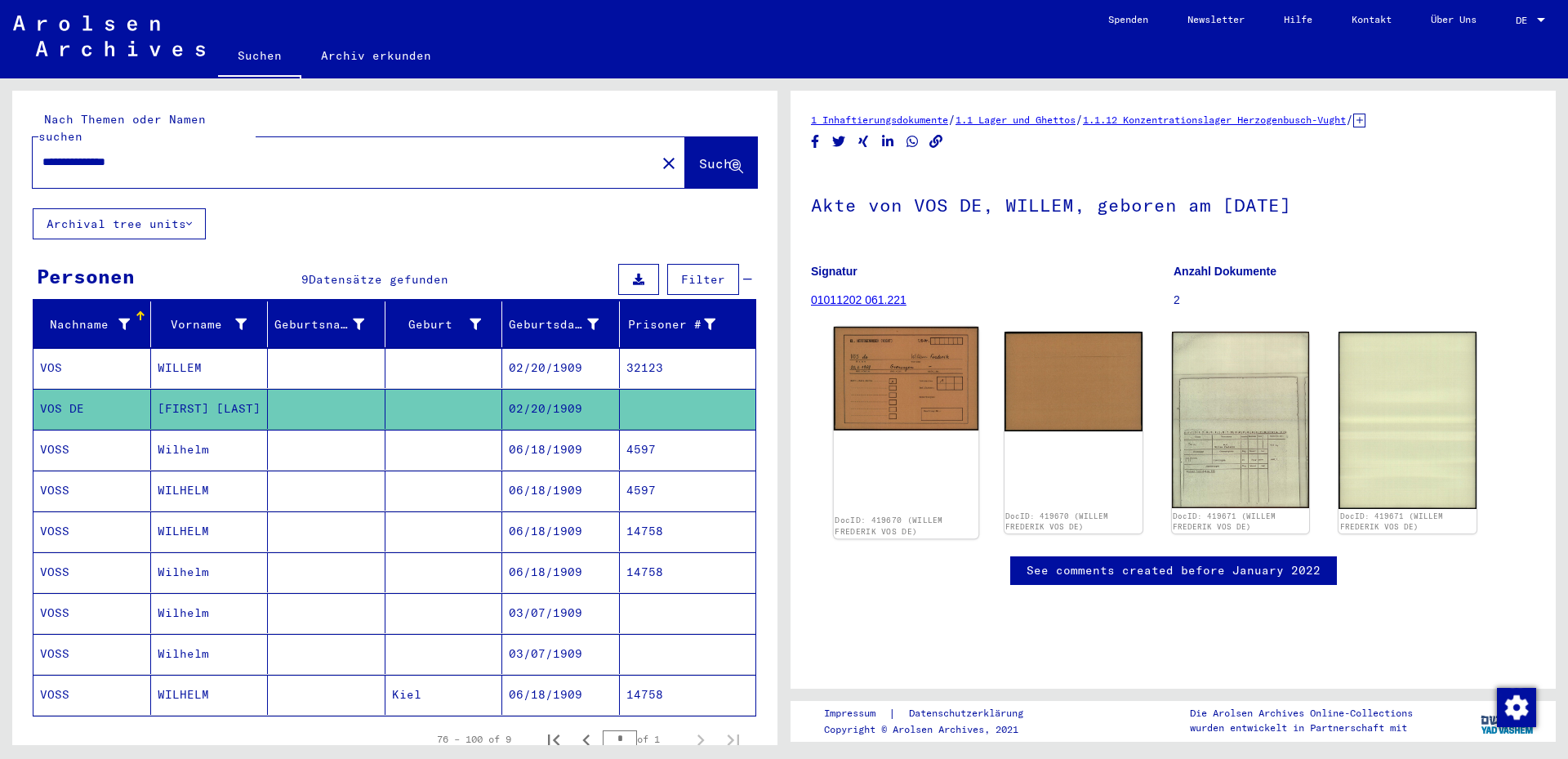 click 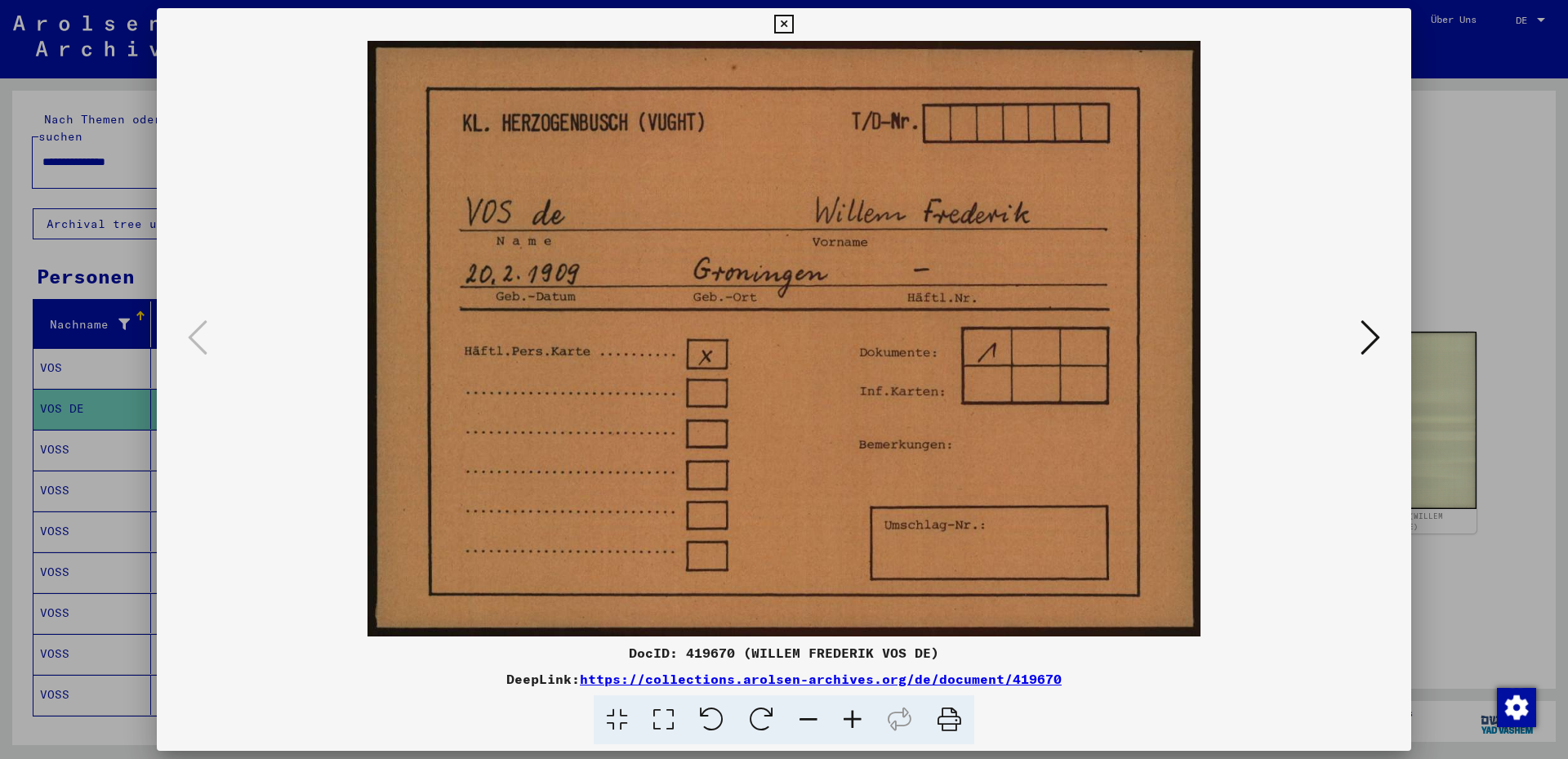 click at bounding box center [1370, 337] 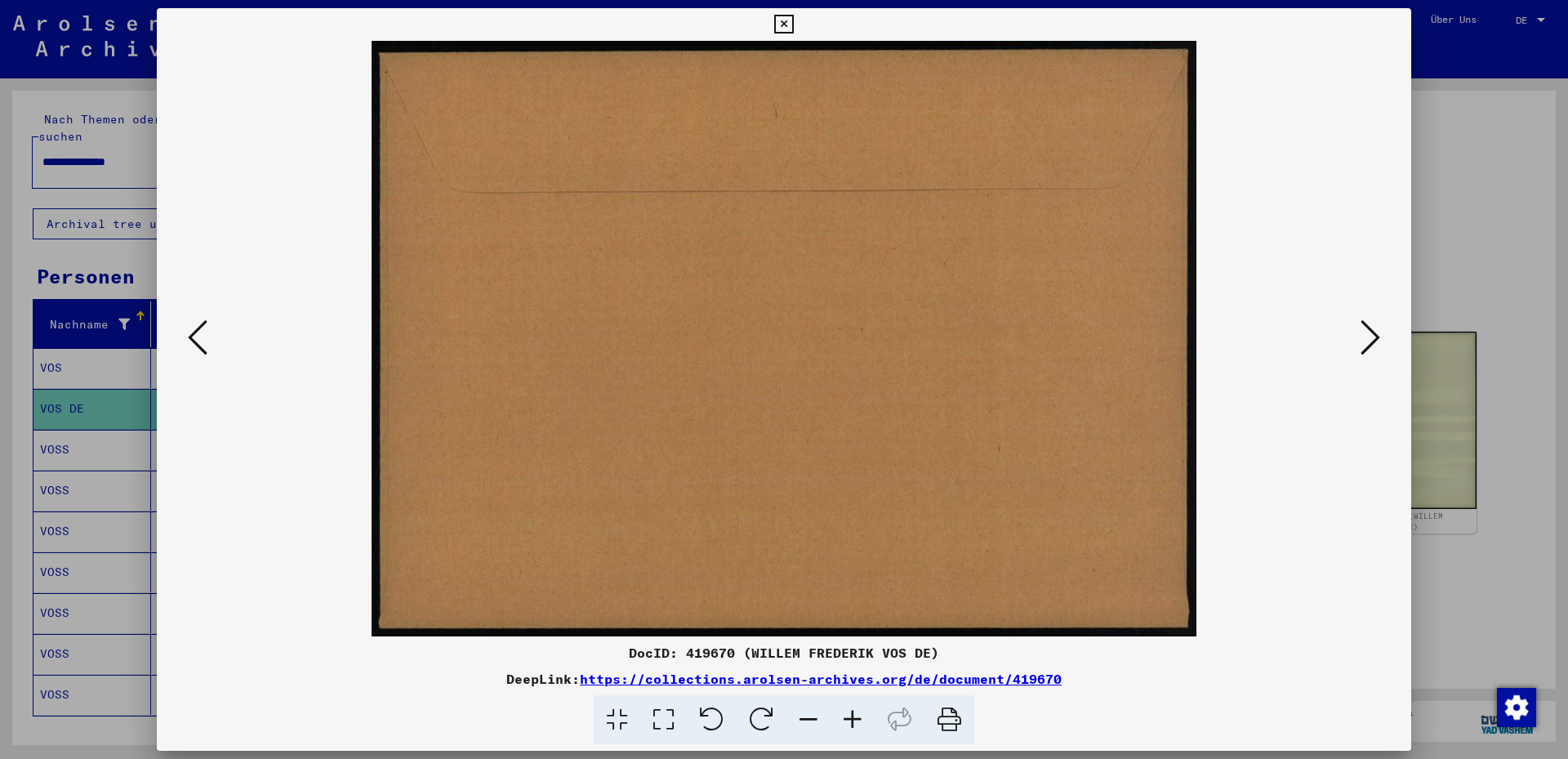 click at bounding box center [1370, 337] 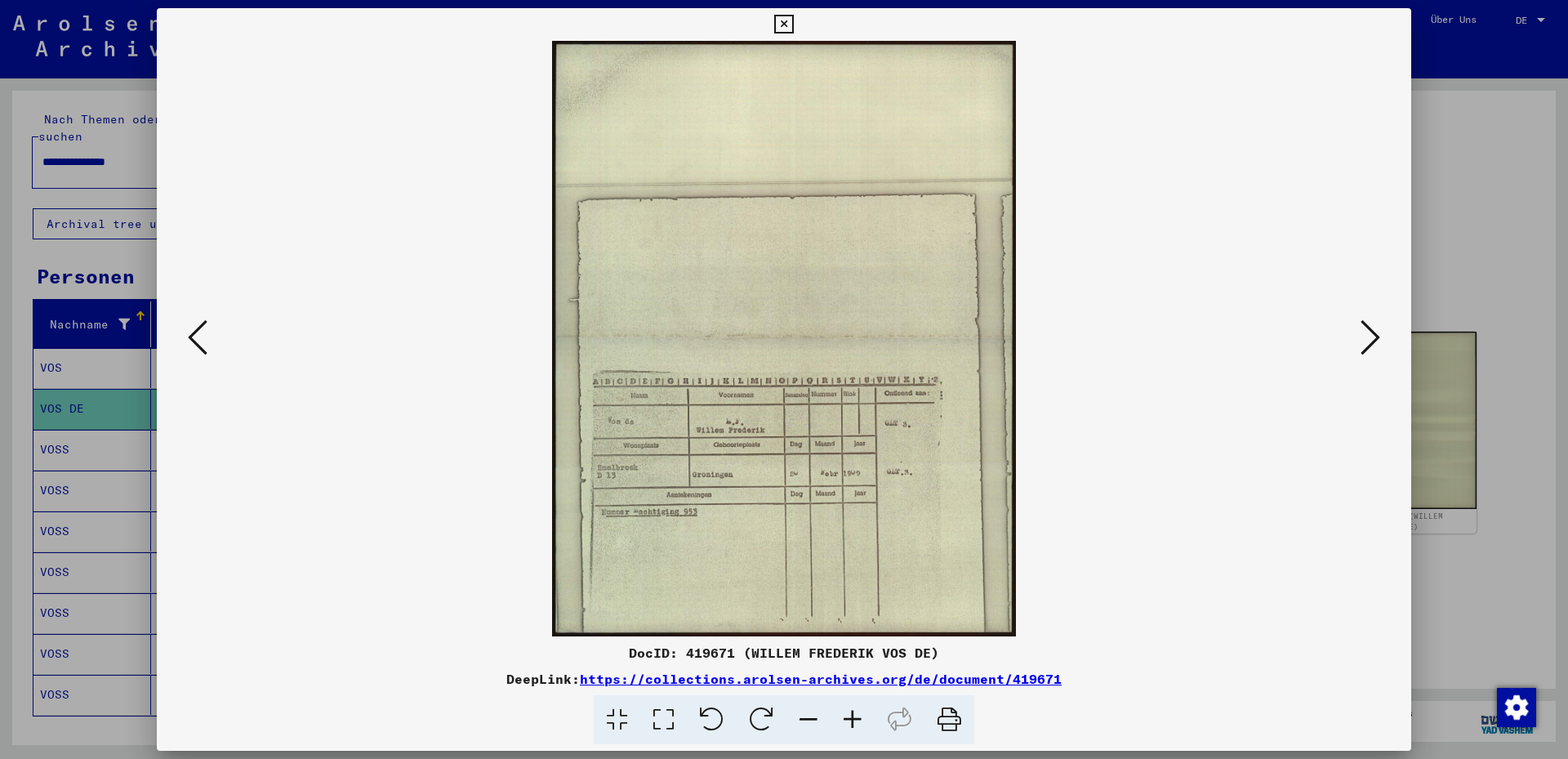 click at bounding box center (663, 720) 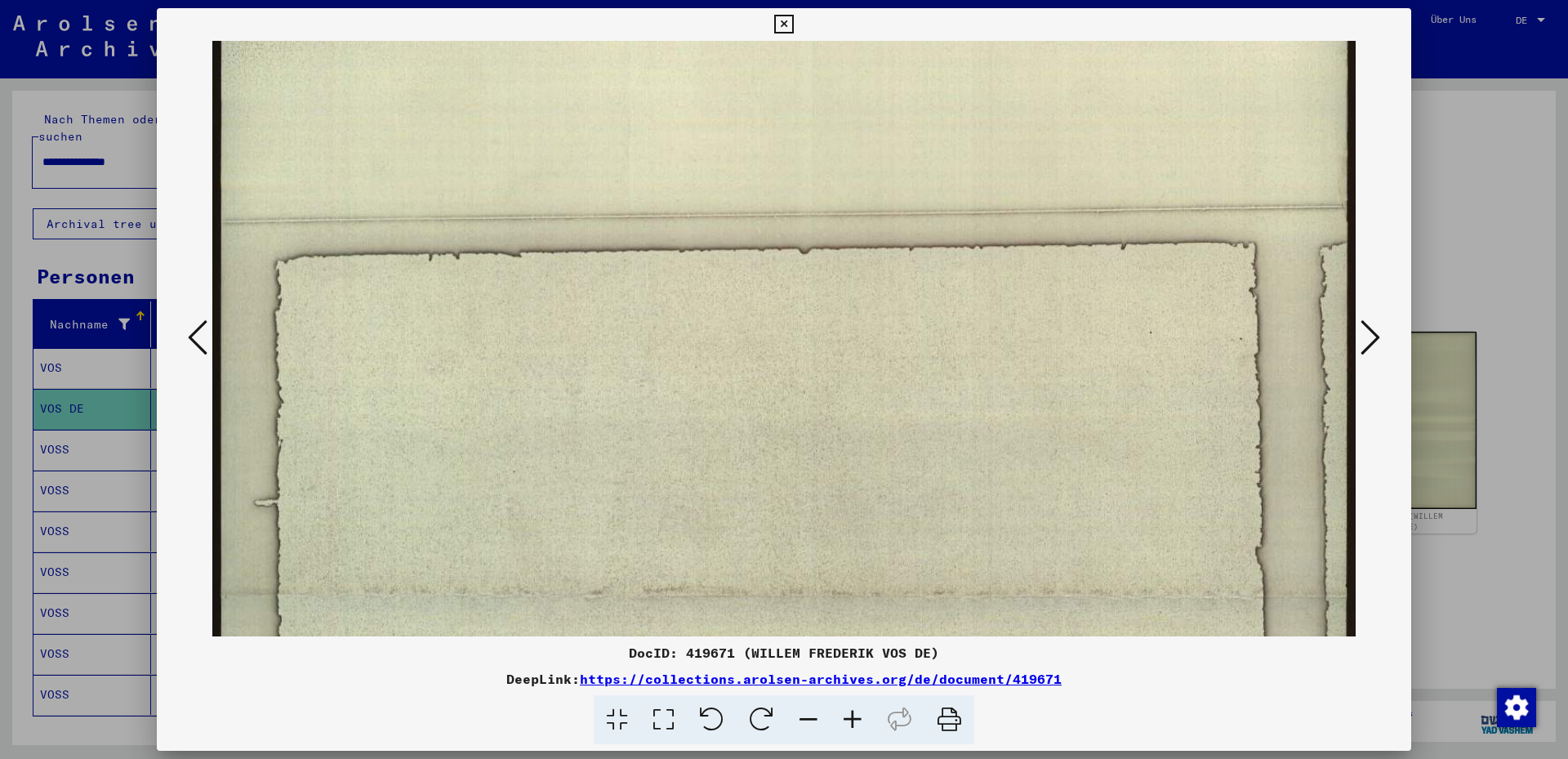 drag, startPoint x: 661, startPoint y: 437, endPoint x: 756, endPoint y: 124, distance: 327.09937 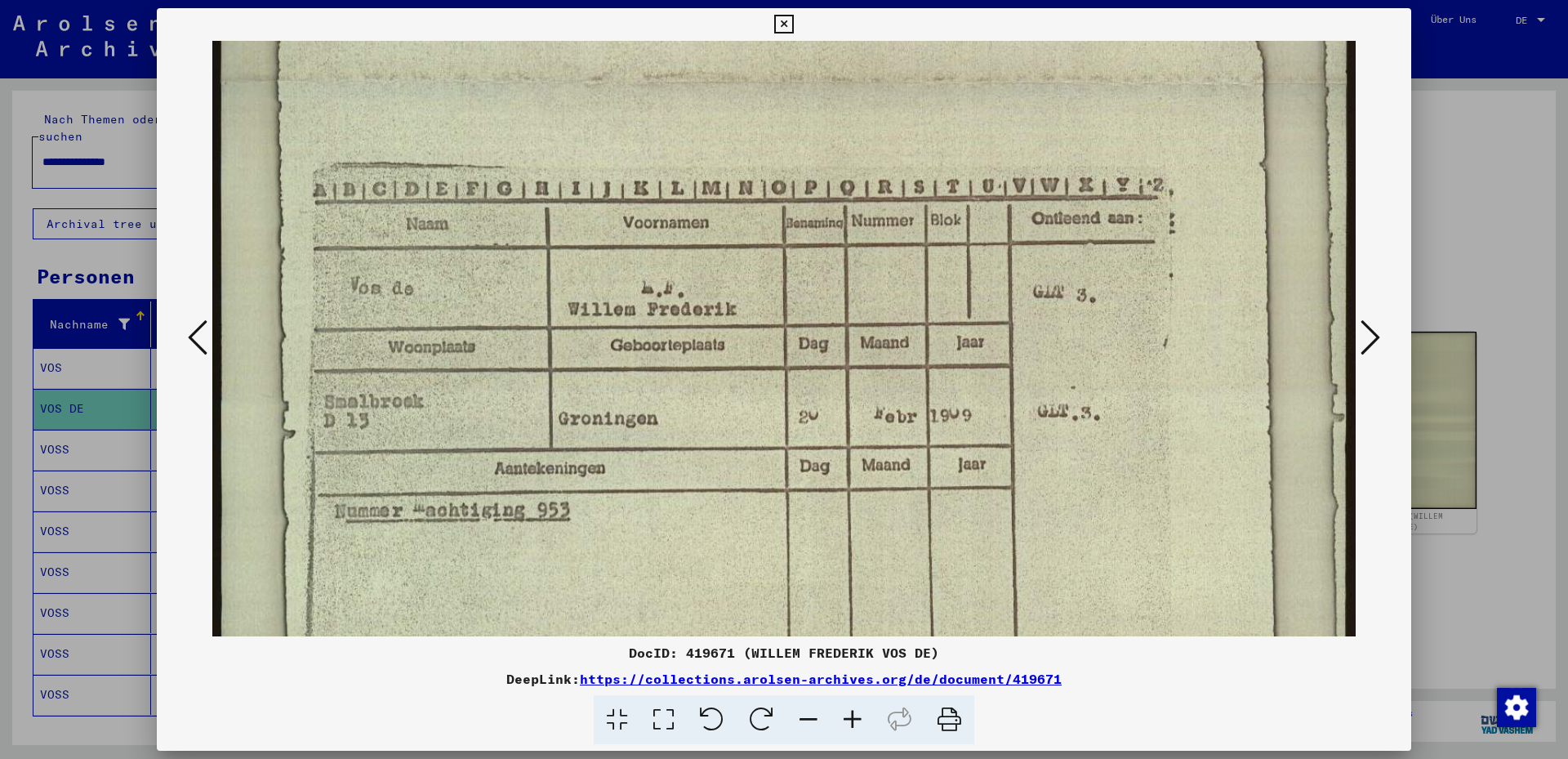 drag, startPoint x: 664, startPoint y: 436, endPoint x: 721, endPoint y: 157, distance: 284.76306 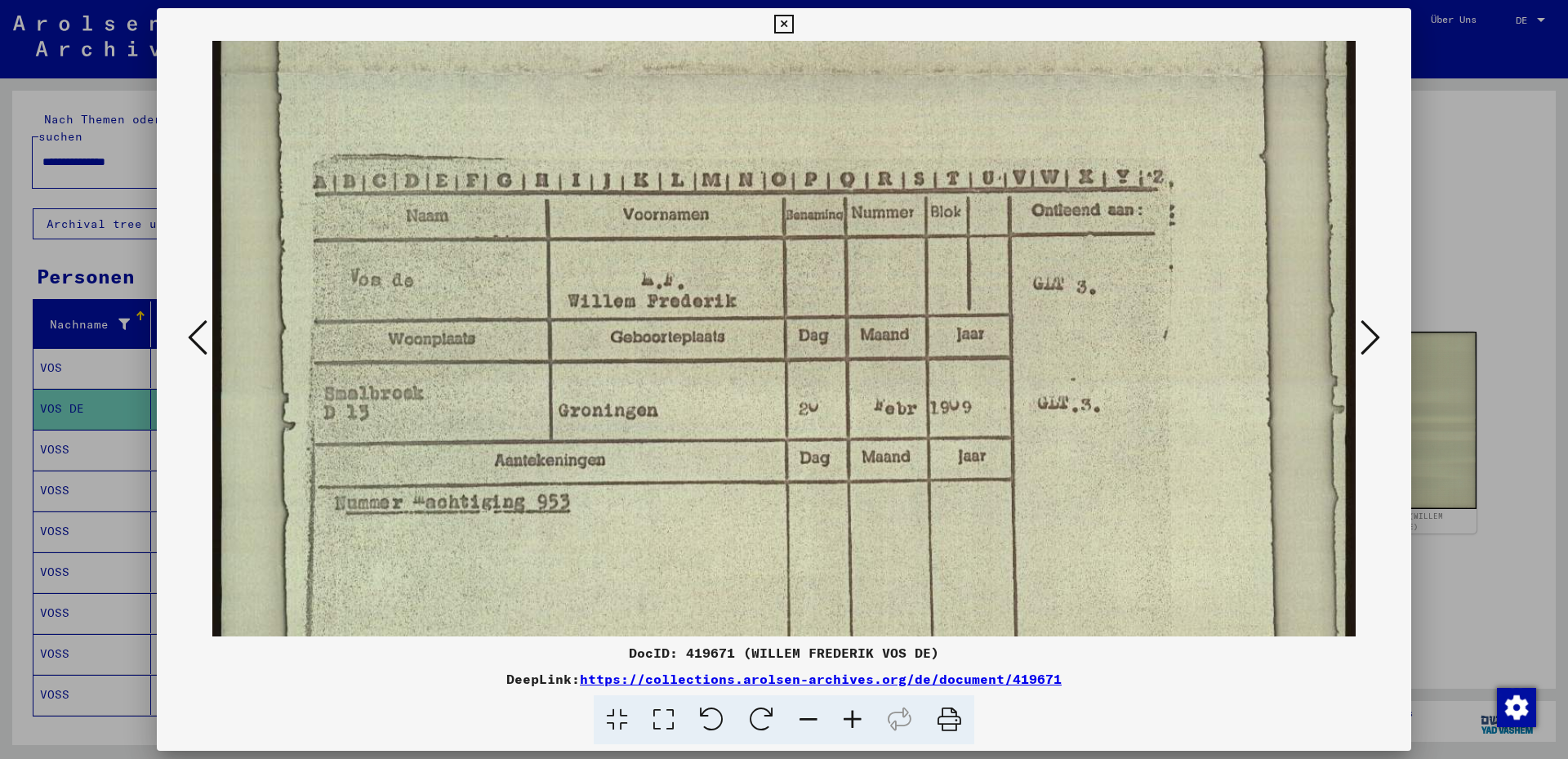 scroll, scrollTop: 718, scrollLeft: 0, axis: vertical 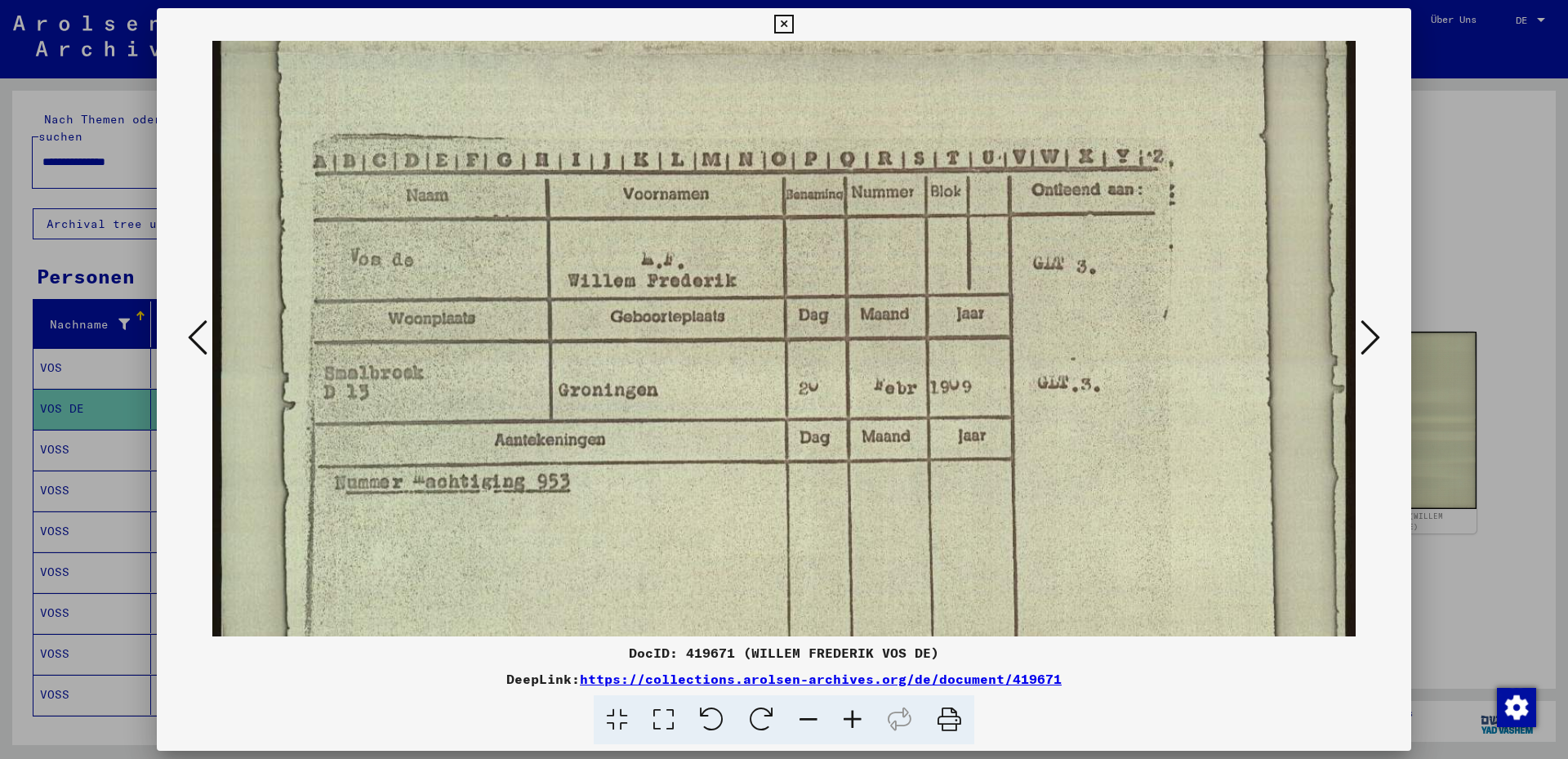 drag, startPoint x: 568, startPoint y: 440, endPoint x: 571, endPoint y: 409, distance: 31.144823 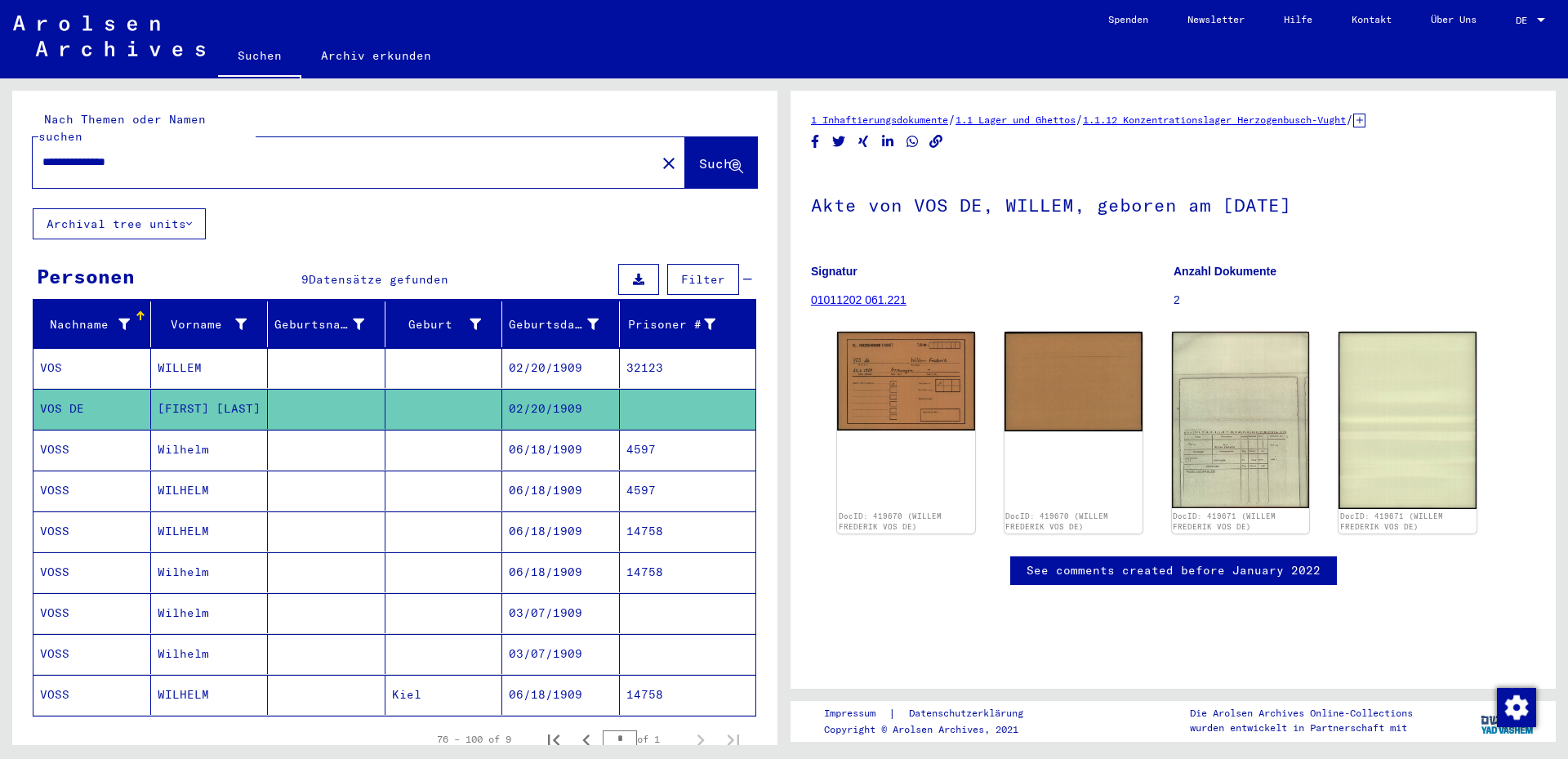 drag, startPoint x: 167, startPoint y: 143, endPoint x: 0, endPoint y: 129, distance: 167.5858 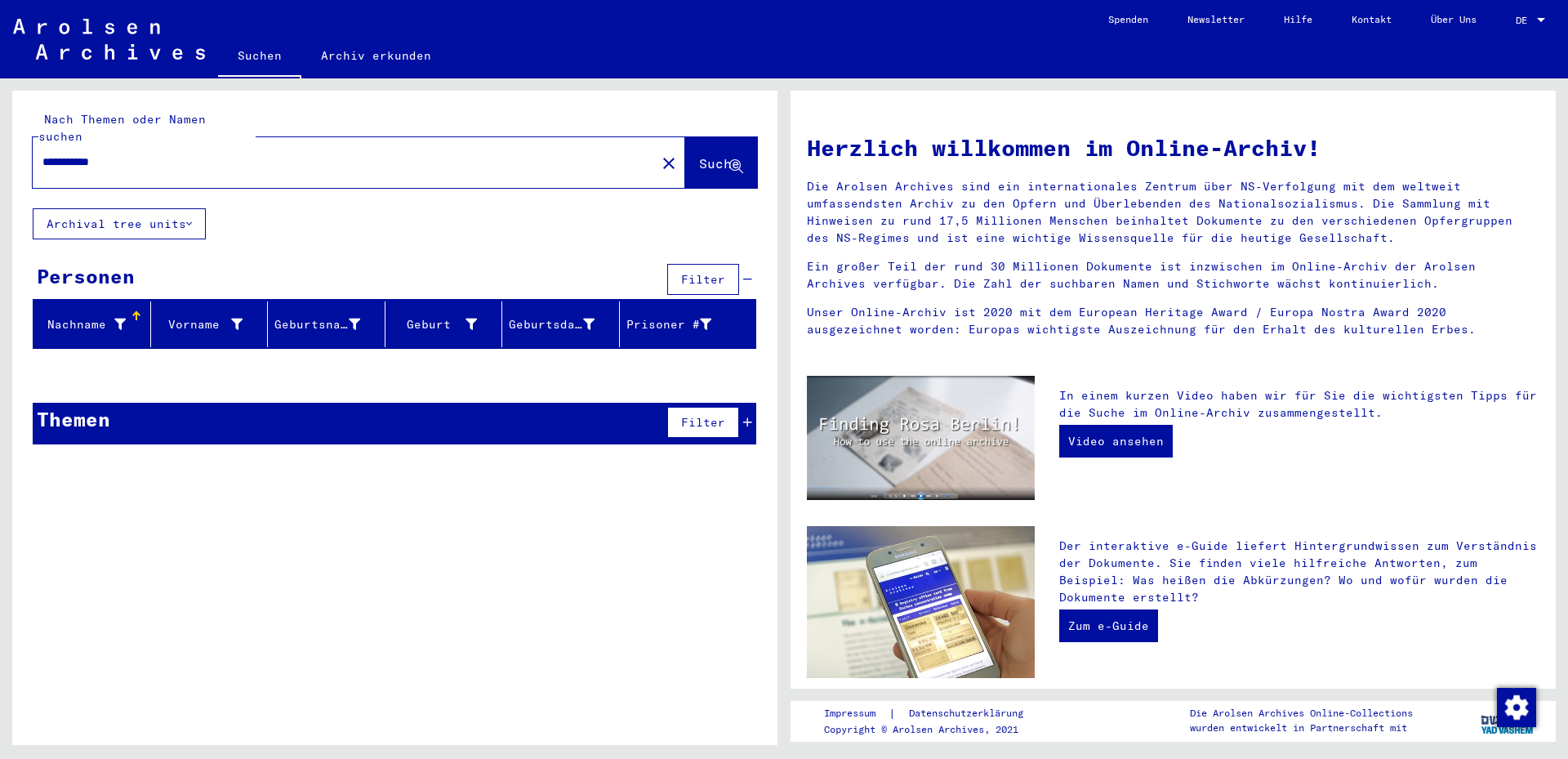 drag, startPoint x: 136, startPoint y: 146, endPoint x: 0, endPoint y: 140, distance: 136.13229 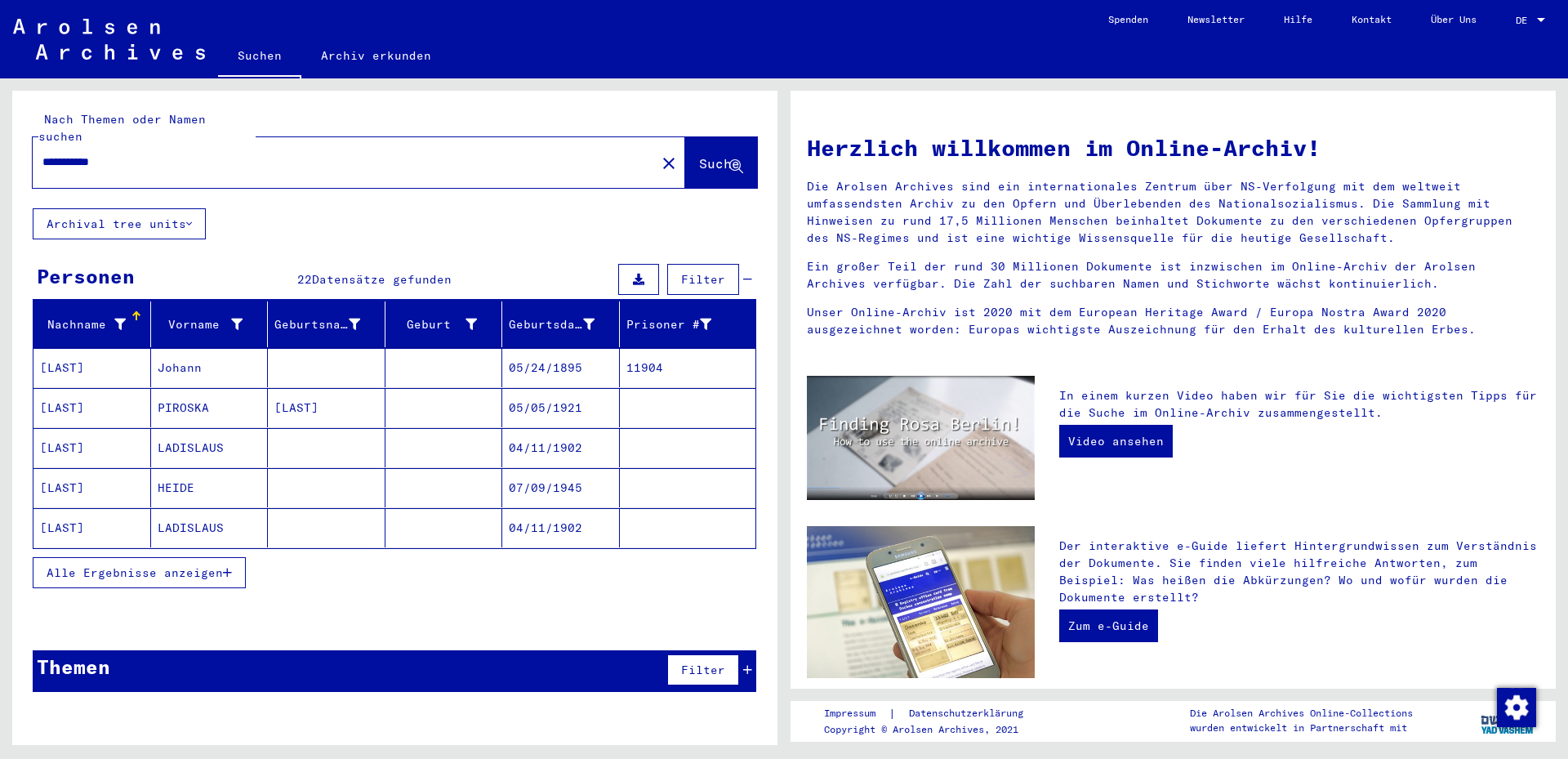 click on "Johann" at bounding box center [210, 408] 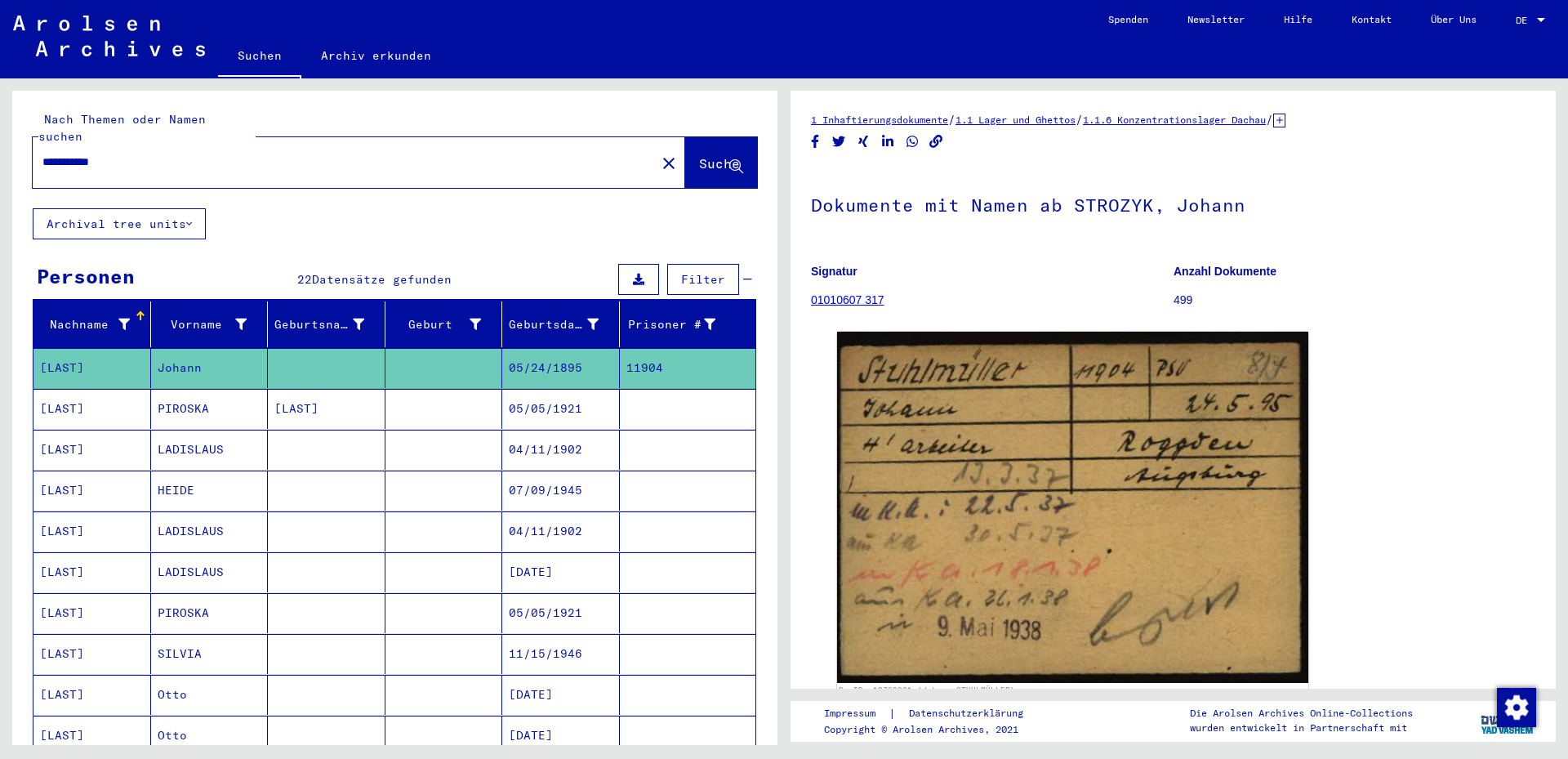 scroll, scrollTop: 0, scrollLeft: 0, axis: both 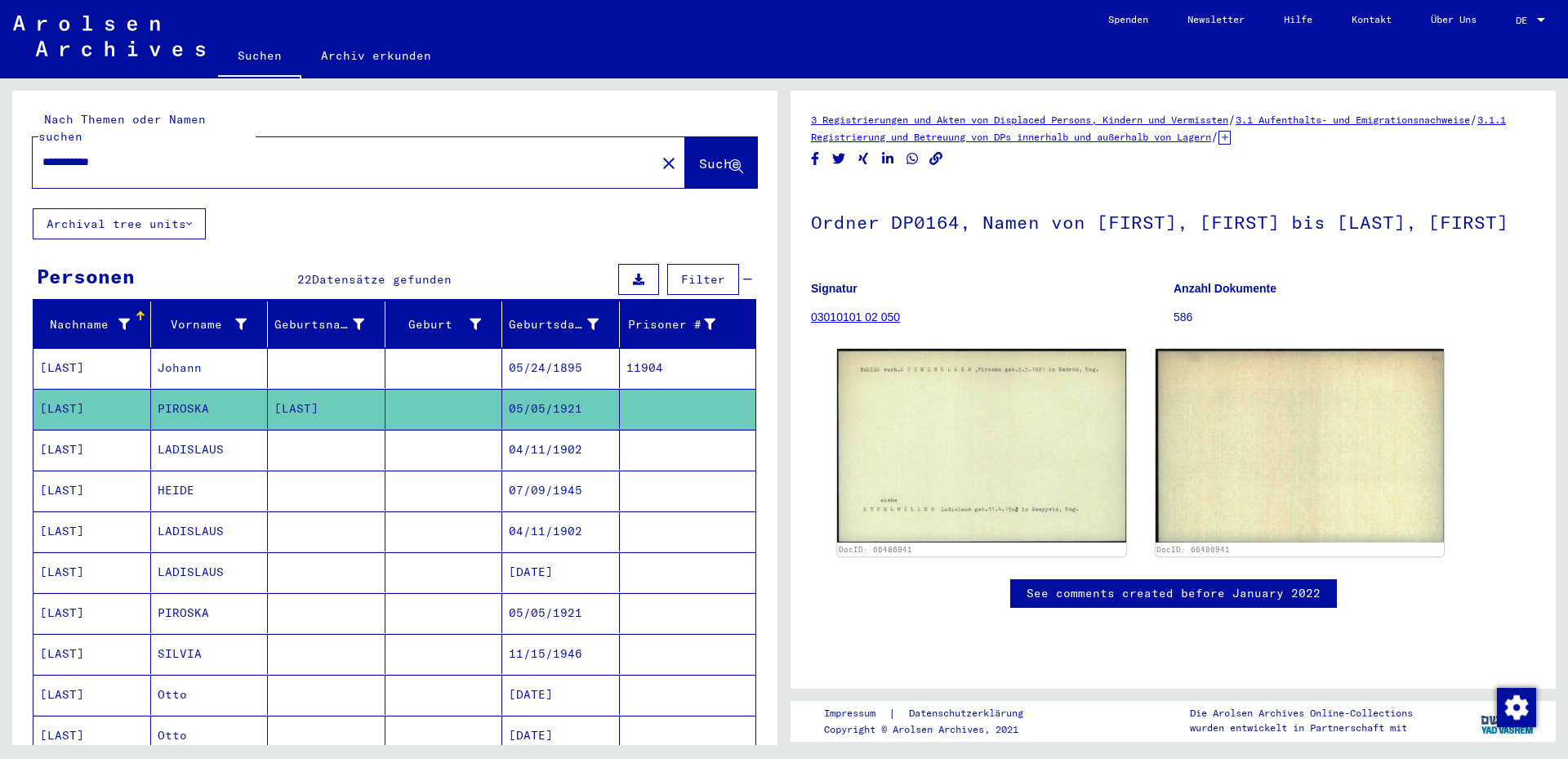 click on "LADISLAUS" at bounding box center [210, 490] 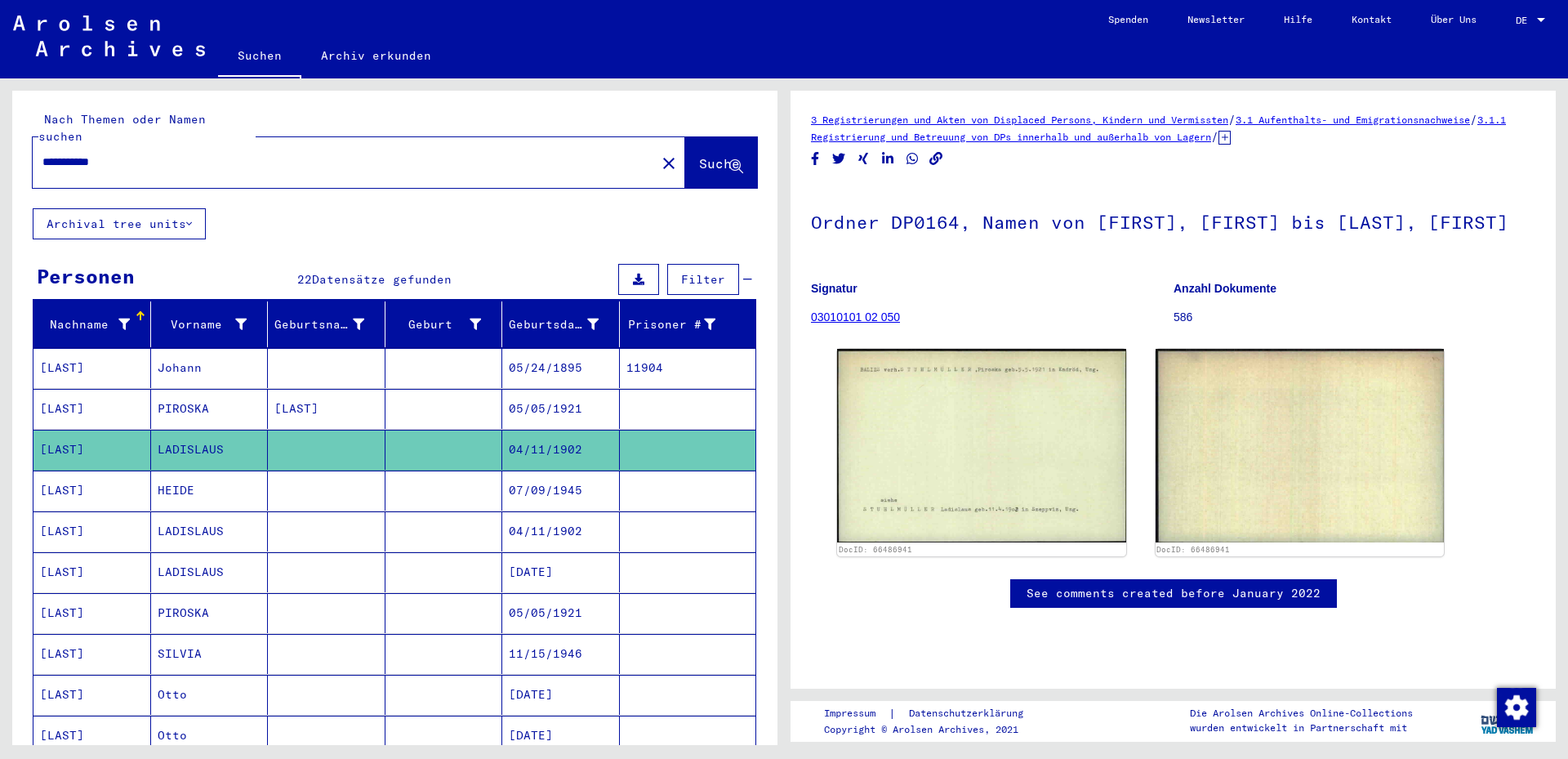 click on "HEIDE" at bounding box center [210, 531] 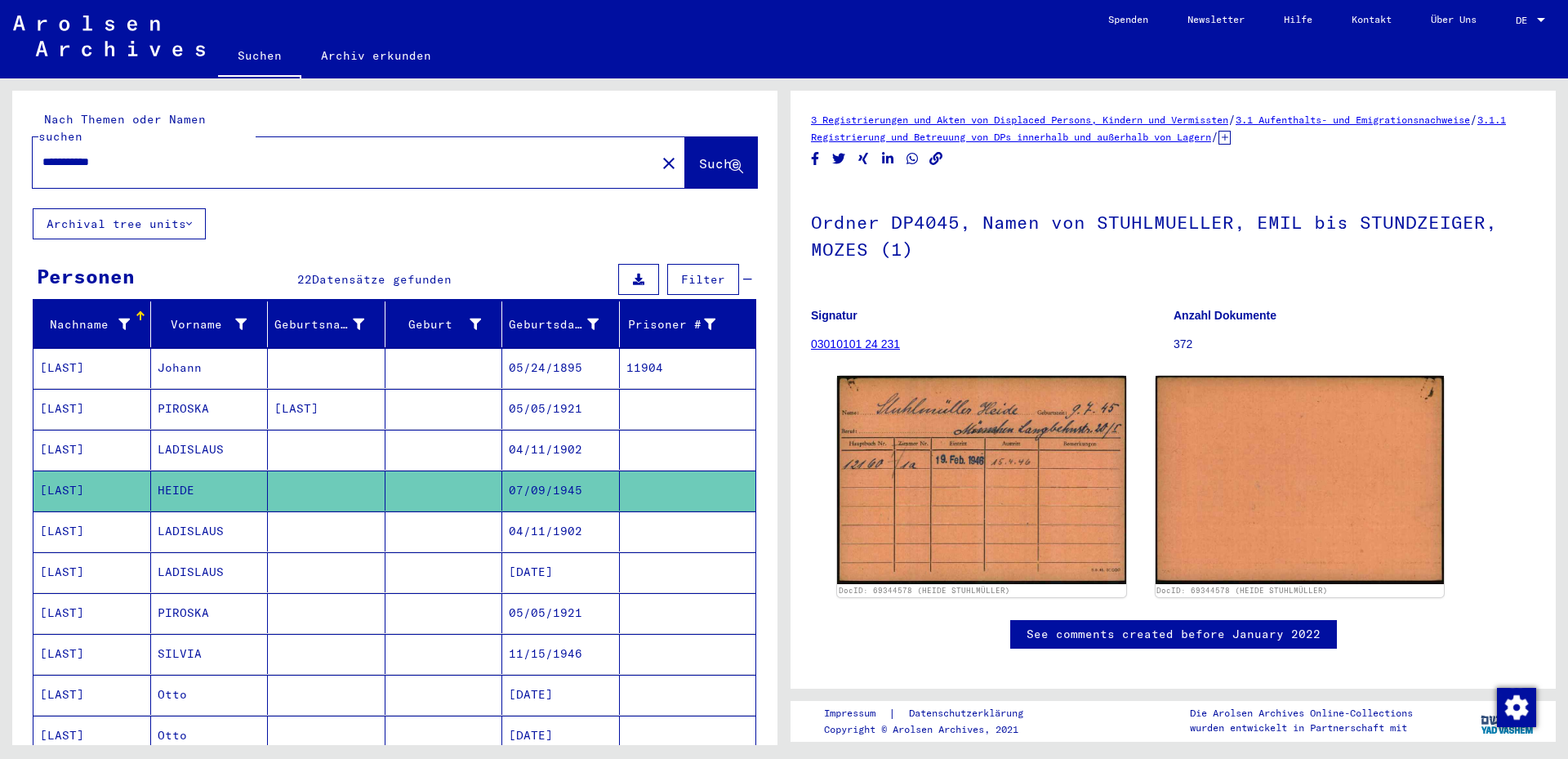 scroll, scrollTop: 0, scrollLeft: 0, axis: both 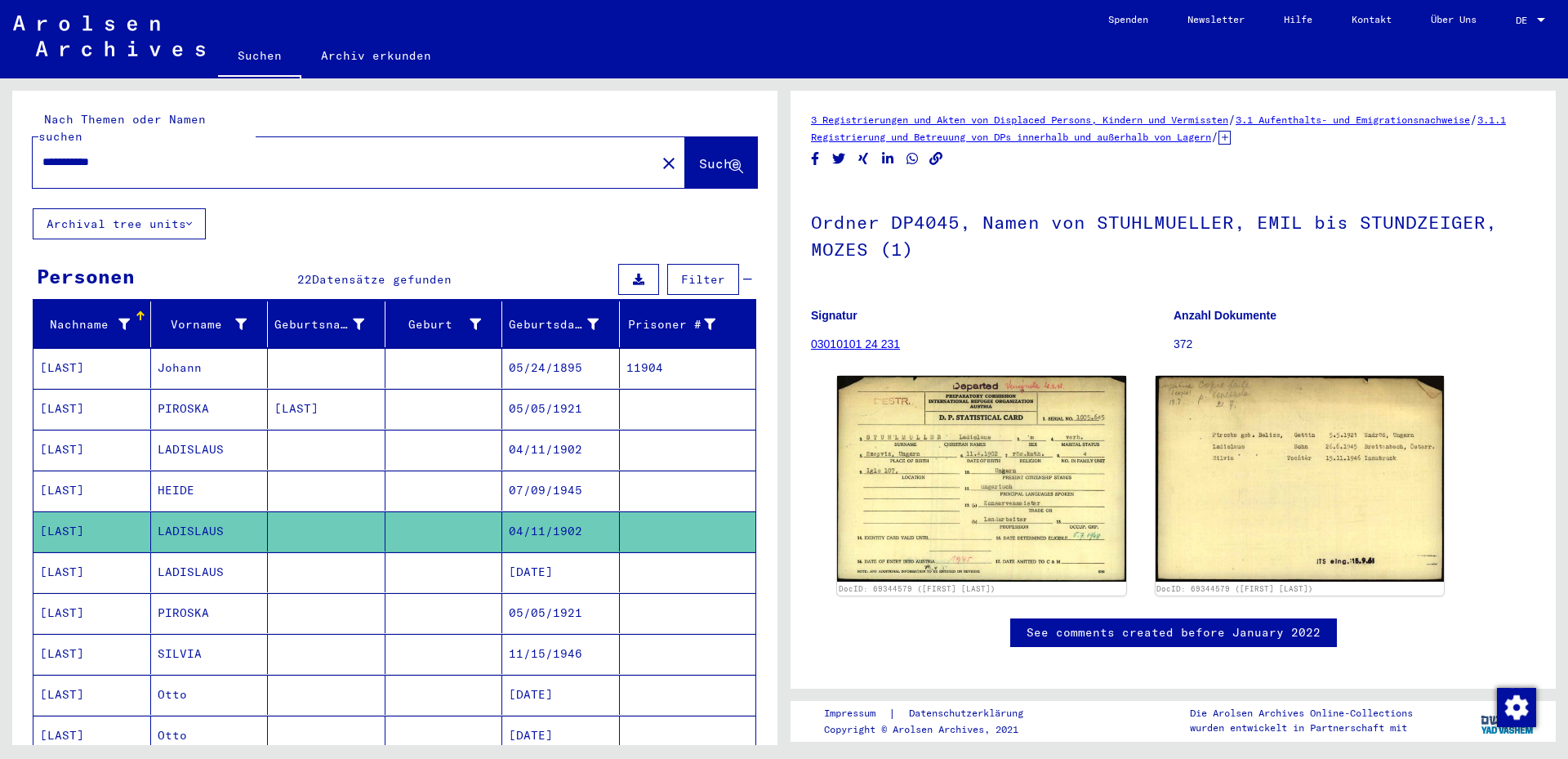 click on "LADISLAUS" at bounding box center (210, 613) 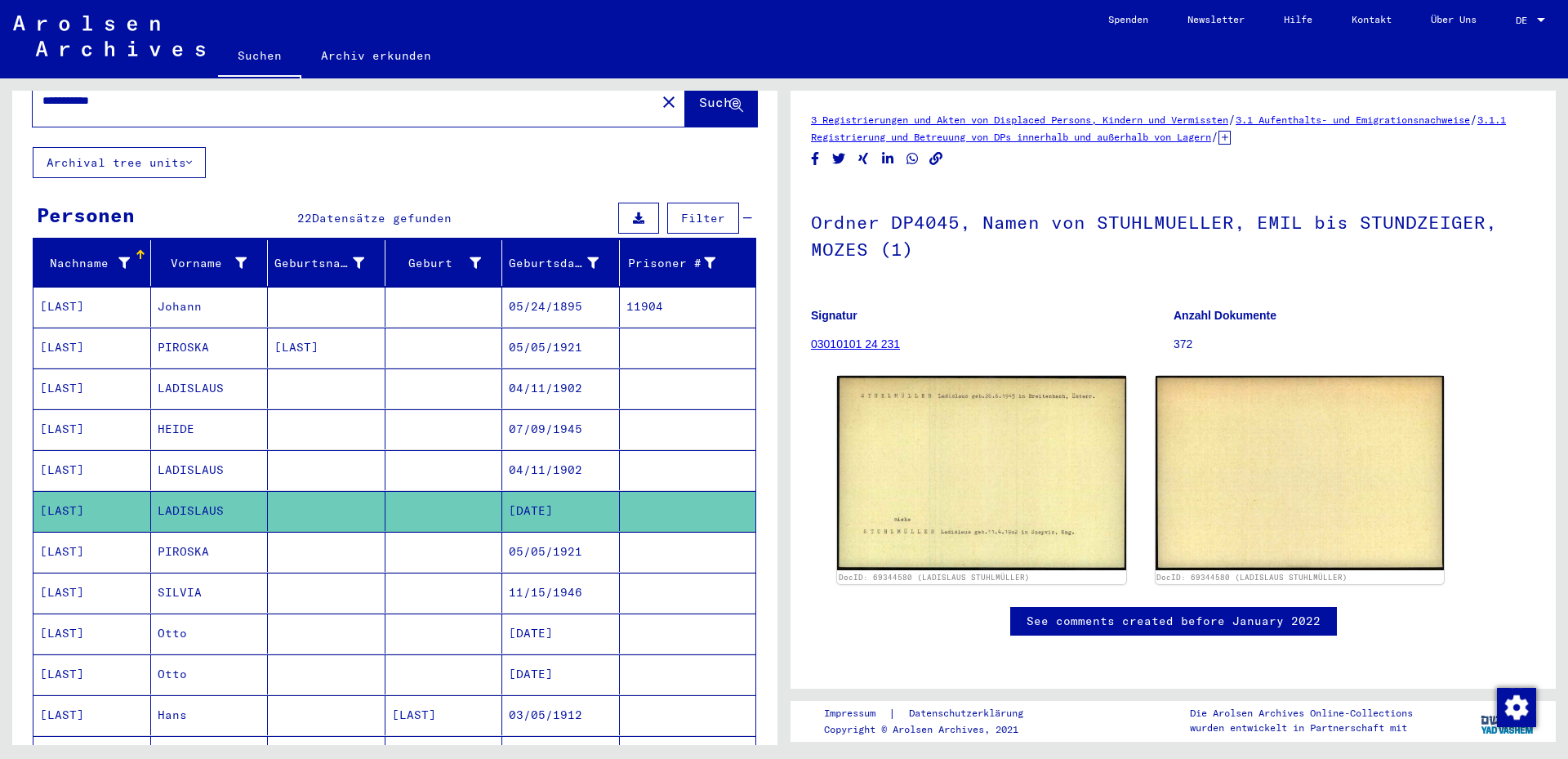scroll, scrollTop: 160, scrollLeft: 0, axis: vertical 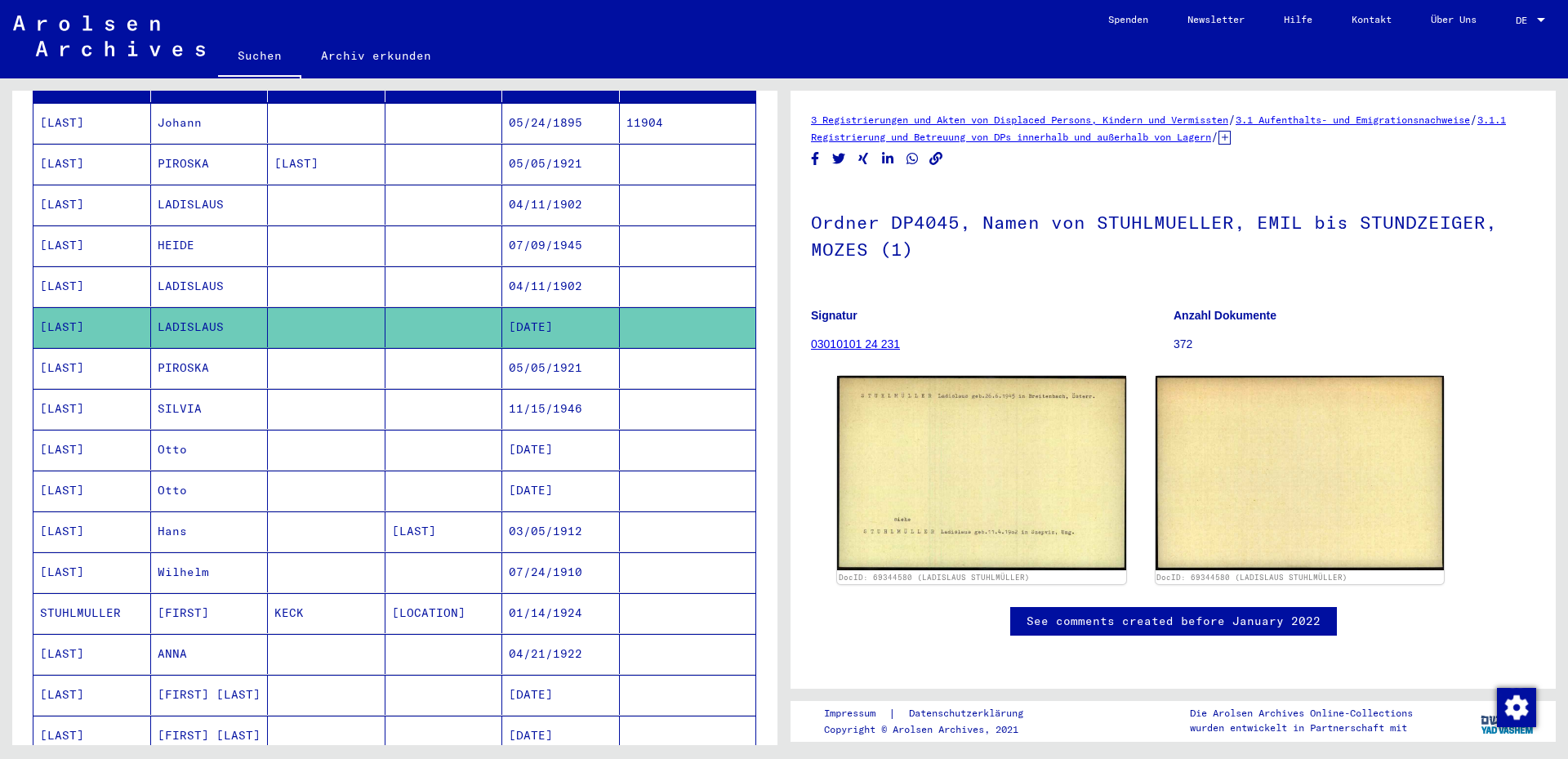 click on "PIROSKA" at bounding box center [210, 409] 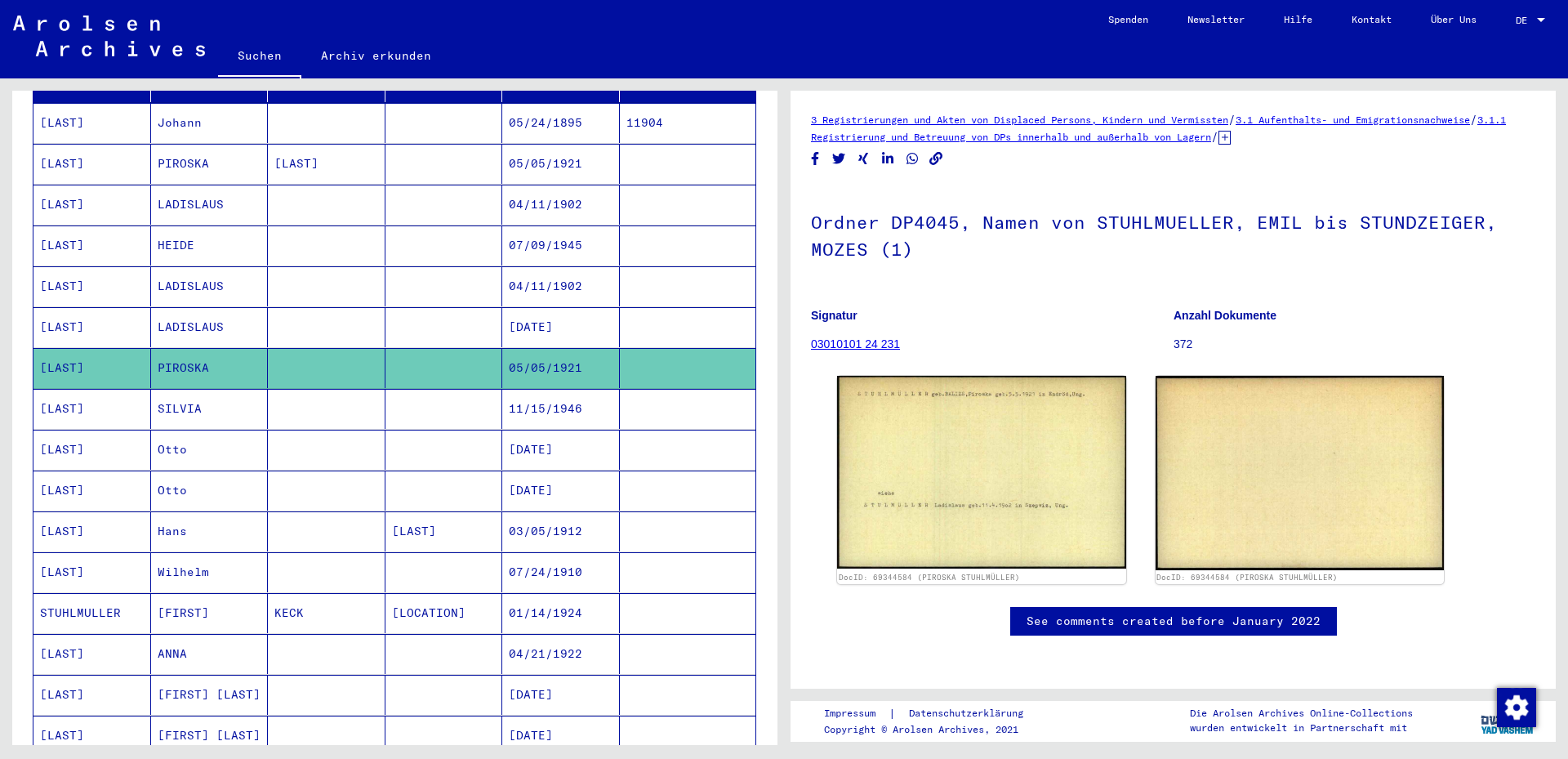 scroll, scrollTop: 0, scrollLeft: 0, axis: both 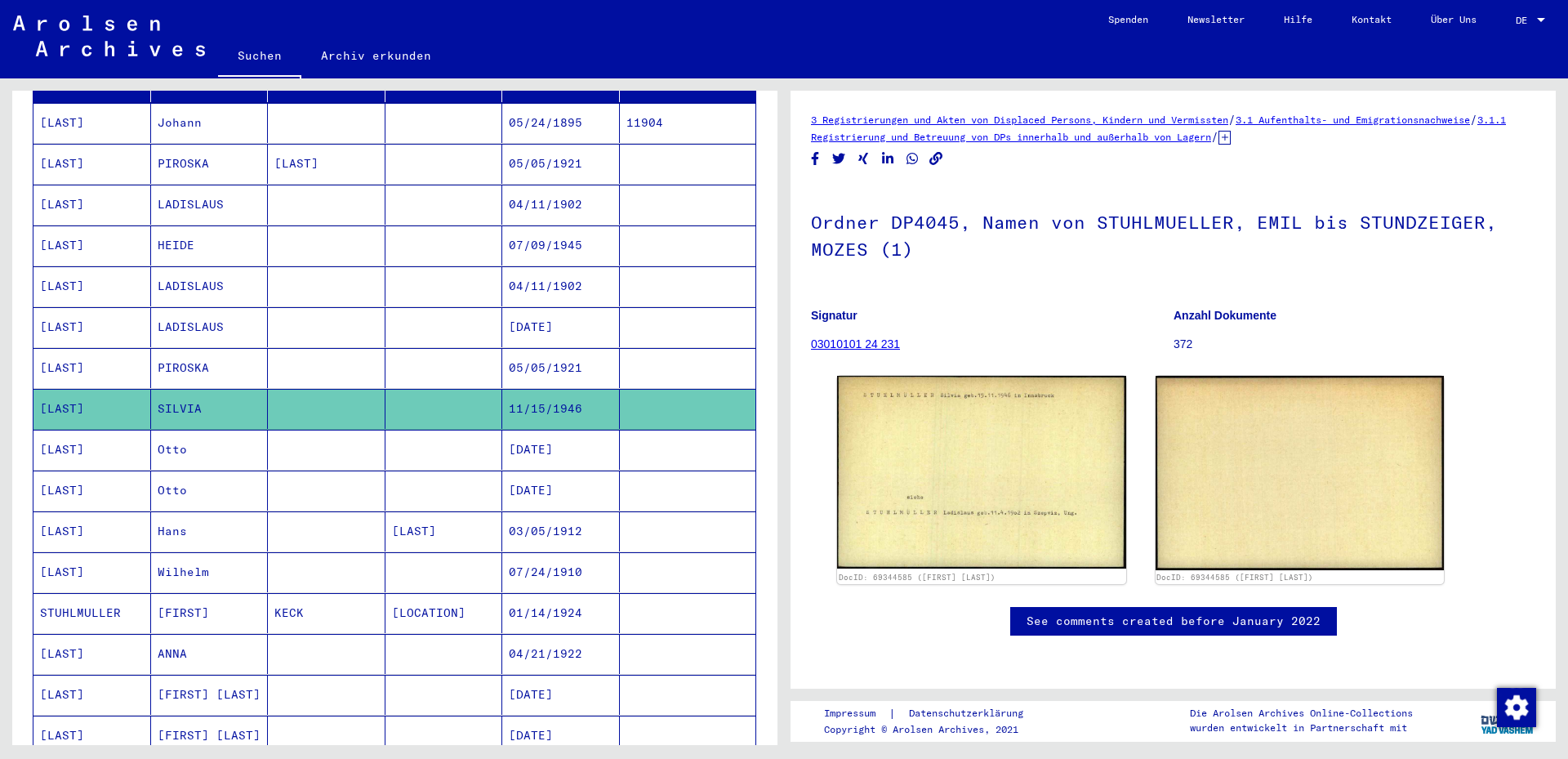 click on "Otto" at bounding box center [210, 490] 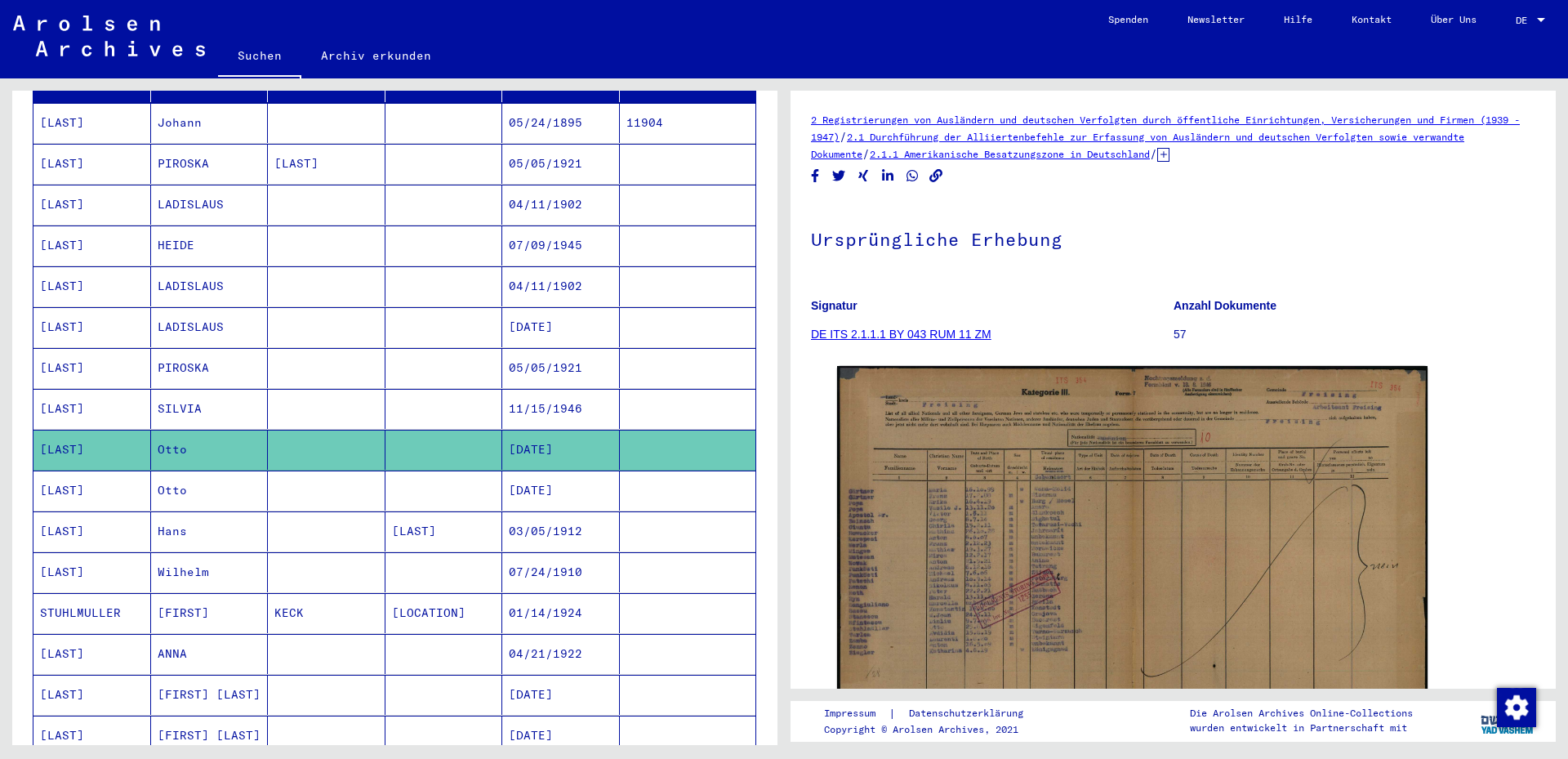 scroll, scrollTop: 0, scrollLeft: 0, axis: both 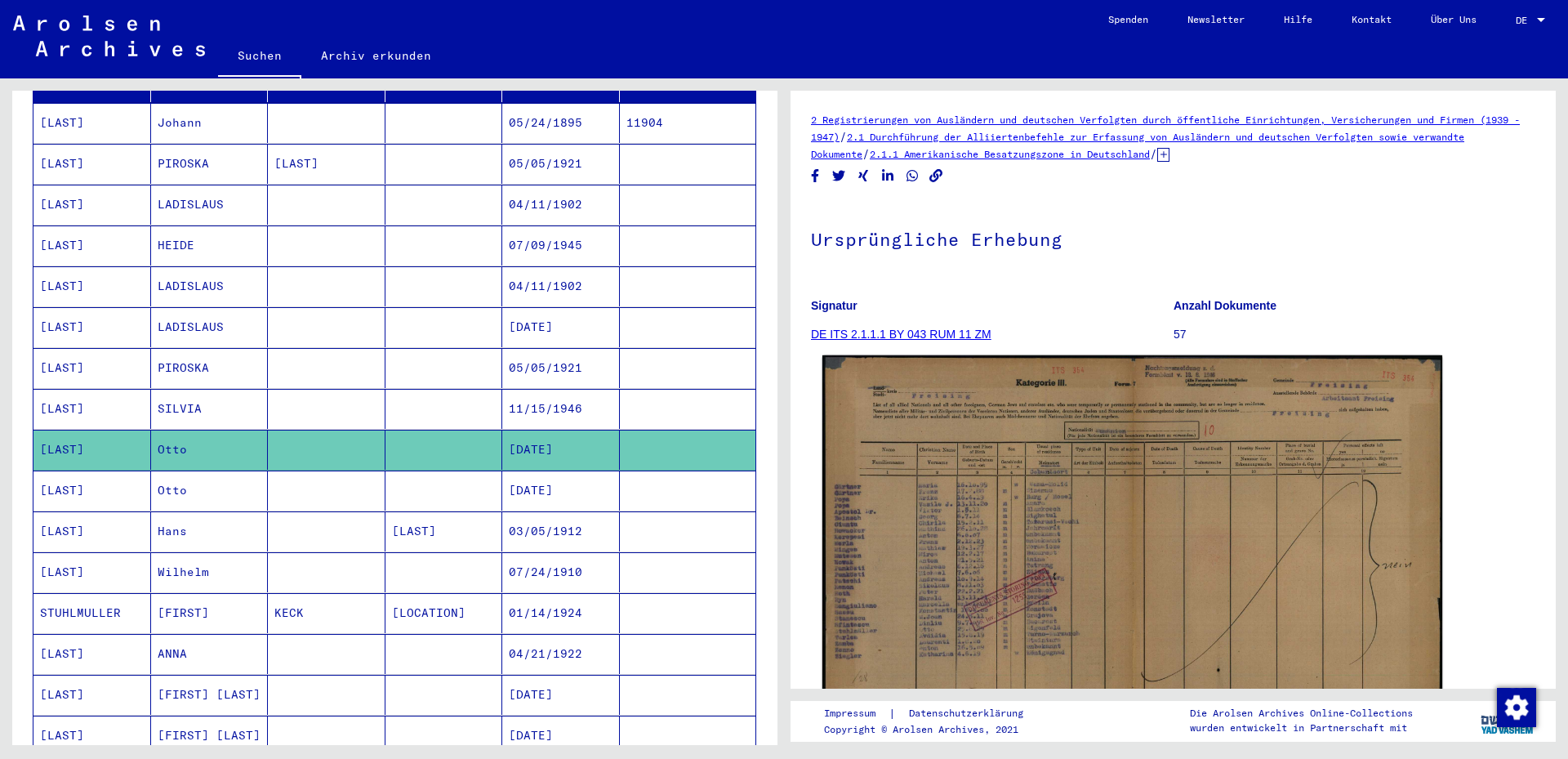 click 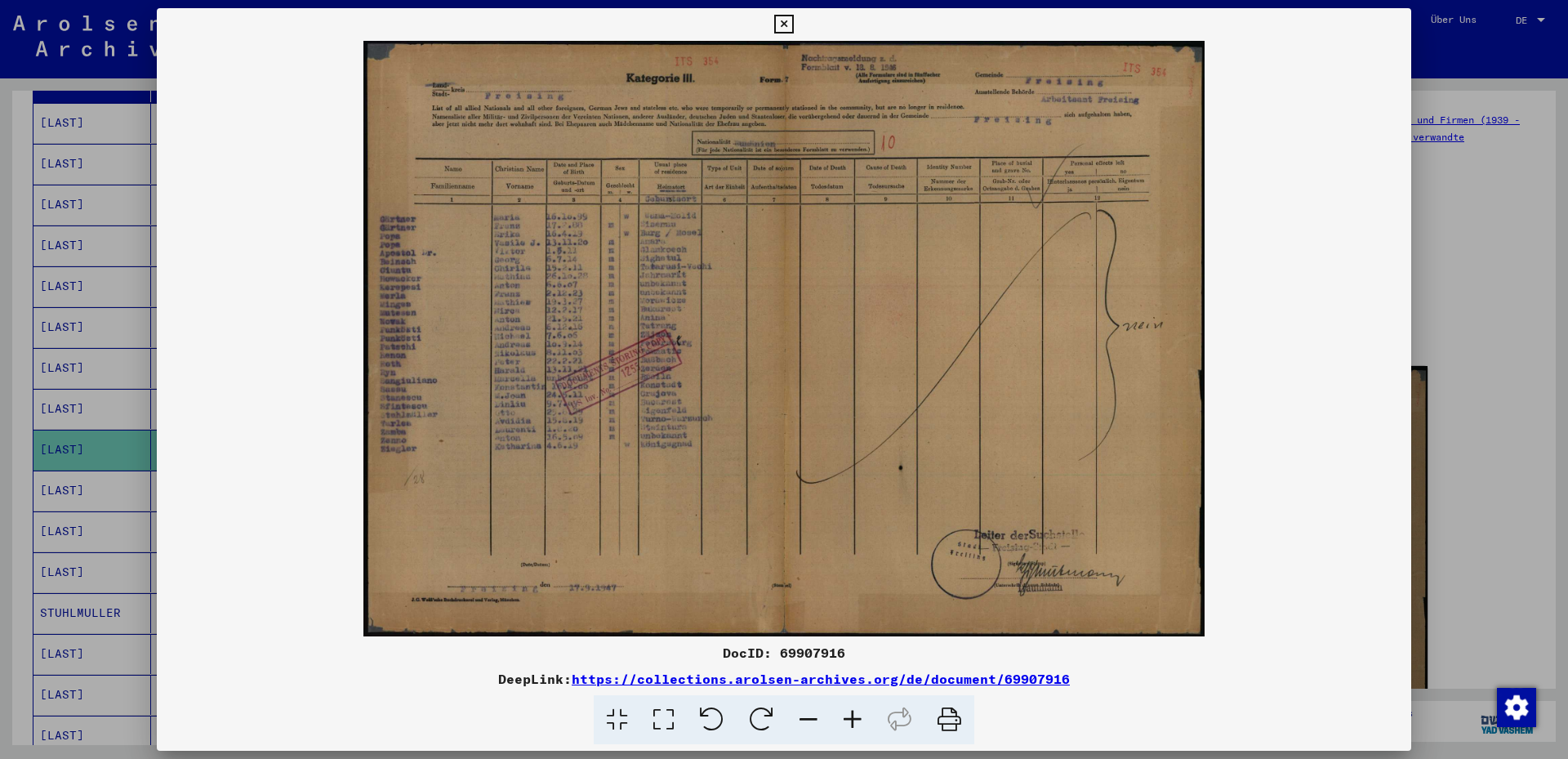 drag, startPoint x: 663, startPoint y: 712, endPoint x: 650, endPoint y: 703, distance: 15.811388 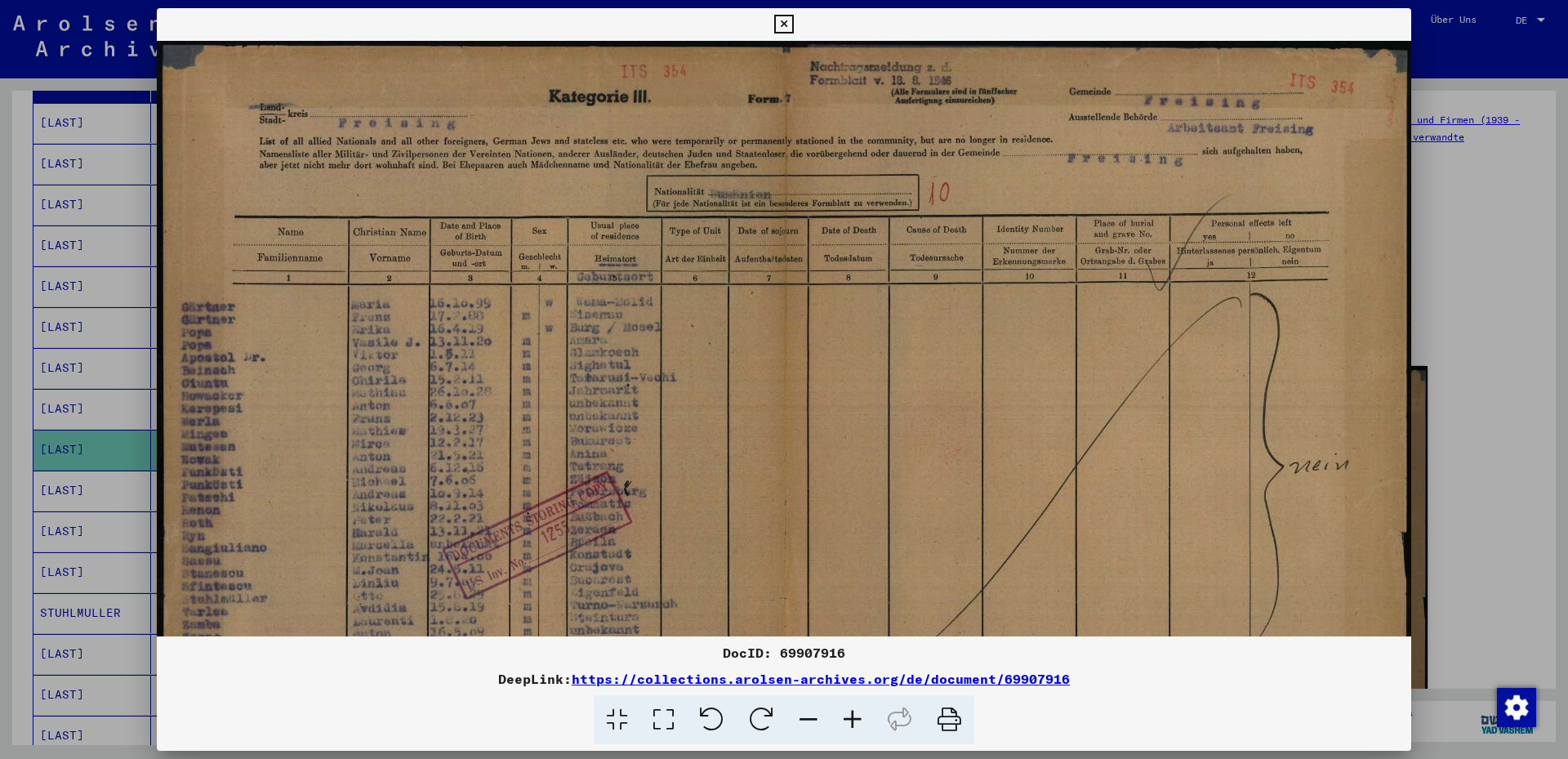click at bounding box center [783, 25] 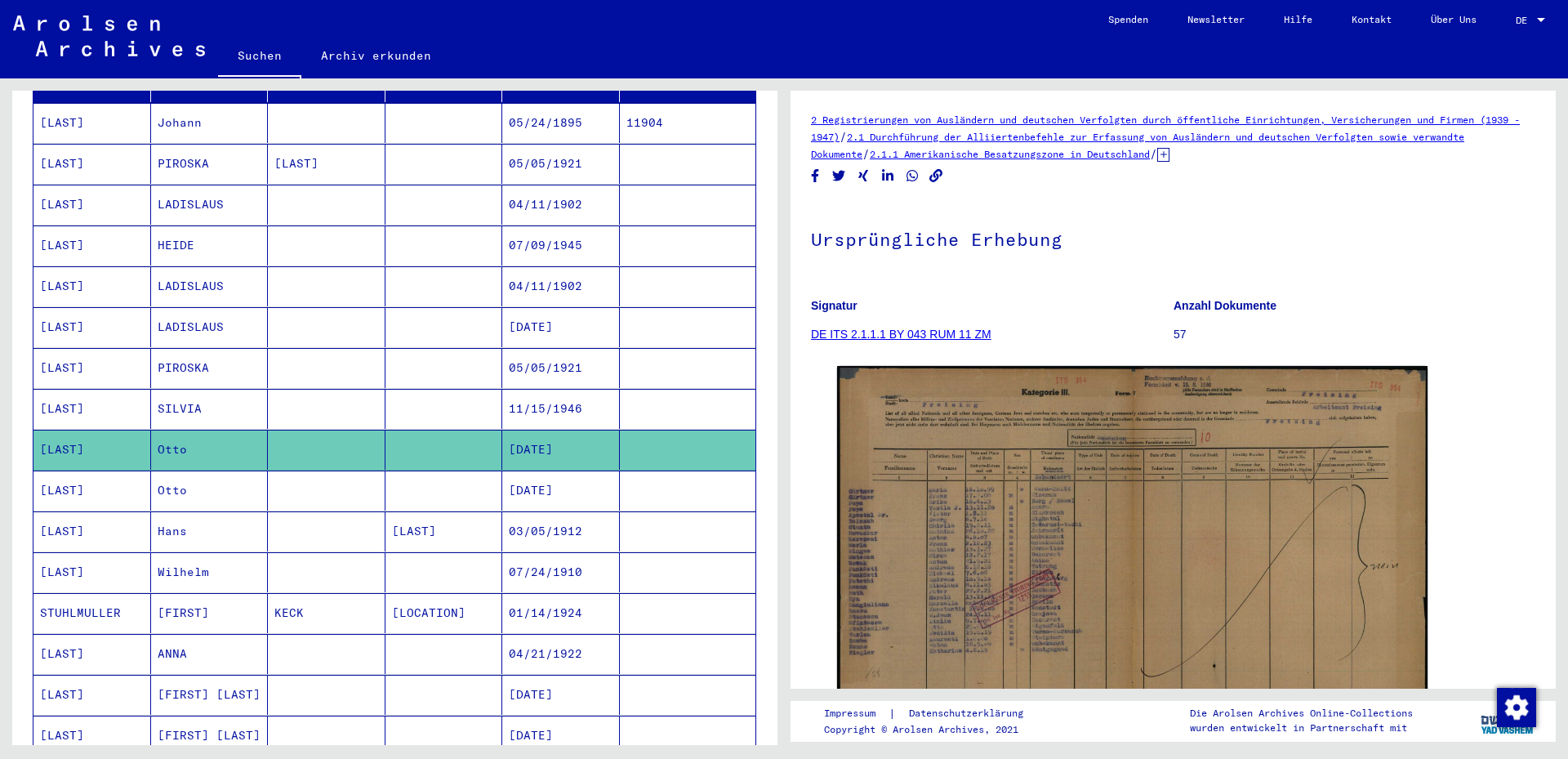 click at bounding box center (327, 531) 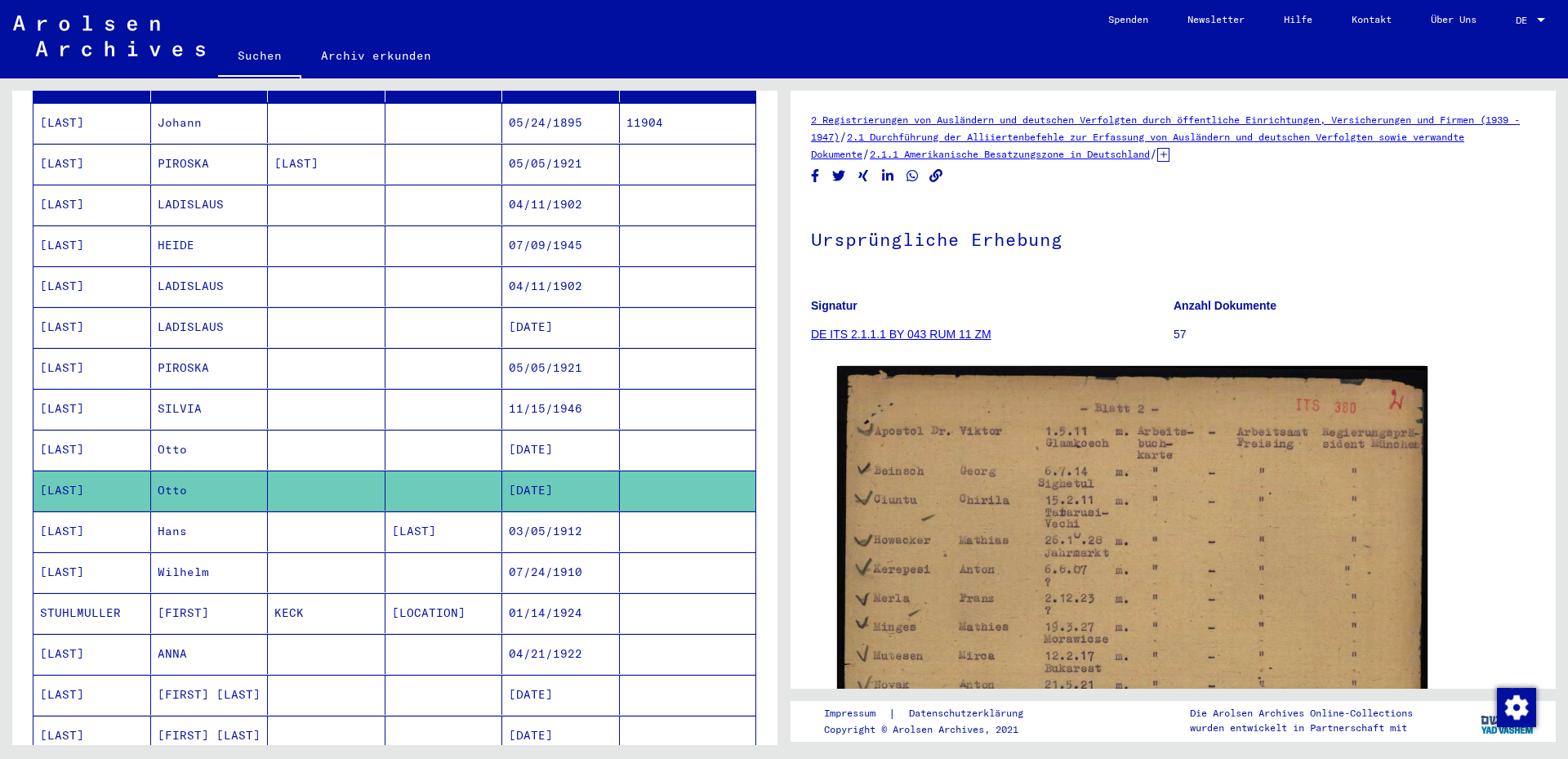 scroll, scrollTop: 0, scrollLeft: 0, axis: both 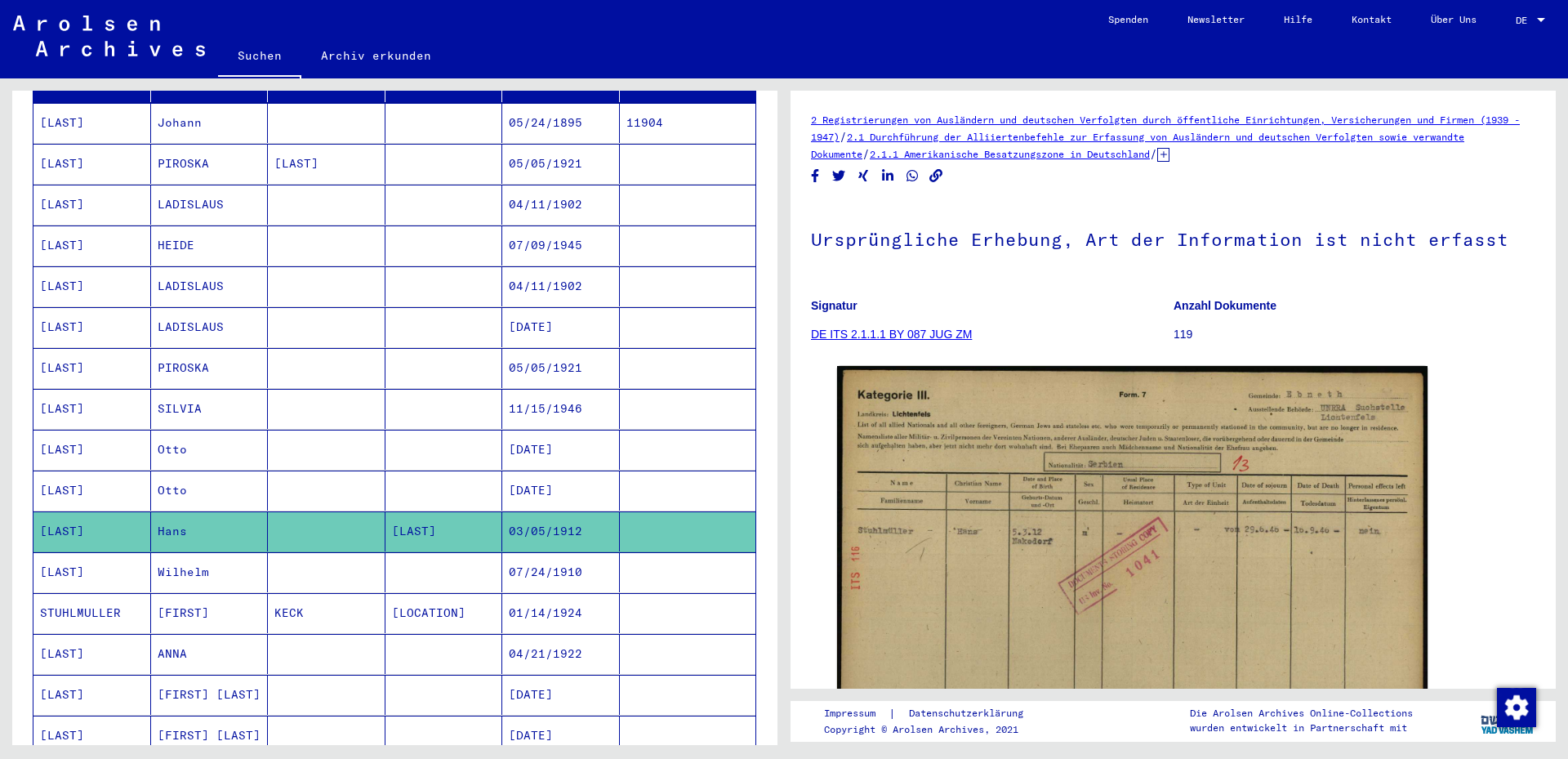 click on "Wilhelm" at bounding box center [210, 613] 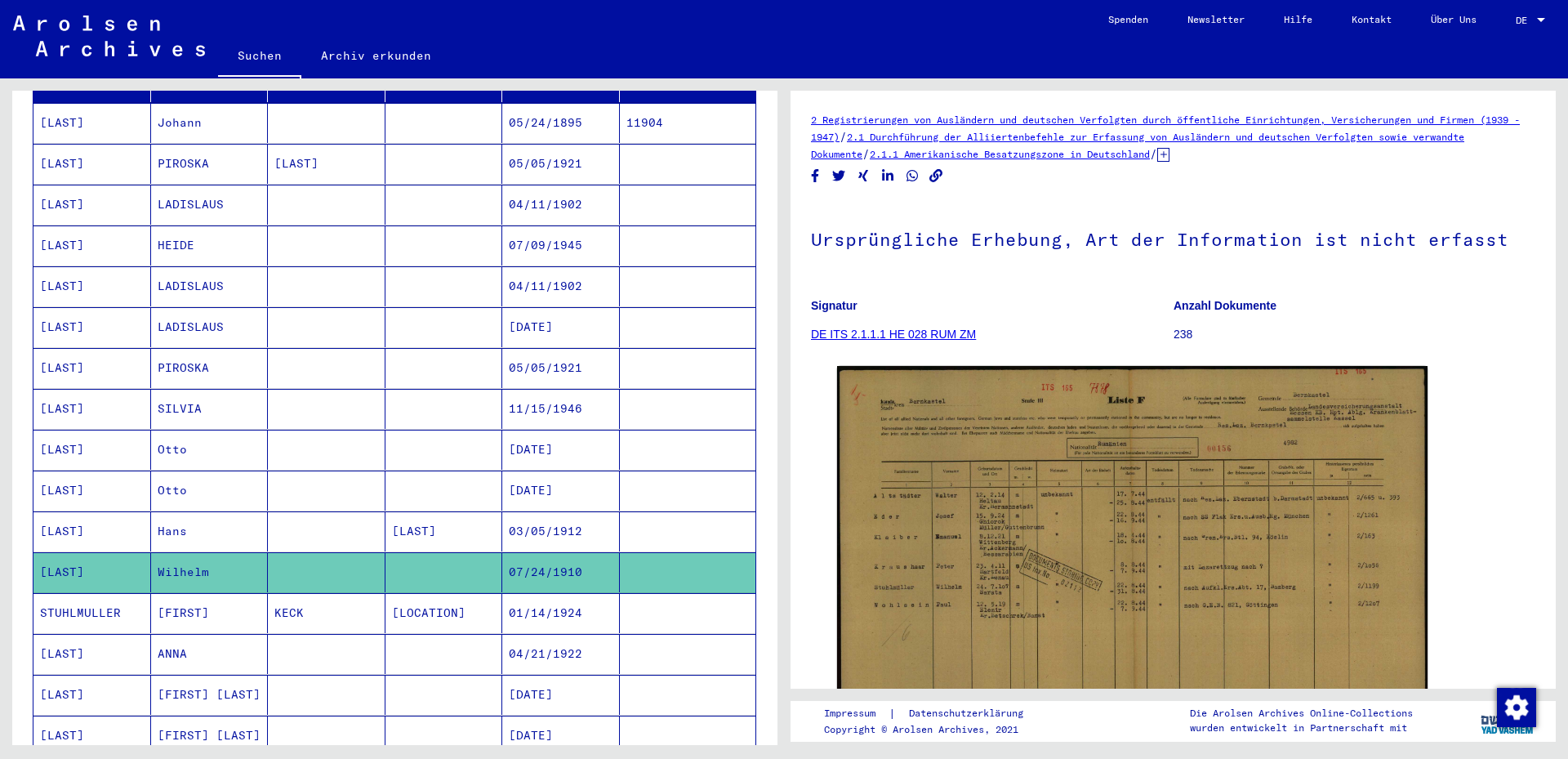 scroll, scrollTop: 0, scrollLeft: 0, axis: both 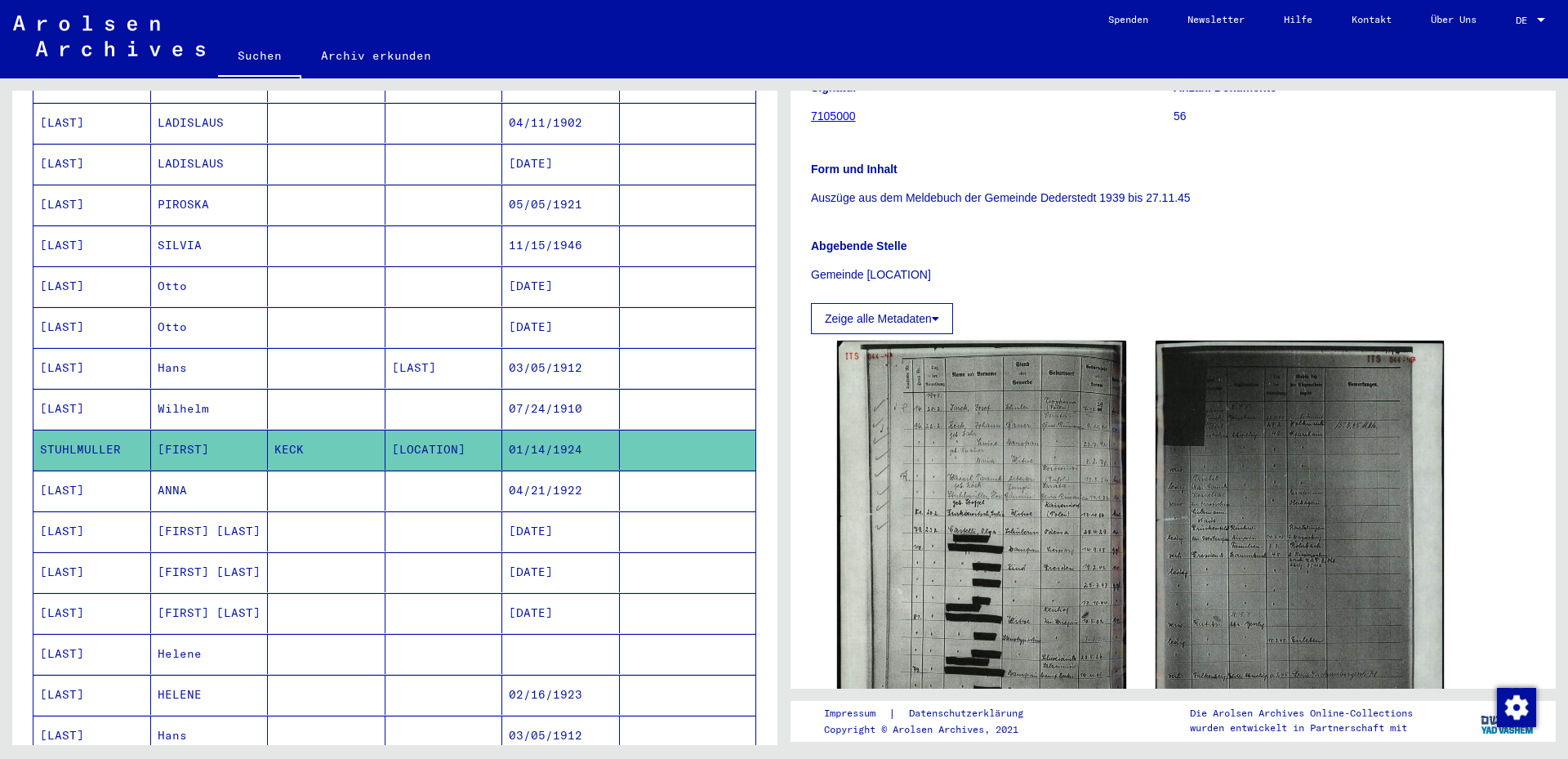 click at bounding box center [444, 572] 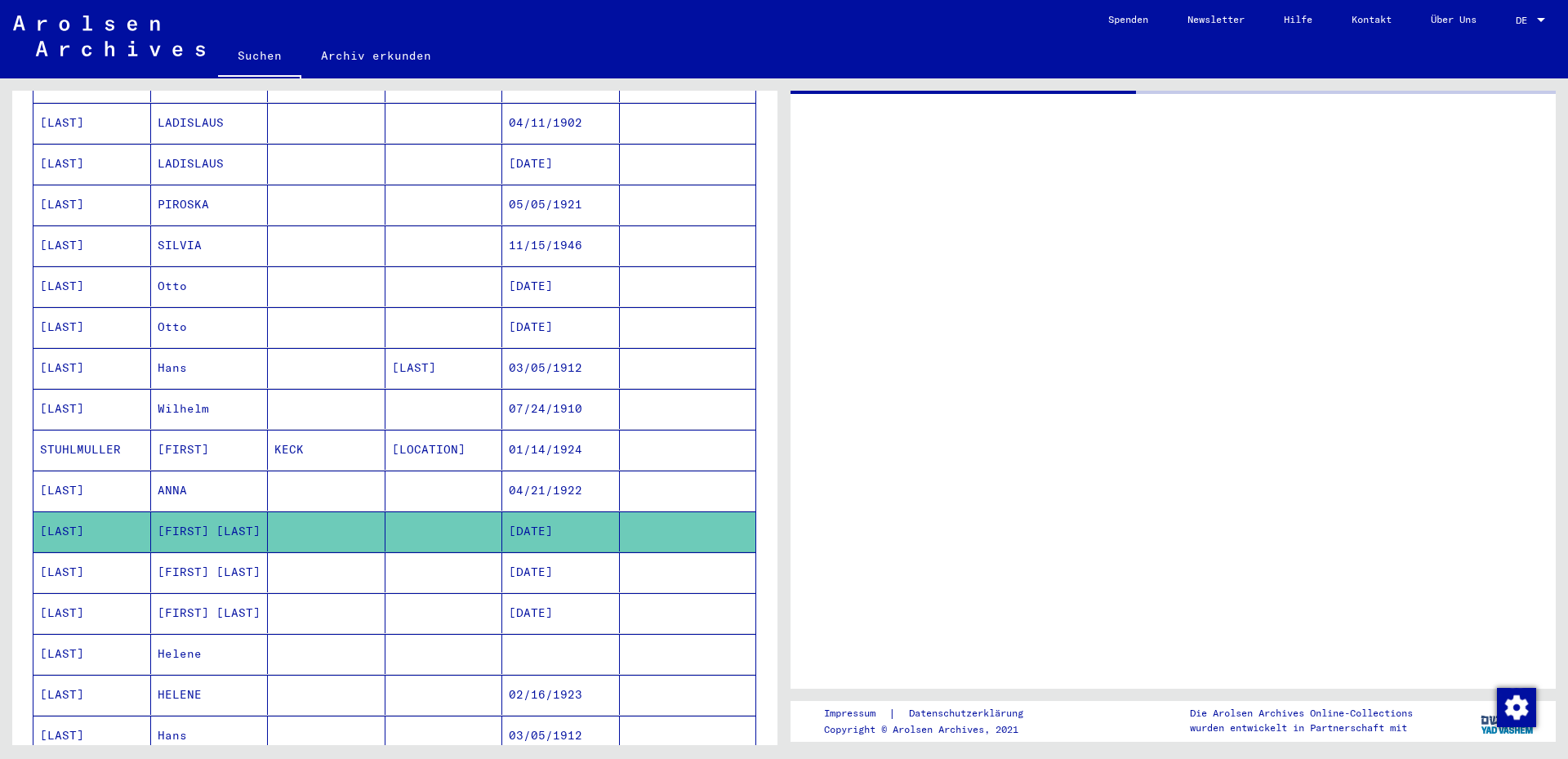 scroll, scrollTop: 0, scrollLeft: 0, axis: both 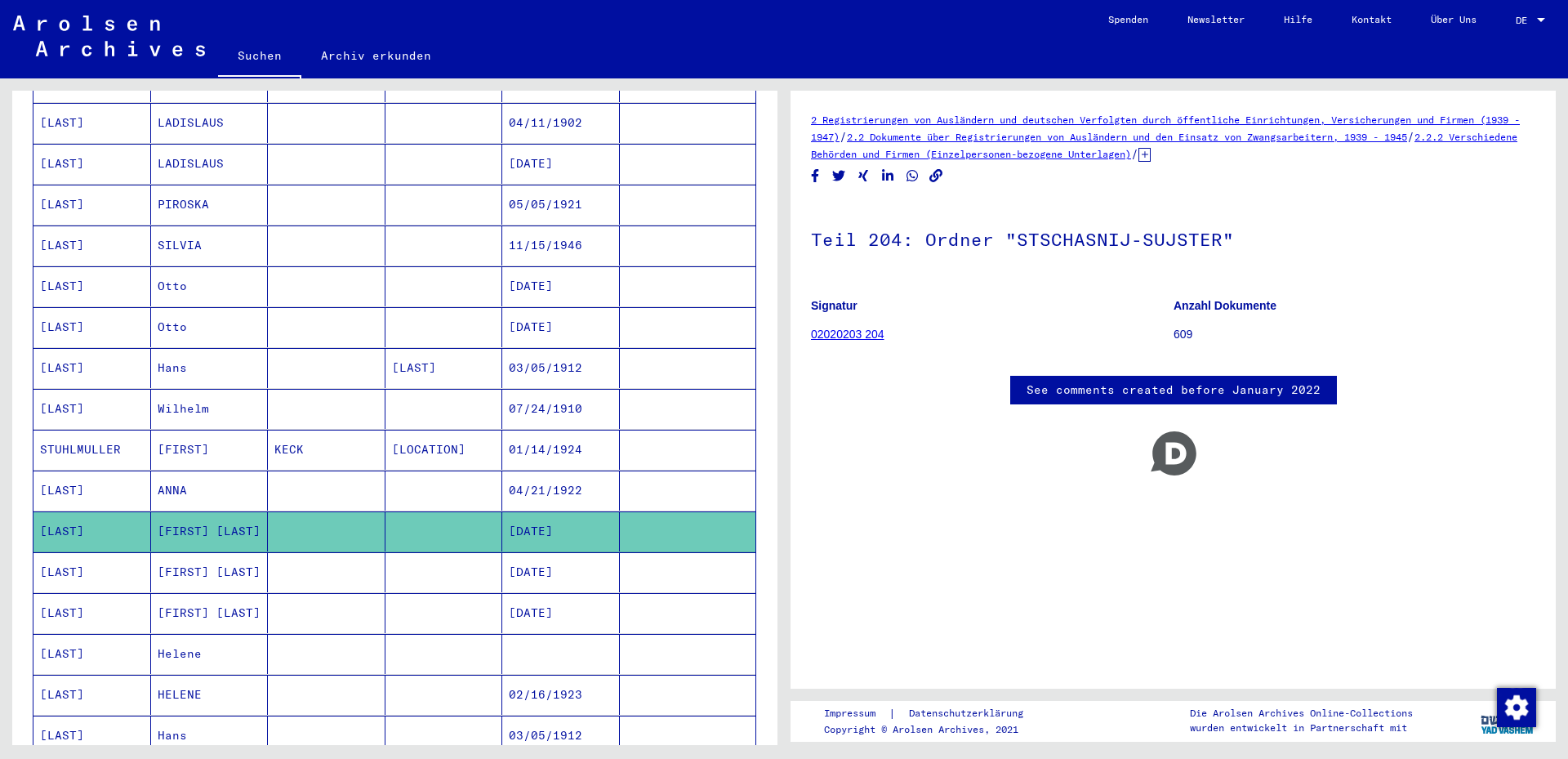 click at bounding box center [444, 613] 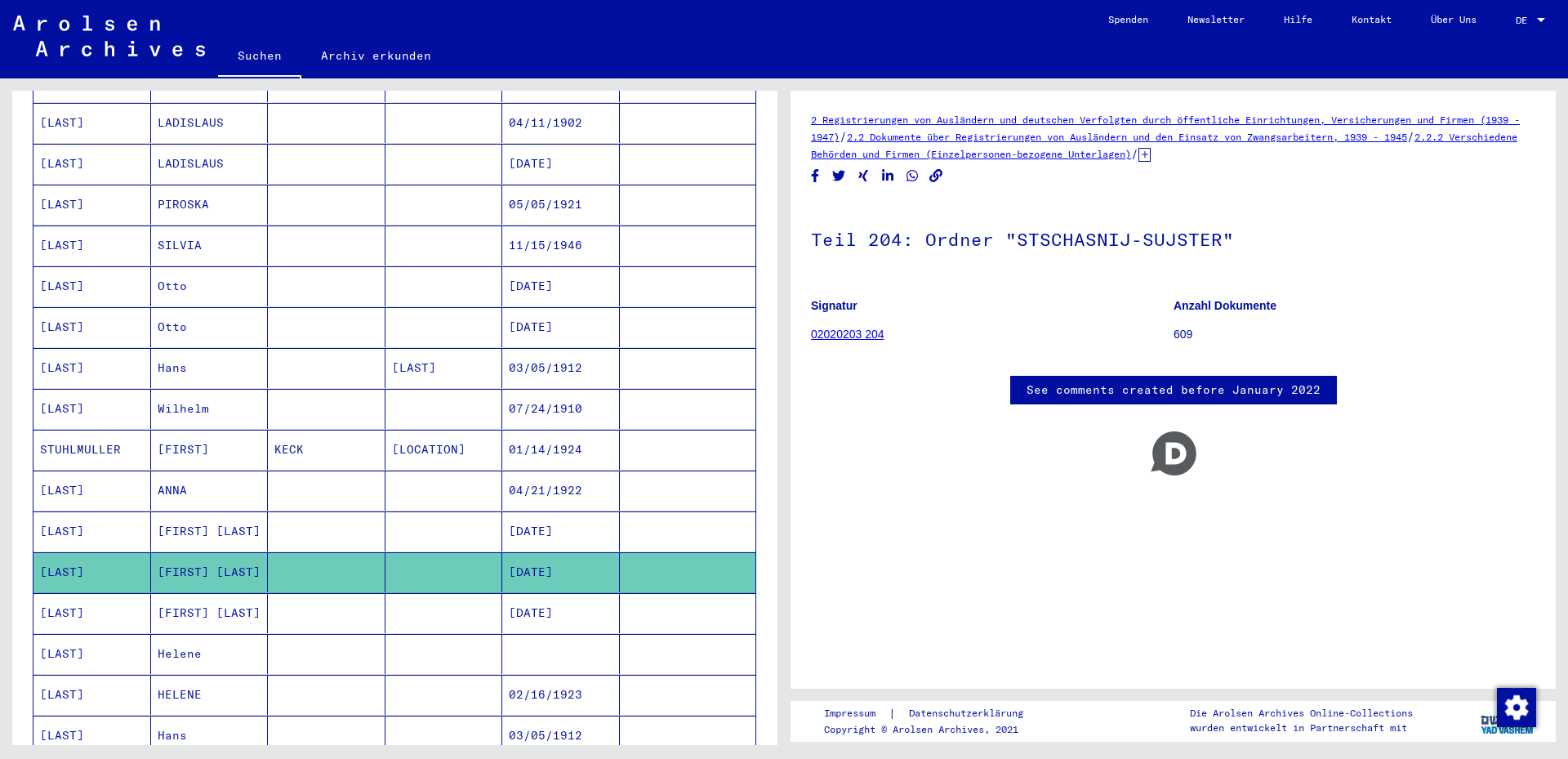 click at bounding box center (444, 654) 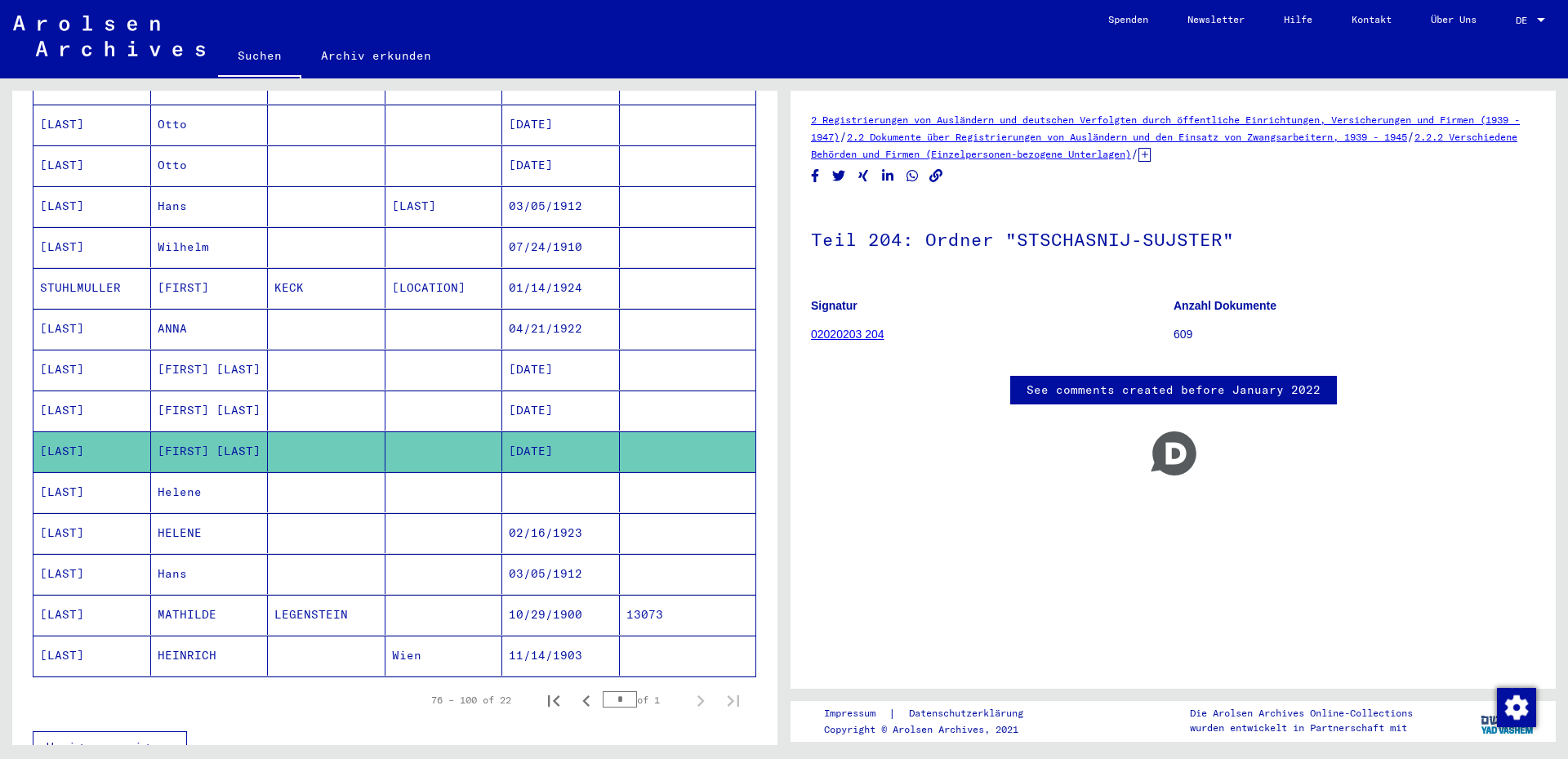 scroll, scrollTop: 572, scrollLeft: 0, axis: vertical 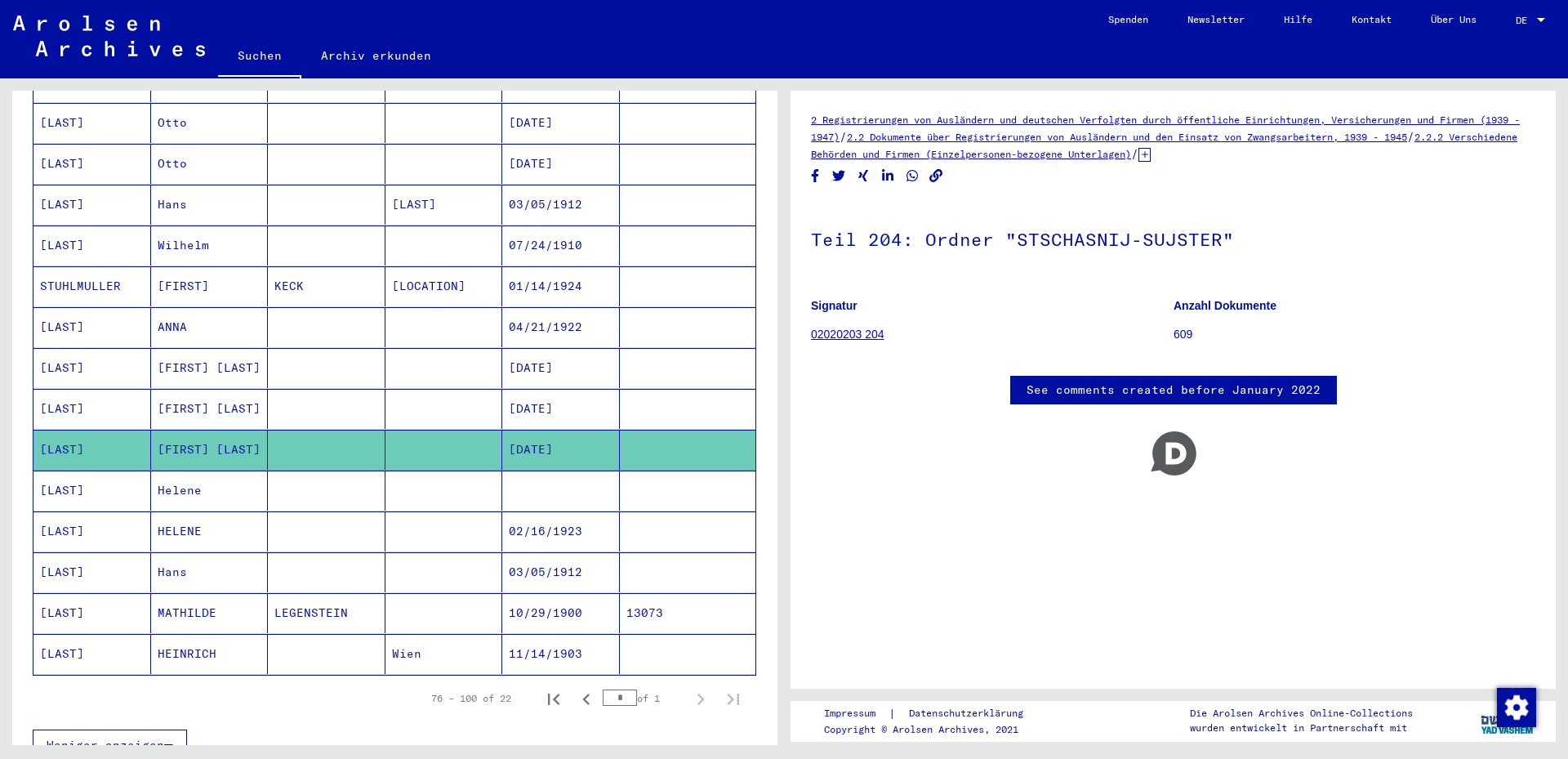click at bounding box center (444, 654) 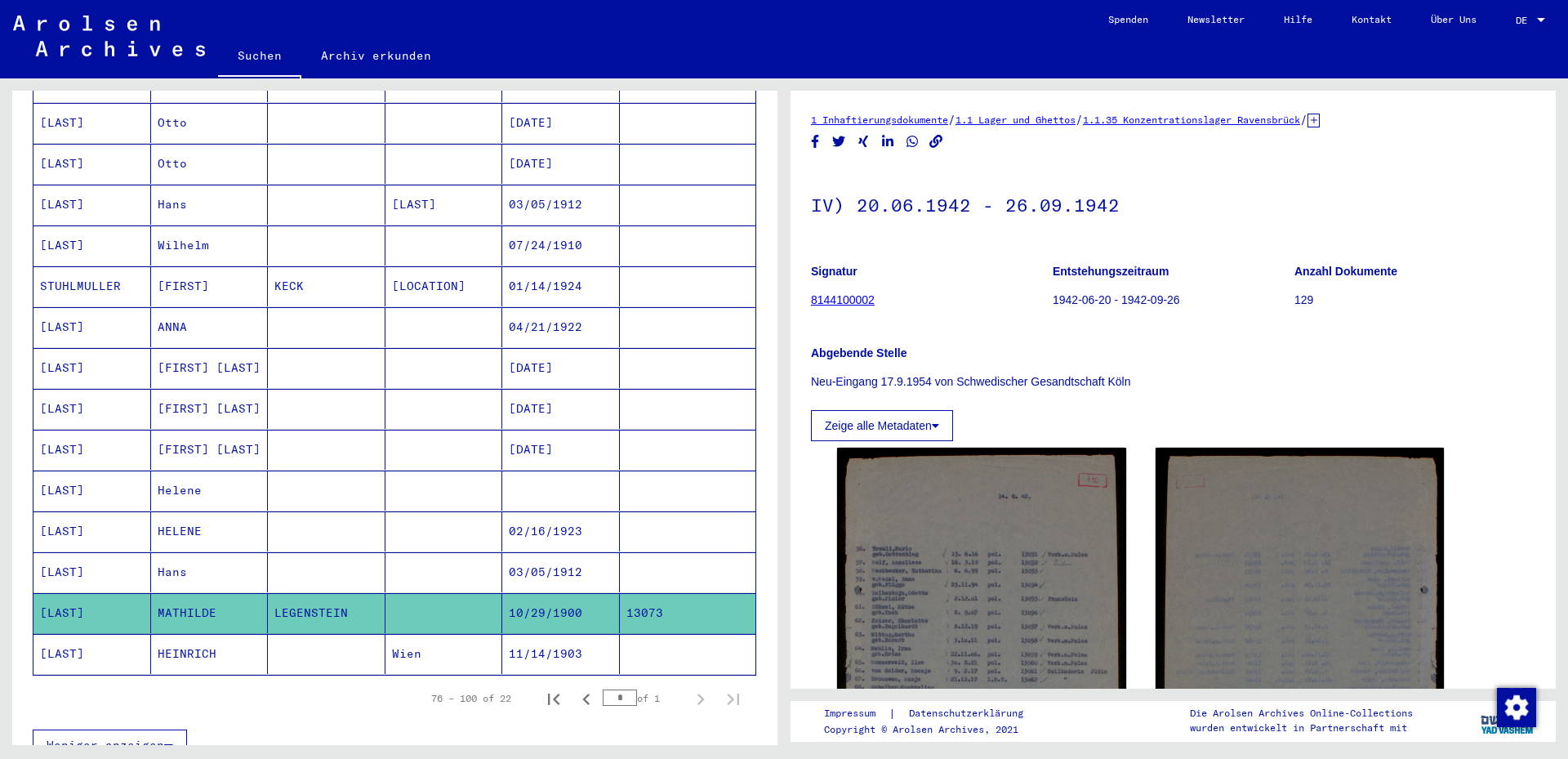 click on "Wien" 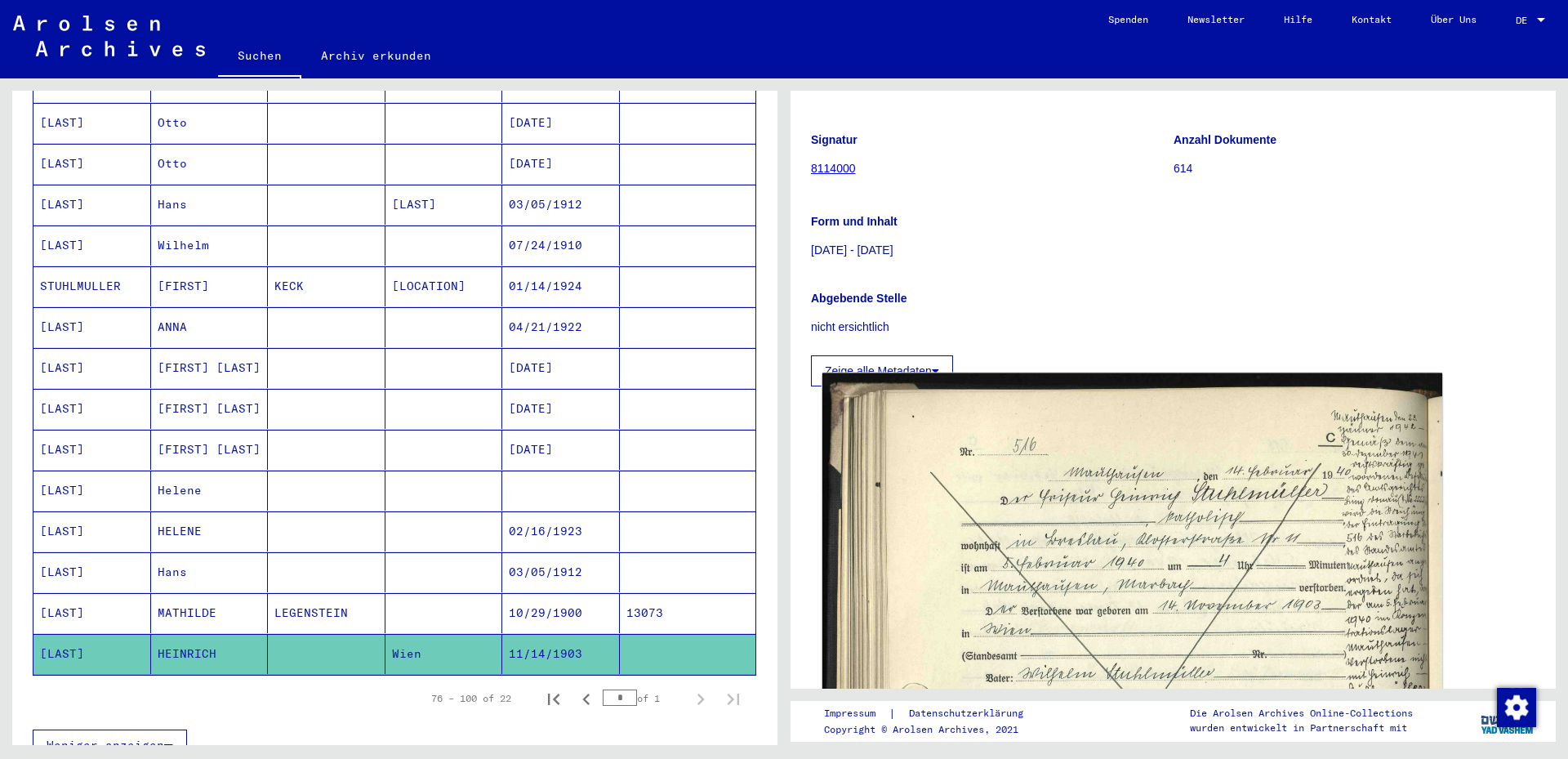 scroll, scrollTop: 163, scrollLeft: 0, axis: vertical 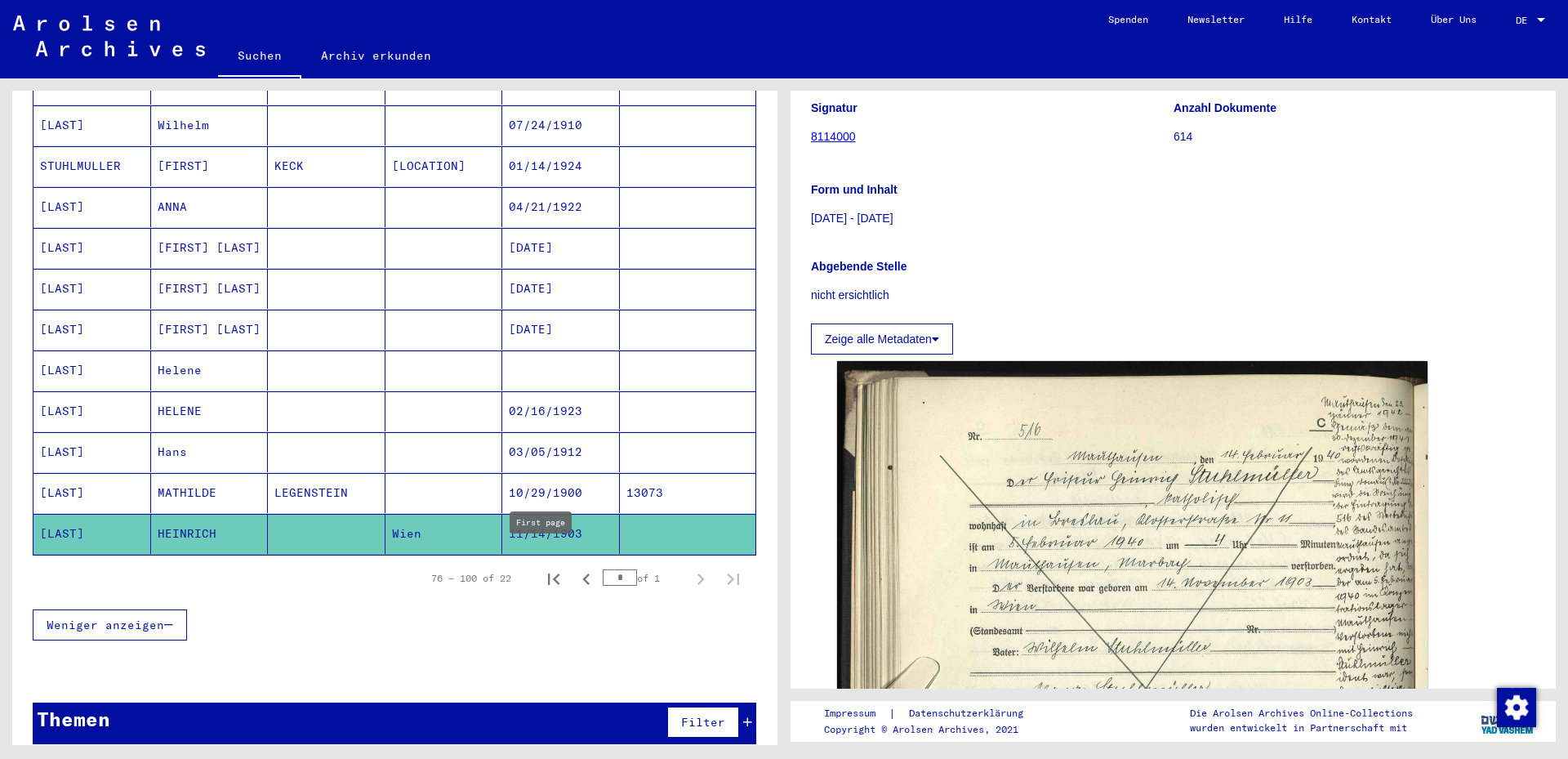 click 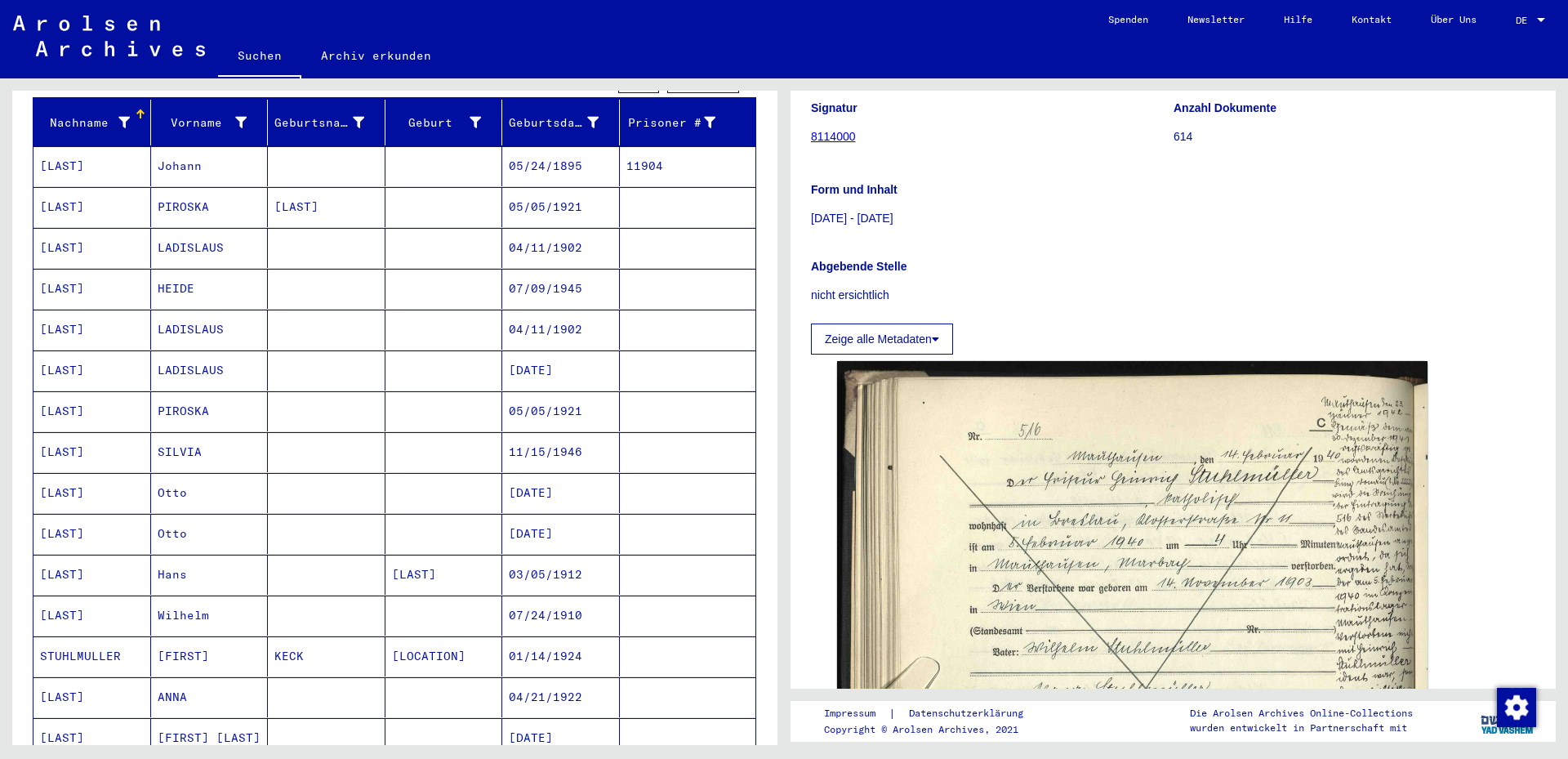 scroll 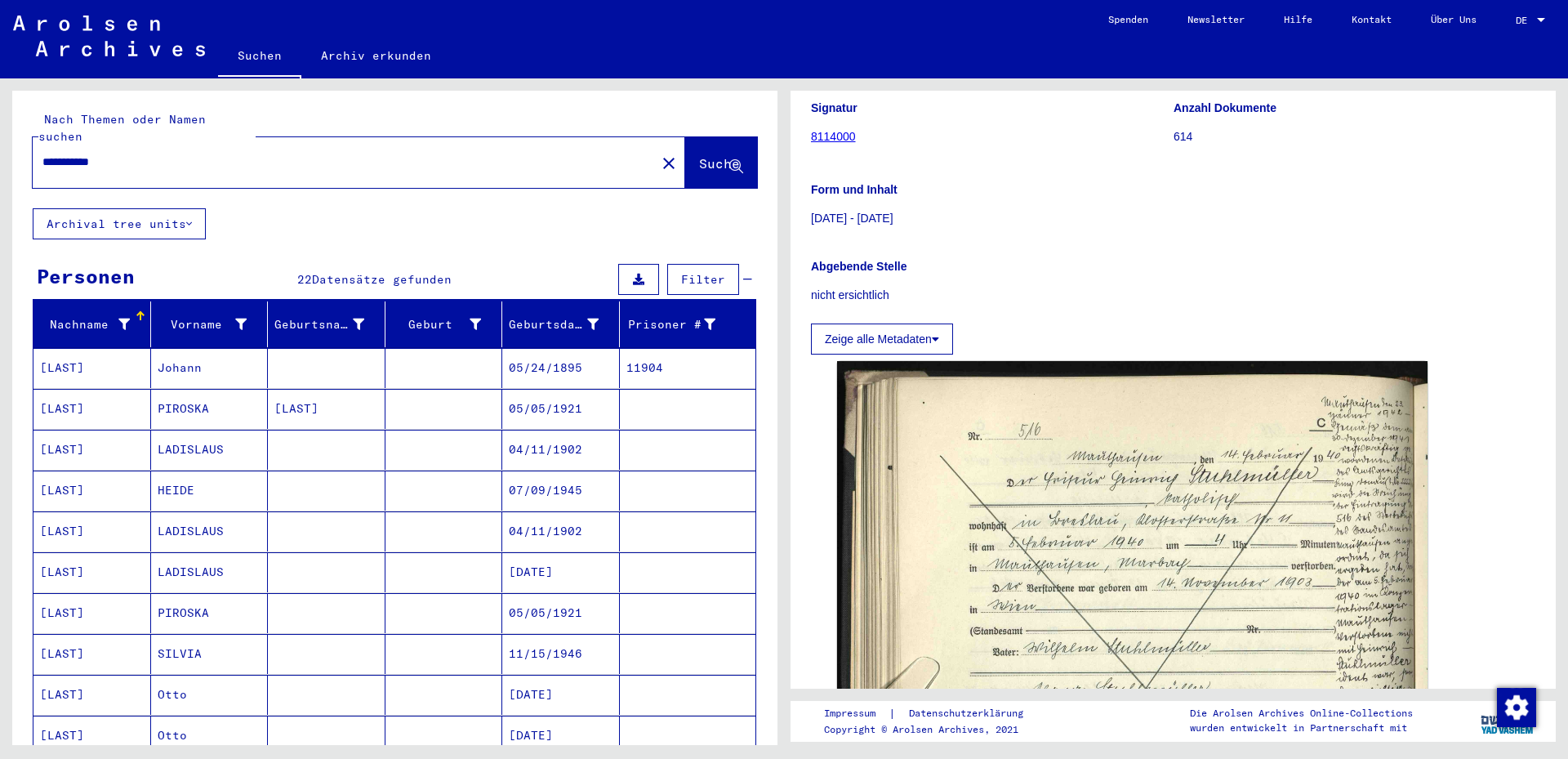 drag, startPoint x: 163, startPoint y: 145, endPoint x: 0, endPoint y: 136, distance: 163.24828 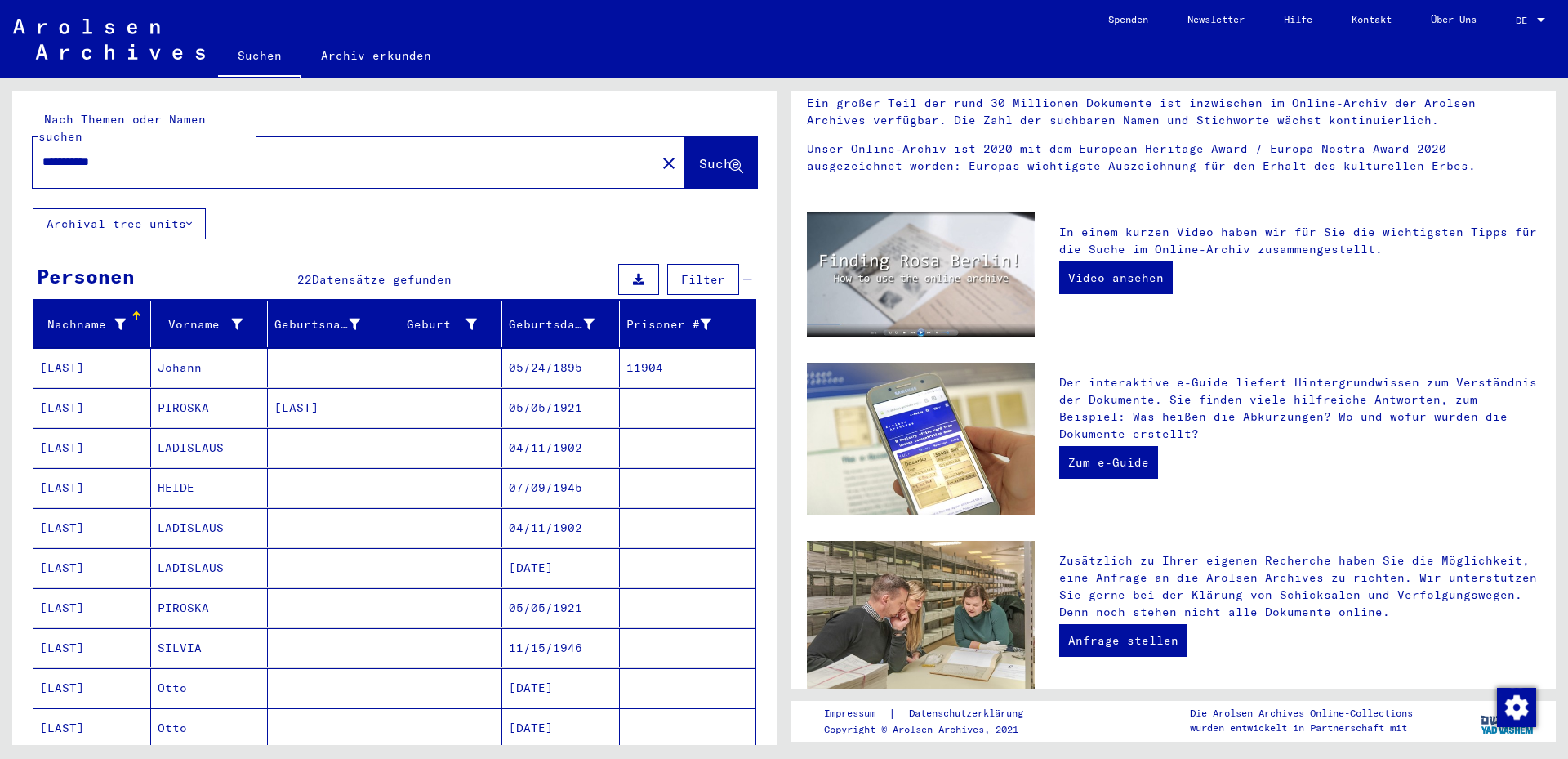 scroll, scrollTop: 0, scrollLeft: 0, axis: both 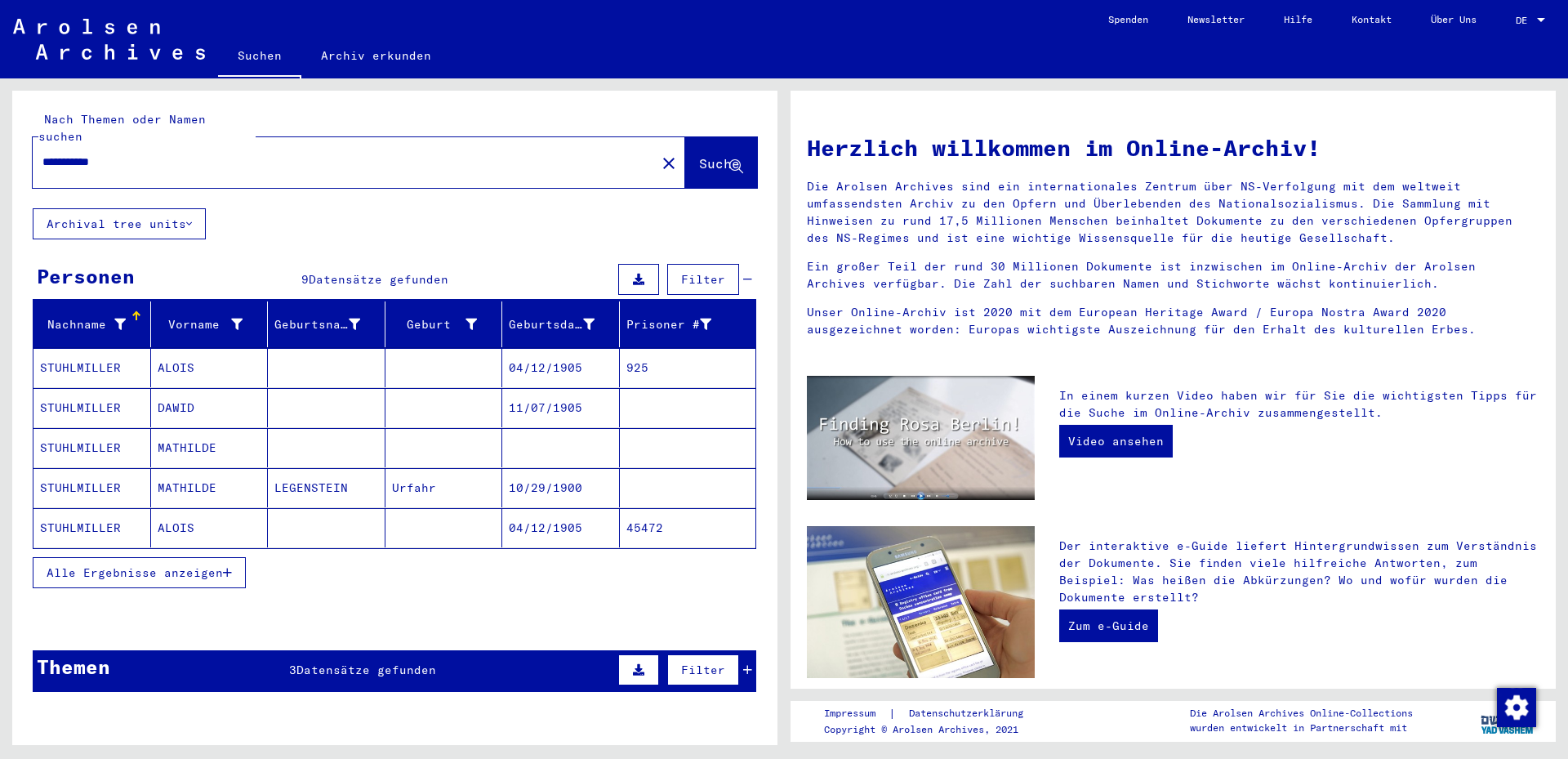 click on "ALOIS" at bounding box center (210, 408) 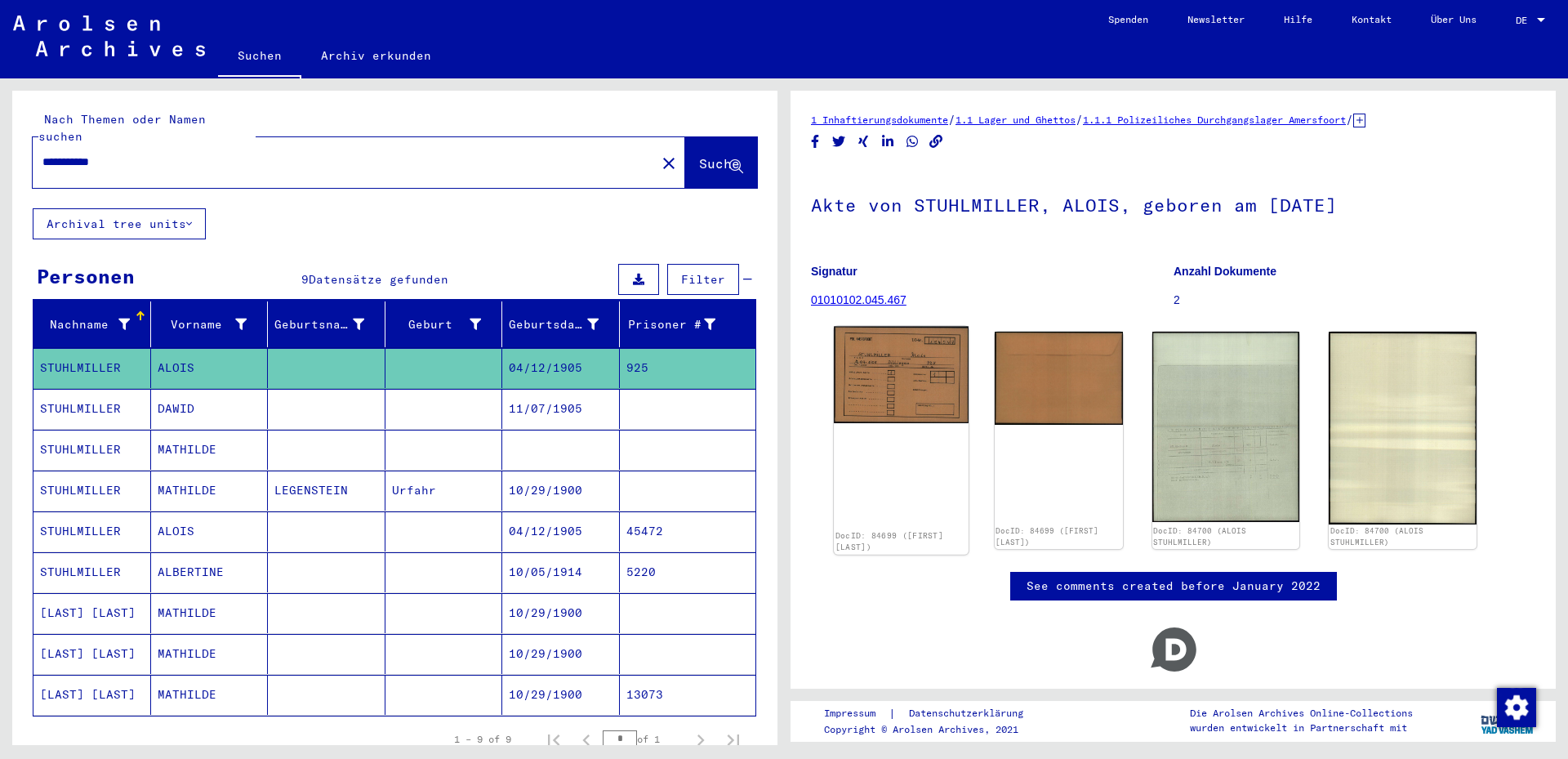 click 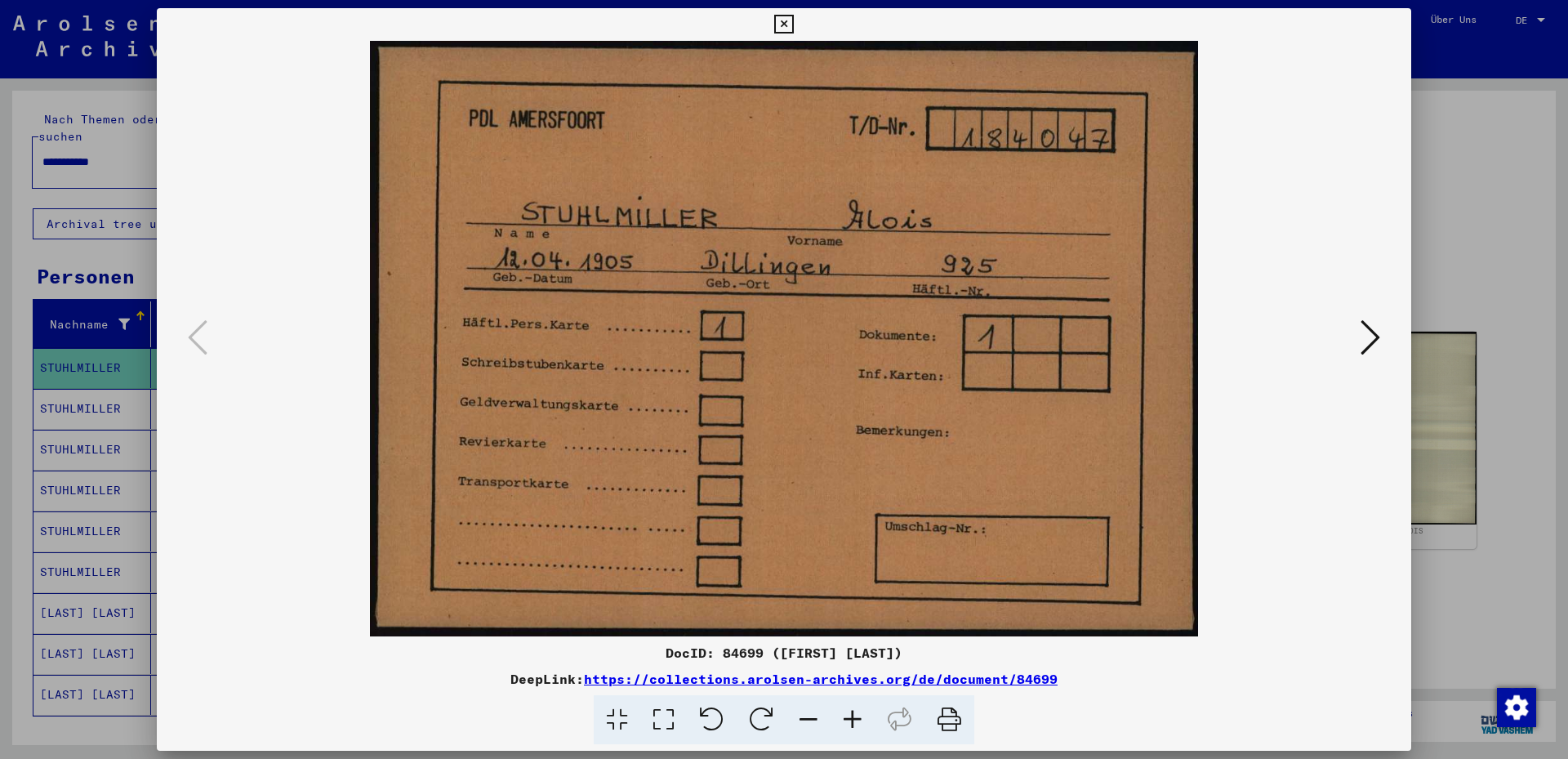 type 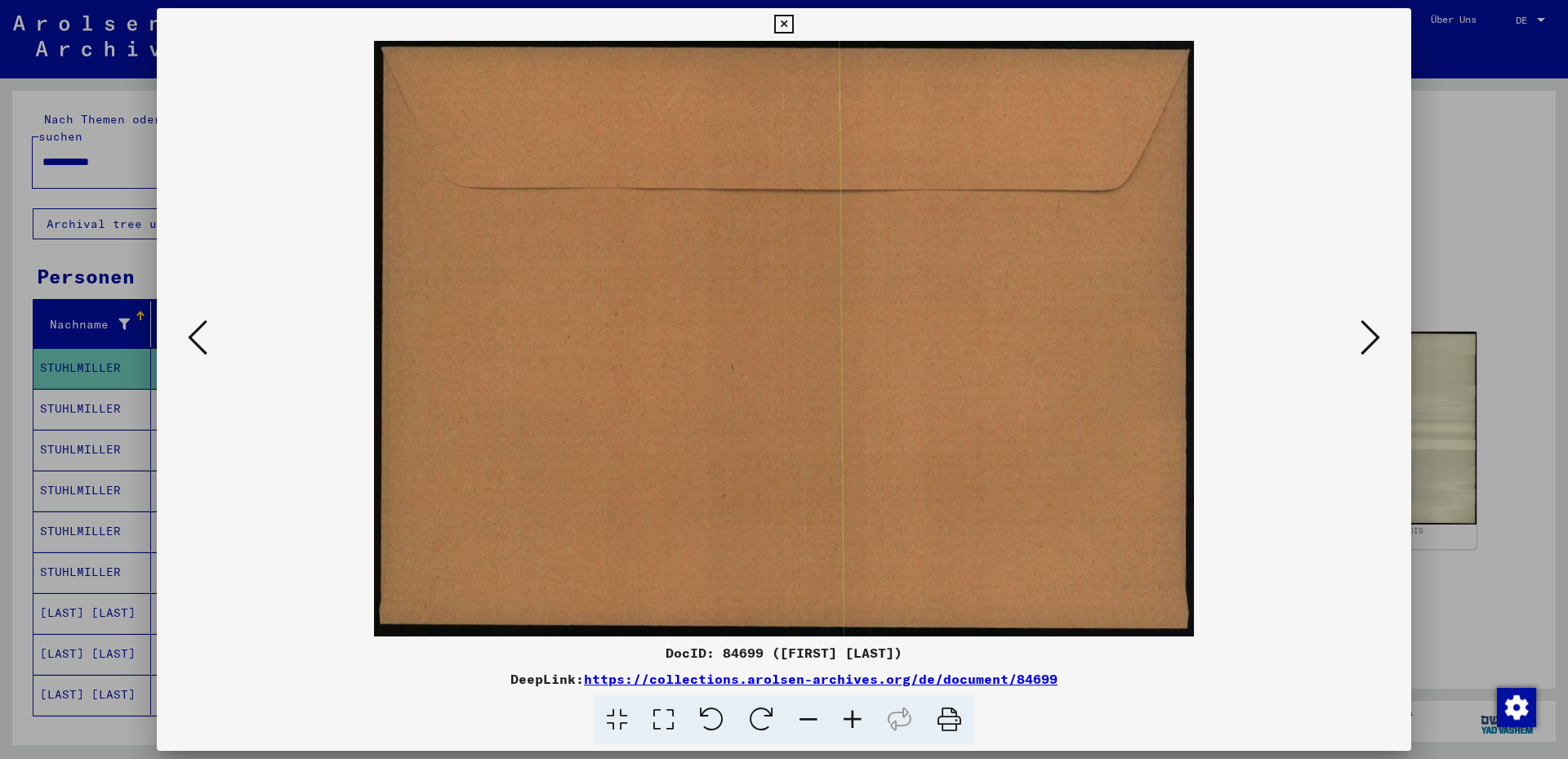 click at bounding box center (1370, 337) 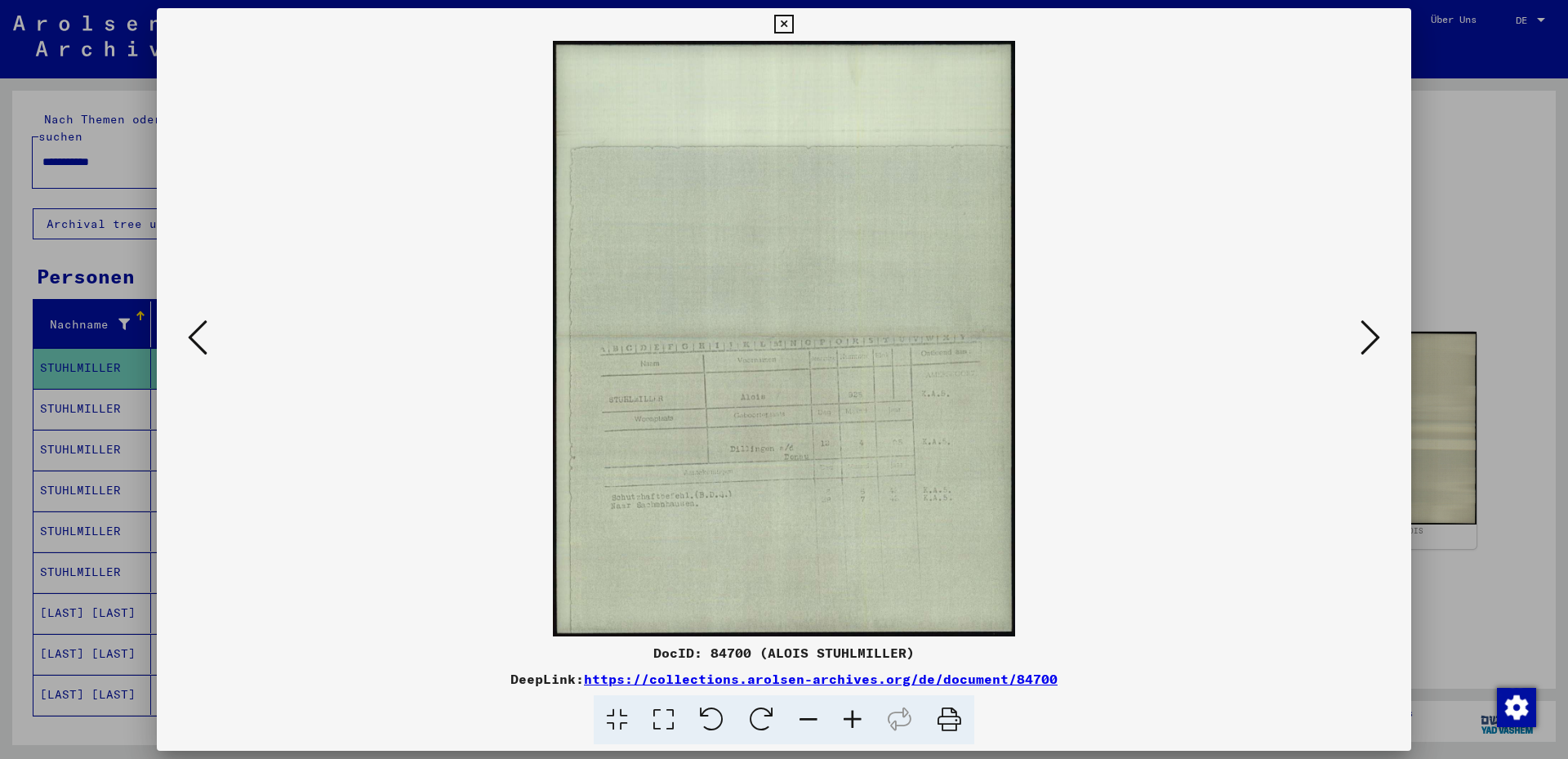 click at bounding box center [663, 720] 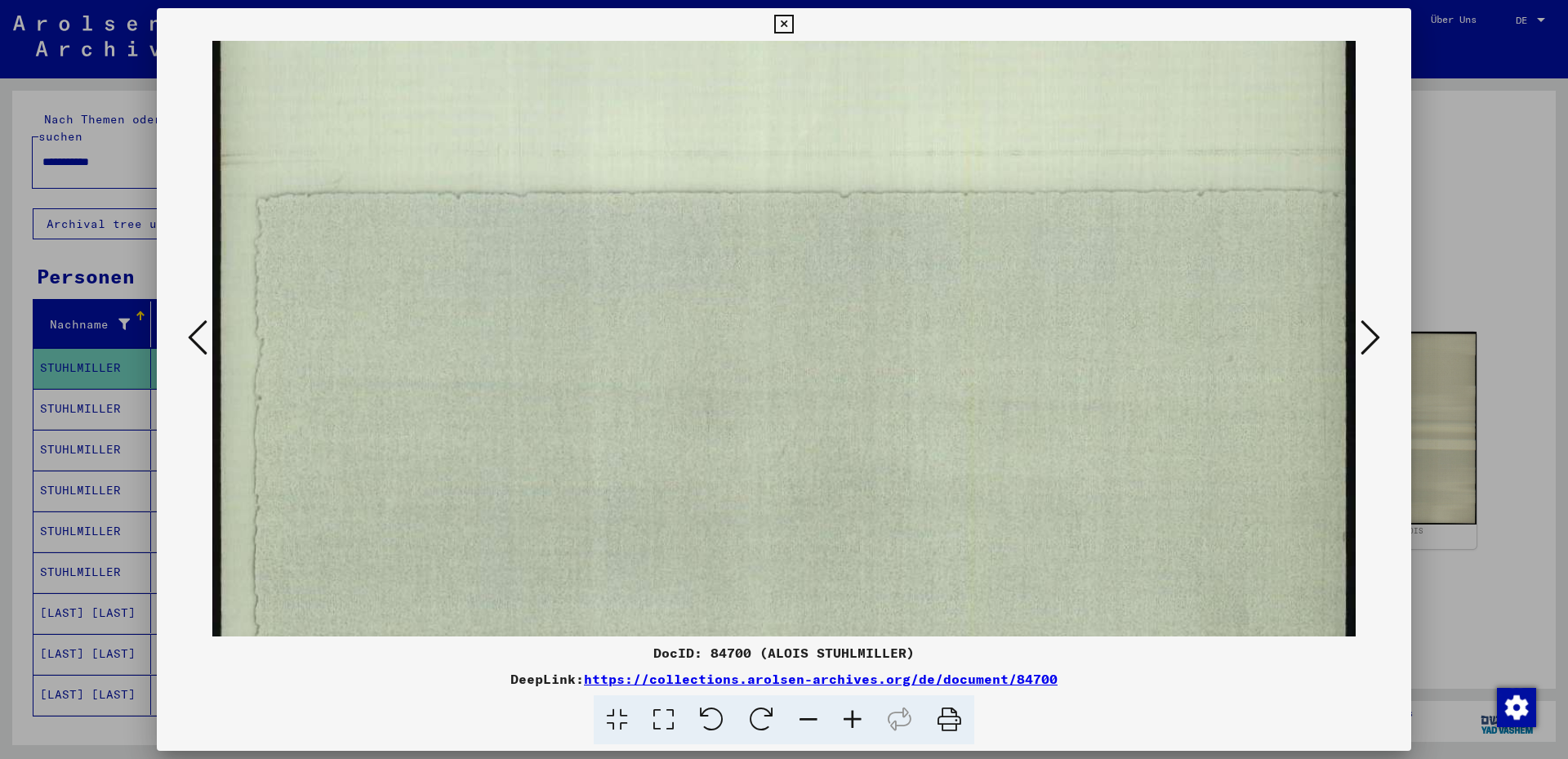 drag, startPoint x: 612, startPoint y: 438, endPoint x: 596, endPoint y: 132, distance: 306.41802 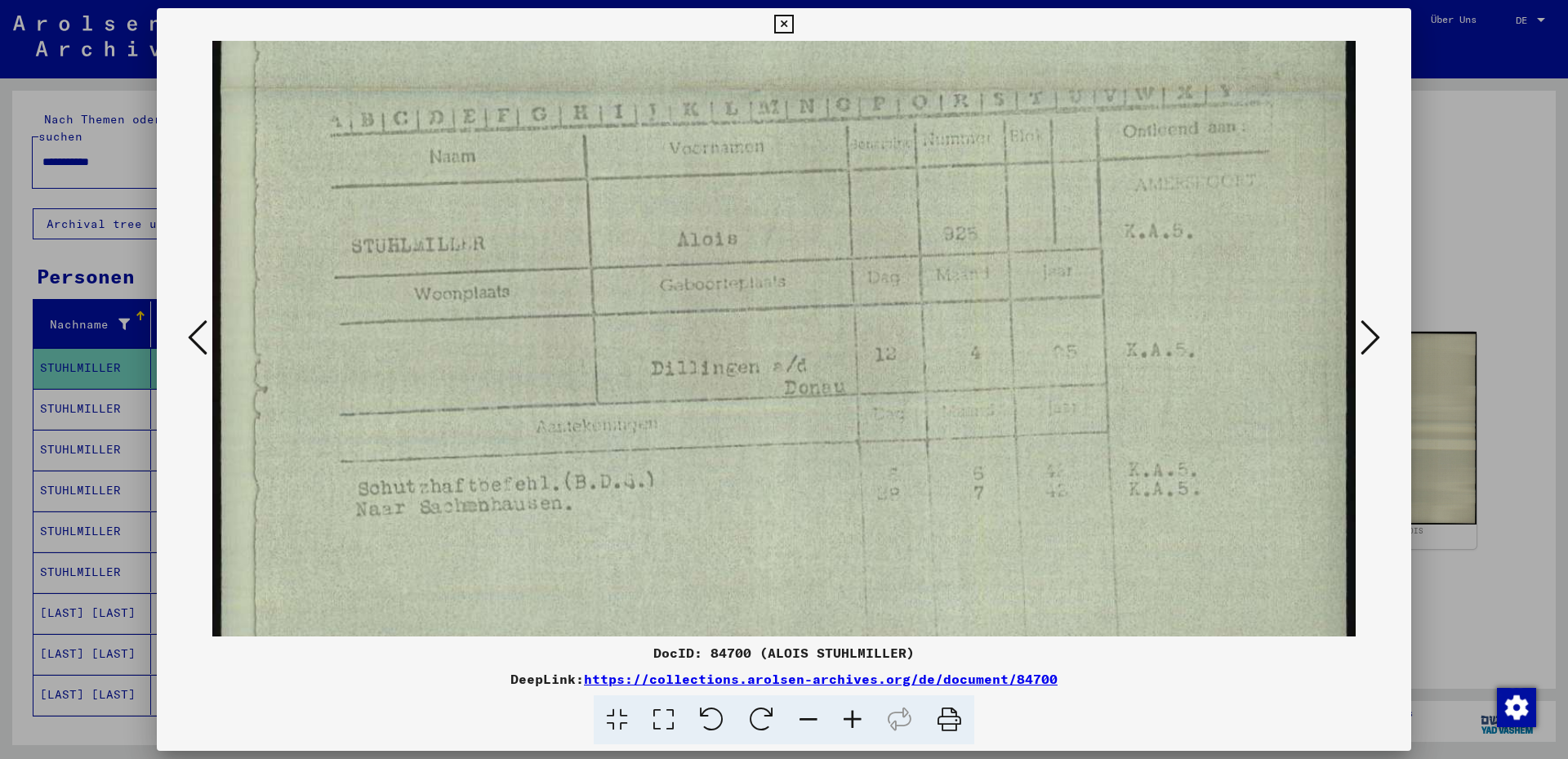 drag, startPoint x: 566, startPoint y: 389, endPoint x: 582, endPoint y: 200, distance: 189.67604 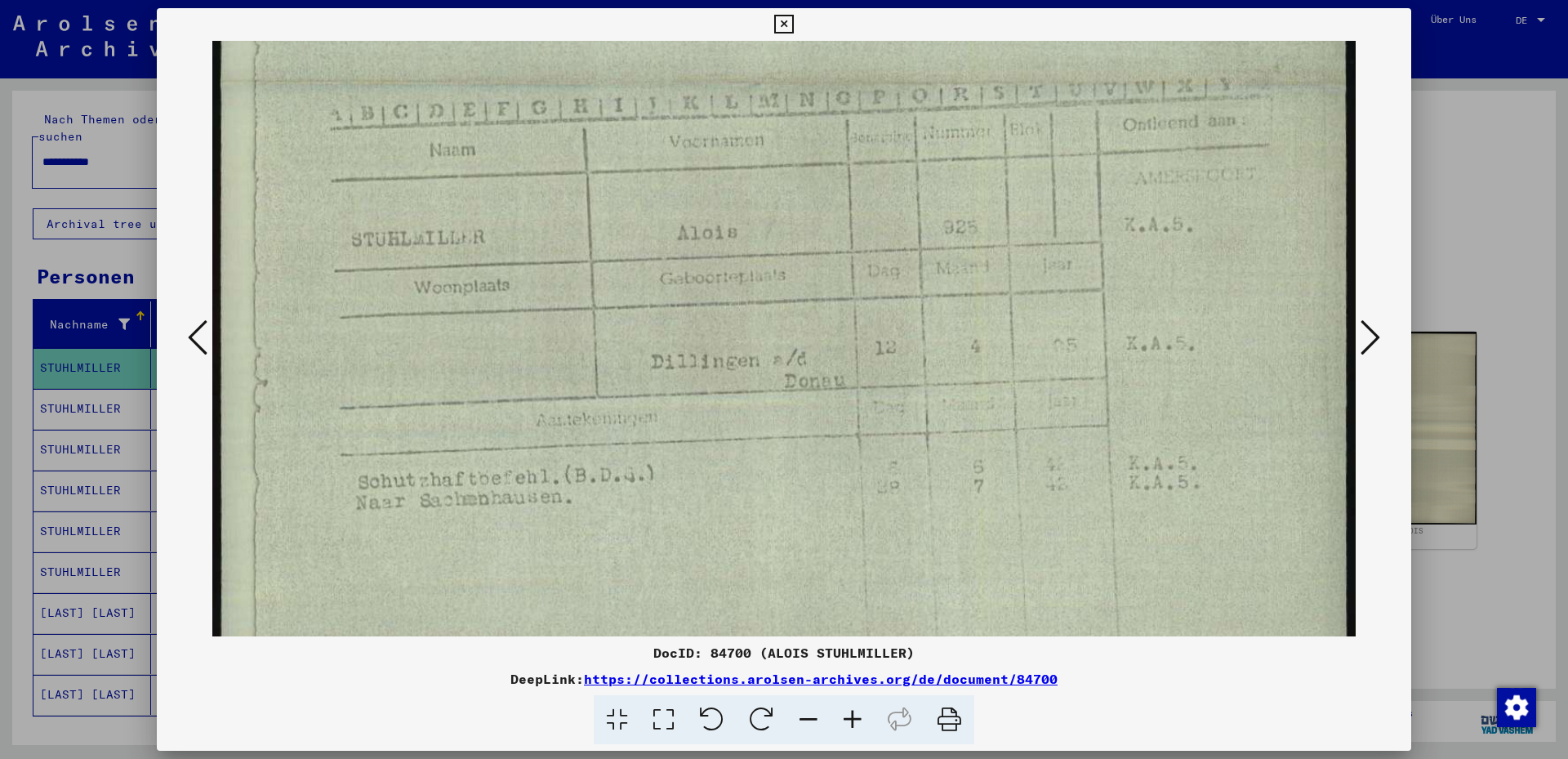 click at bounding box center (1370, 337) 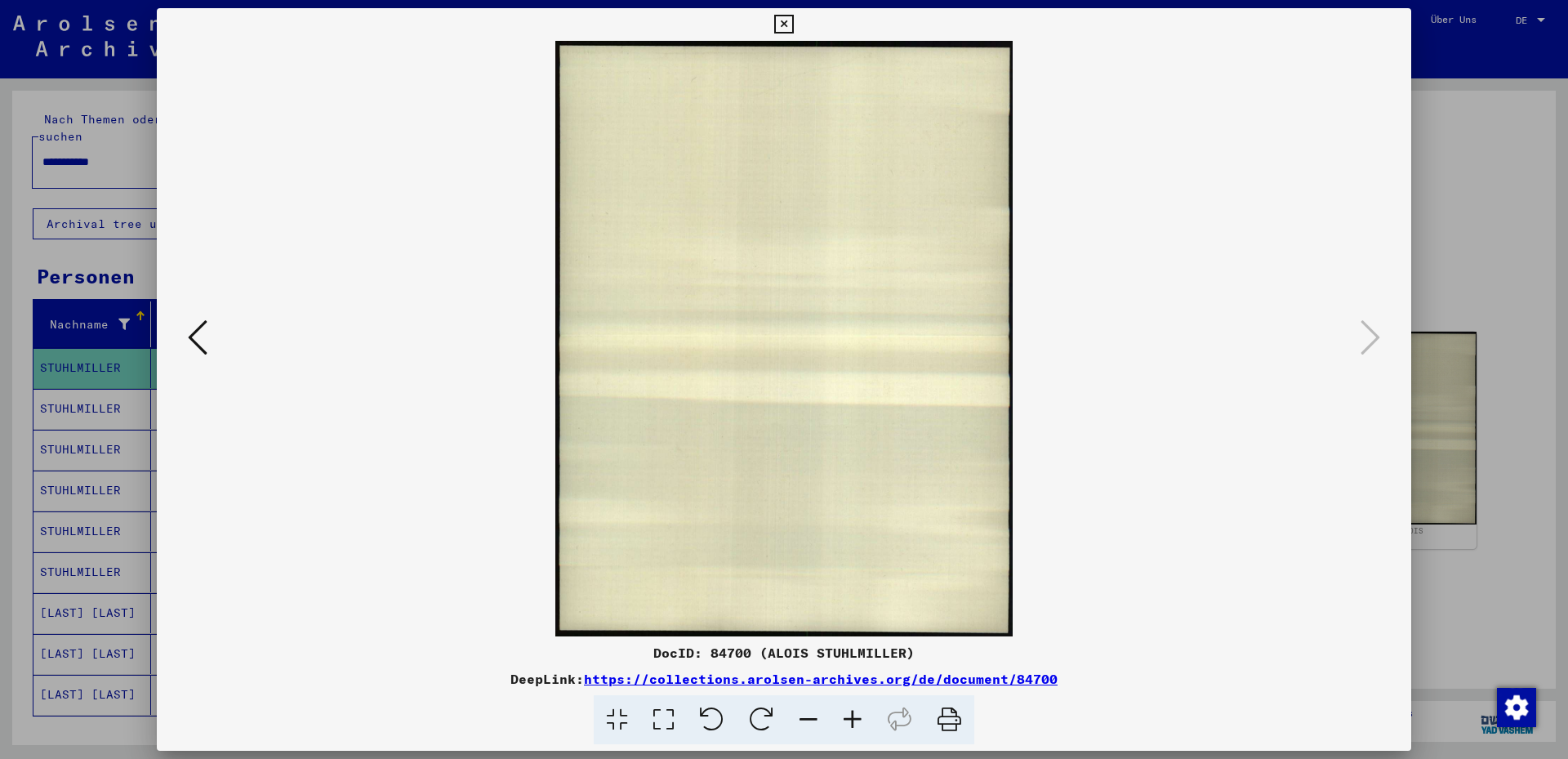 scroll, scrollTop: 0, scrollLeft: 0, axis: both 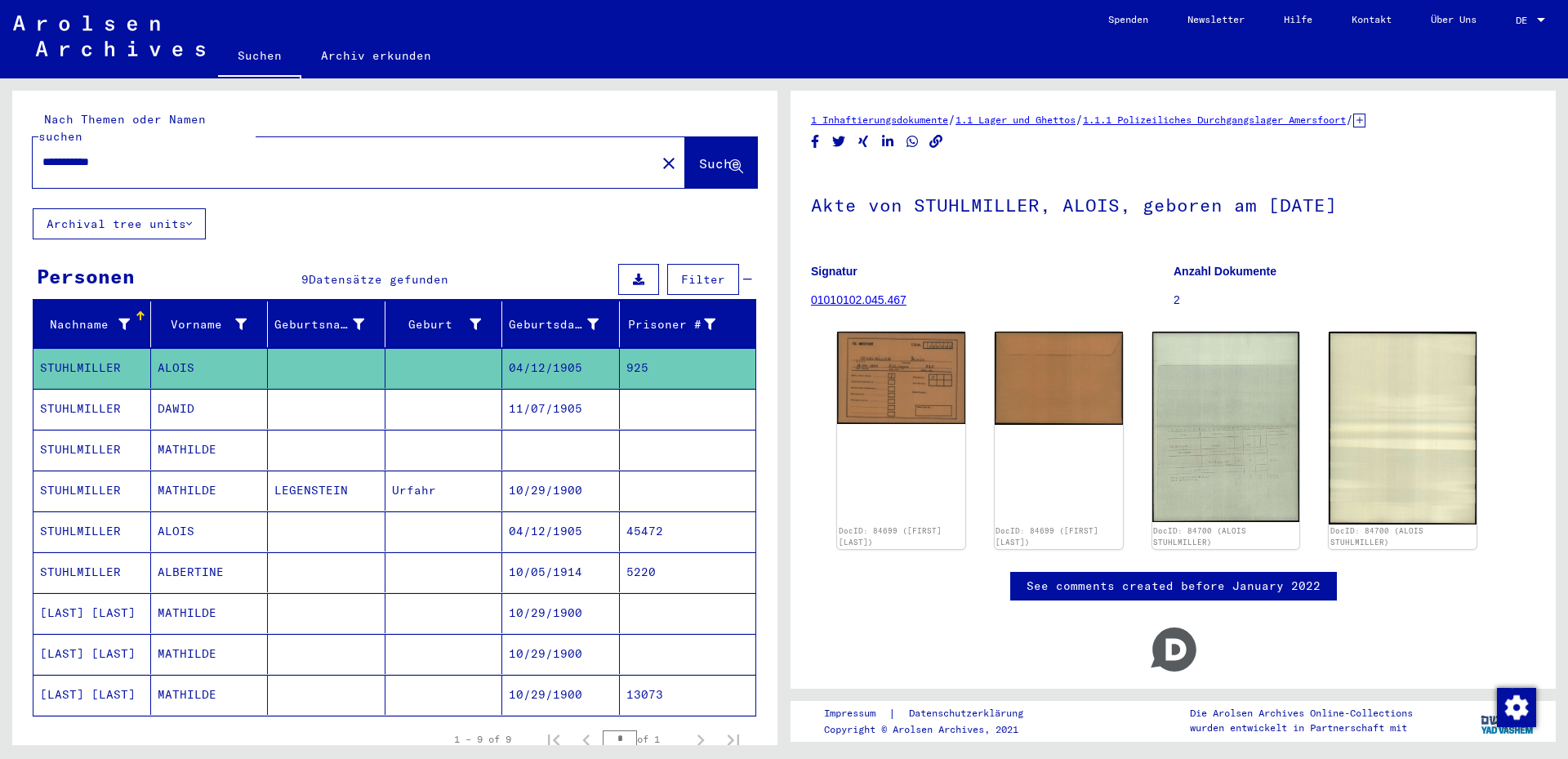 click at bounding box center (327, 572) 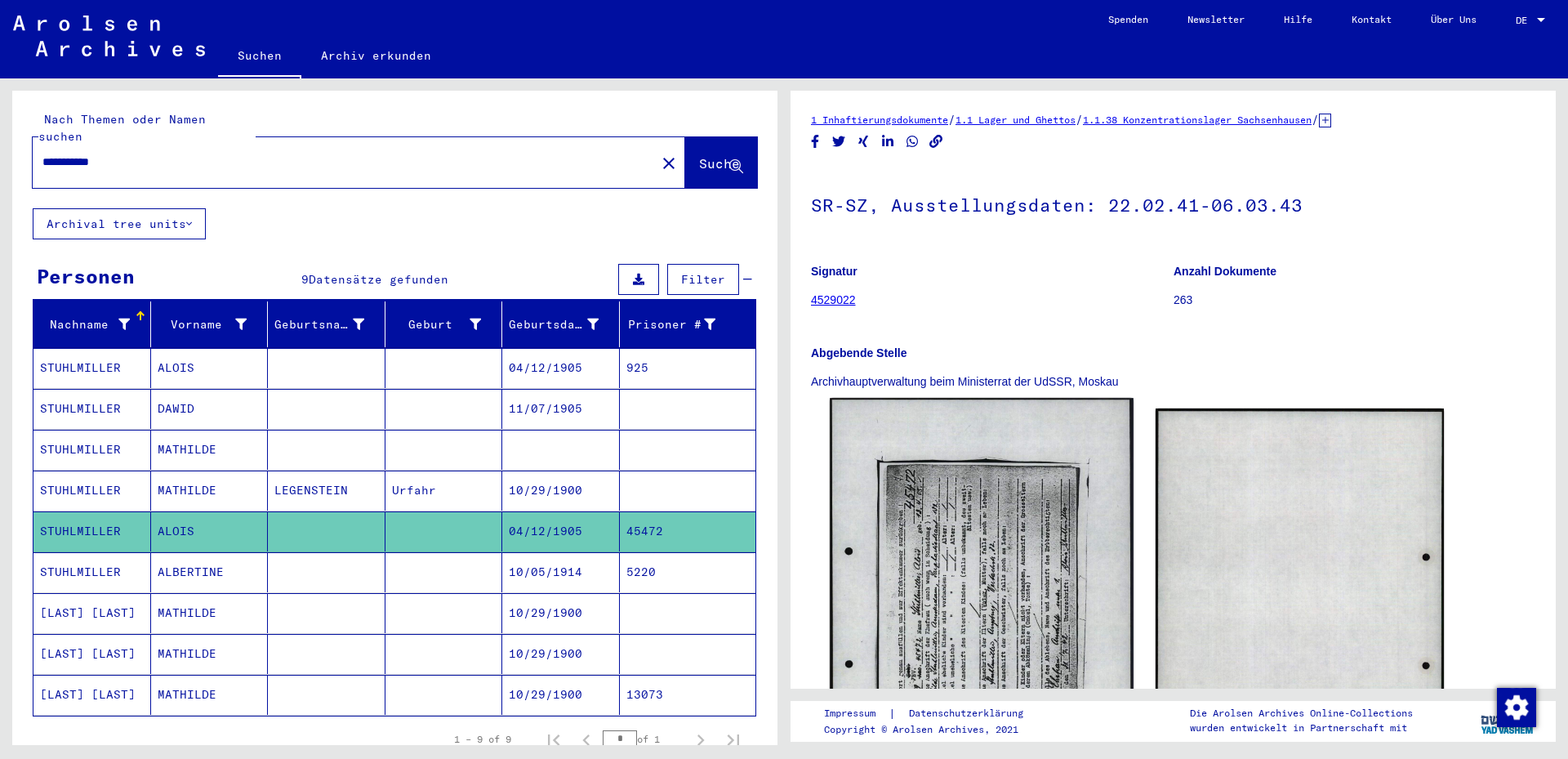 click 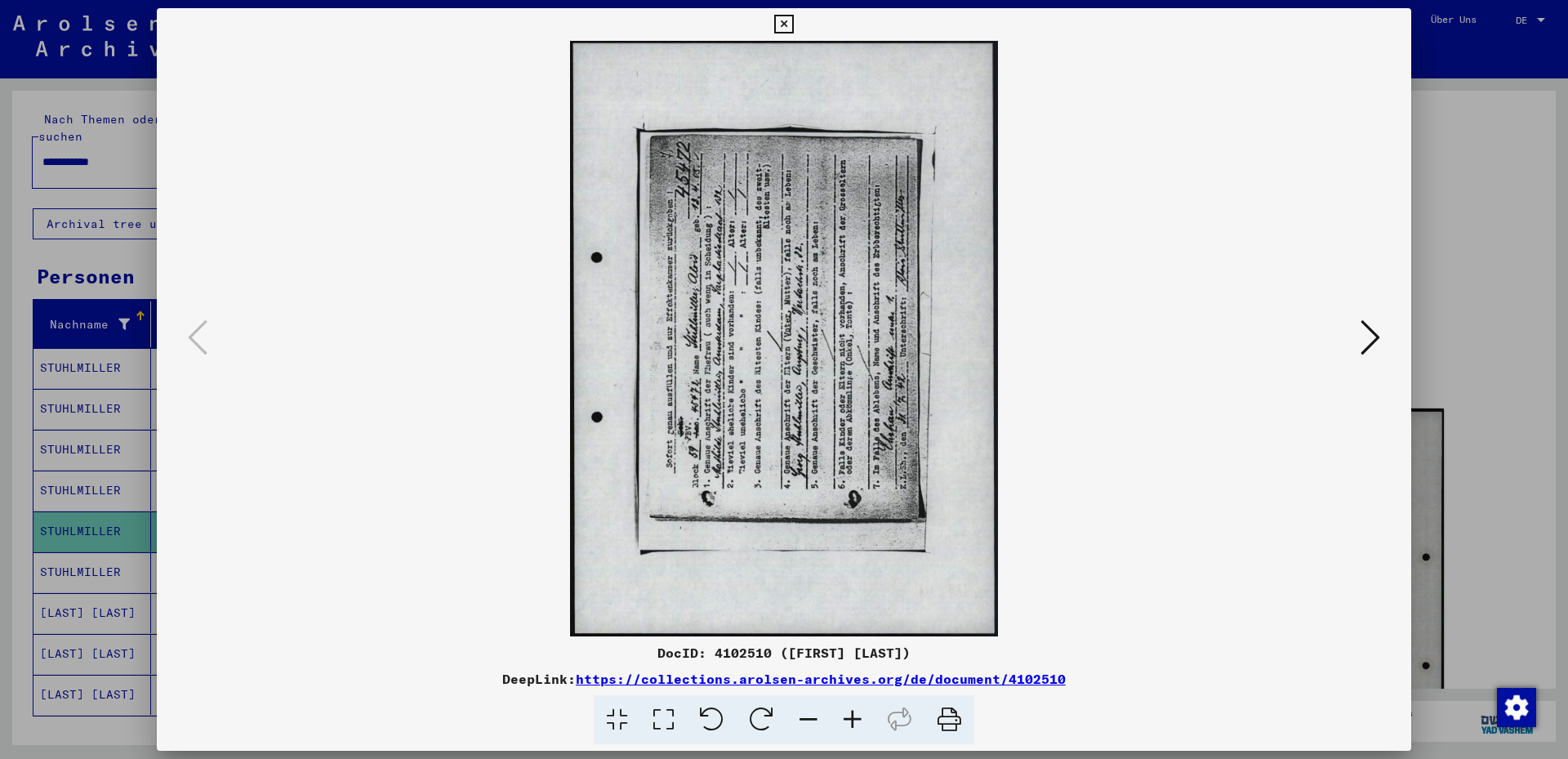 click on "DocID: 4102510 ([FIRST] [LAST])" at bounding box center [784, 653] 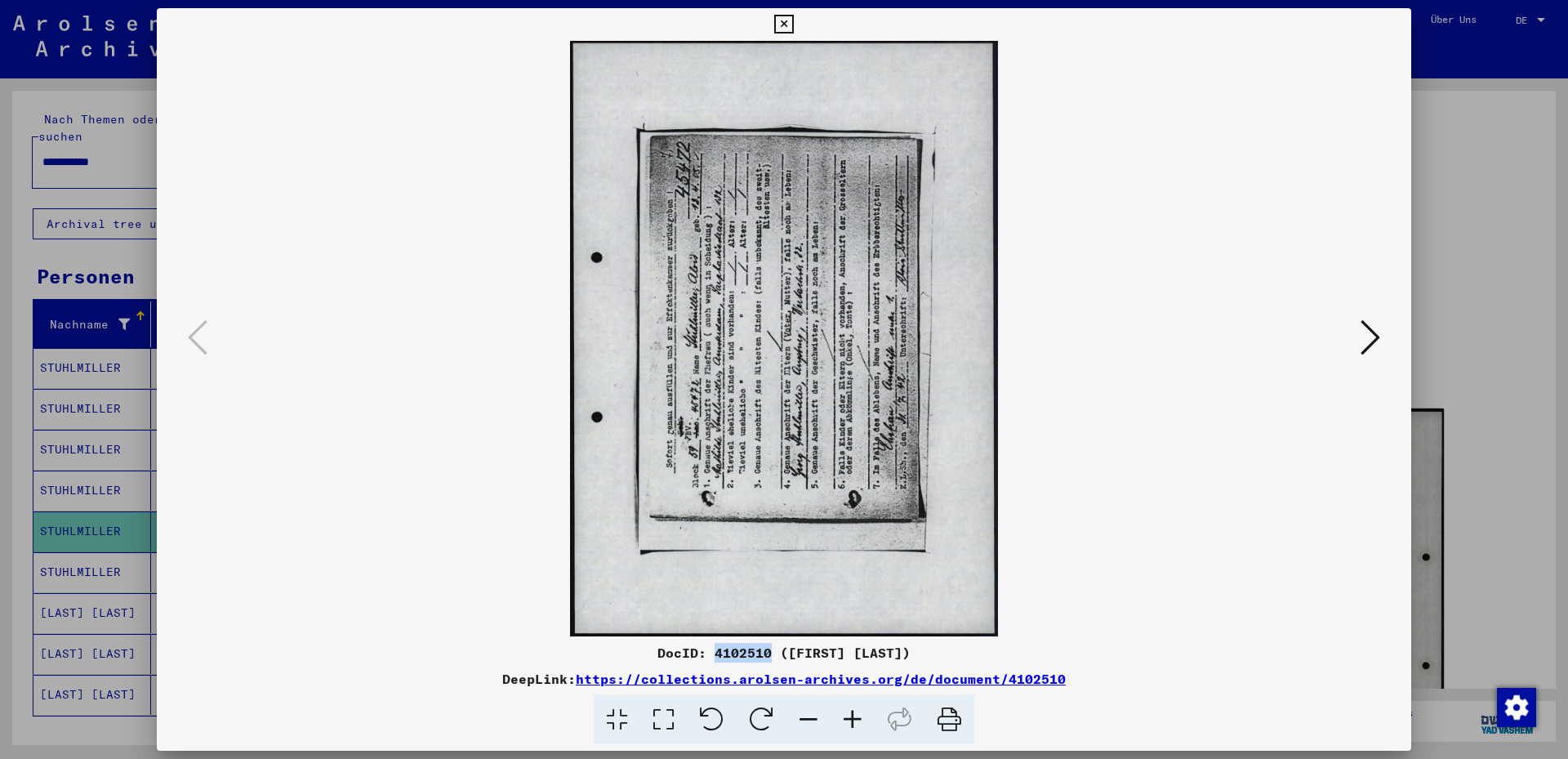 click on "DocID: 4102510 ([FIRST] [LAST])" at bounding box center [784, 653] 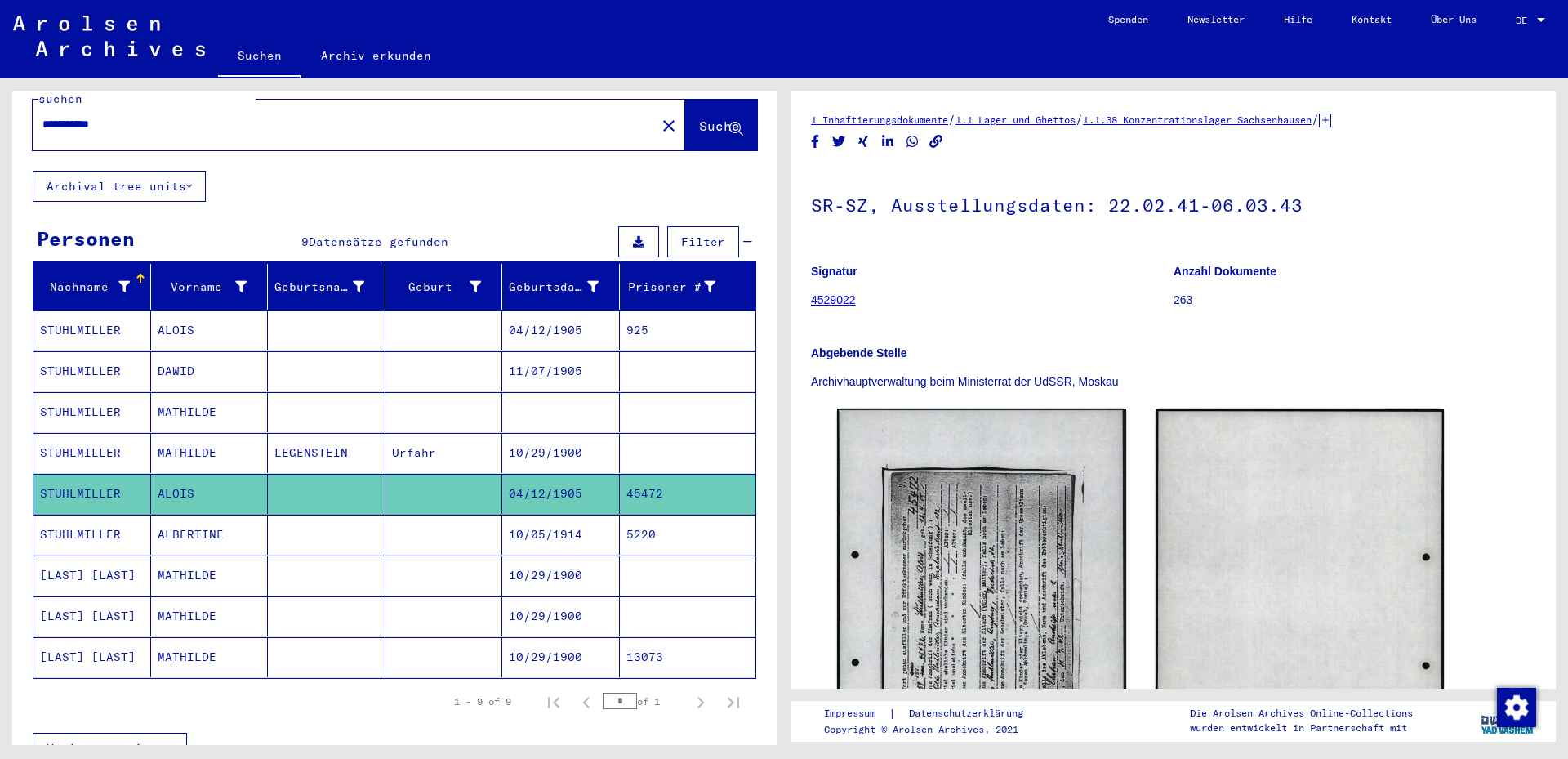 scroll, scrollTop: 0, scrollLeft: 0, axis: both 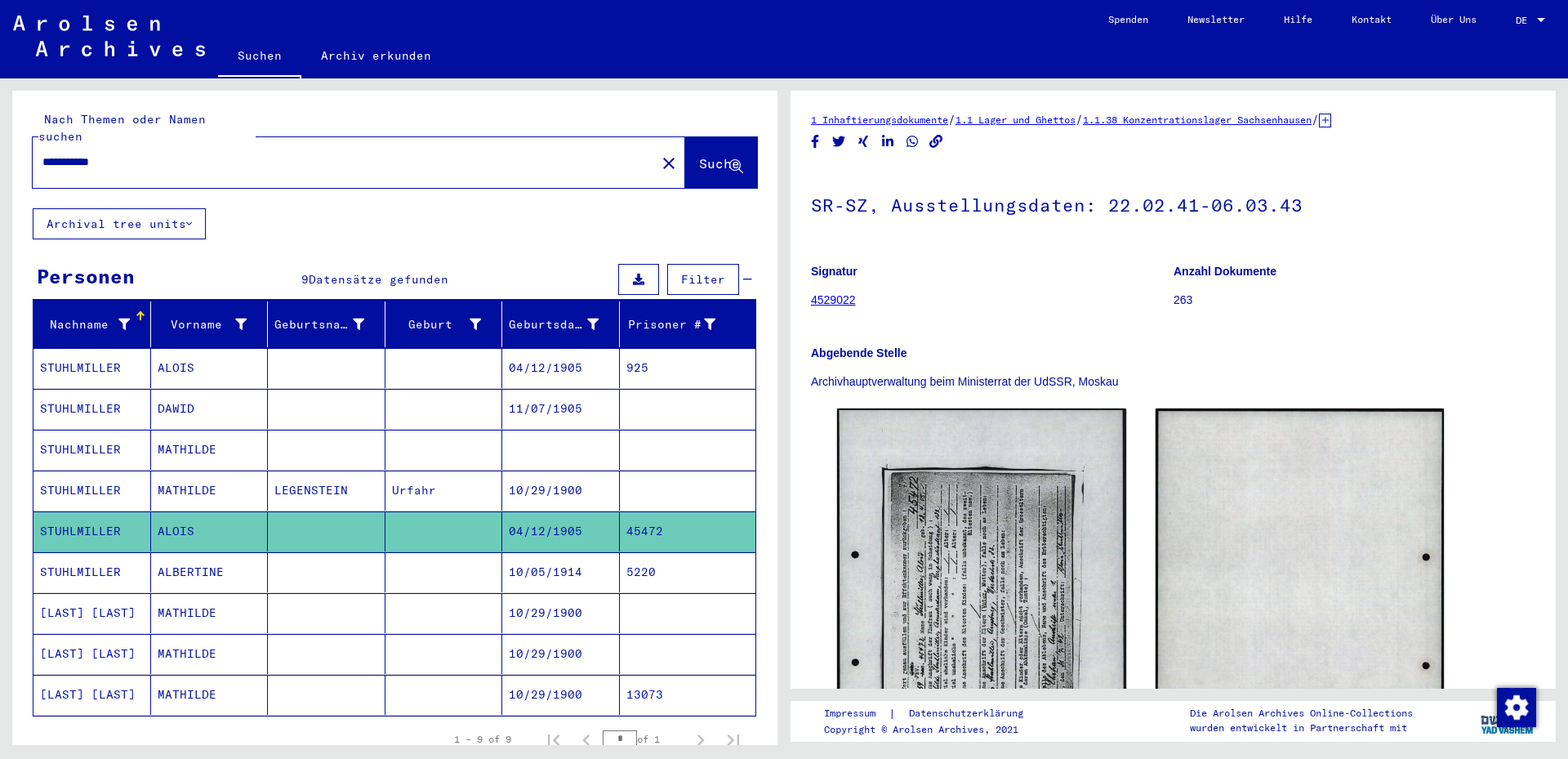 click on "04/12/1905" at bounding box center [561, 409] 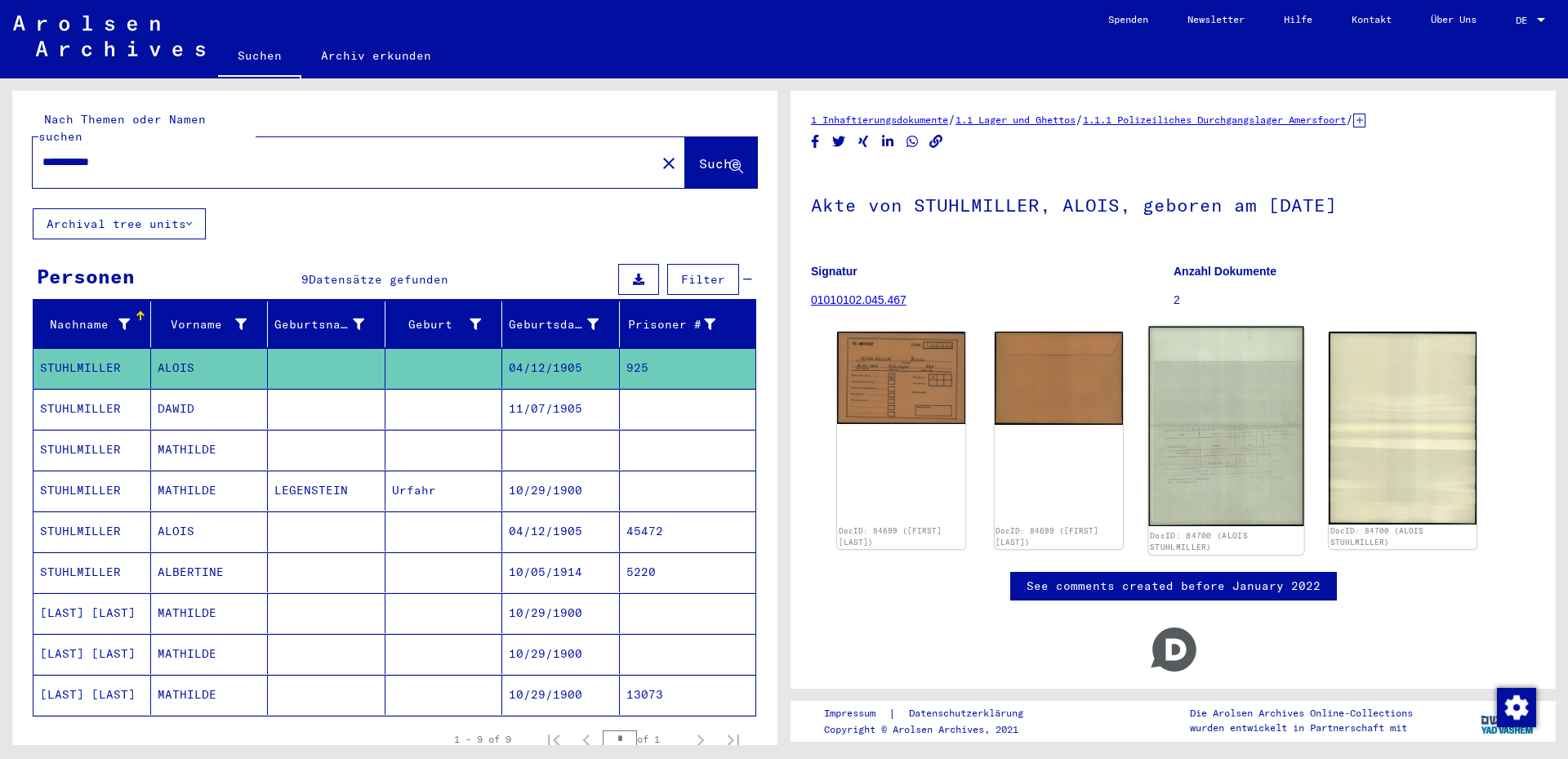 click 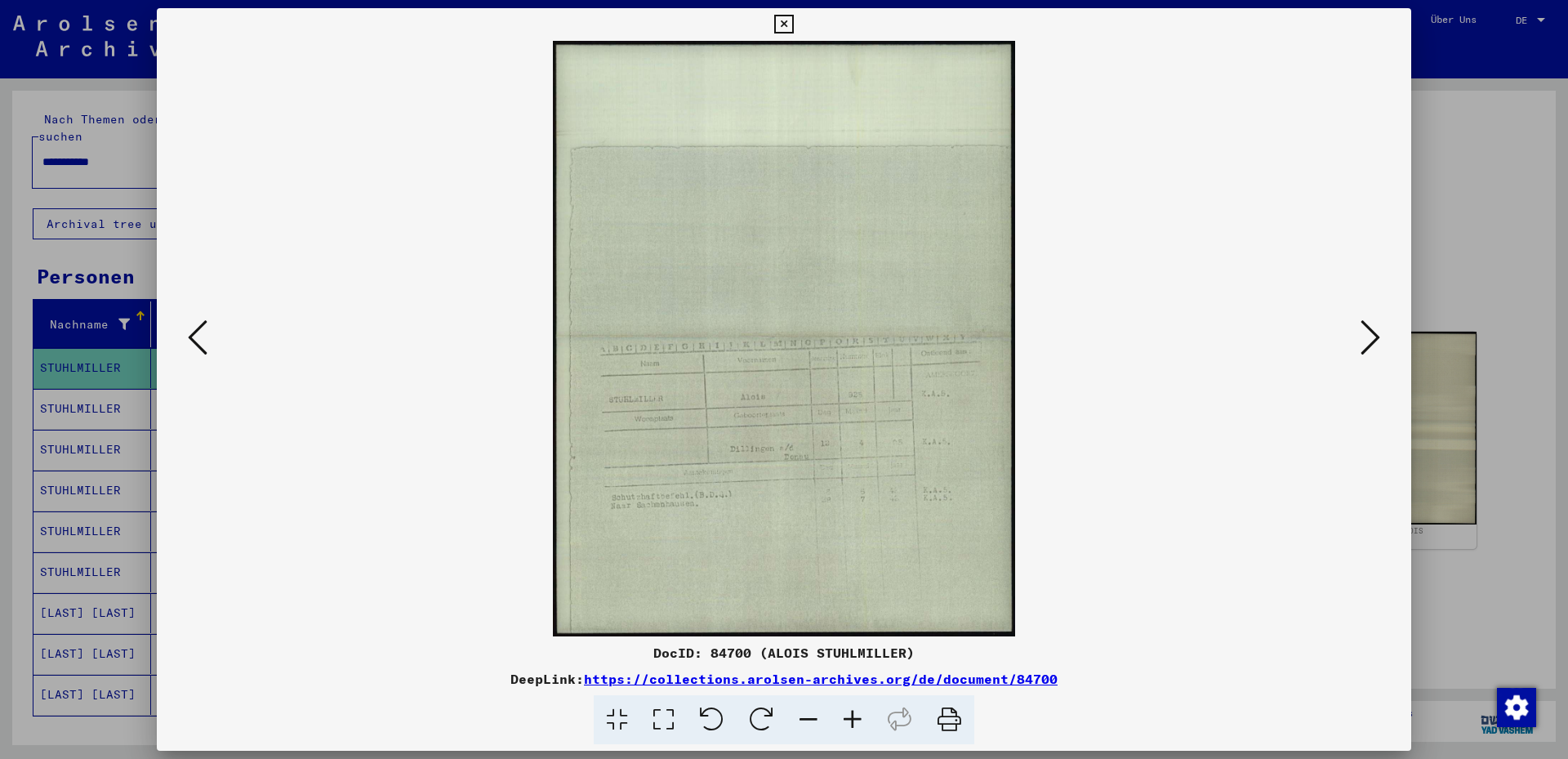 type 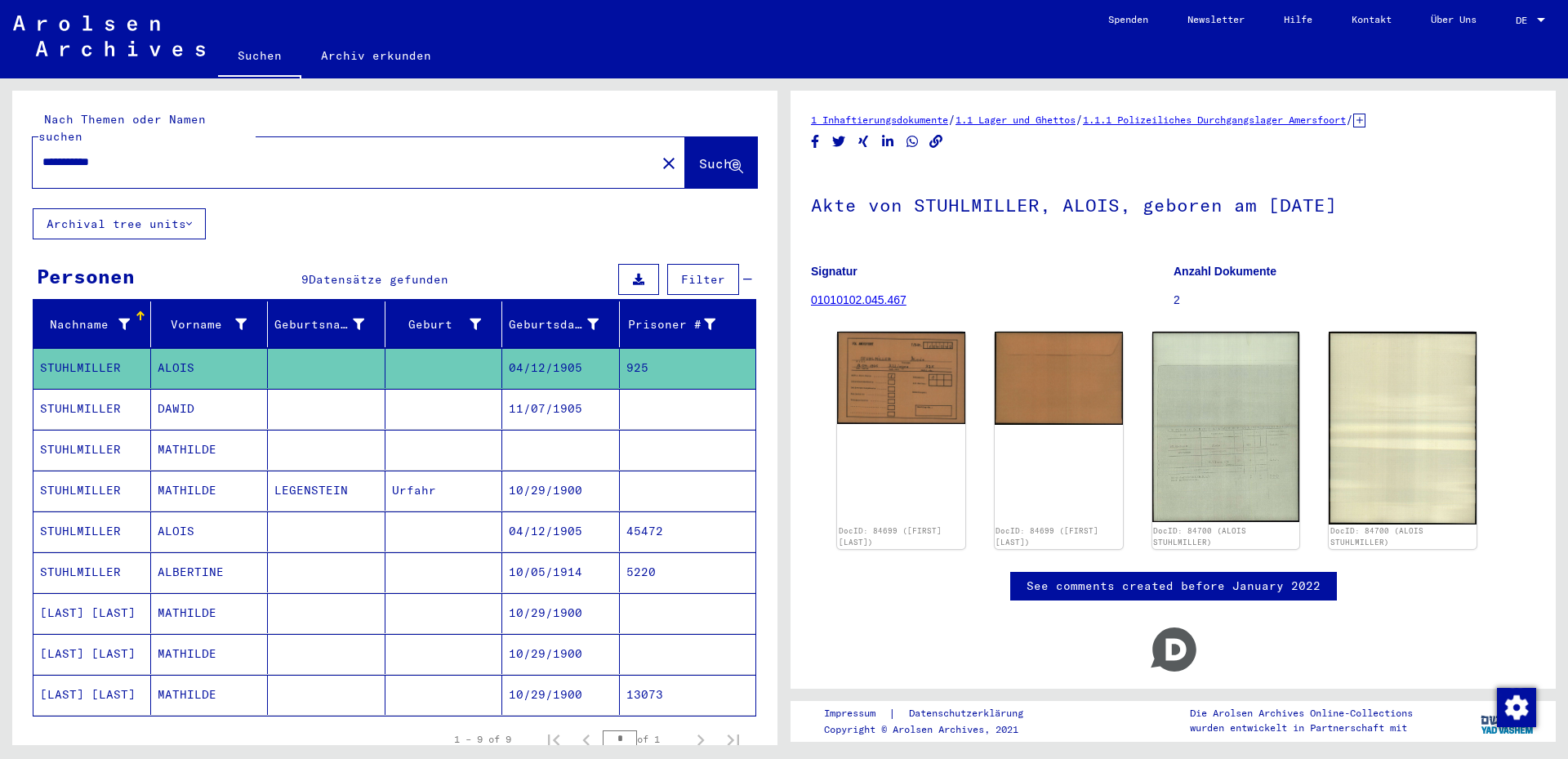 click at bounding box center [444, 572] 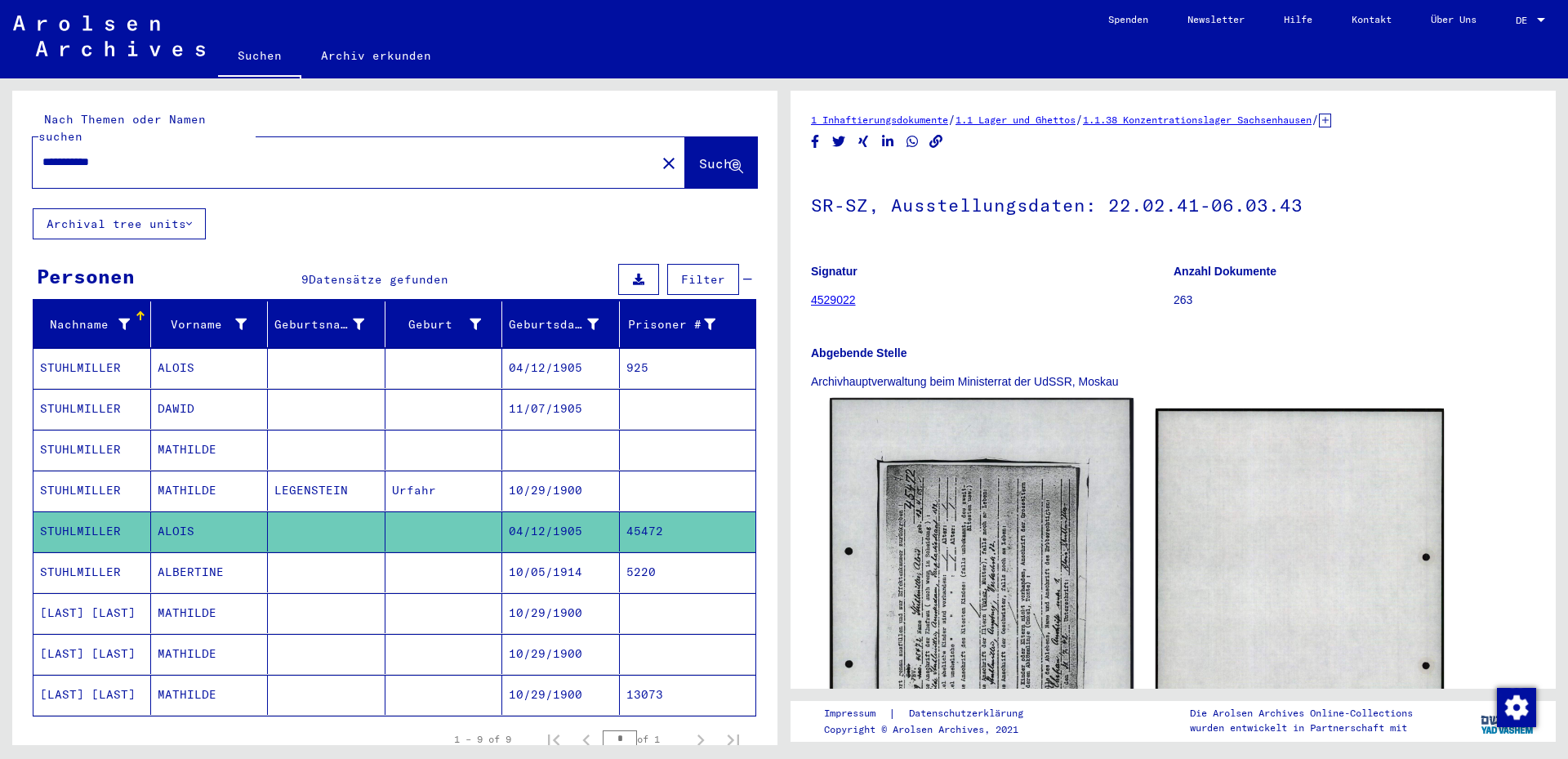click 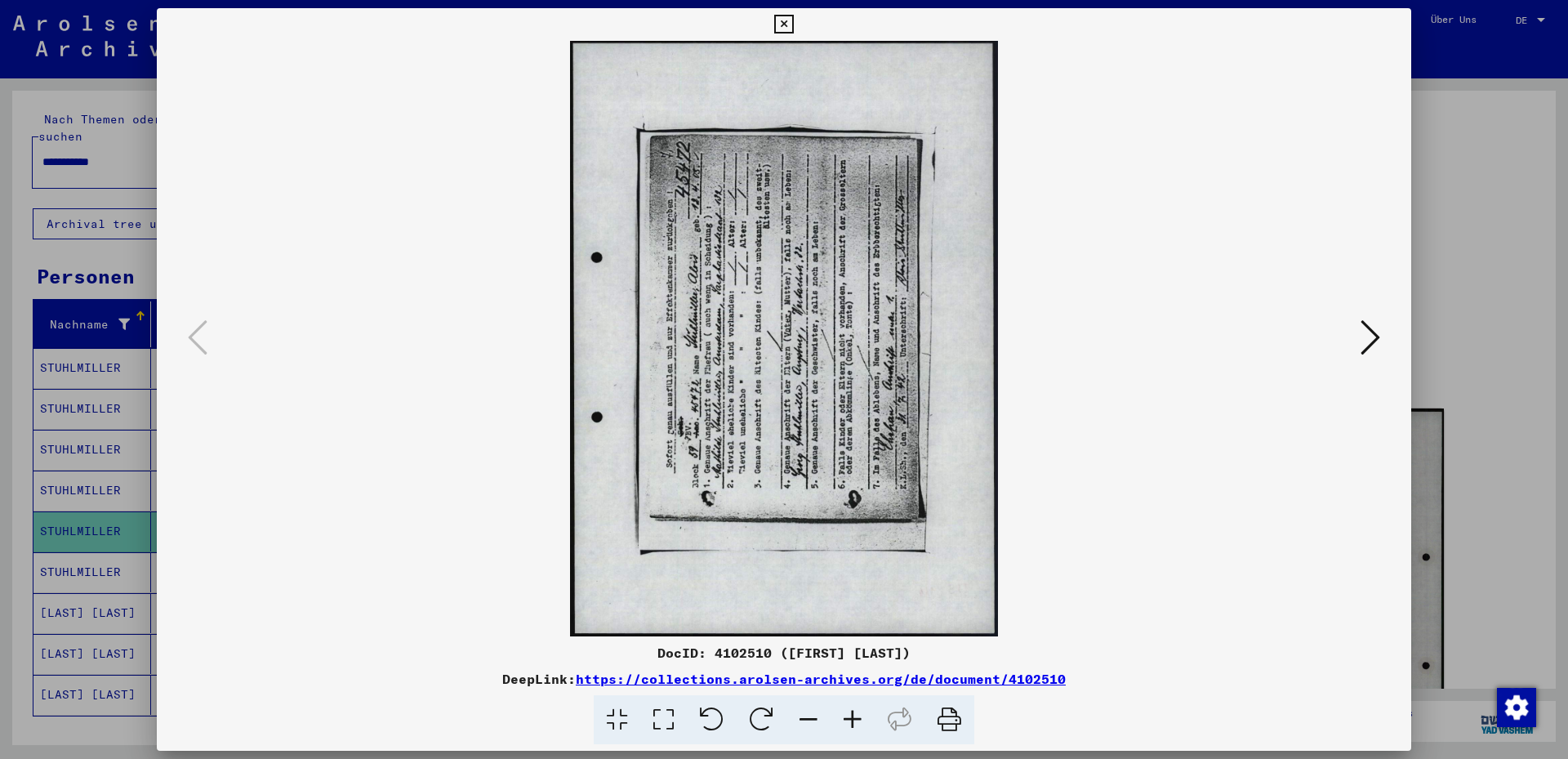 drag, startPoint x: 669, startPoint y: 721, endPoint x: 642, endPoint y: 642, distance: 83.48653 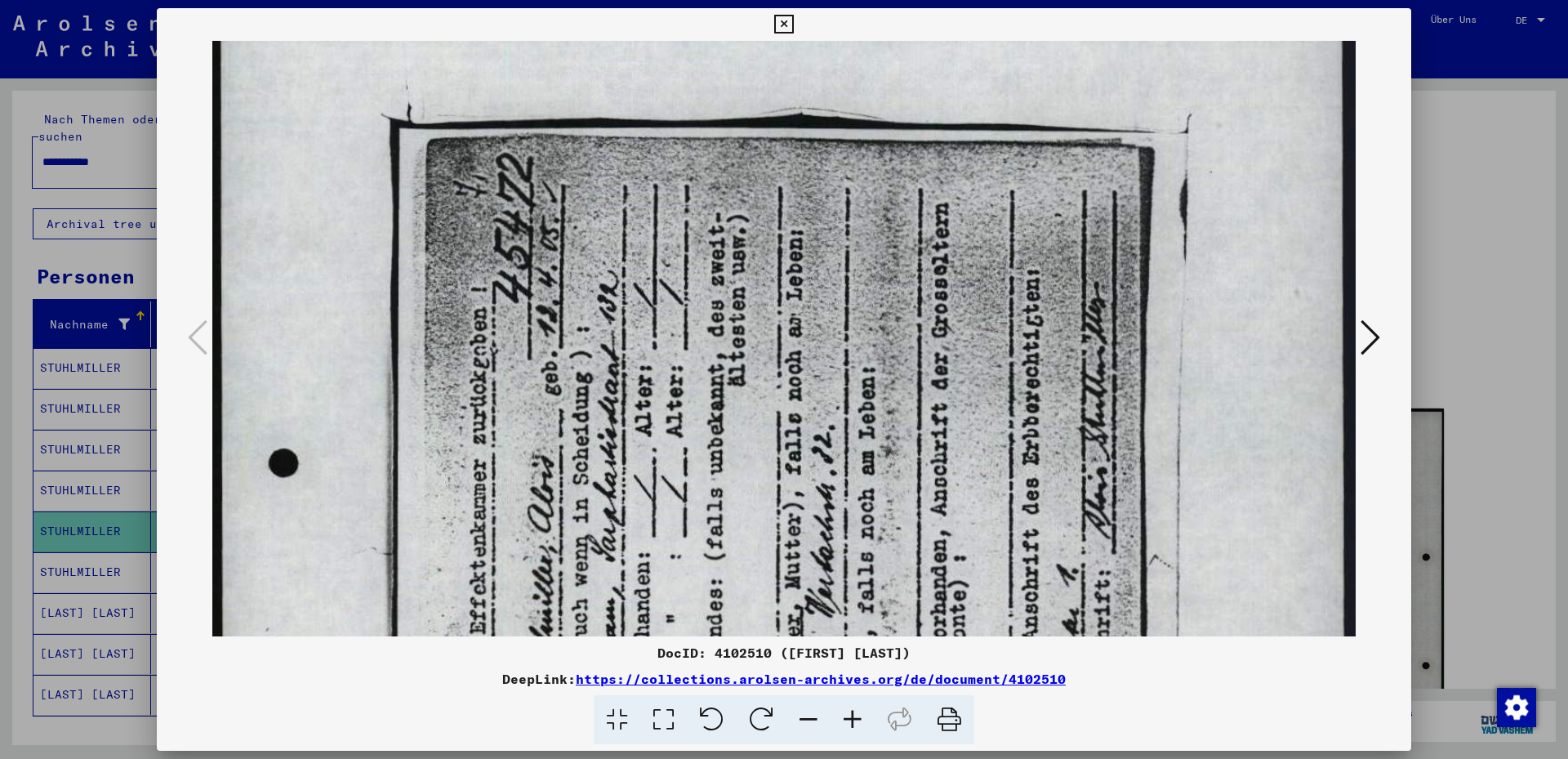 drag, startPoint x: 607, startPoint y: 499, endPoint x: 587, endPoint y: 382, distance: 118.6971 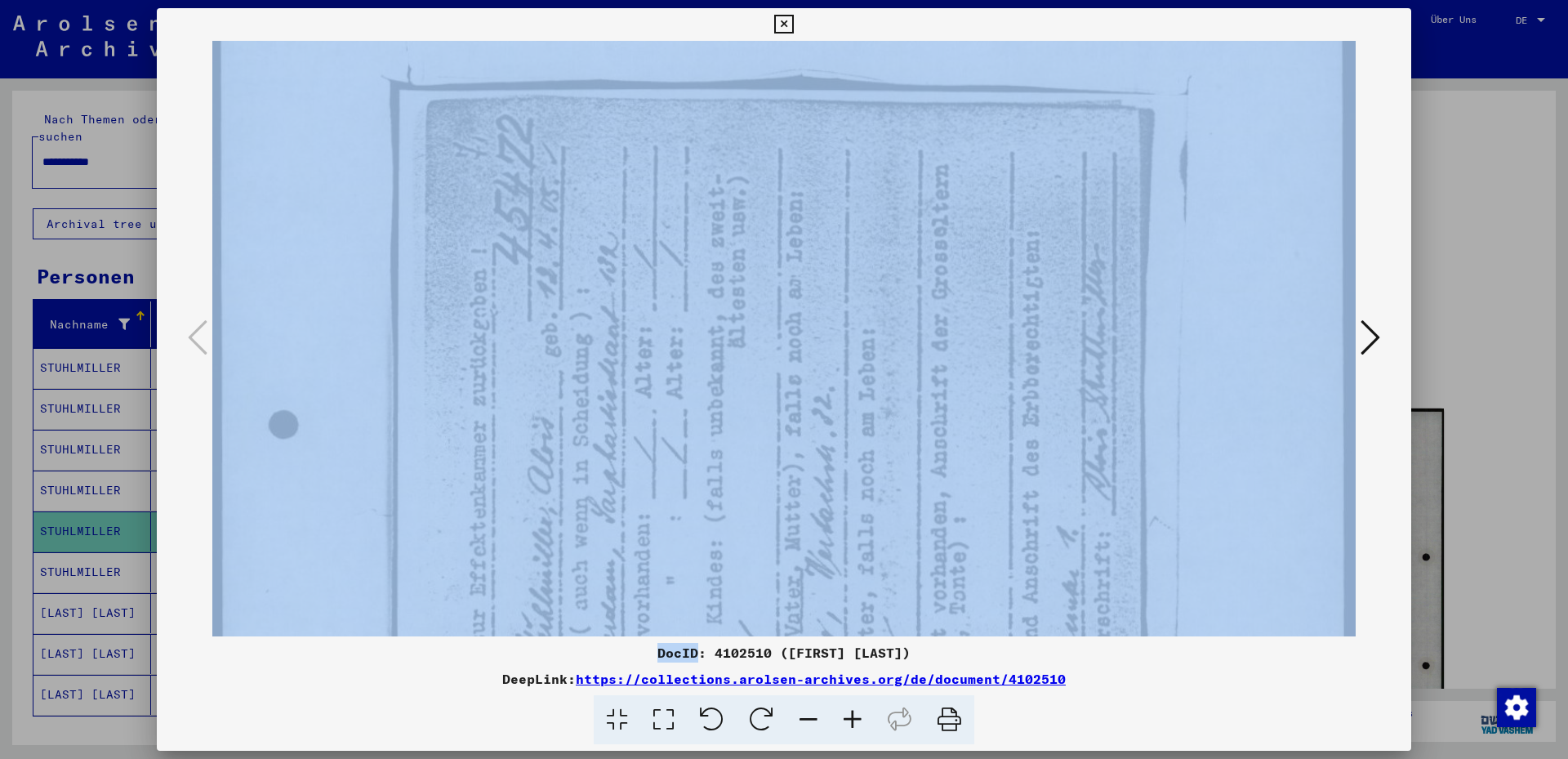 drag, startPoint x: 684, startPoint y: 643, endPoint x: 695, endPoint y: 498, distance: 145.41664 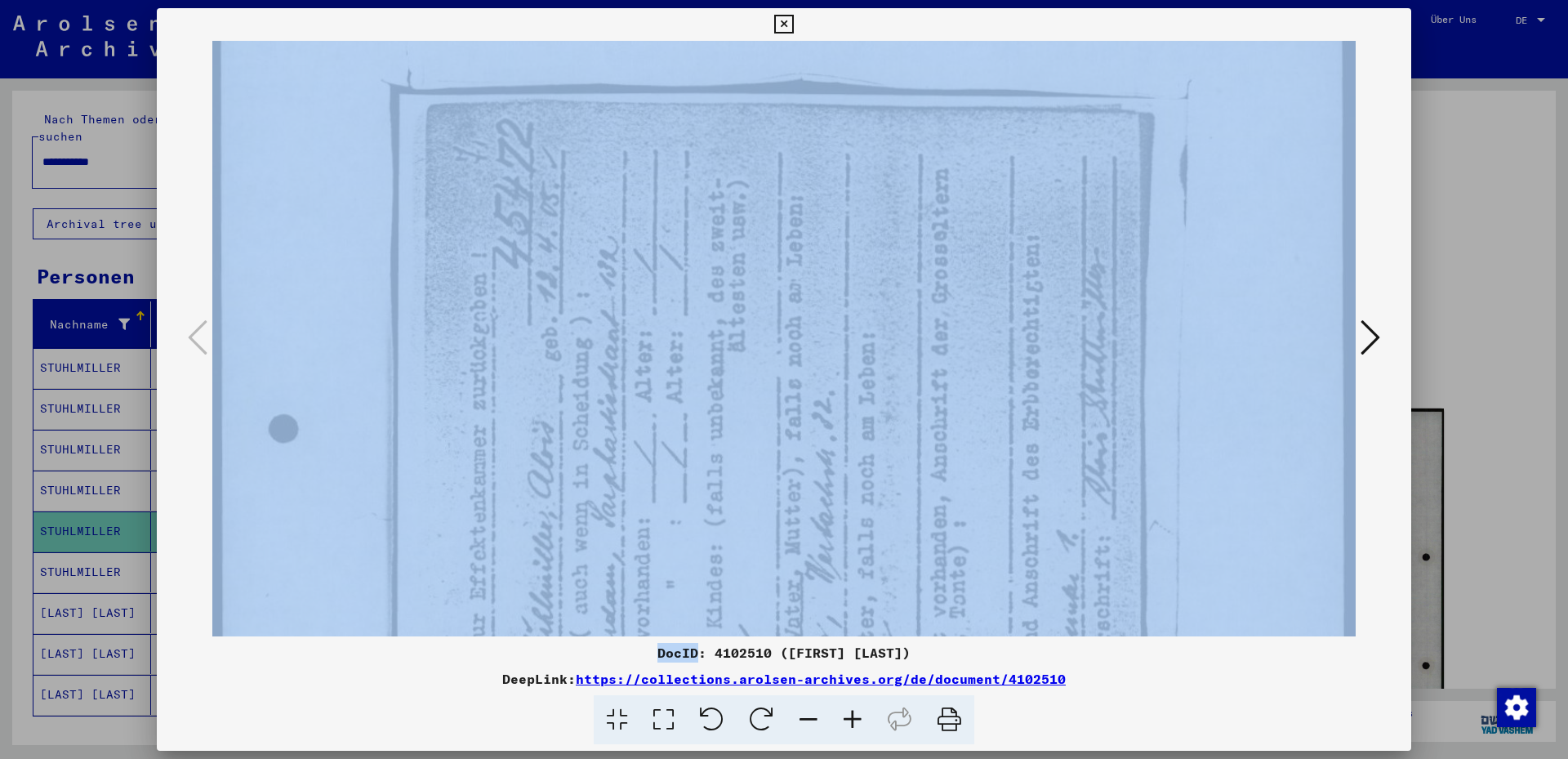 click at bounding box center (784, 645) 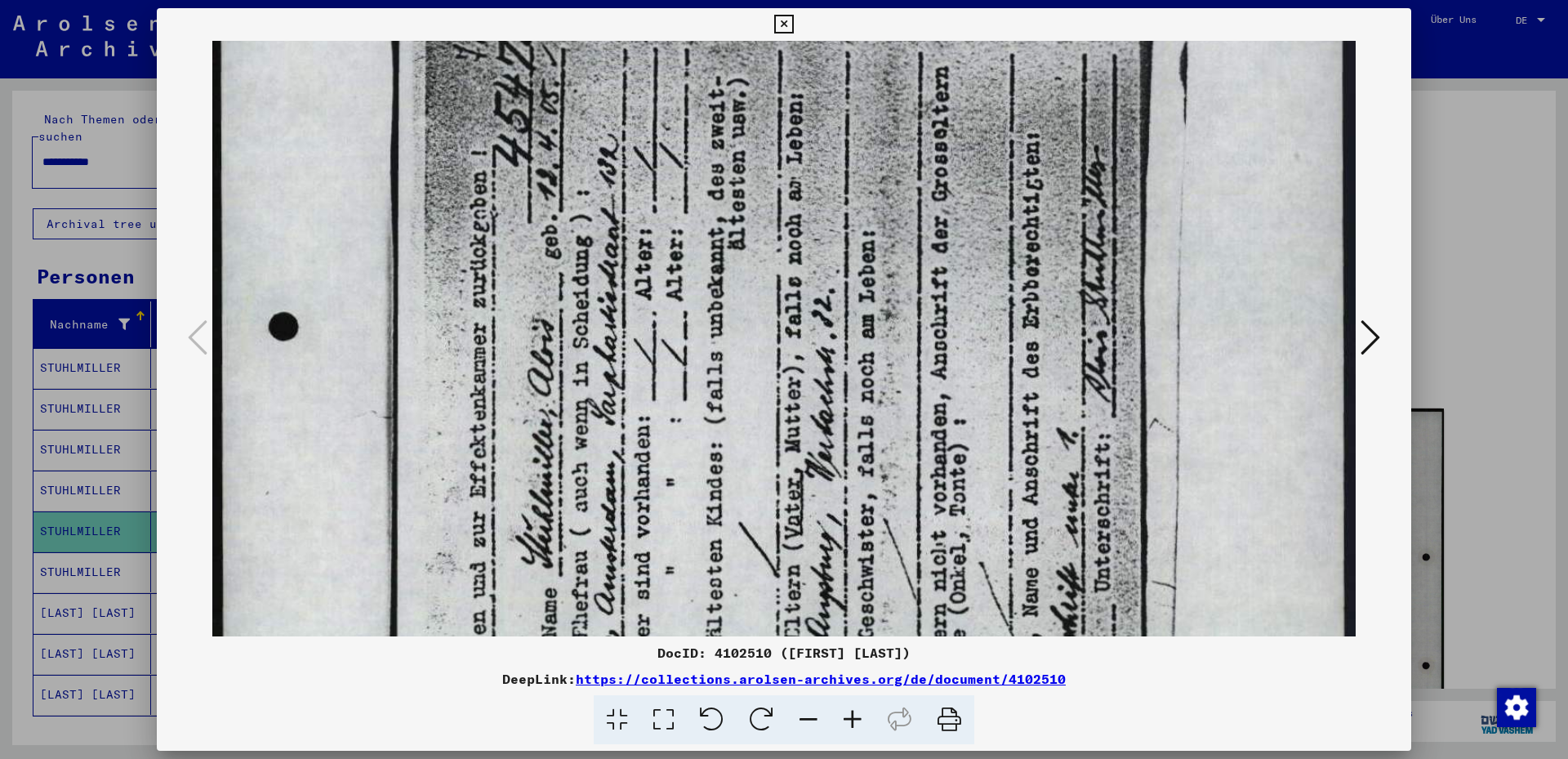 drag, startPoint x: 1014, startPoint y: 365, endPoint x: 930, endPoint y: 283, distance: 117.38824 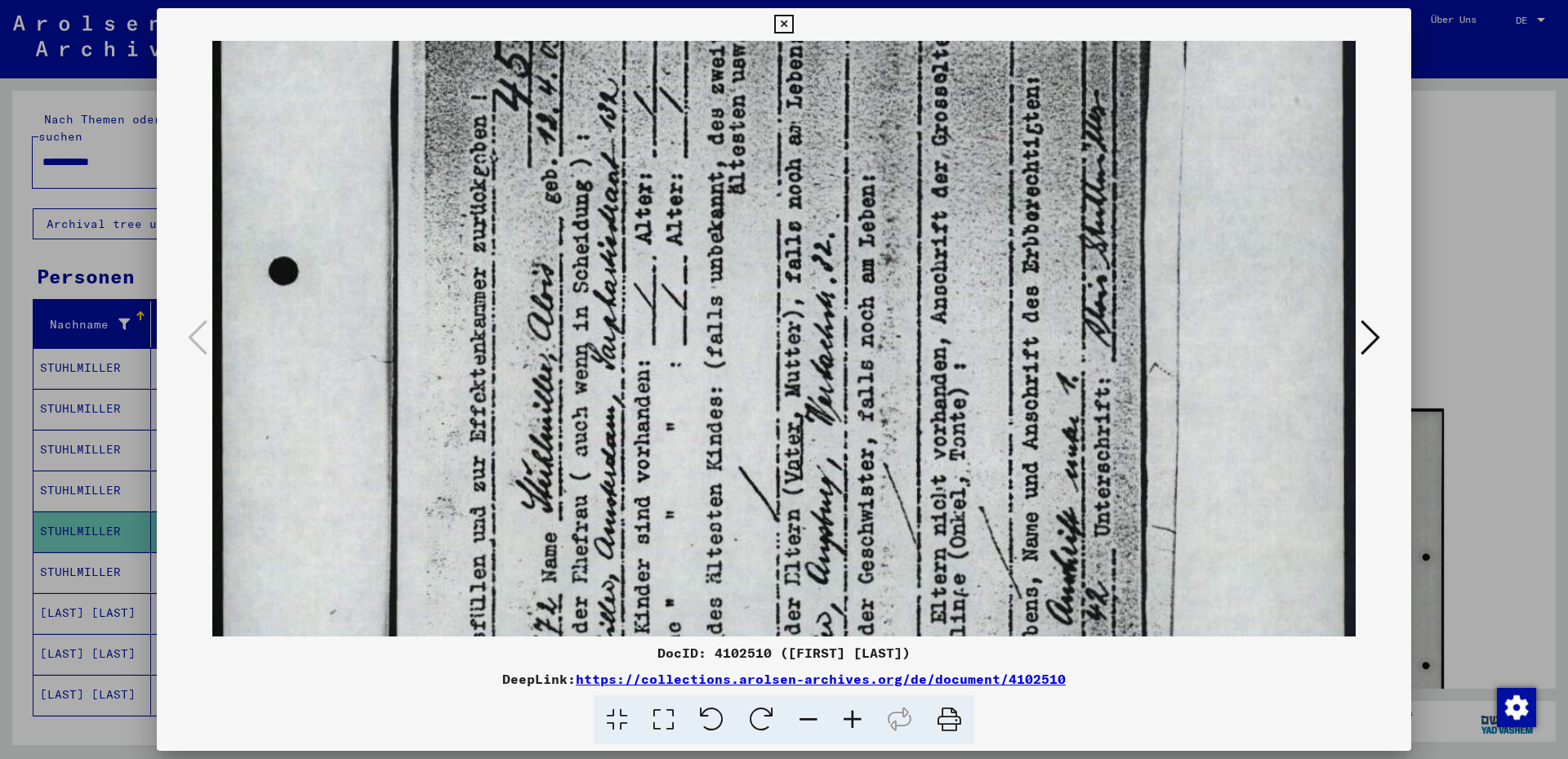 scroll, scrollTop: 361, scrollLeft: 0, axis: vertical 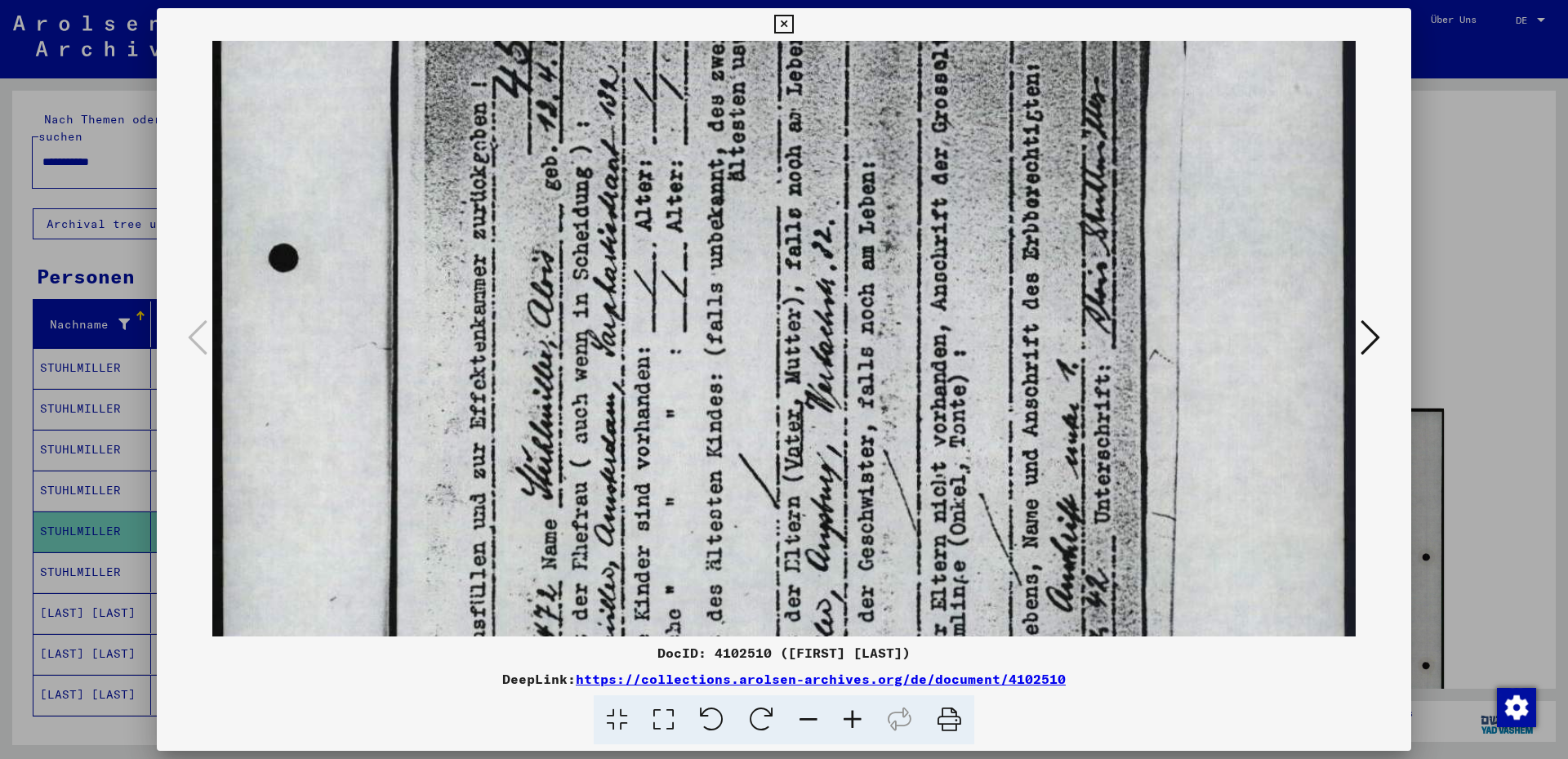 drag, startPoint x: 886, startPoint y: 266, endPoint x: 874, endPoint y: 208, distance: 59.22837 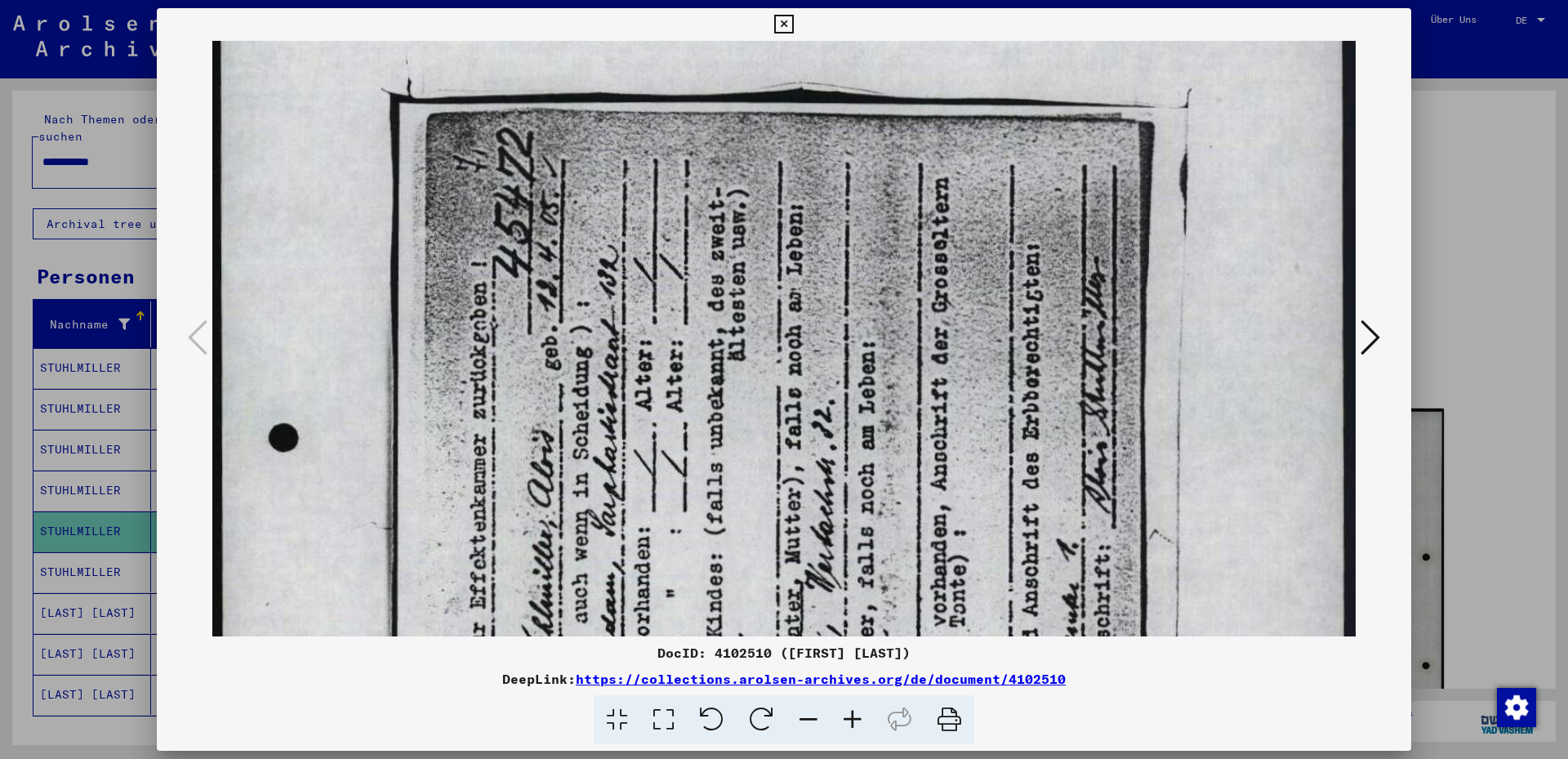 scroll, scrollTop: 181, scrollLeft: 0, axis: vertical 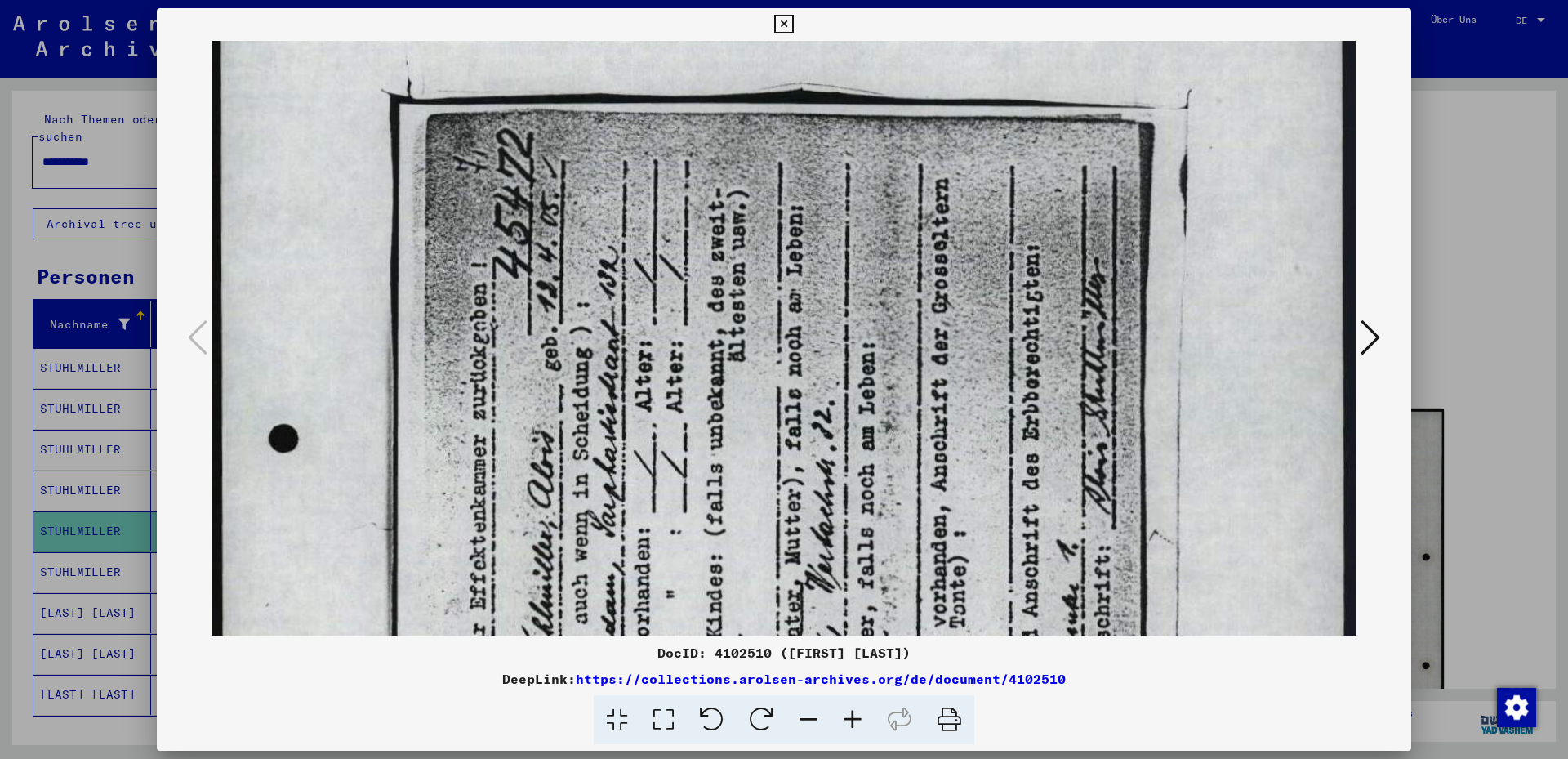 drag, startPoint x: 903, startPoint y: 470, endPoint x: 1016, endPoint y: 650, distance: 212.53 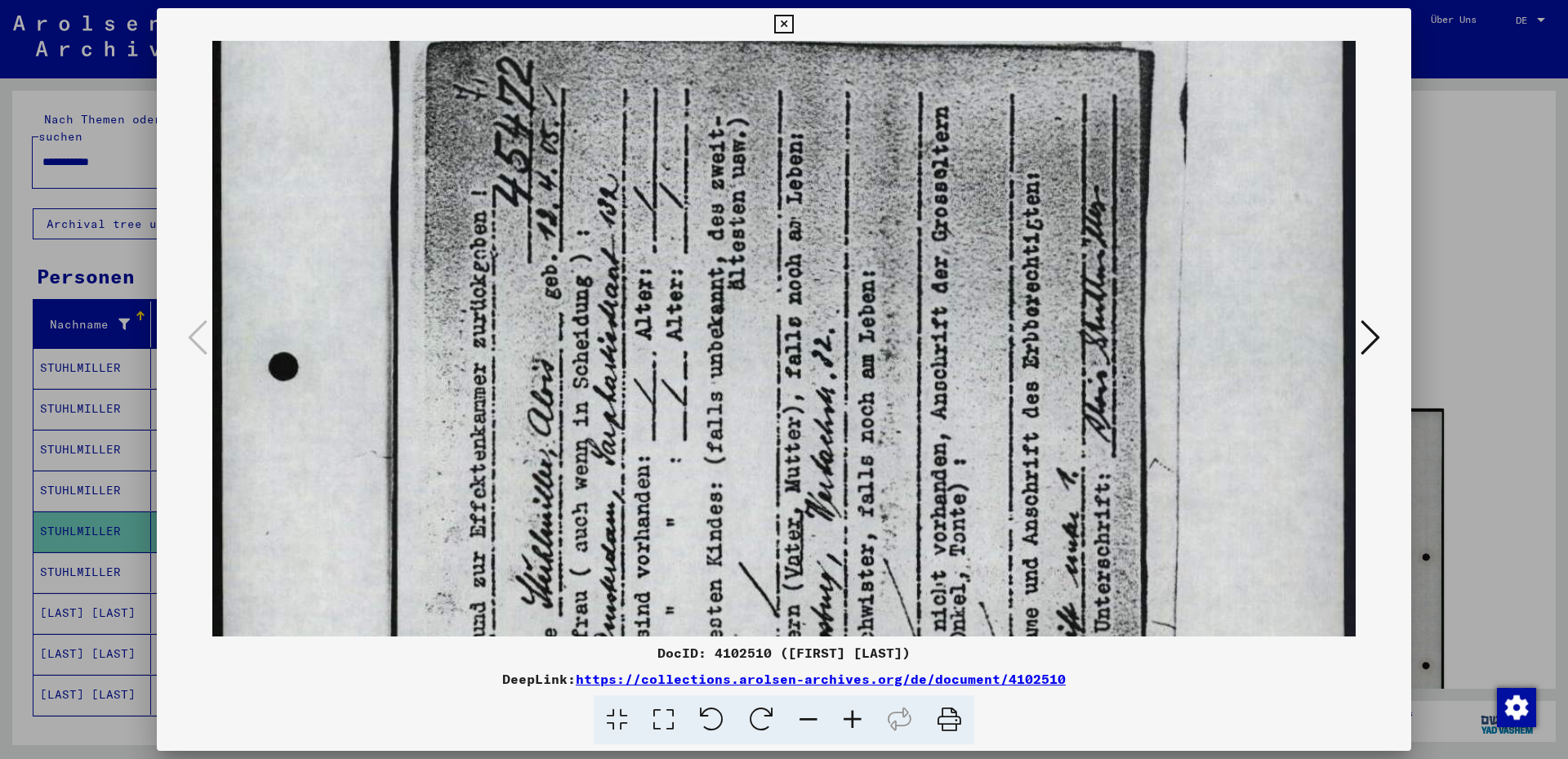 scroll, scrollTop: 253, scrollLeft: 0, axis: vertical 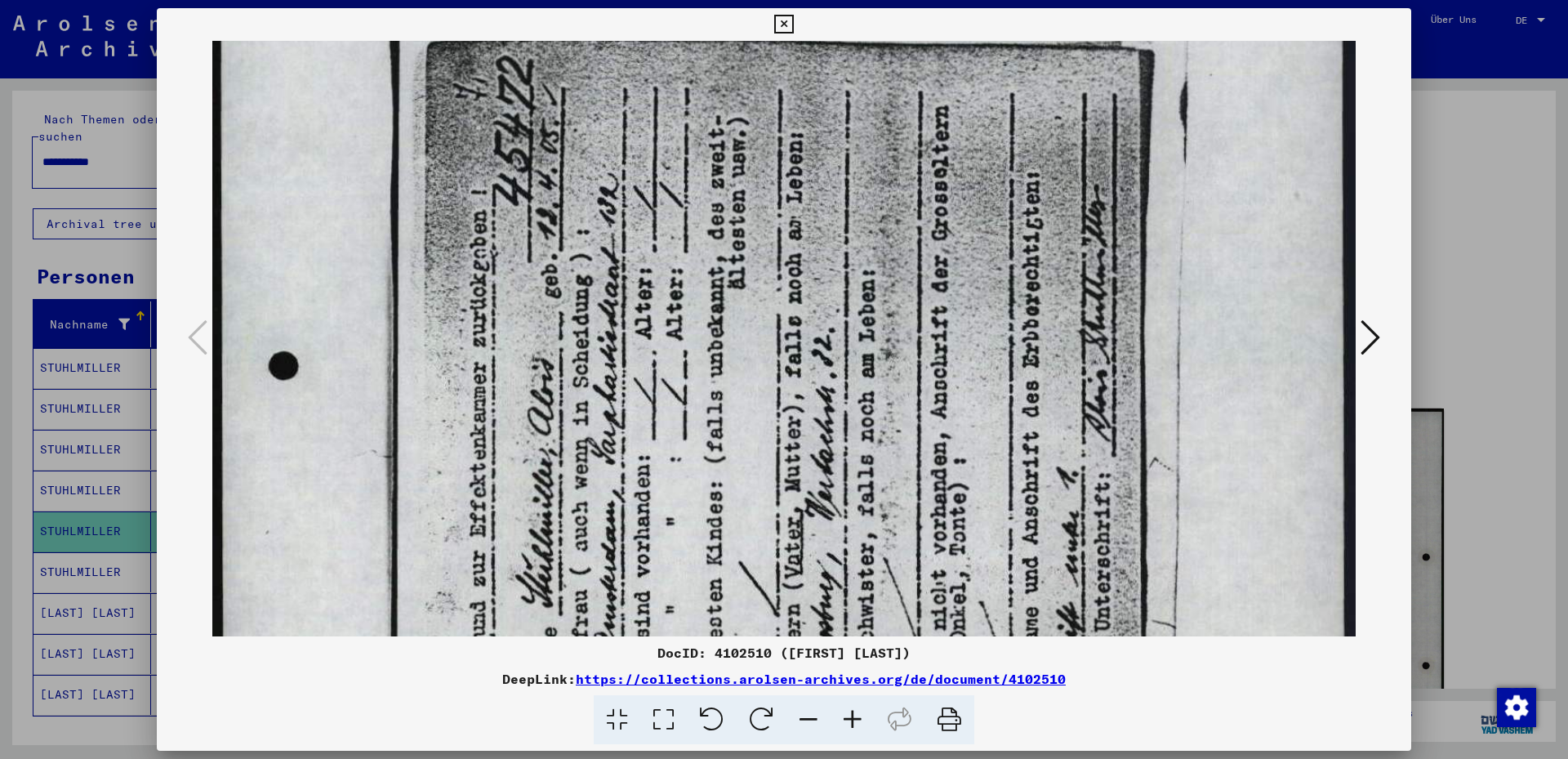 drag, startPoint x: 858, startPoint y: 462, endPoint x: 906, endPoint y: 389, distance: 87.36704 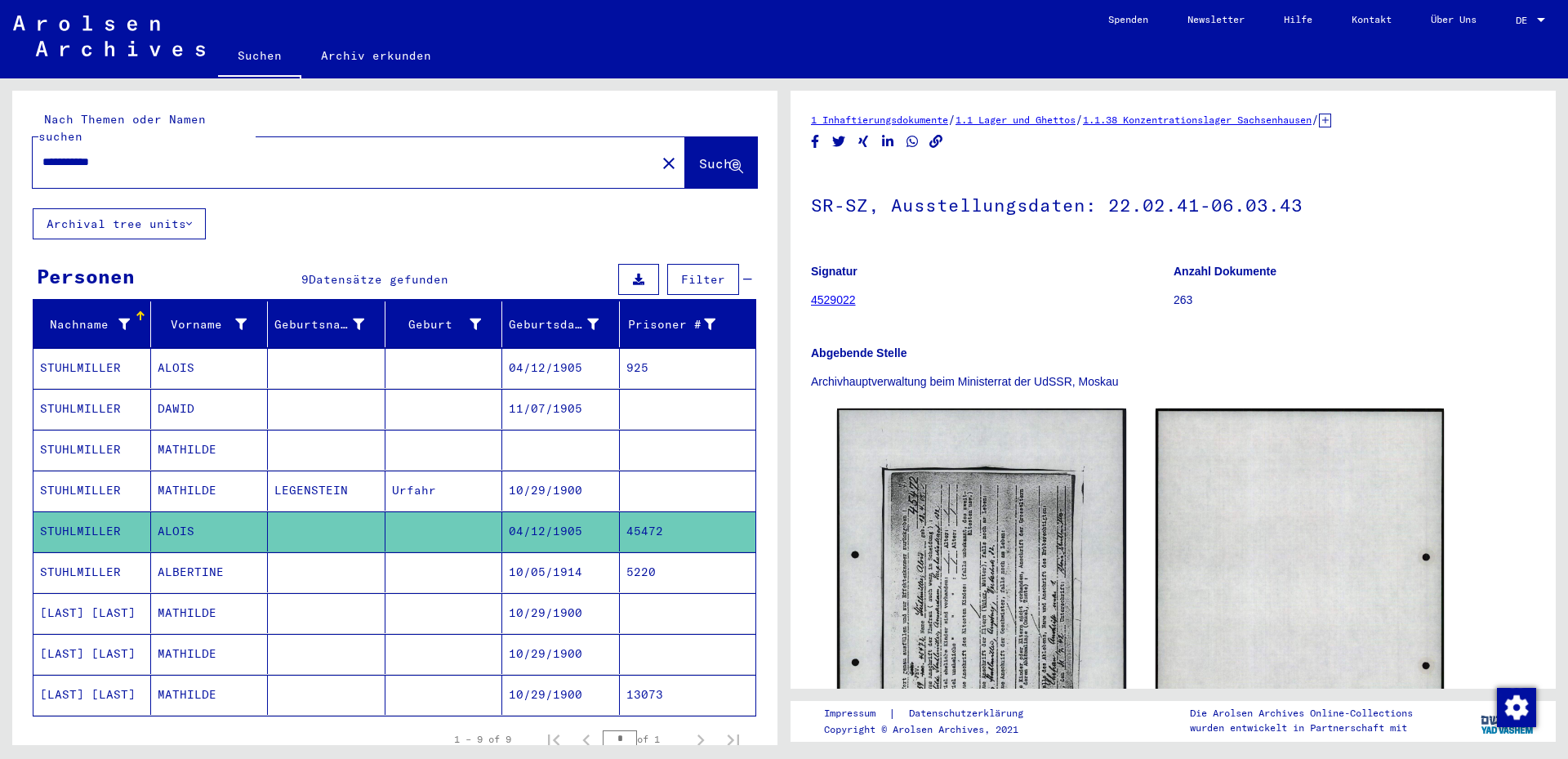 drag, startPoint x: 137, startPoint y: 143, endPoint x: 37, endPoint y: 141, distance: 100.02 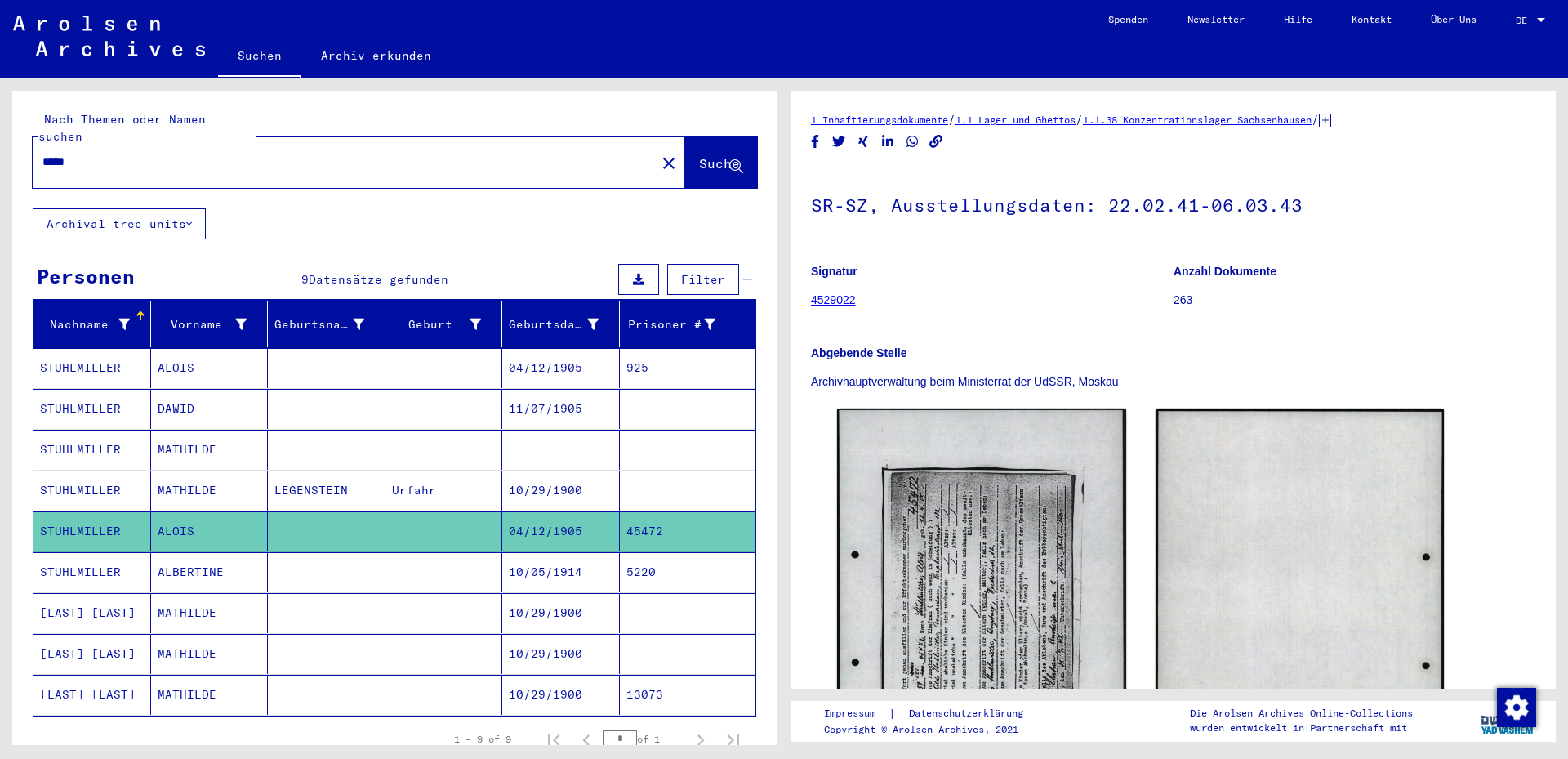 type on "*****" 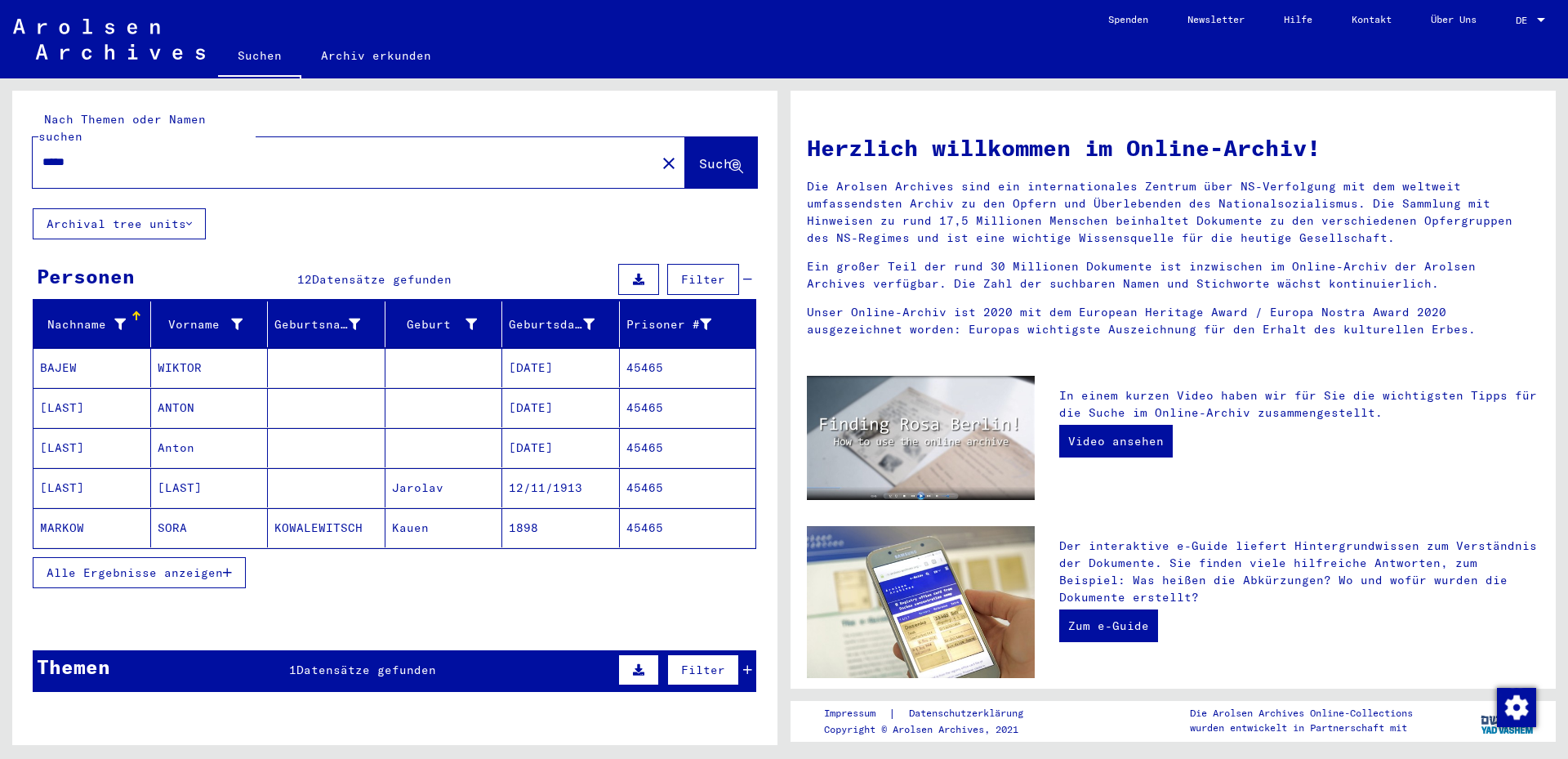 click on "[LAST]" at bounding box center (92, 528) 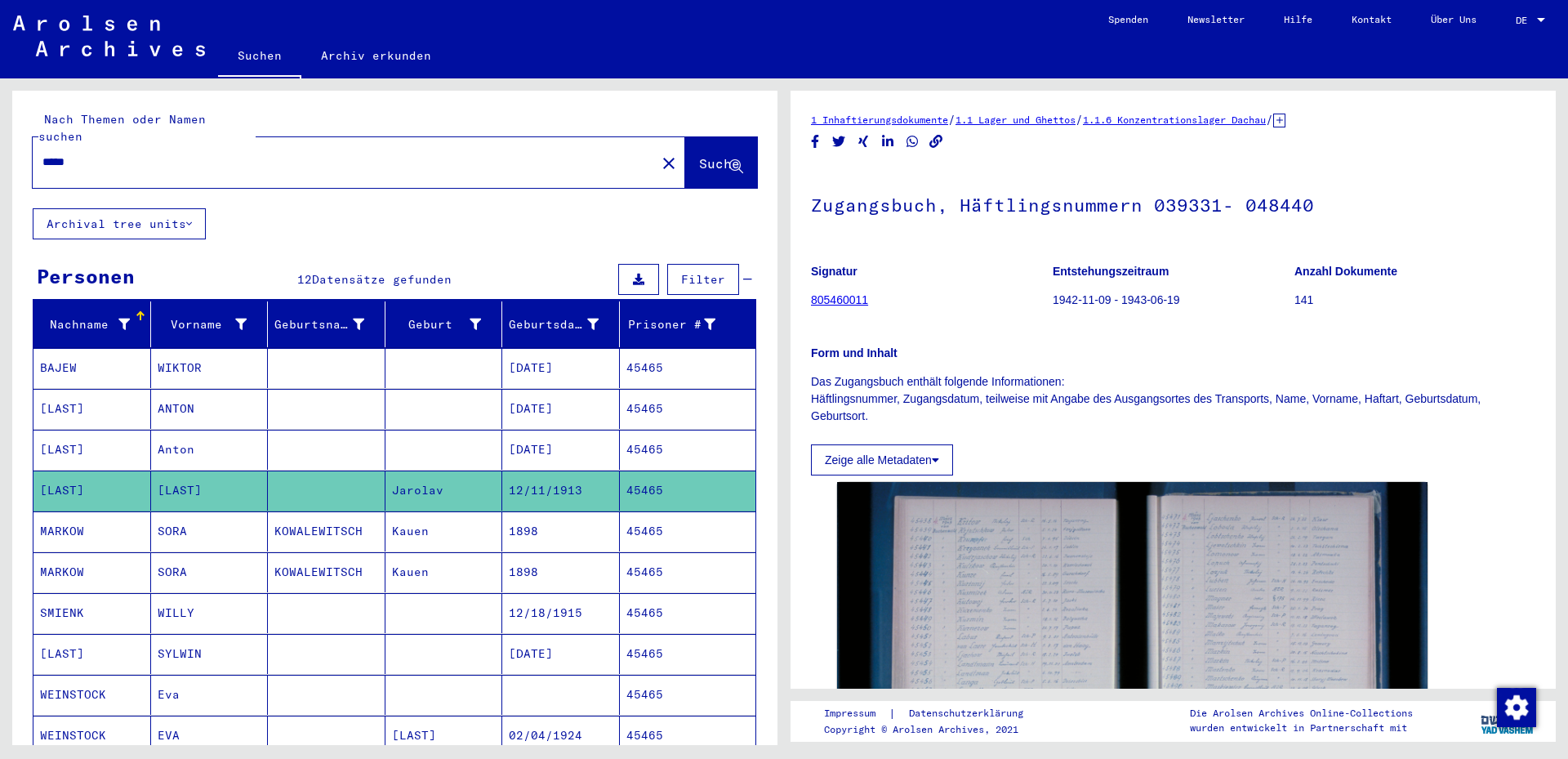 click on "WILLY" at bounding box center [210, 654] 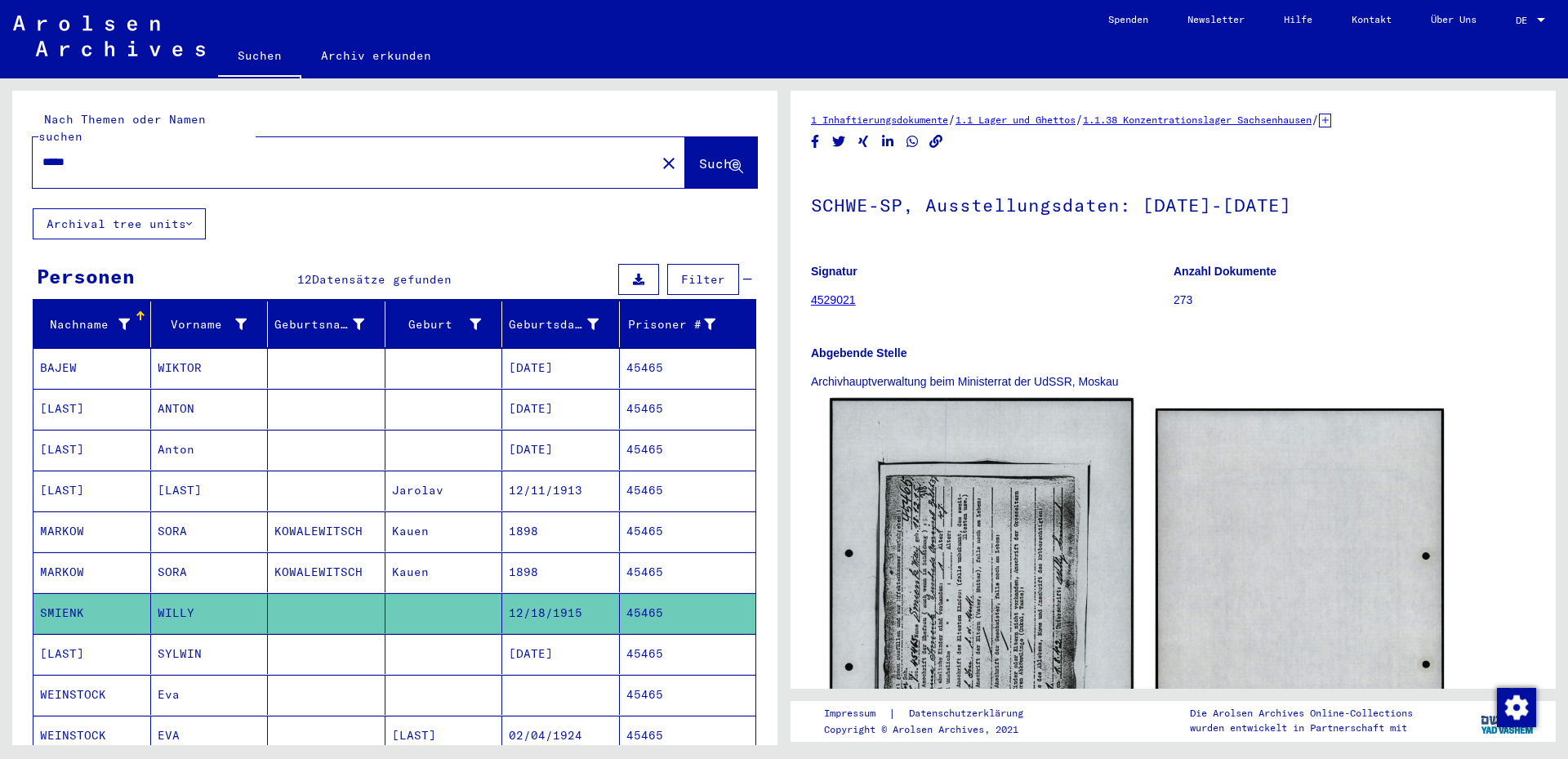 click 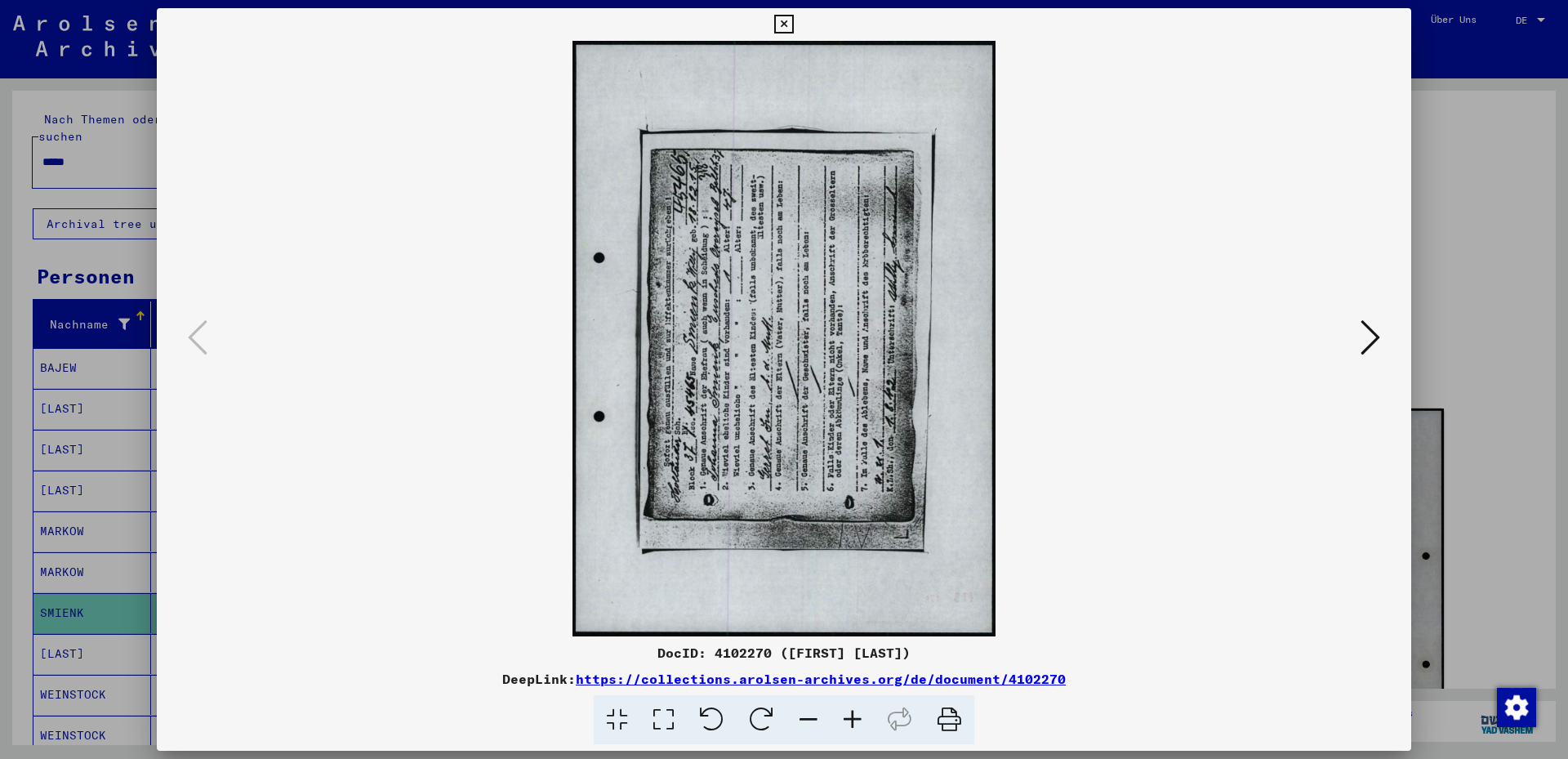 click on "DocID: 4102270 ([FIRST] [LAST])" at bounding box center [784, 653] 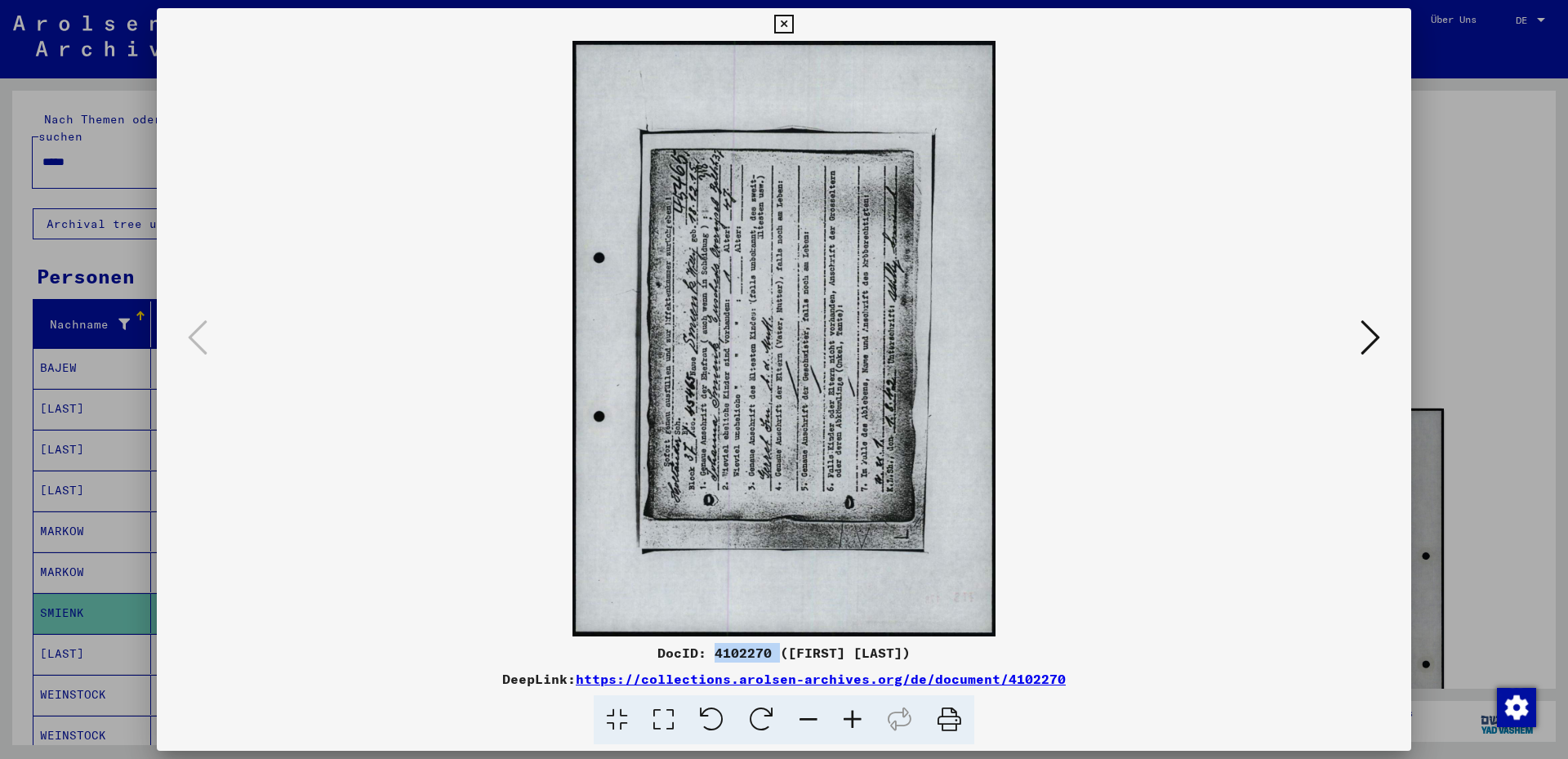 click on "DocID: 4102270 ([FIRST] [LAST])" at bounding box center [784, 653] 